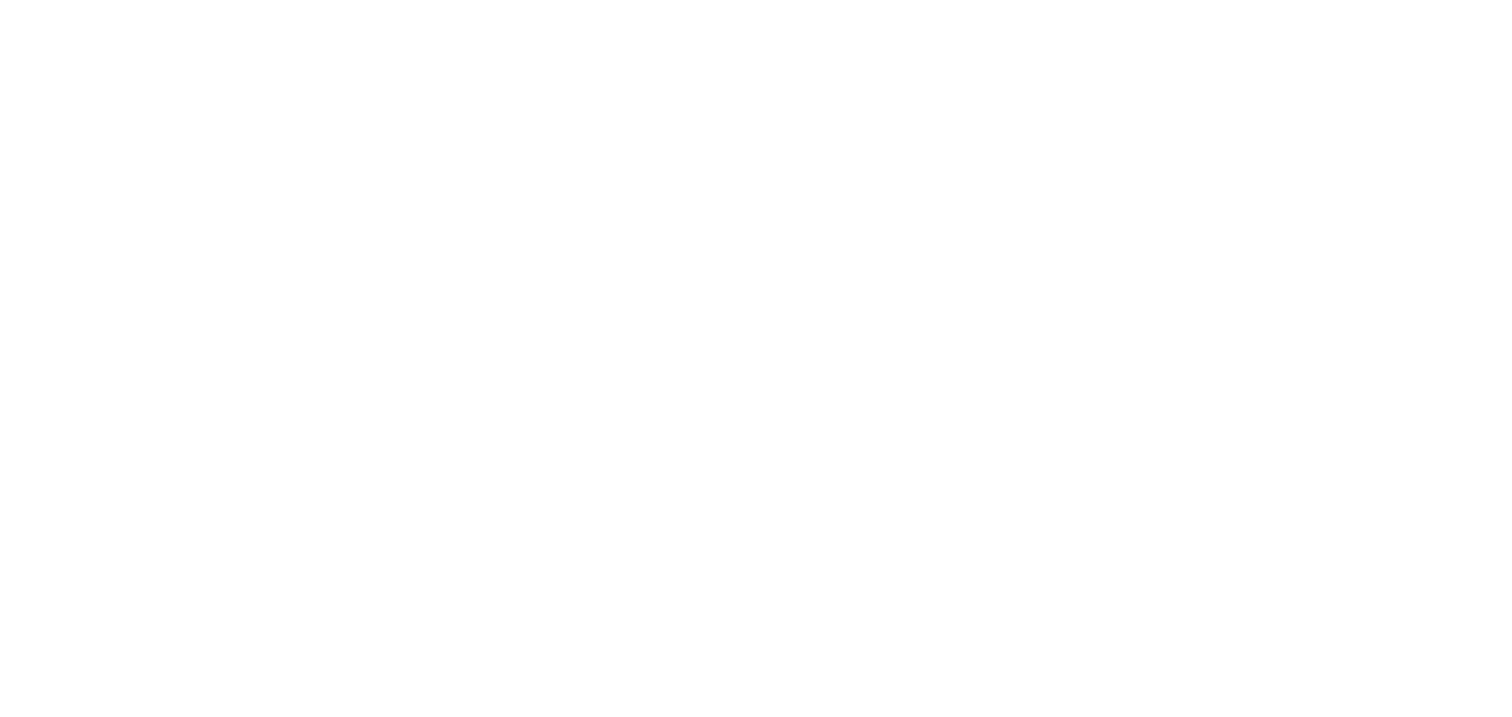 scroll, scrollTop: 0, scrollLeft: 0, axis: both 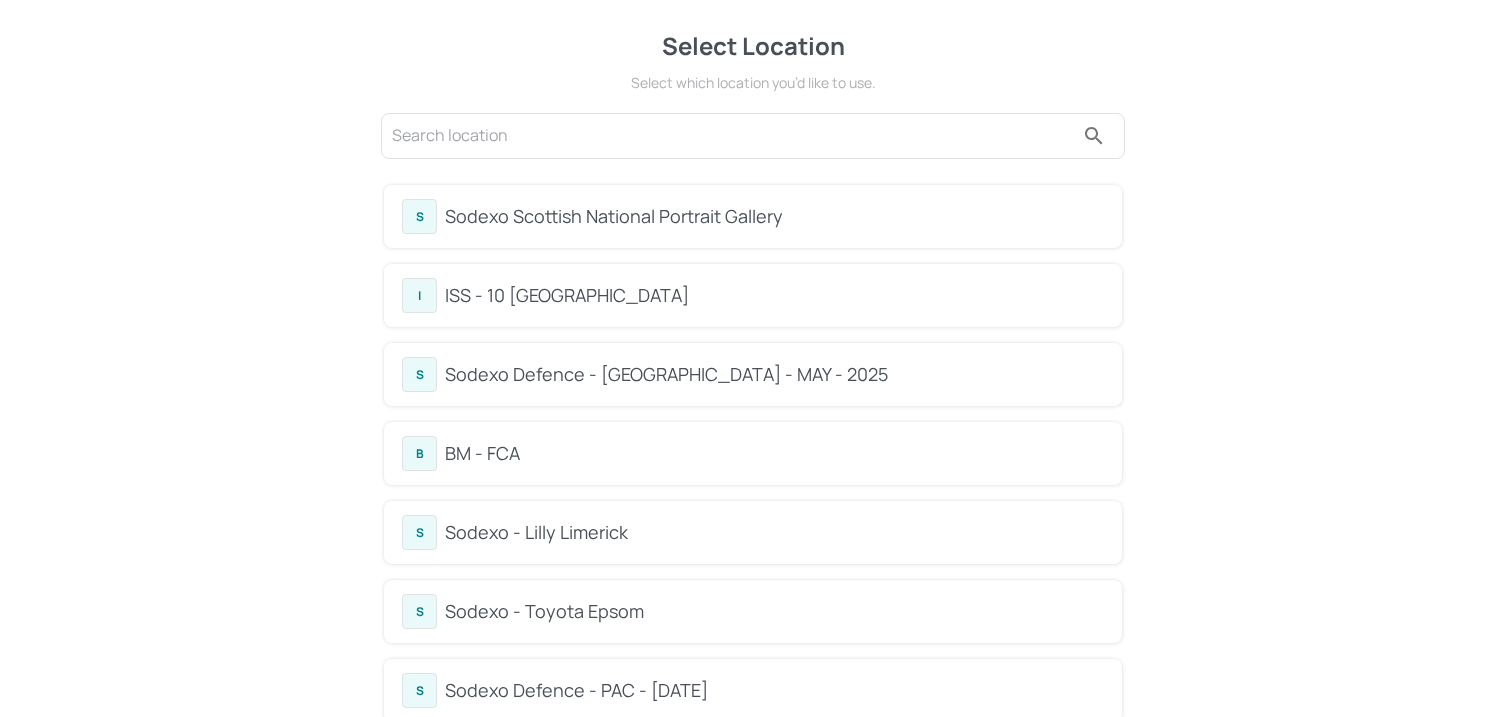 click on "ISS - 10 [GEOGRAPHIC_DATA]" at bounding box center (774, 295) 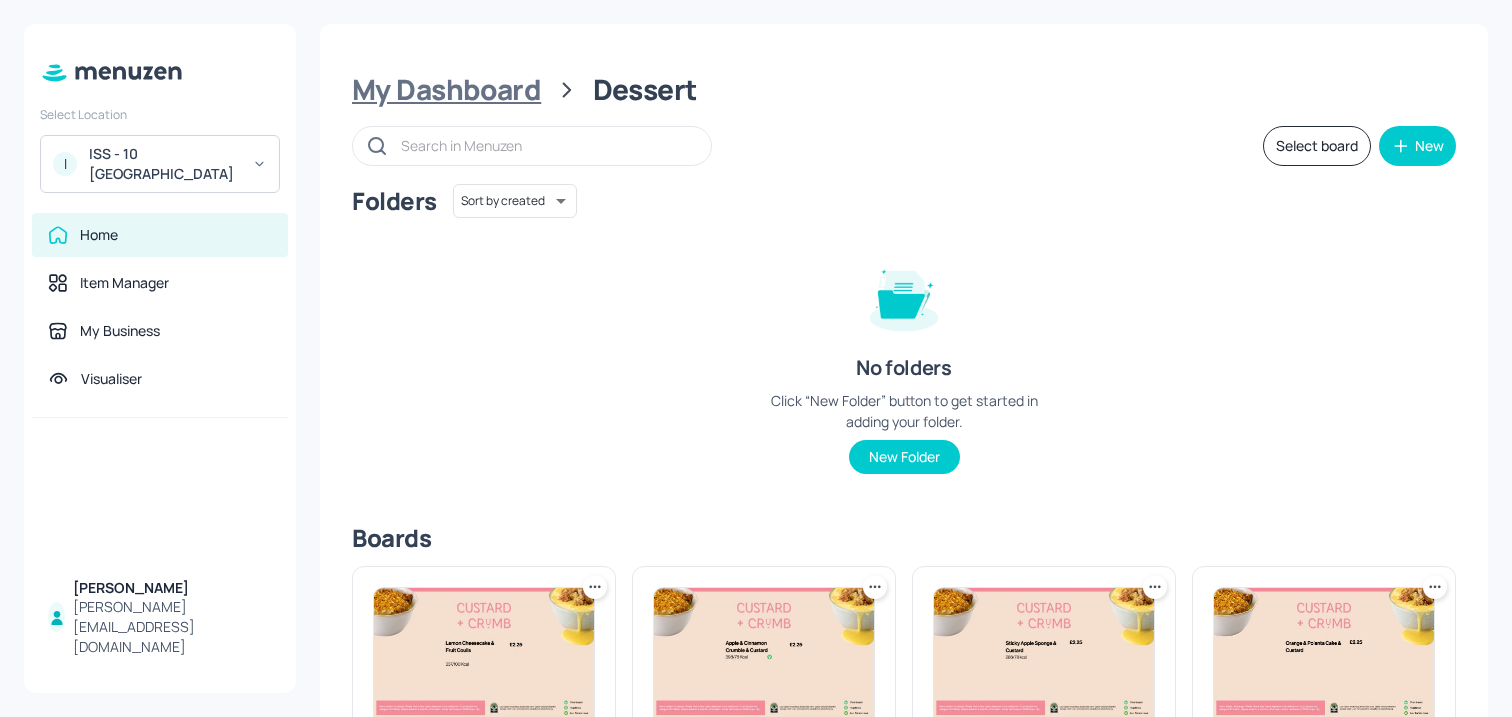 click on "My Dashboard" at bounding box center (446, 90) 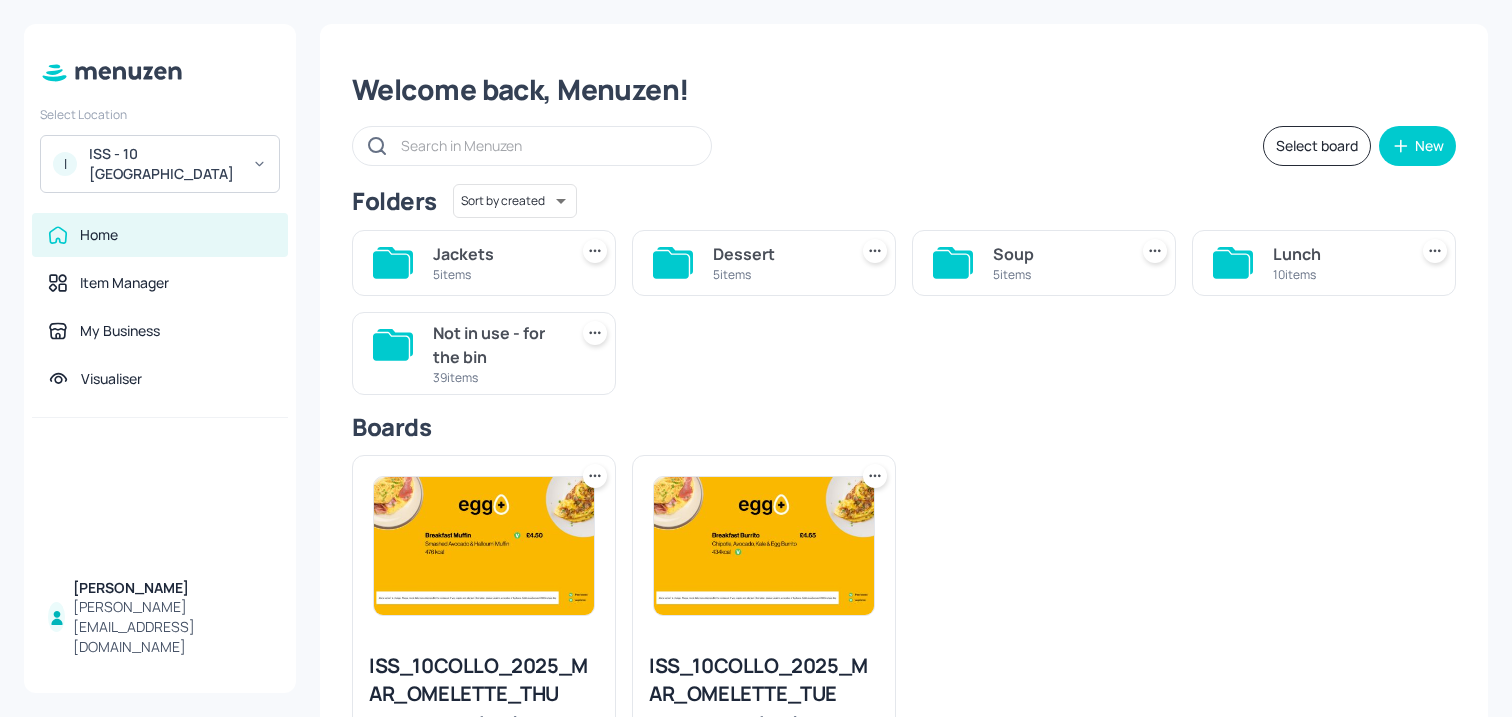 click on "Soup" at bounding box center (1056, 254) 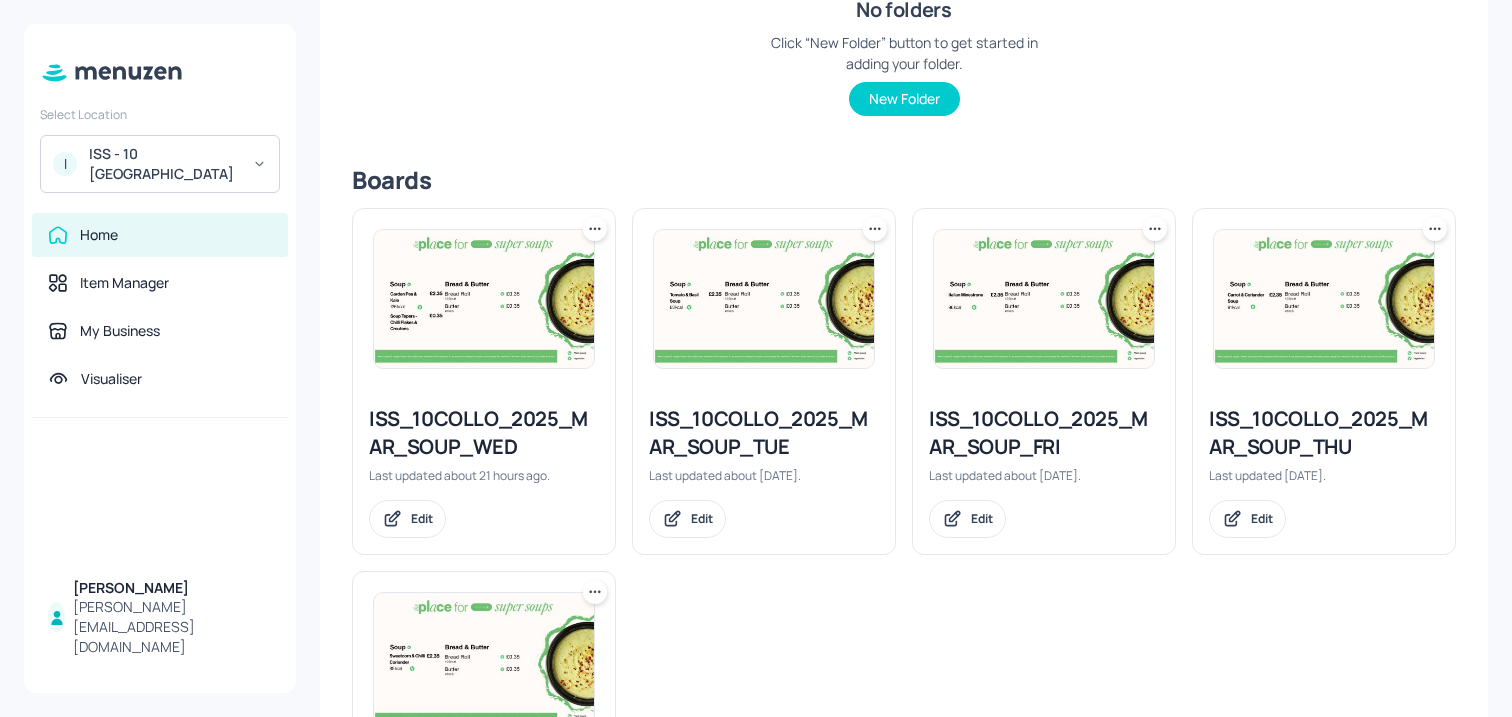 scroll, scrollTop: 370, scrollLeft: 0, axis: vertical 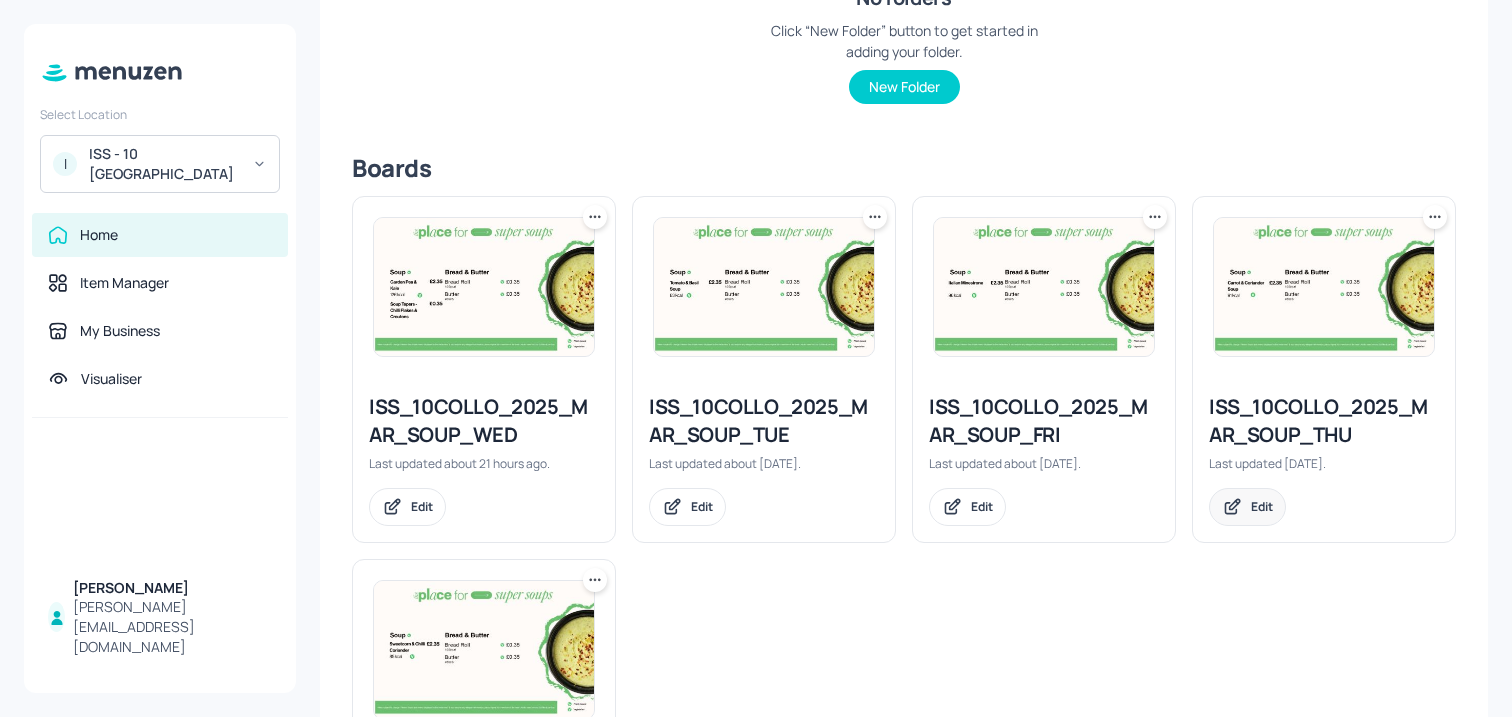 click on "Edit" at bounding box center (1262, 506) 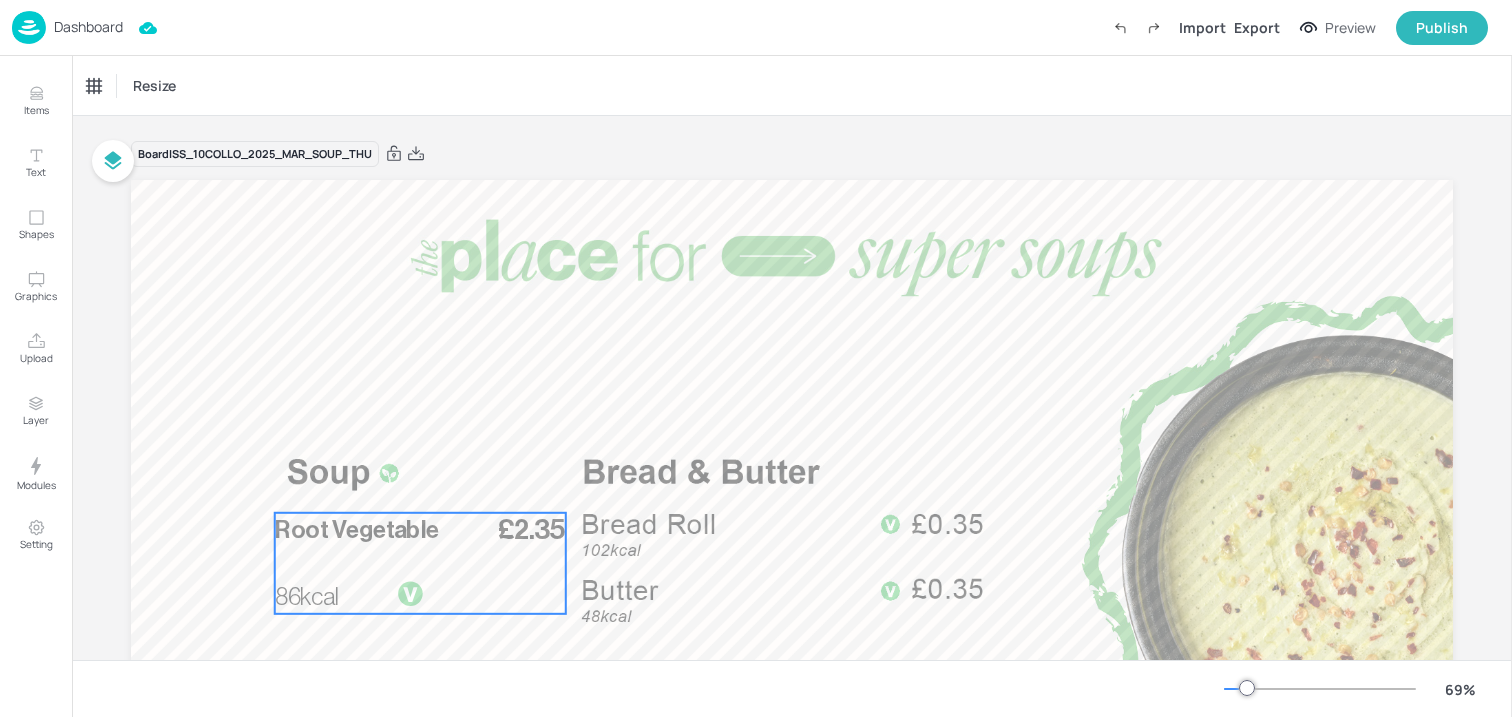 click on "£2.35 Root Vegetable  86kcal" at bounding box center [420, 563] 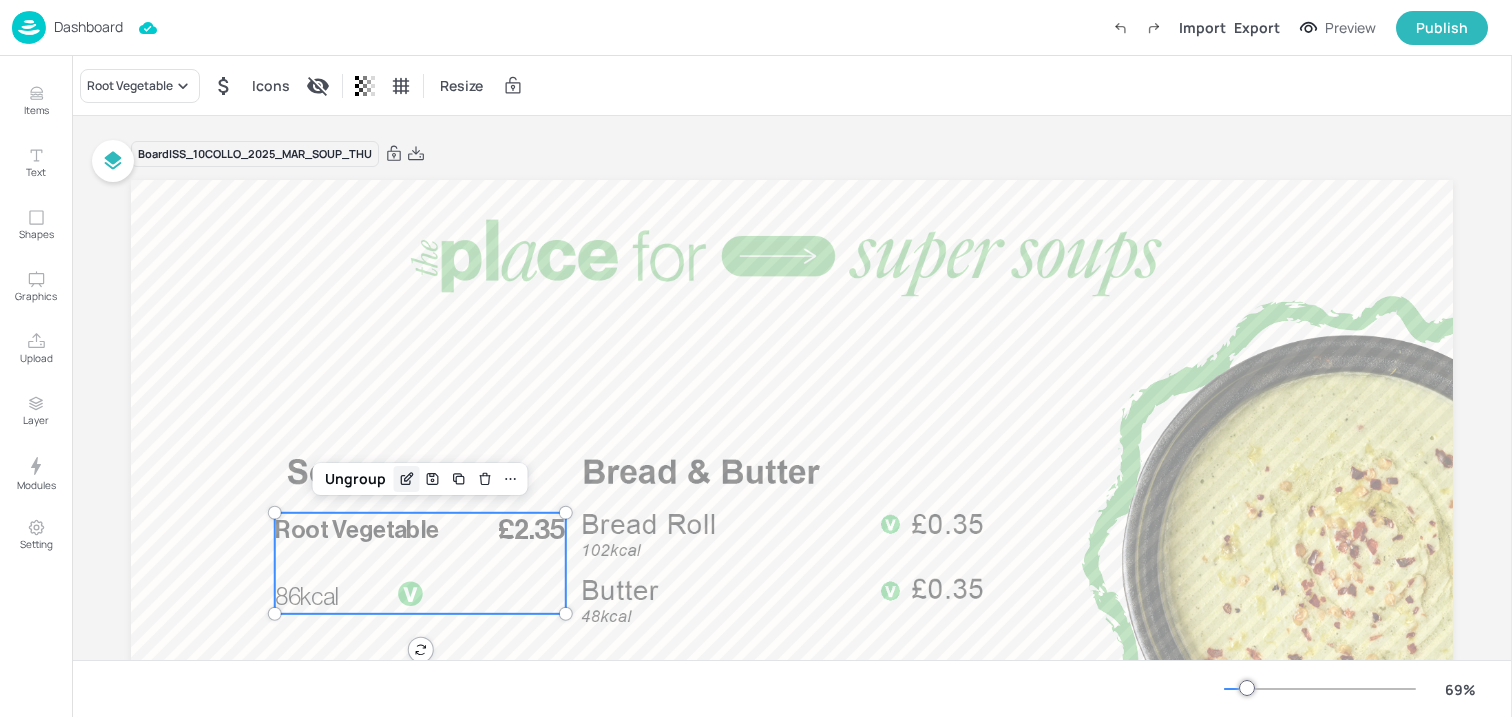 click 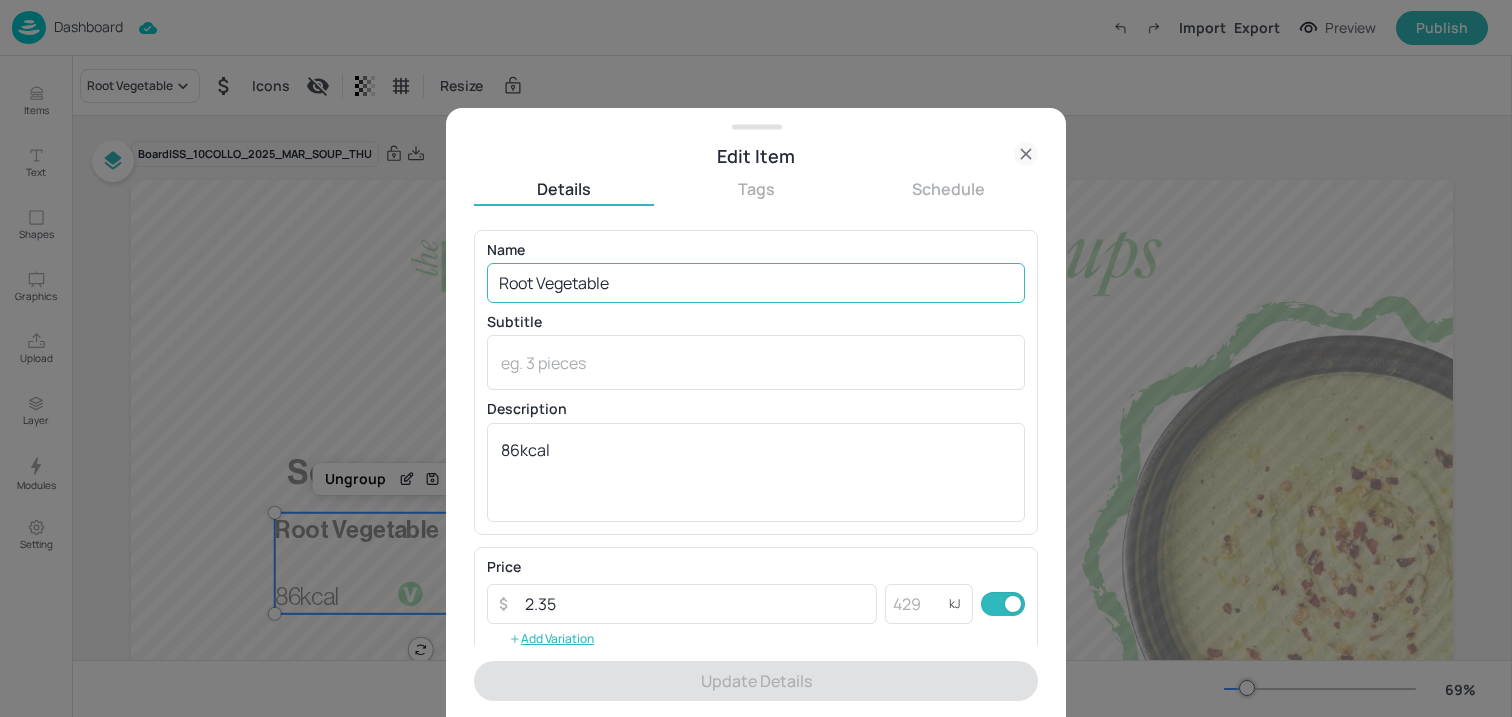 click on "Root Vegetable" at bounding box center (756, 283) 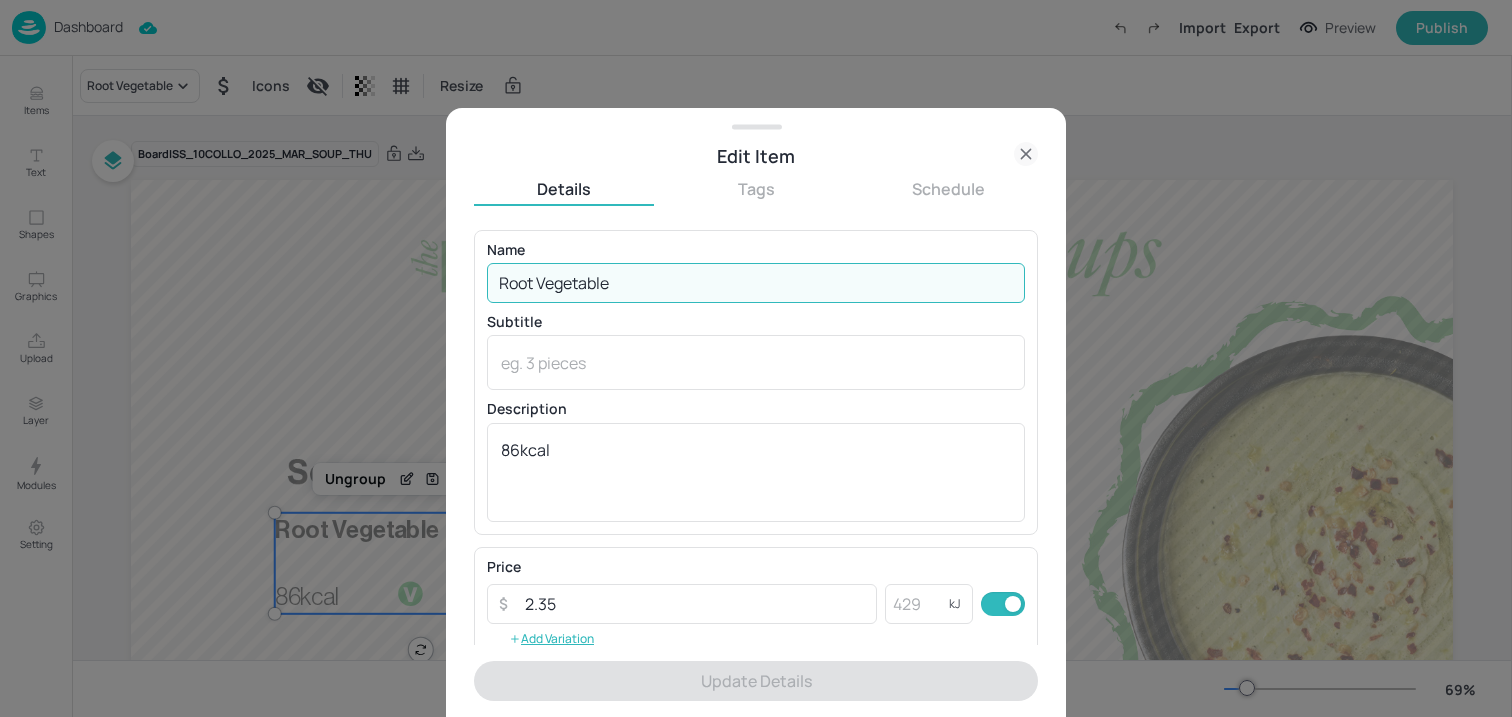 click on "Root Vegetable" at bounding box center [756, 283] 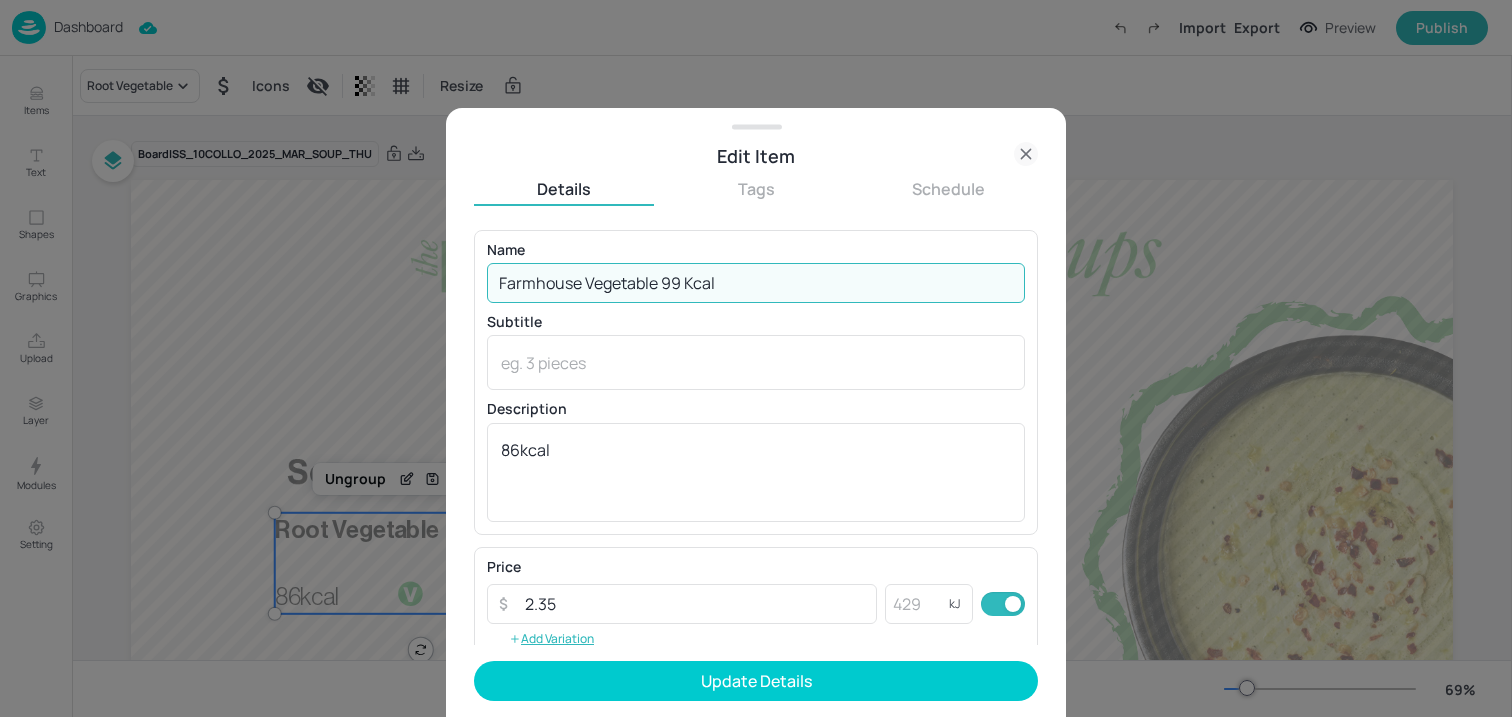 drag, startPoint x: 744, startPoint y: 286, endPoint x: 664, endPoint y: 285, distance: 80.00625 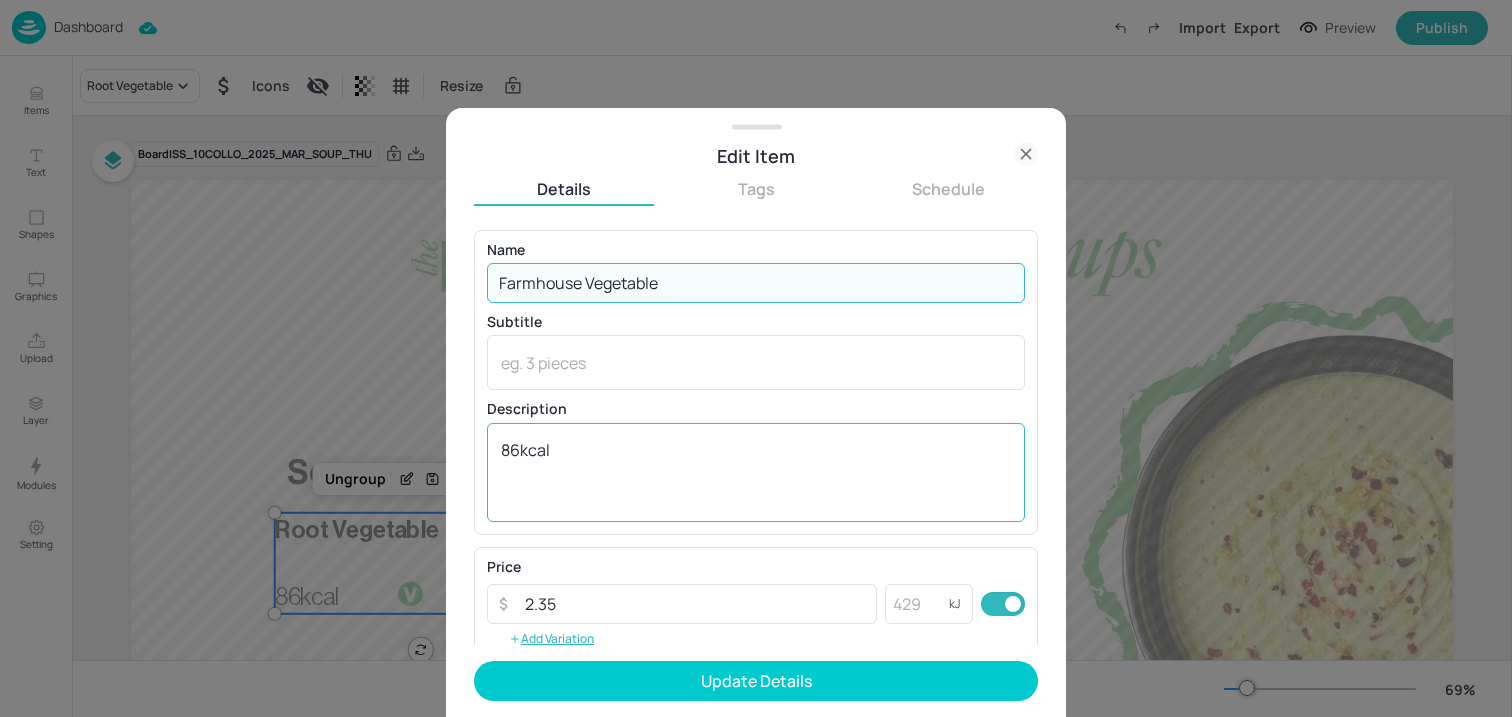 type on "Farmhouse Vegetable" 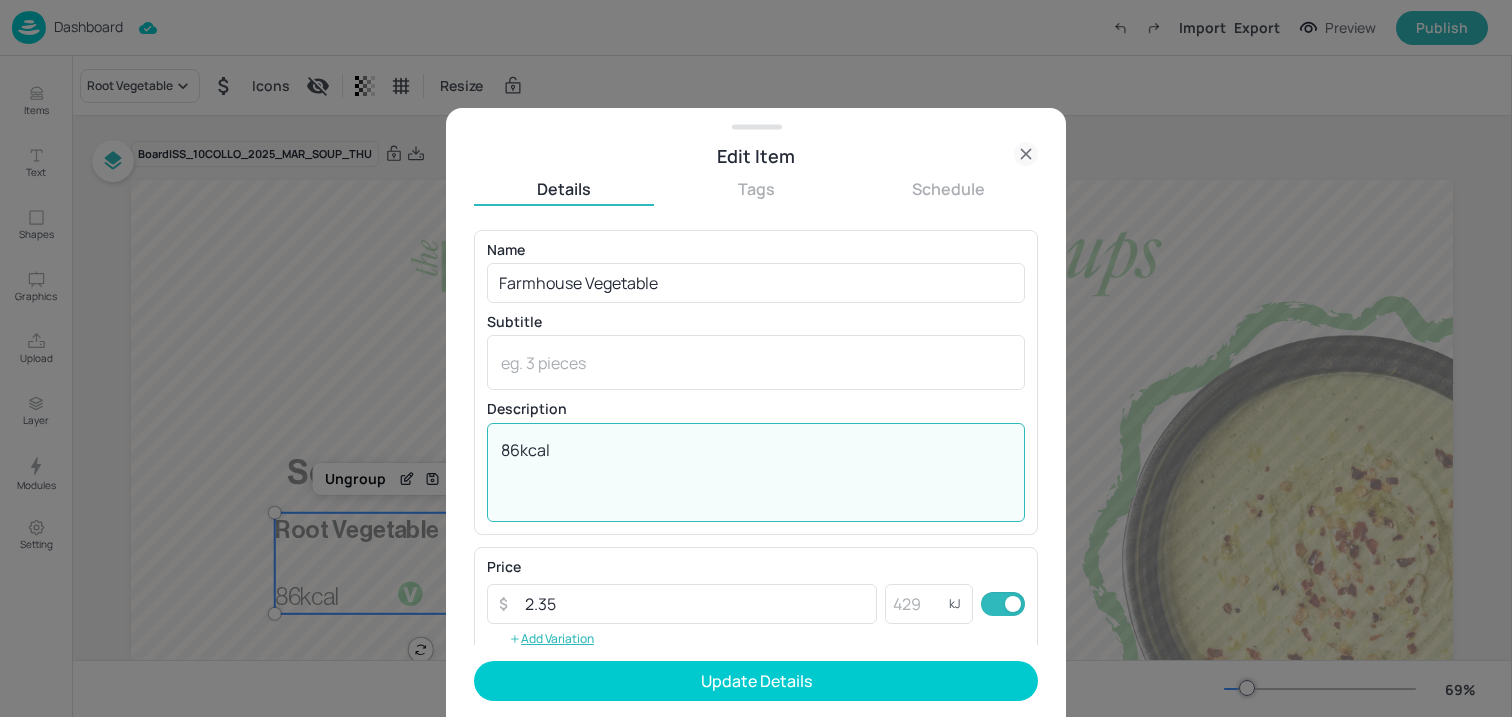 click on "86kcal" at bounding box center (756, 472) 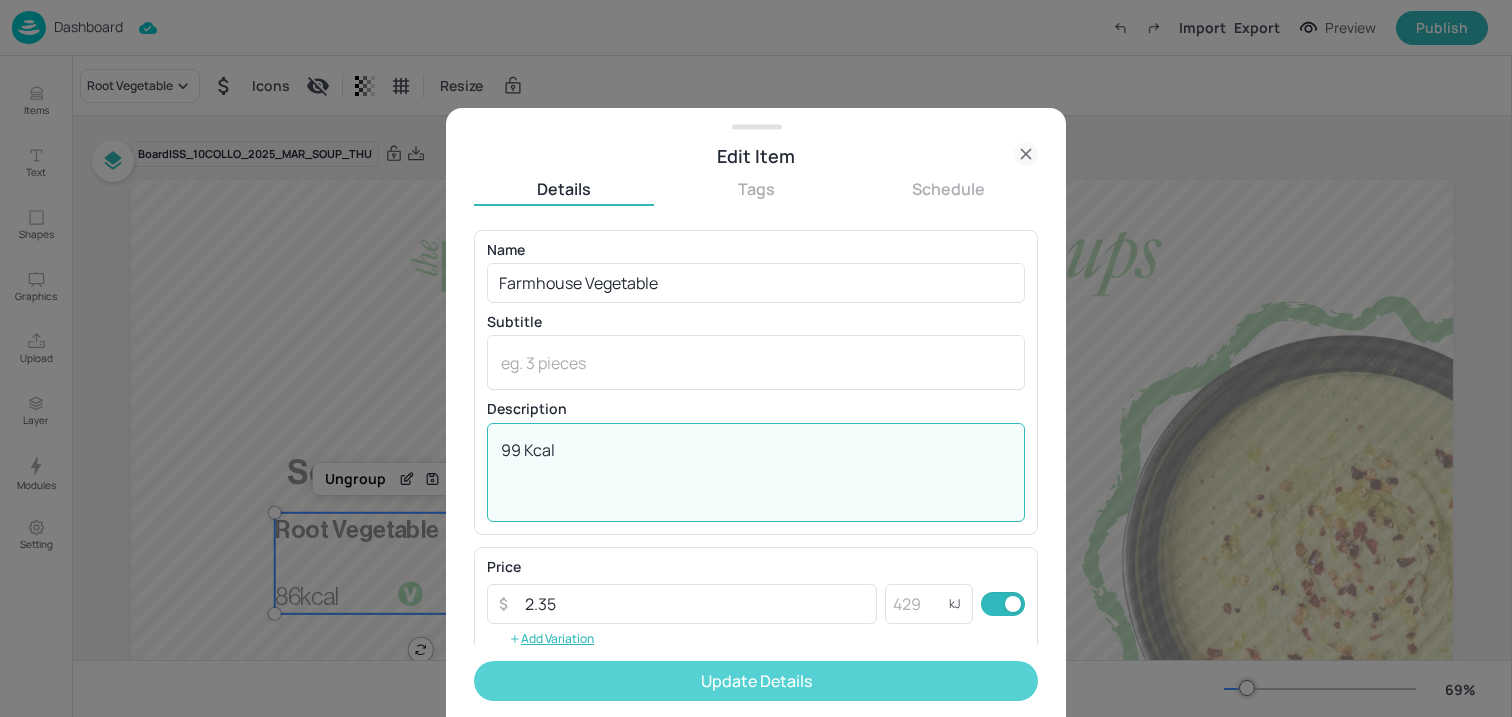 type on "99 Kcal" 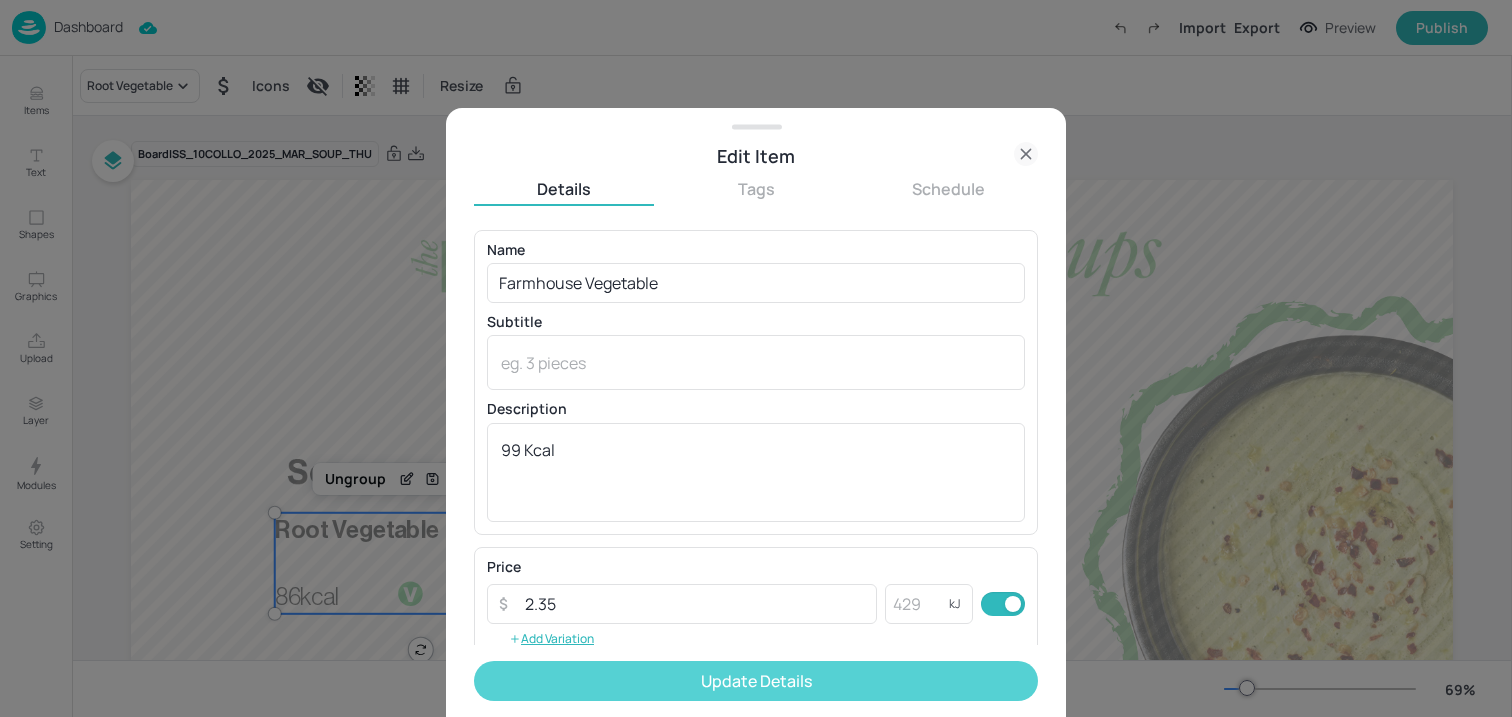 click on "Update Details" at bounding box center (756, 681) 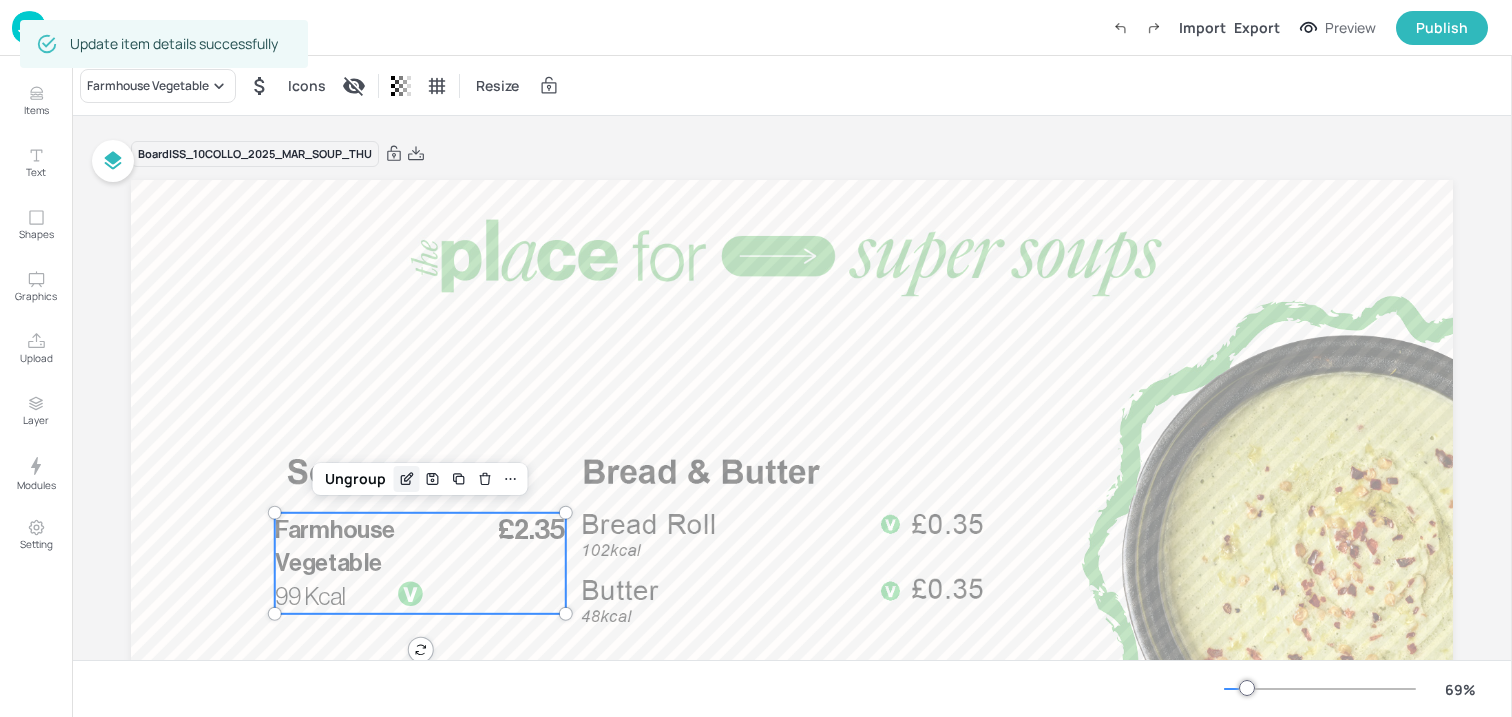 click 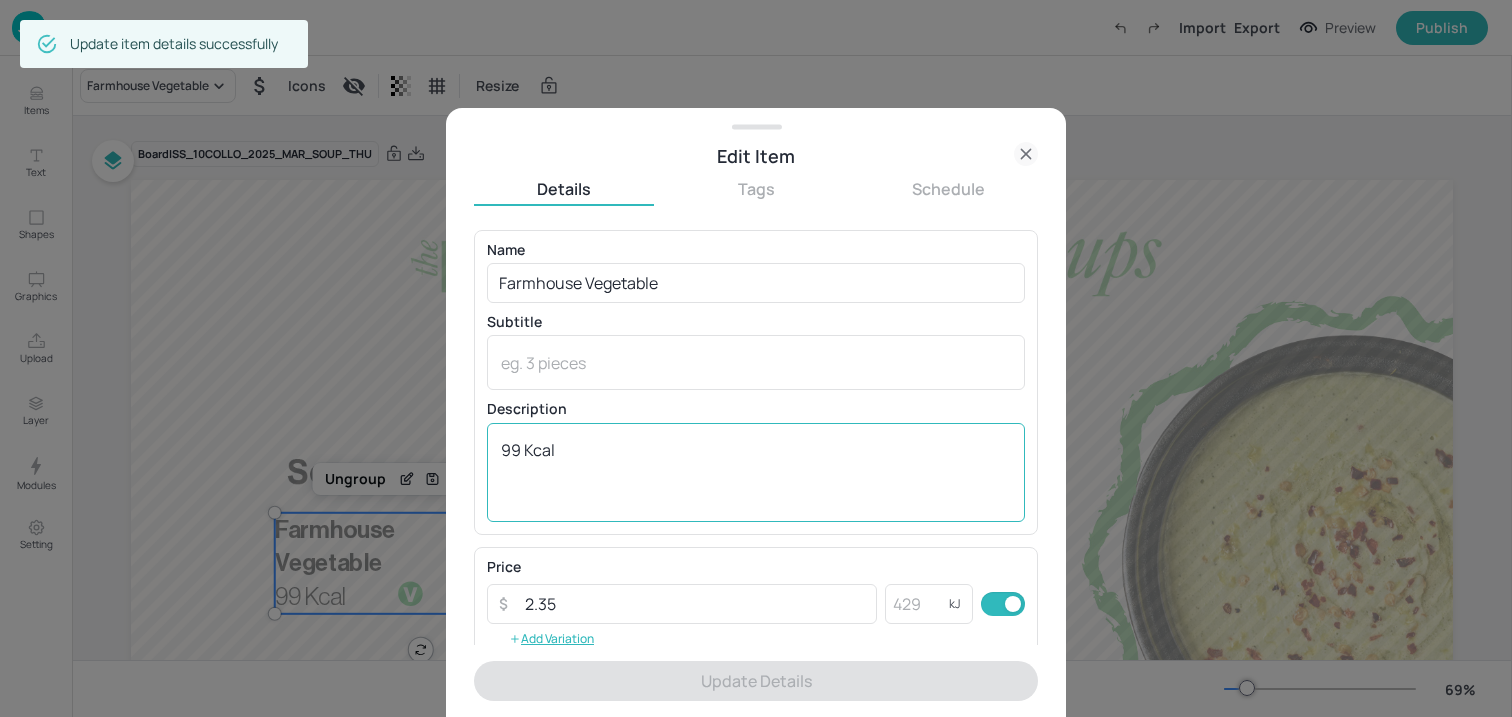 click on "99 Kcal" at bounding box center [756, 472] 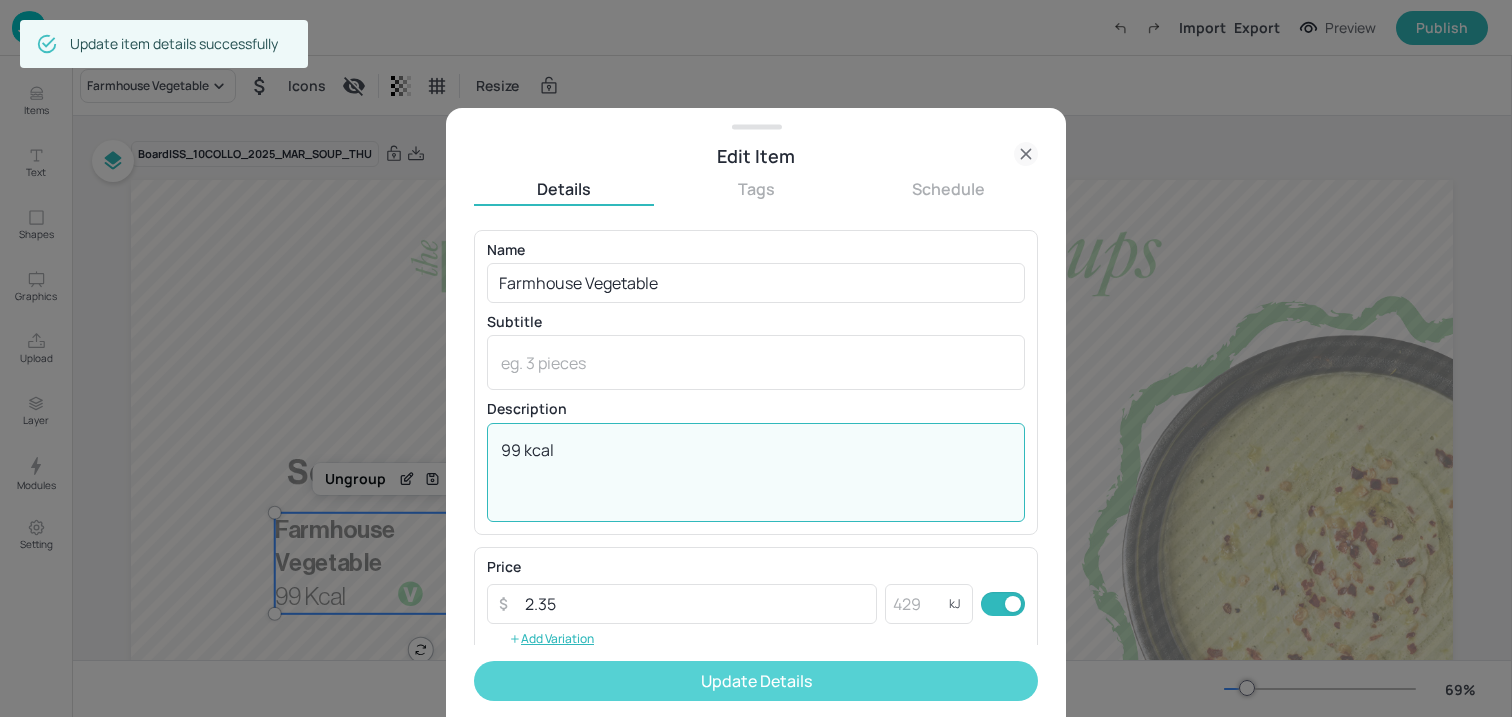 type on "99 kcal" 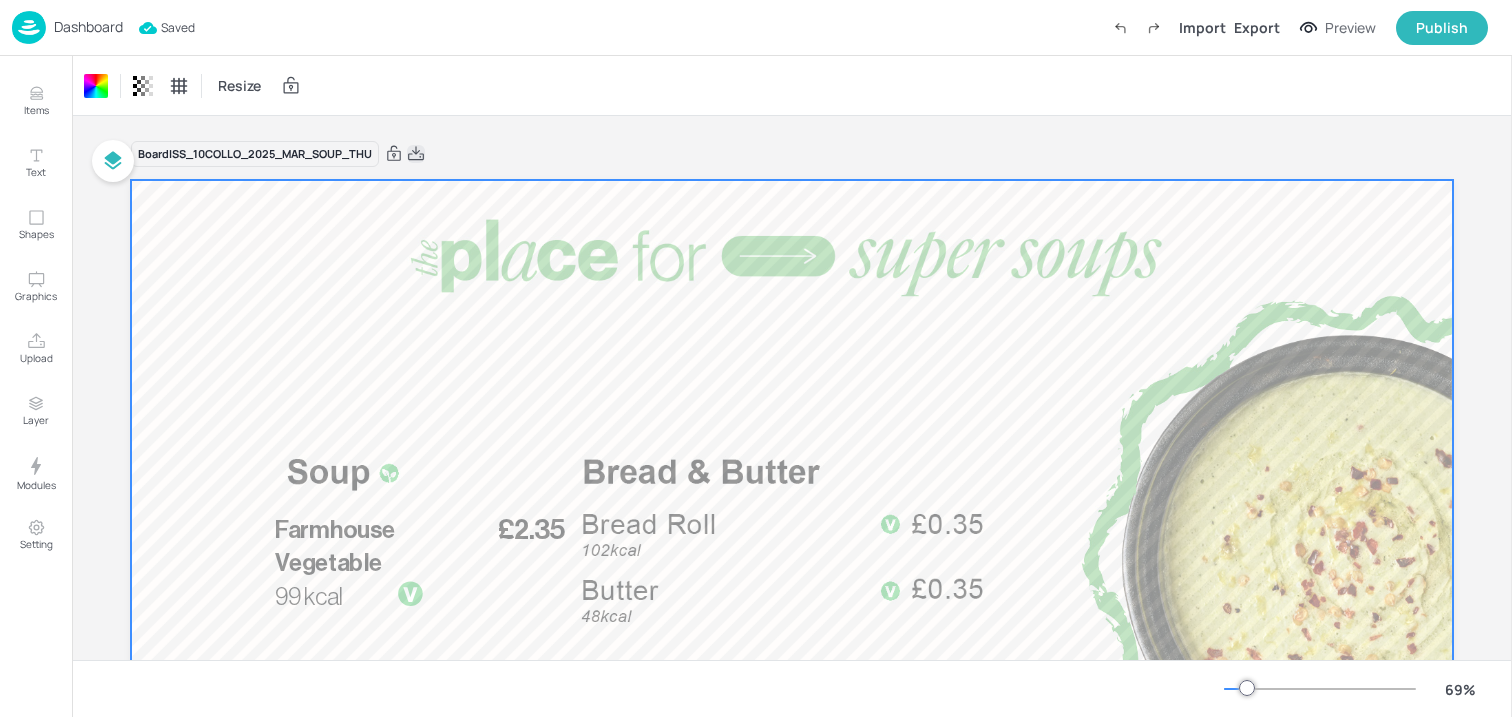 click 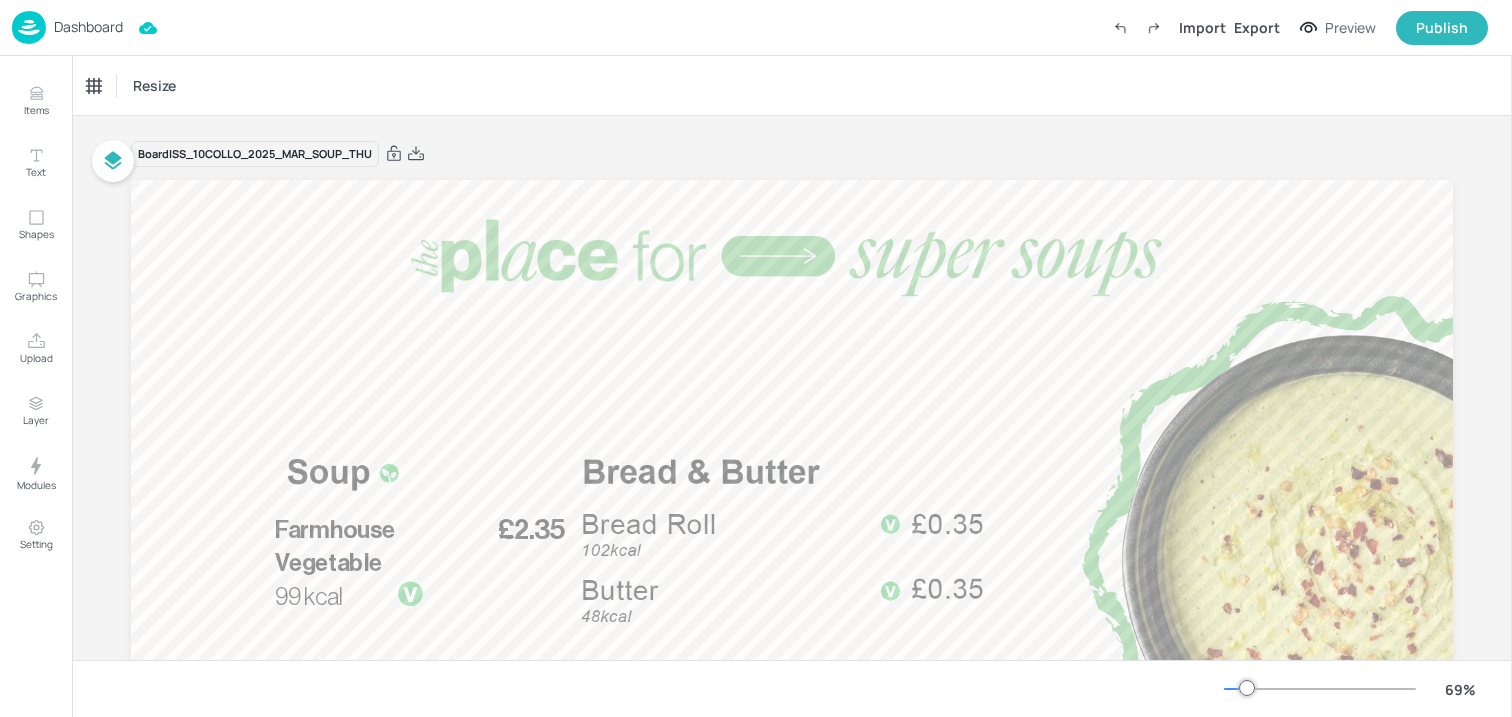 click on "Dashboard" at bounding box center [88, 27] 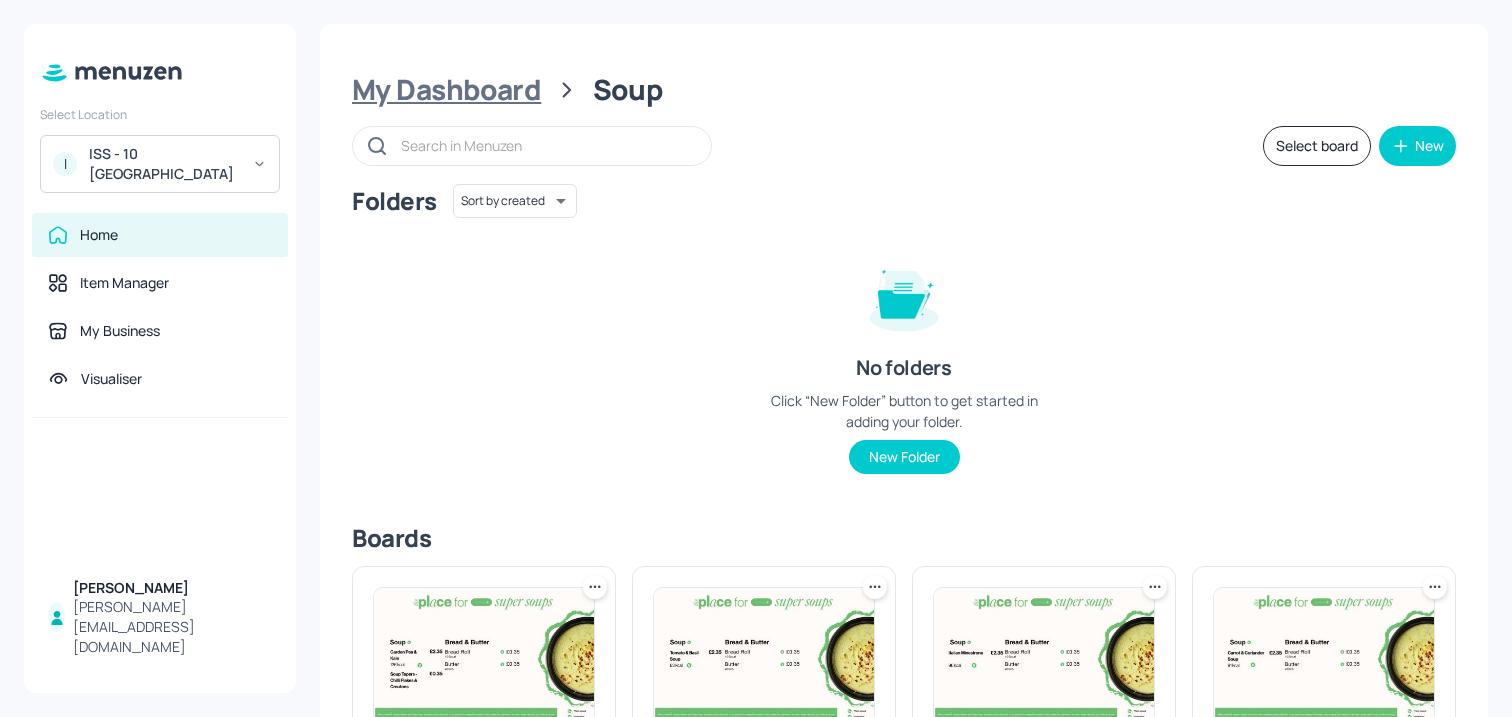 click on "My Dashboard" at bounding box center (446, 90) 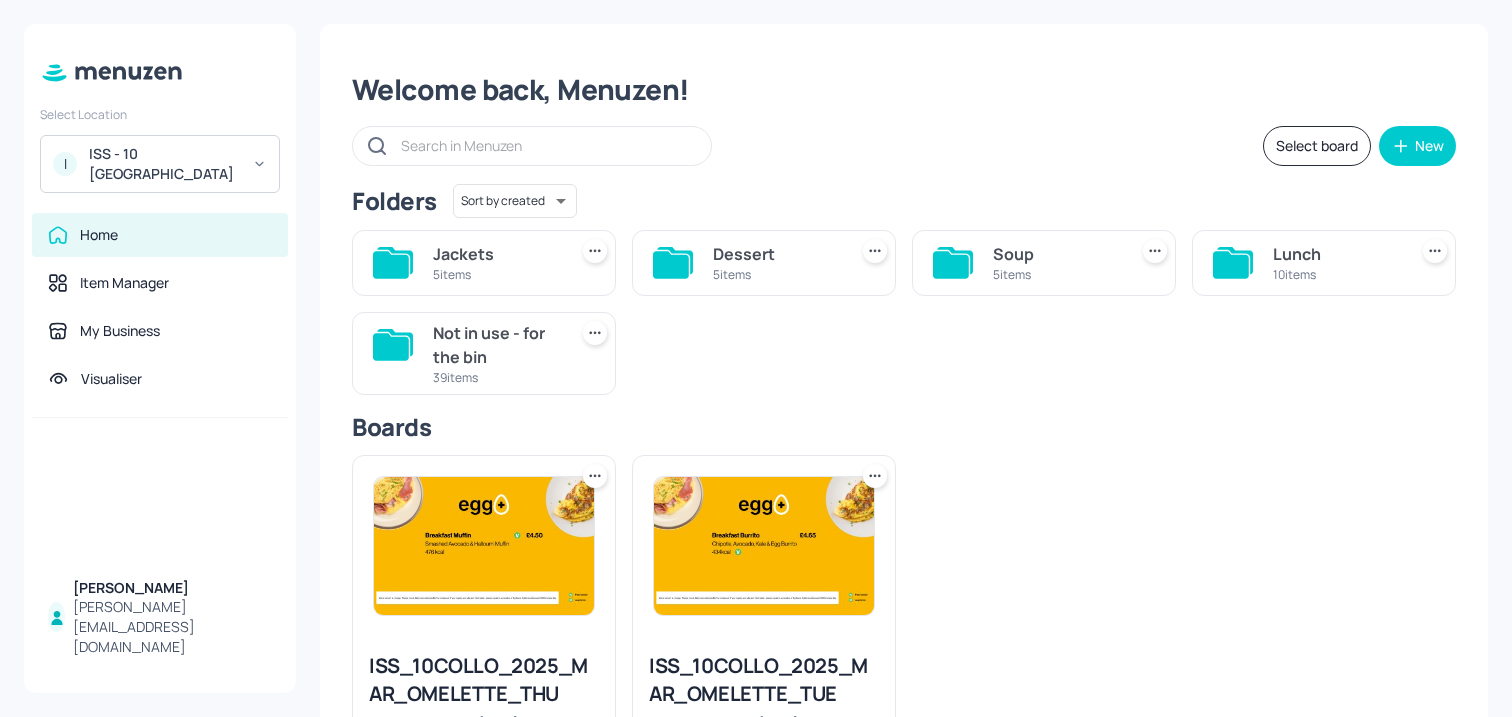 scroll, scrollTop: 9, scrollLeft: 0, axis: vertical 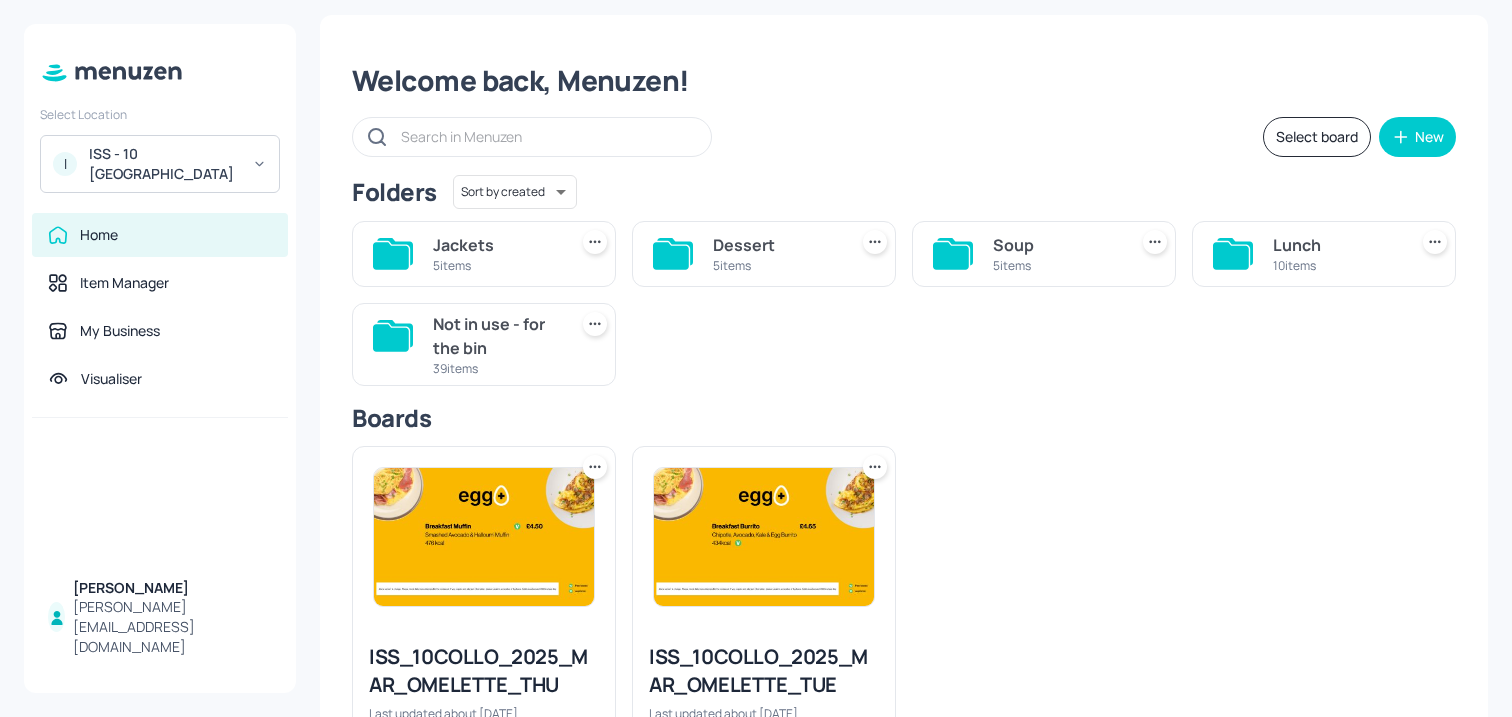 click 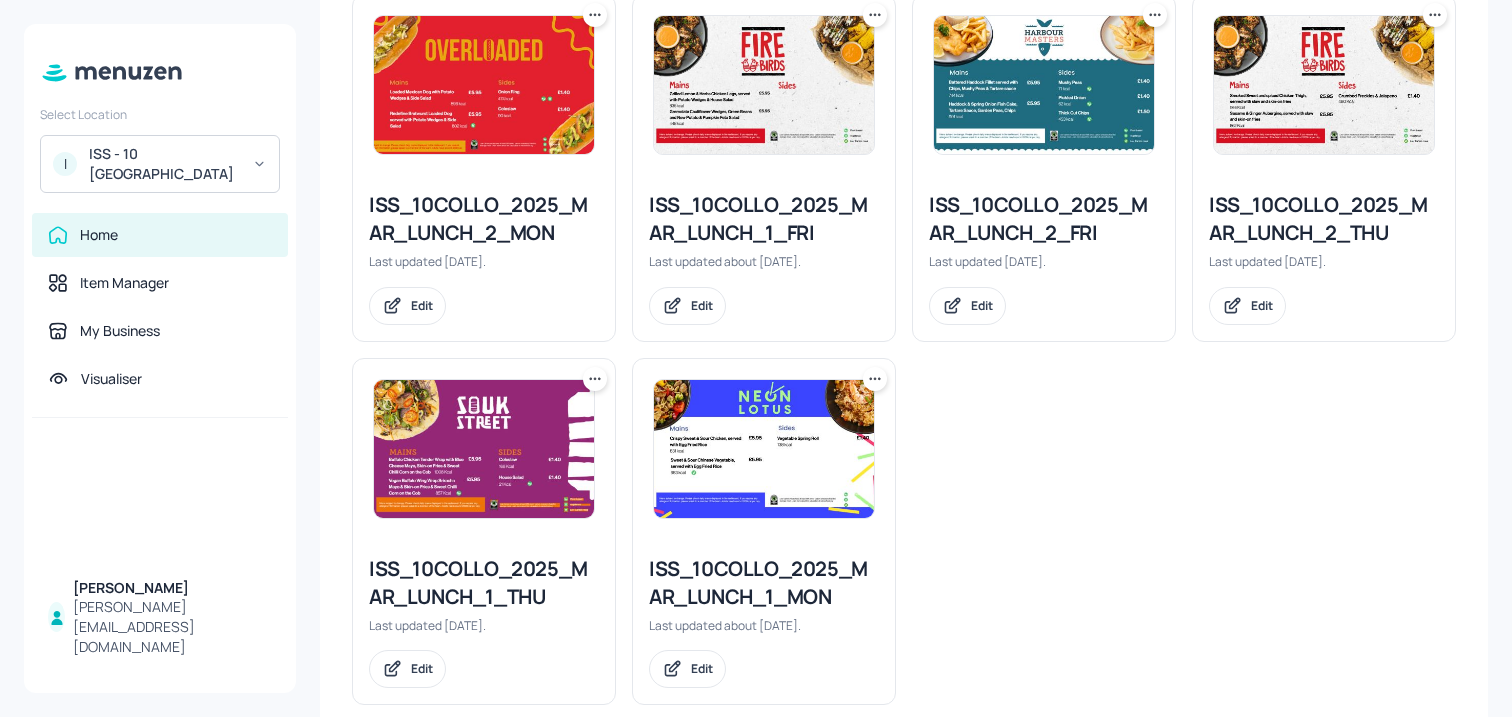 scroll, scrollTop: 940, scrollLeft: 0, axis: vertical 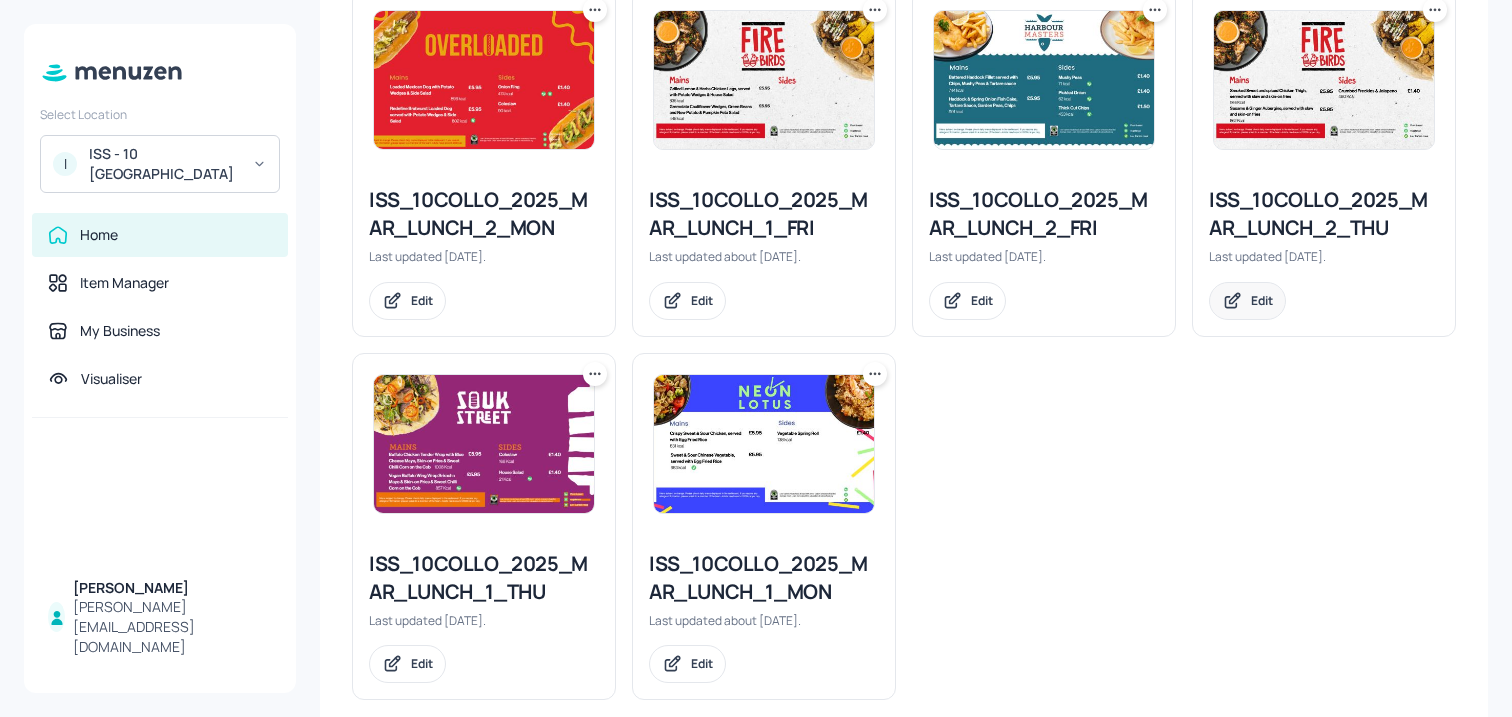 click on "Edit" at bounding box center [1247, 301] 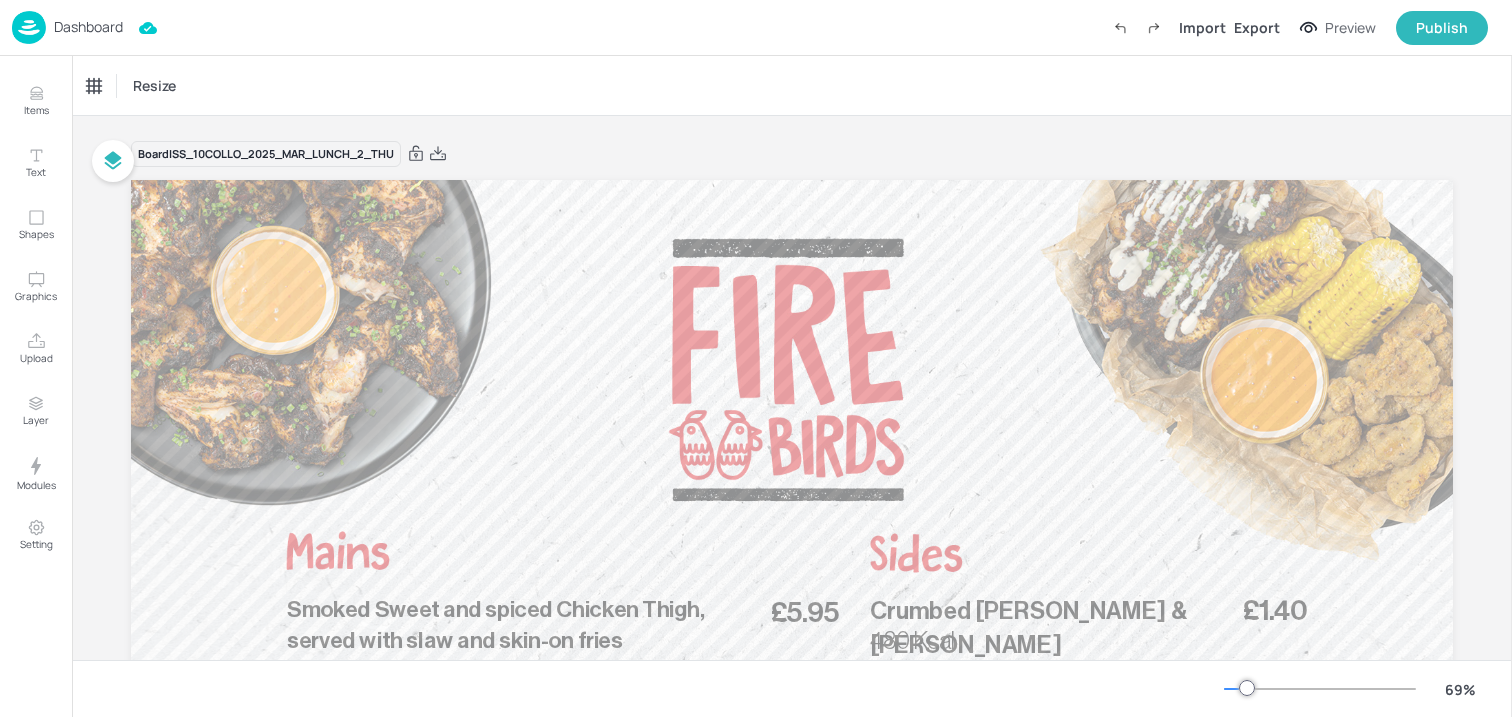 click on "Dashboard" at bounding box center (67, 27) 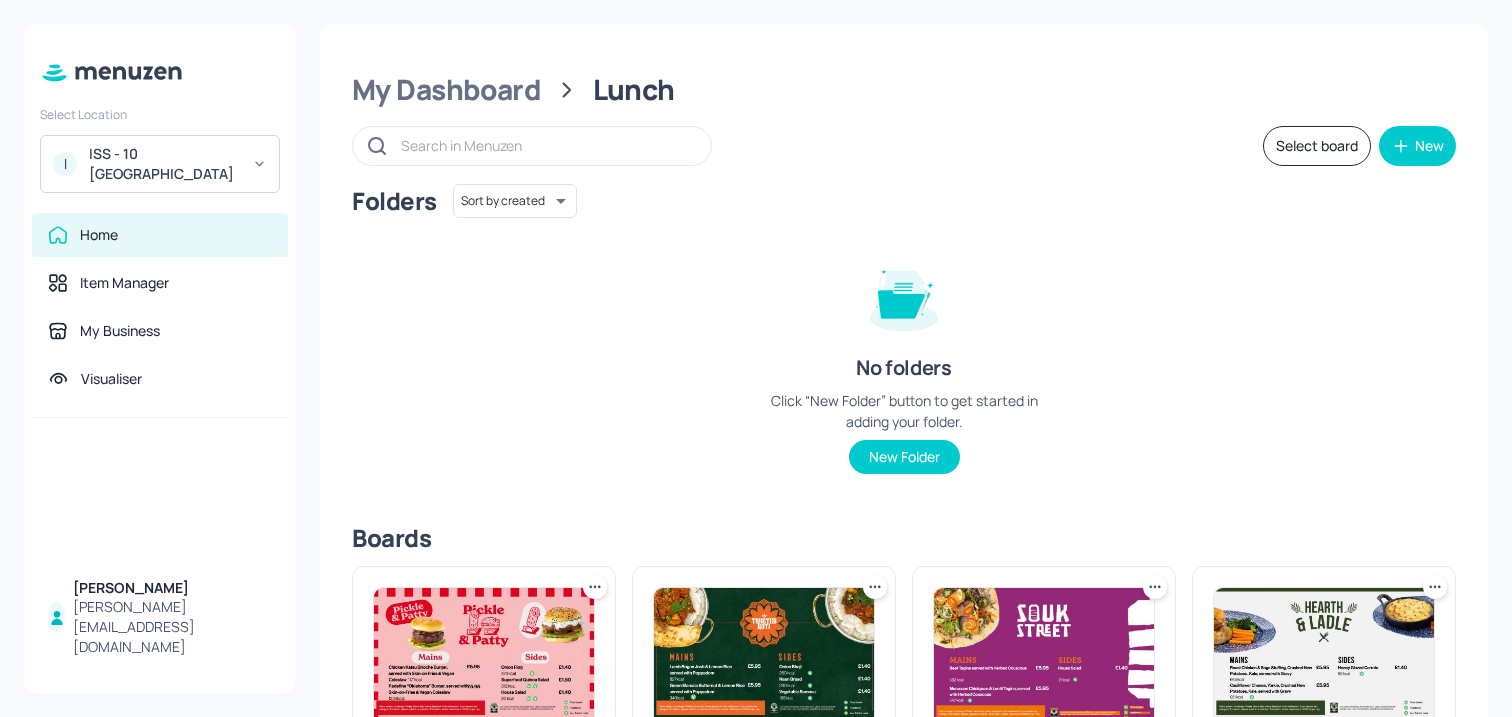 scroll, scrollTop: 971, scrollLeft: 0, axis: vertical 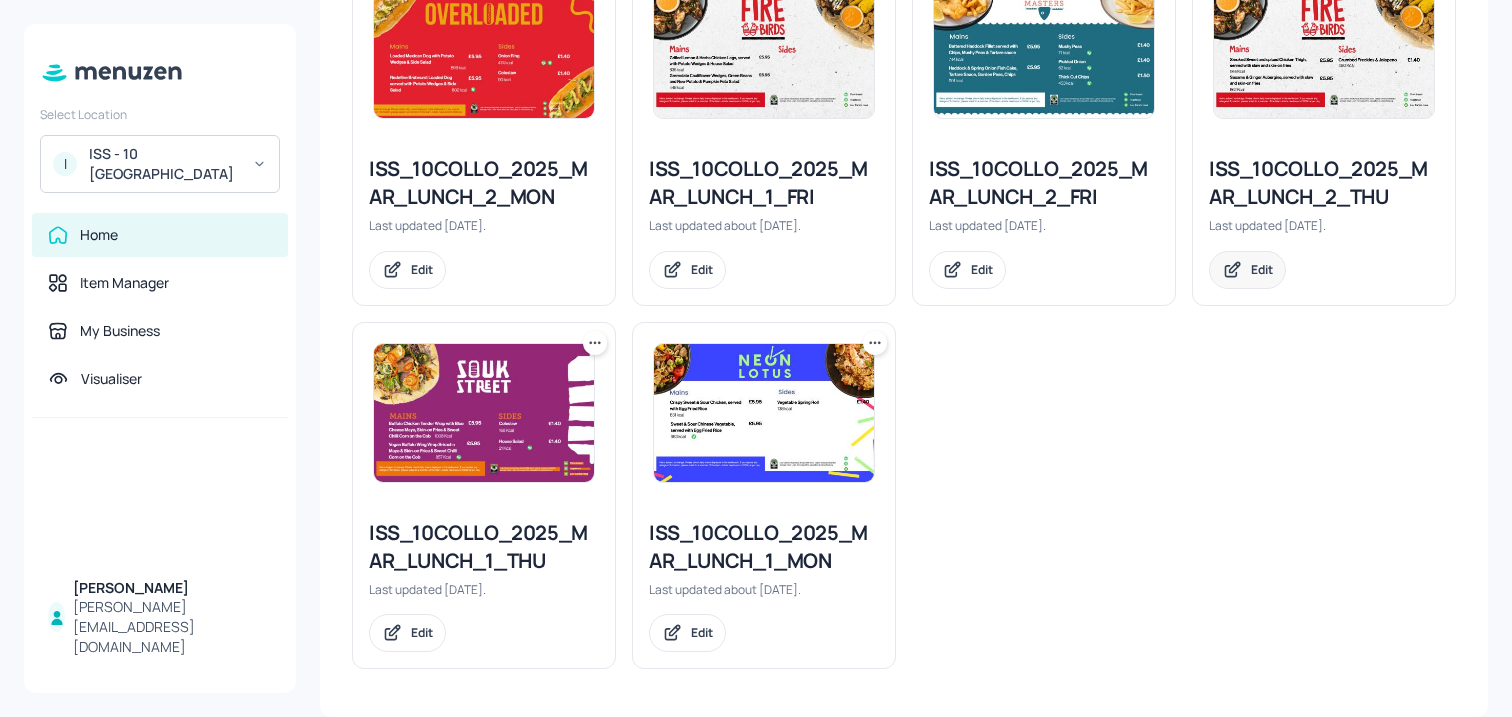 click on "Edit" at bounding box center (1262, 269) 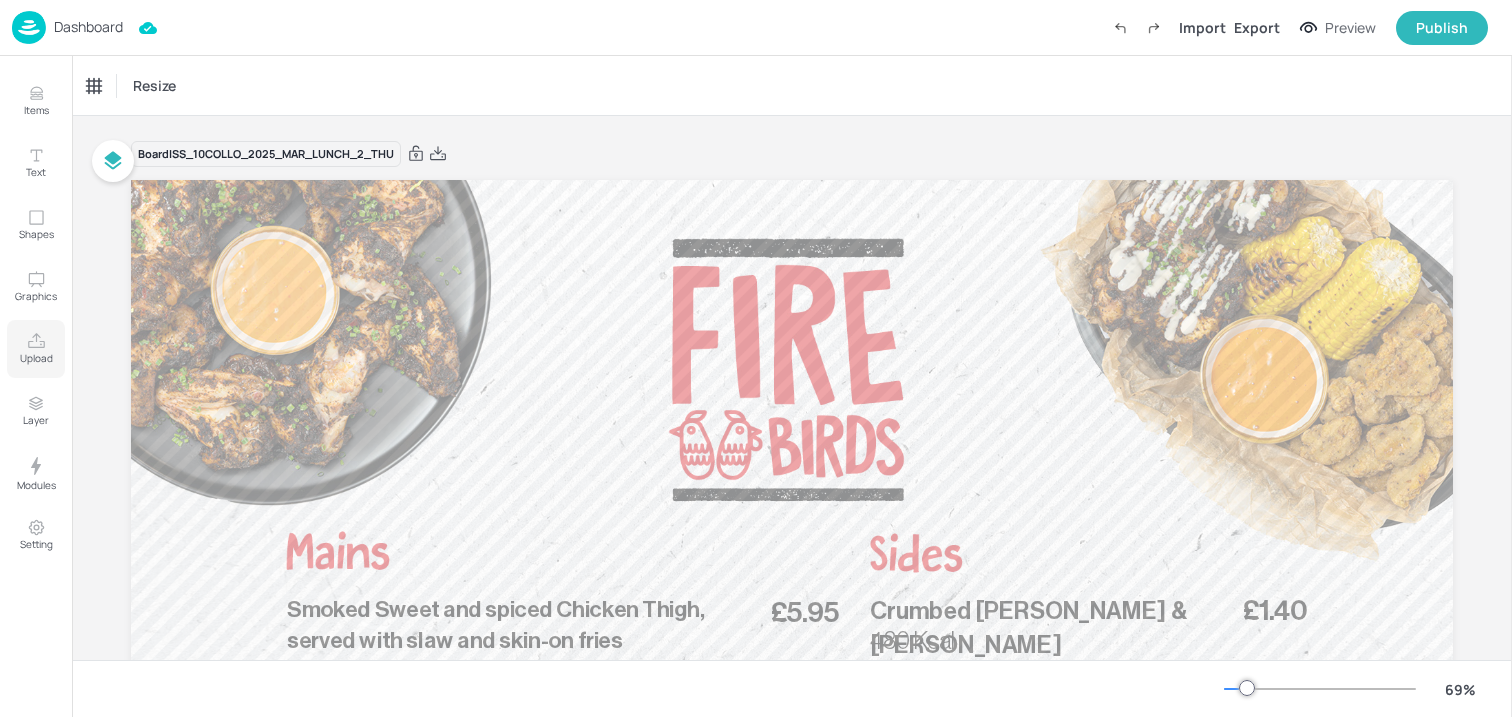 click 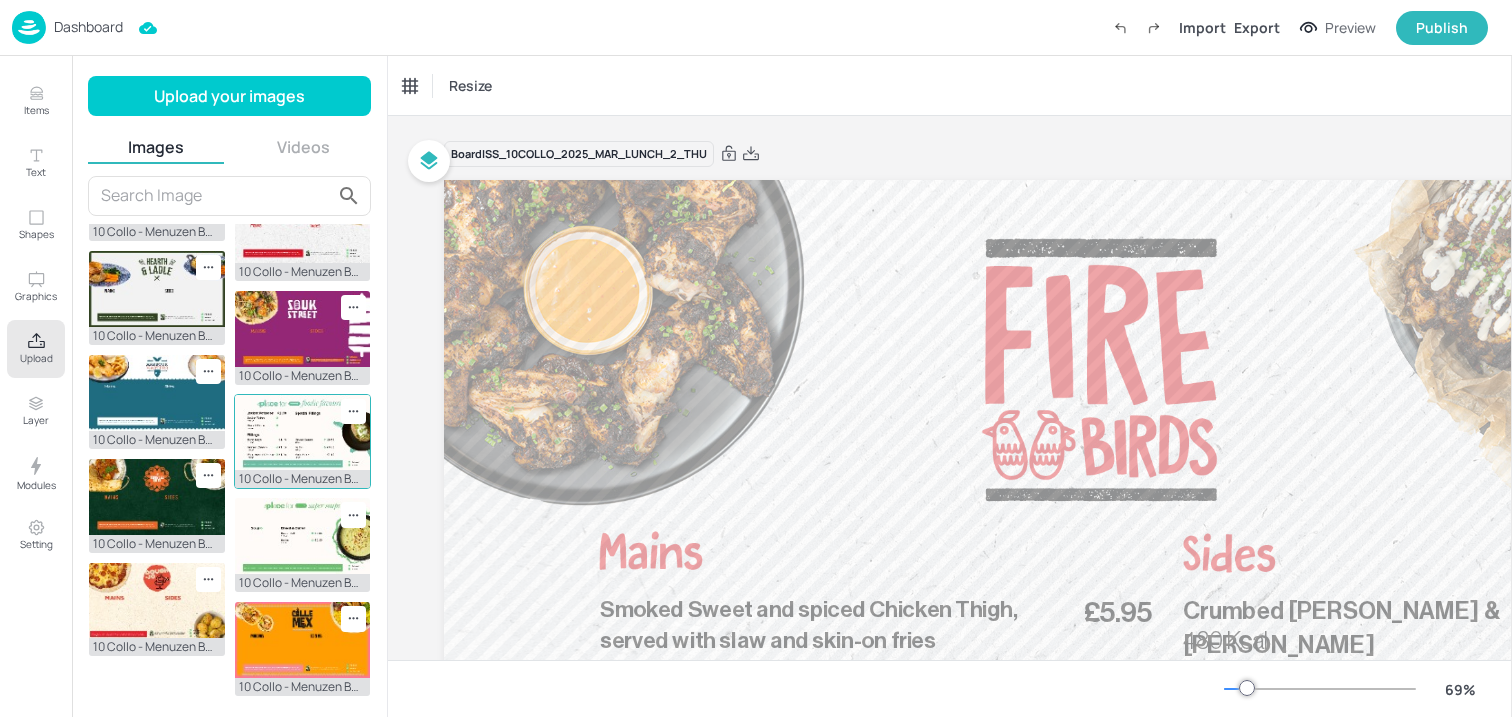 scroll, scrollTop: 447, scrollLeft: 0, axis: vertical 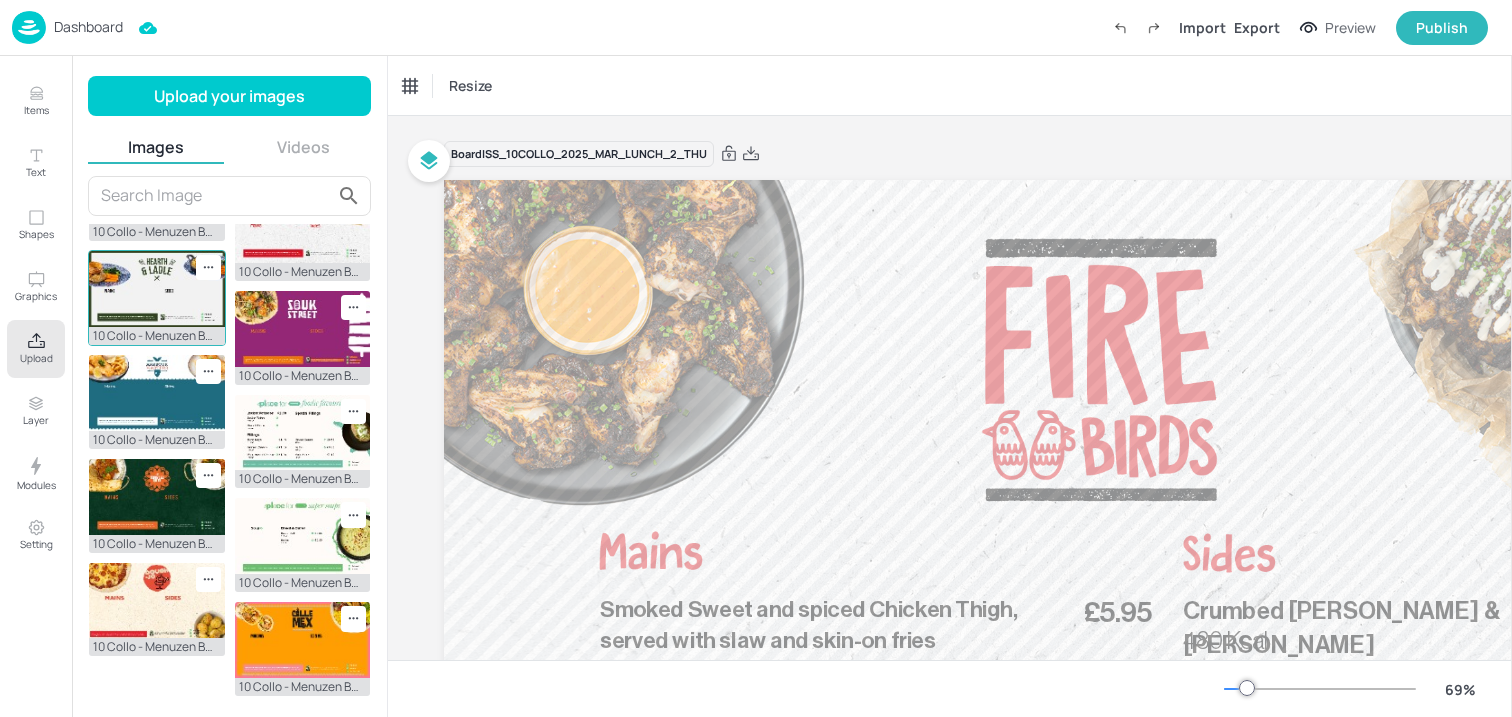 click at bounding box center (157, 289) 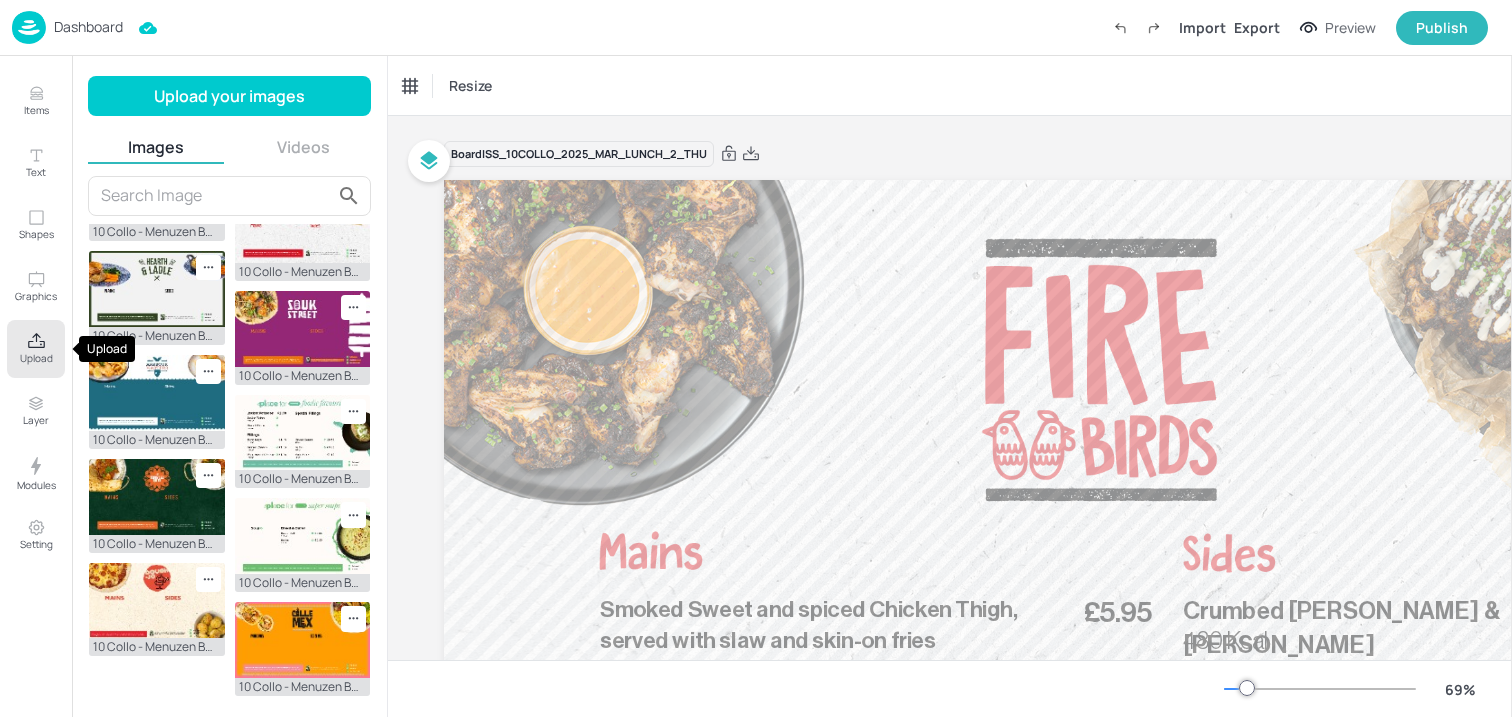 click on "Upload" at bounding box center [36, 358] 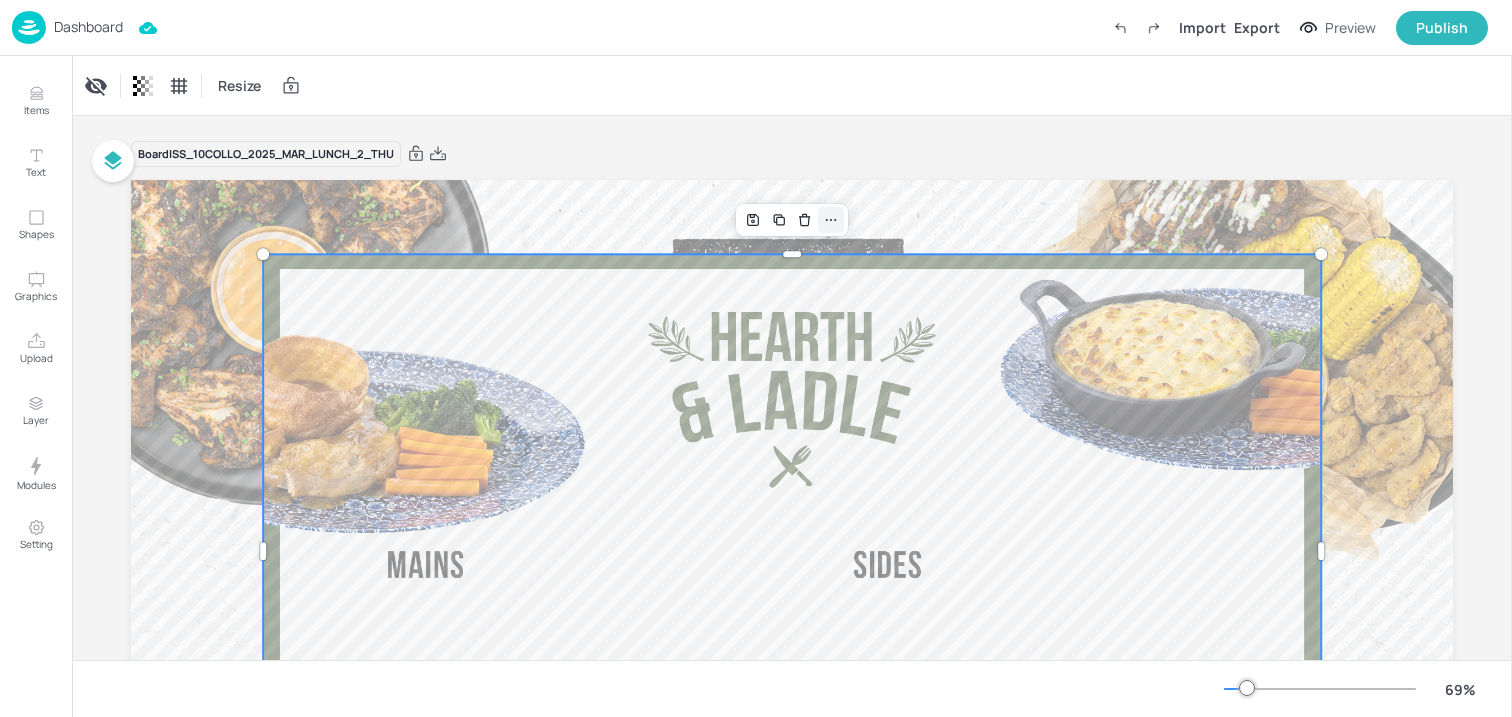 click 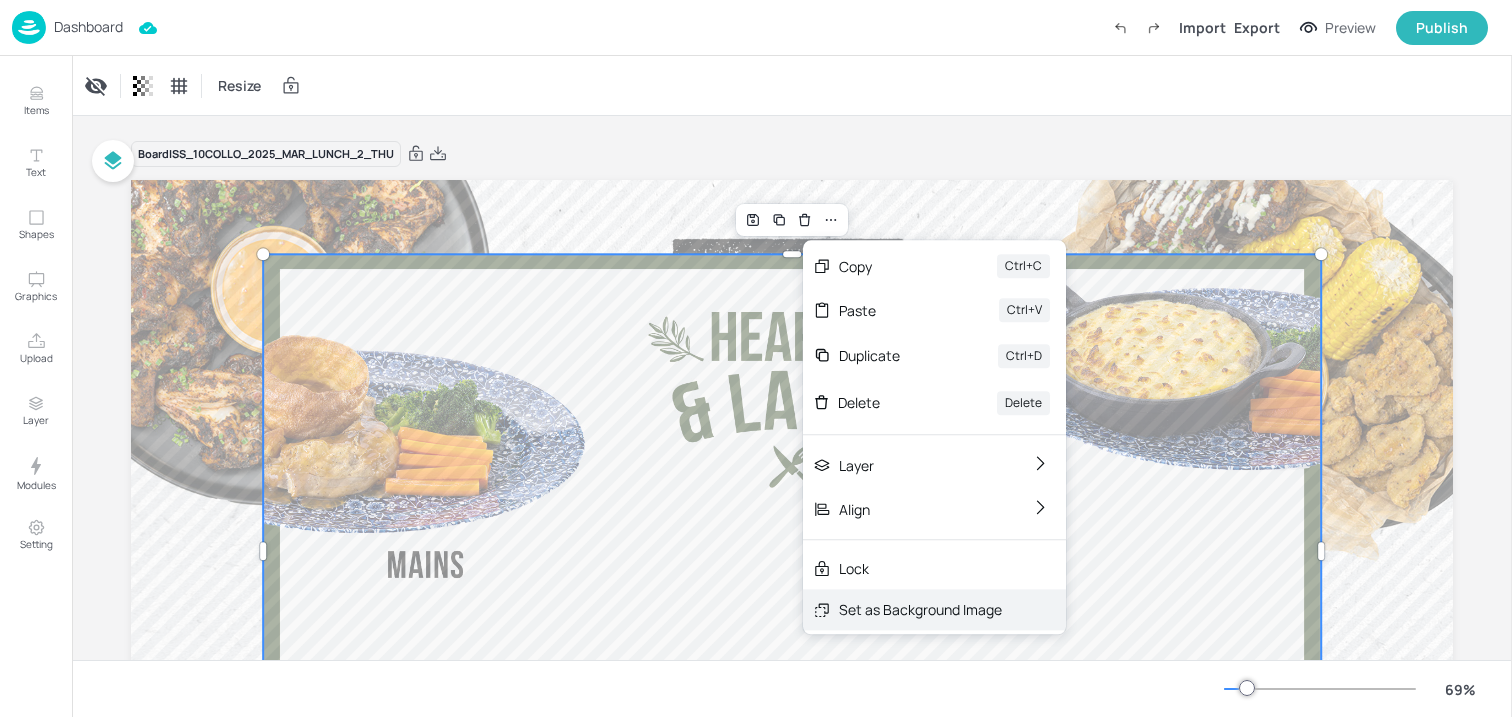 click on "Set as Background Image" at bounding box center [920, 609] 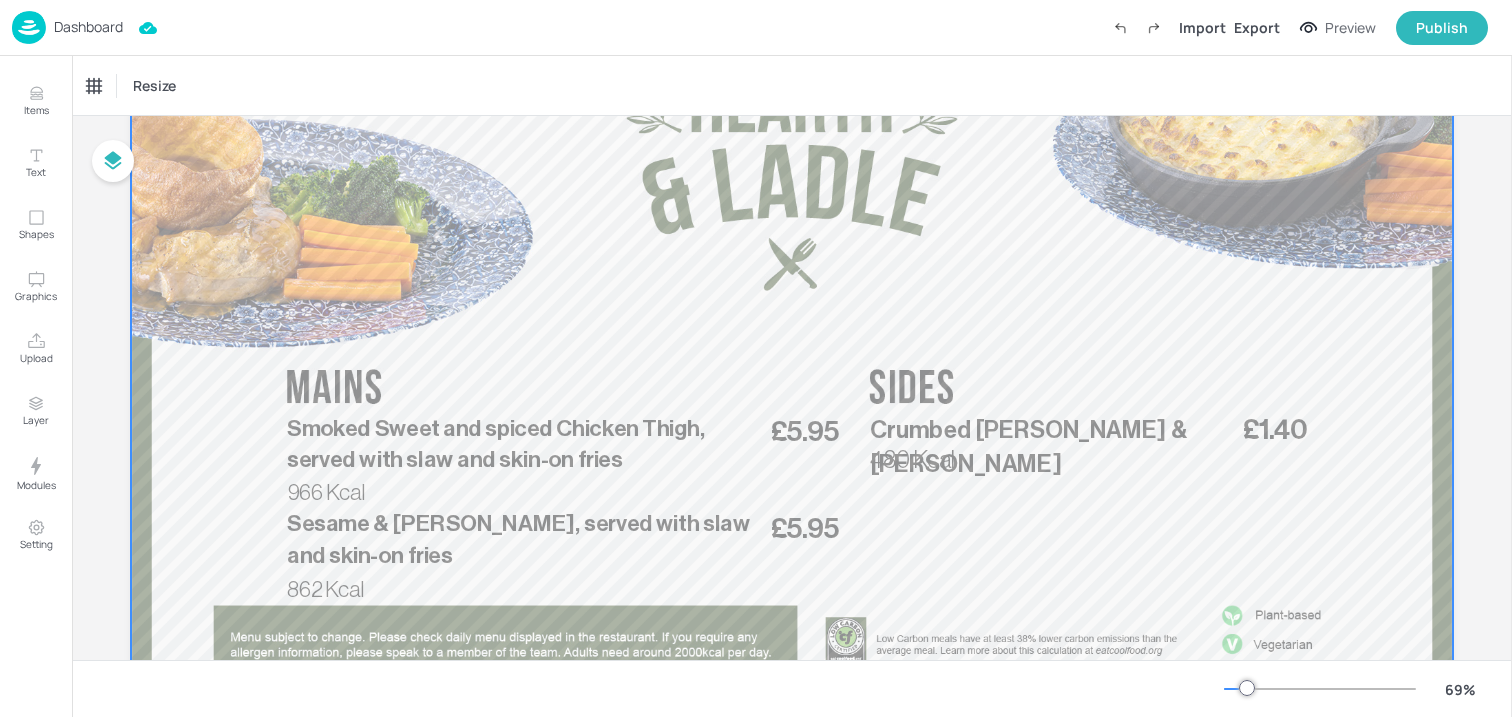 scroll, scrollTop: 313, scrollLeft: 0, axis: vertical 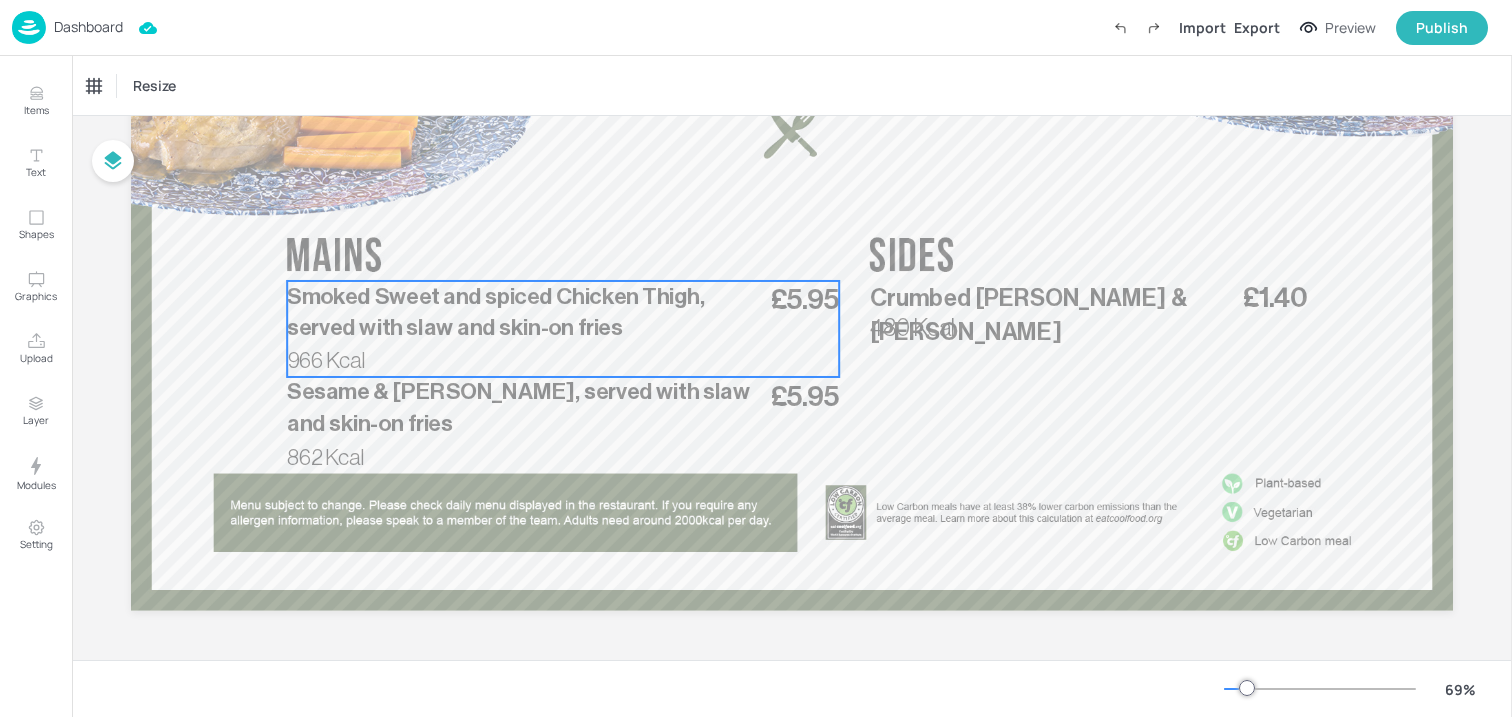 click on "Smoked Sweet and spiced Chicken Thigh, served with slaw and skin-on fries" at bounding box center (495, 312) 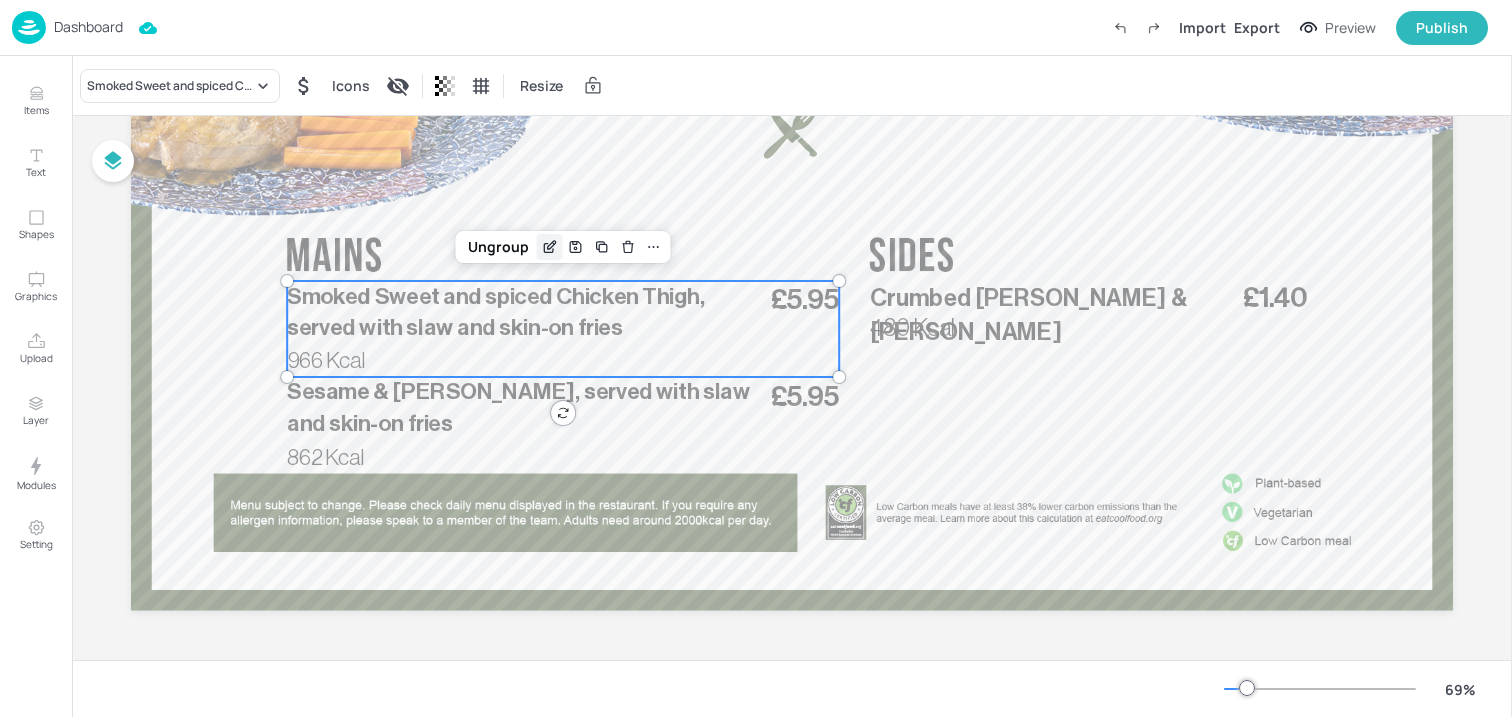 click 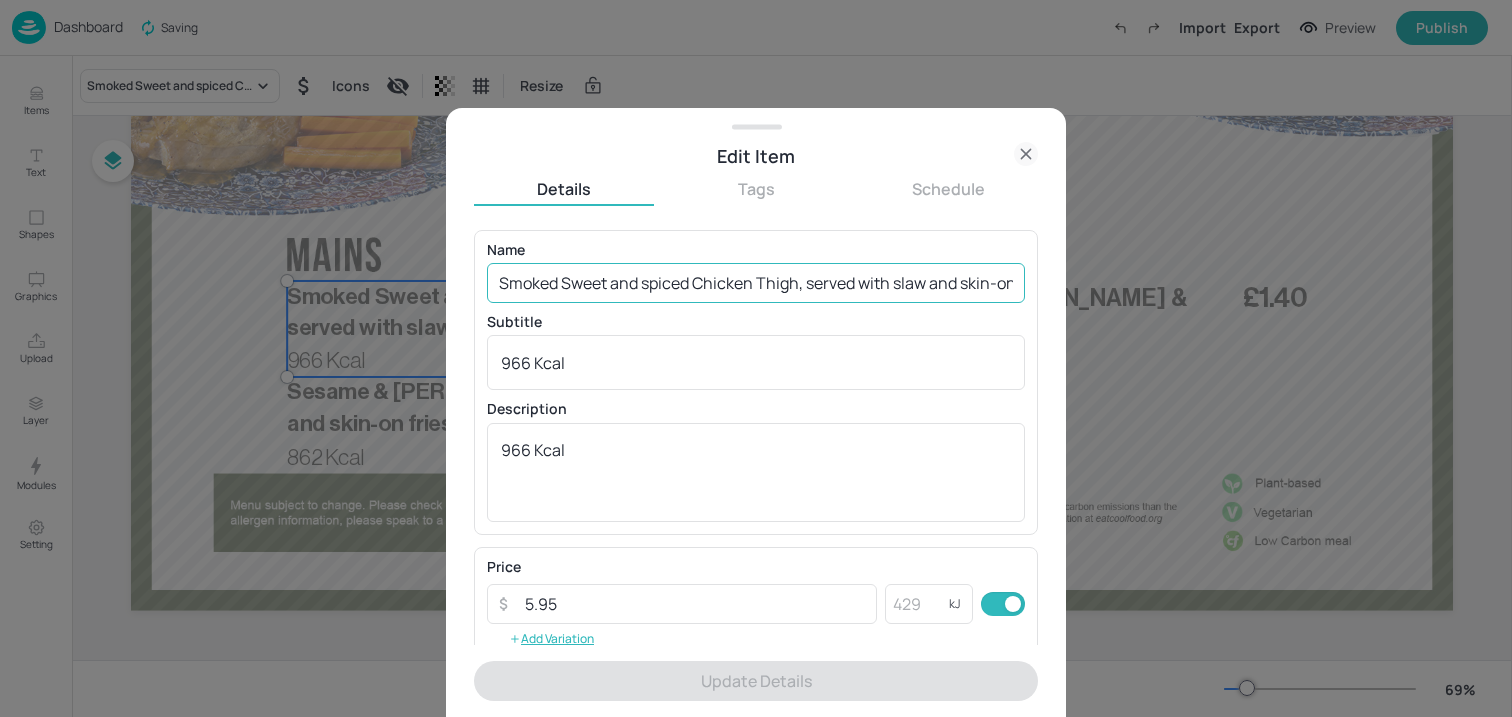click on "Smoked Sweet and spiced Chicken Thigh, served with slaw and skin-on fries" at bounding box center (756, 283) 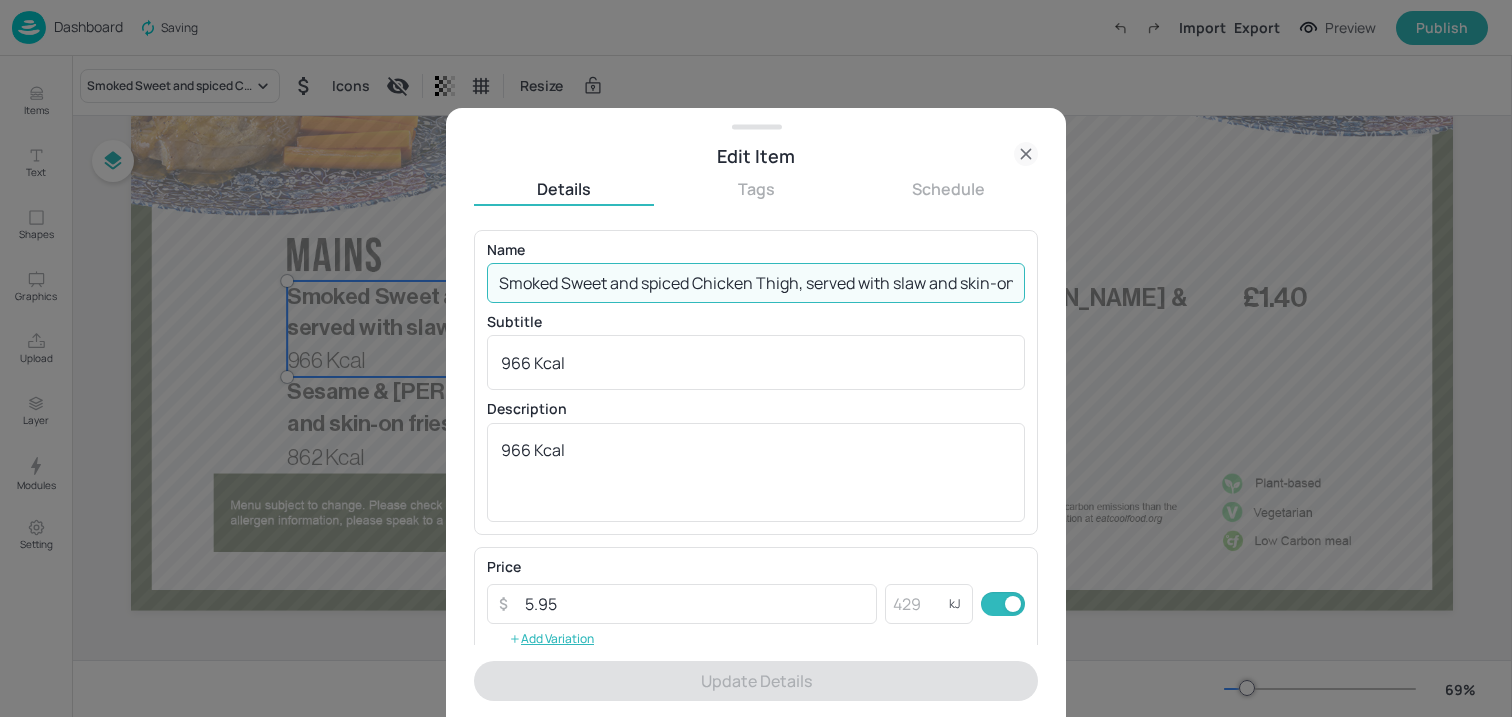 click on "Smoked Sweet and spiced Chicken Thigh, served with slaw and skin-on fries" at bounding box center [756, 283] 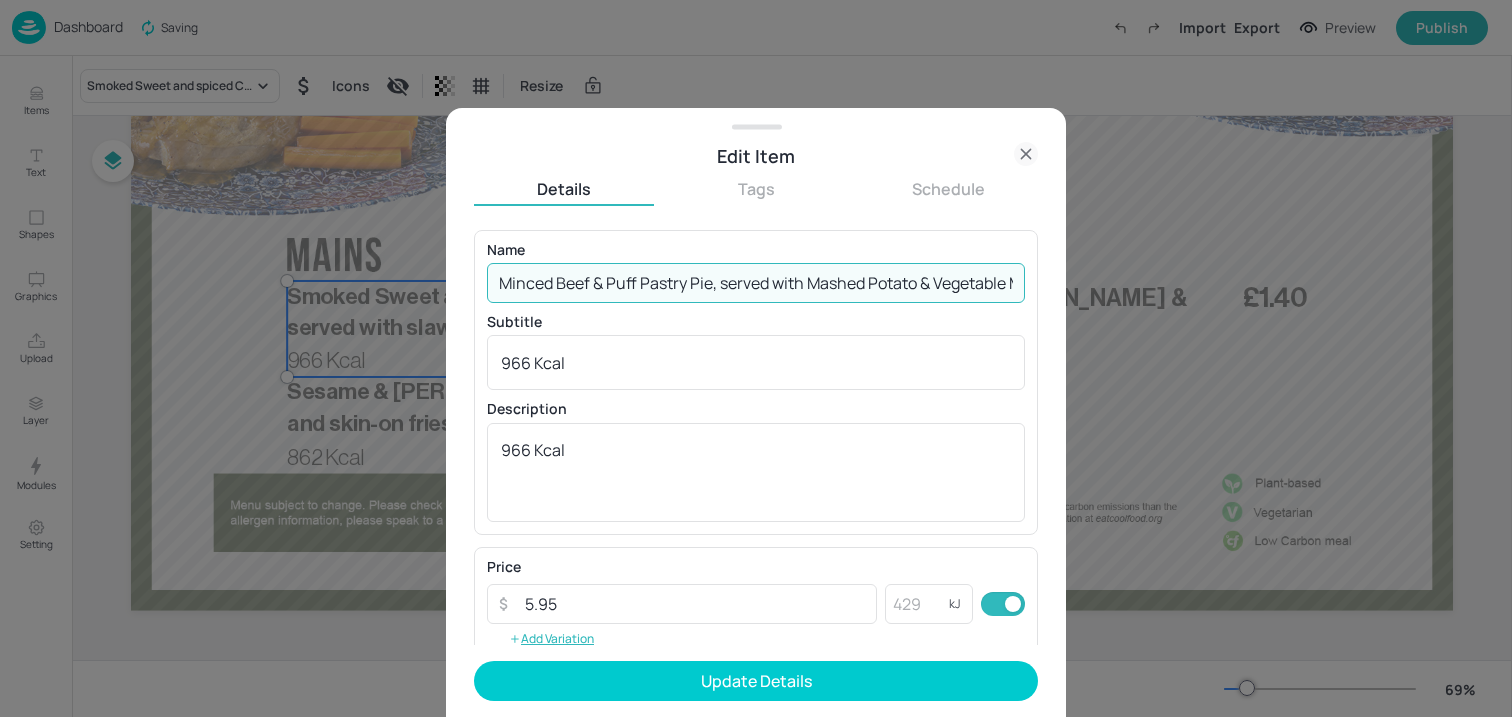 scroll, scrollTop: 0, scrollLeft: 196, axis: horizontal 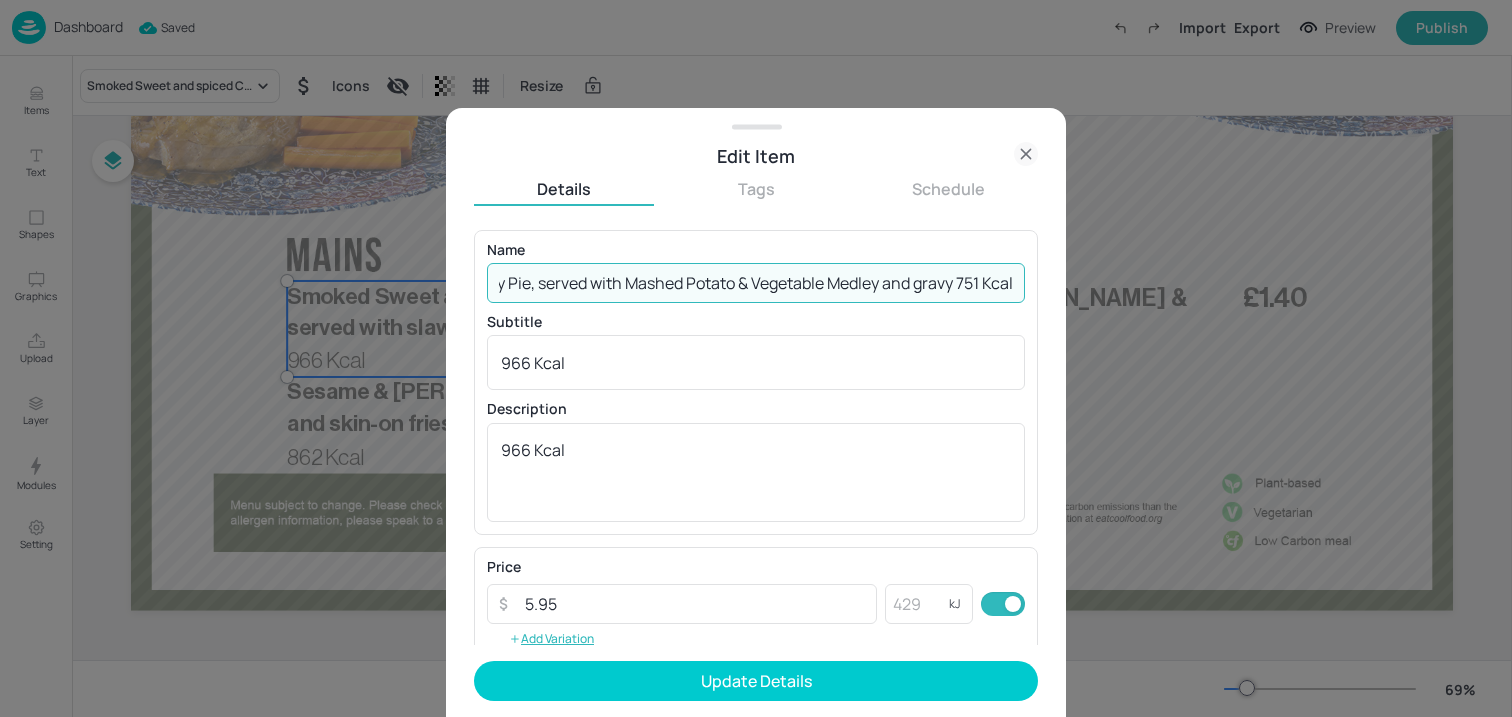 click on "Minced Beef & Puff Pastry Pie, served with Mashed Potato & Vegetable Medley and gravy 751 Kcal" at bounding box center [756, 283] 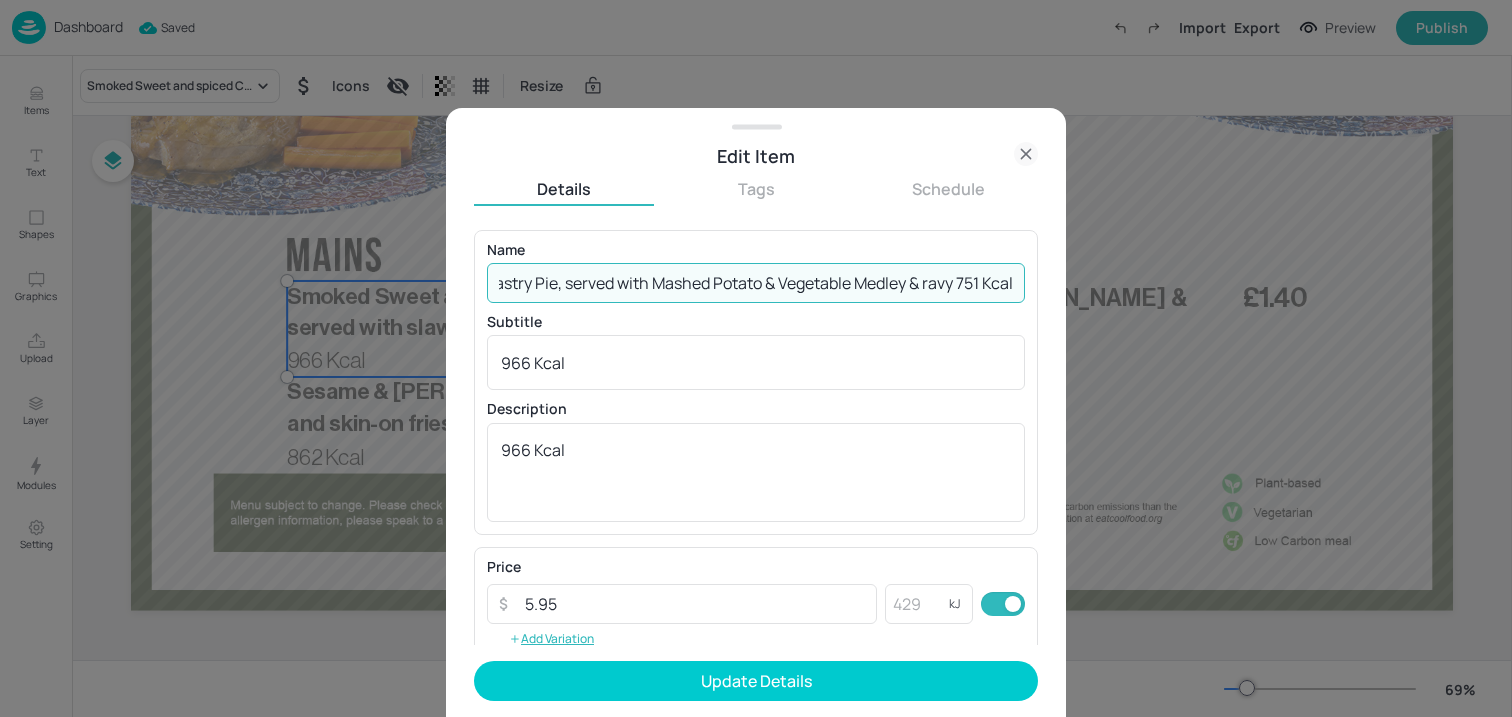 scroll, scrollTop: 0, scrollLeft: 170, axis: horizontal 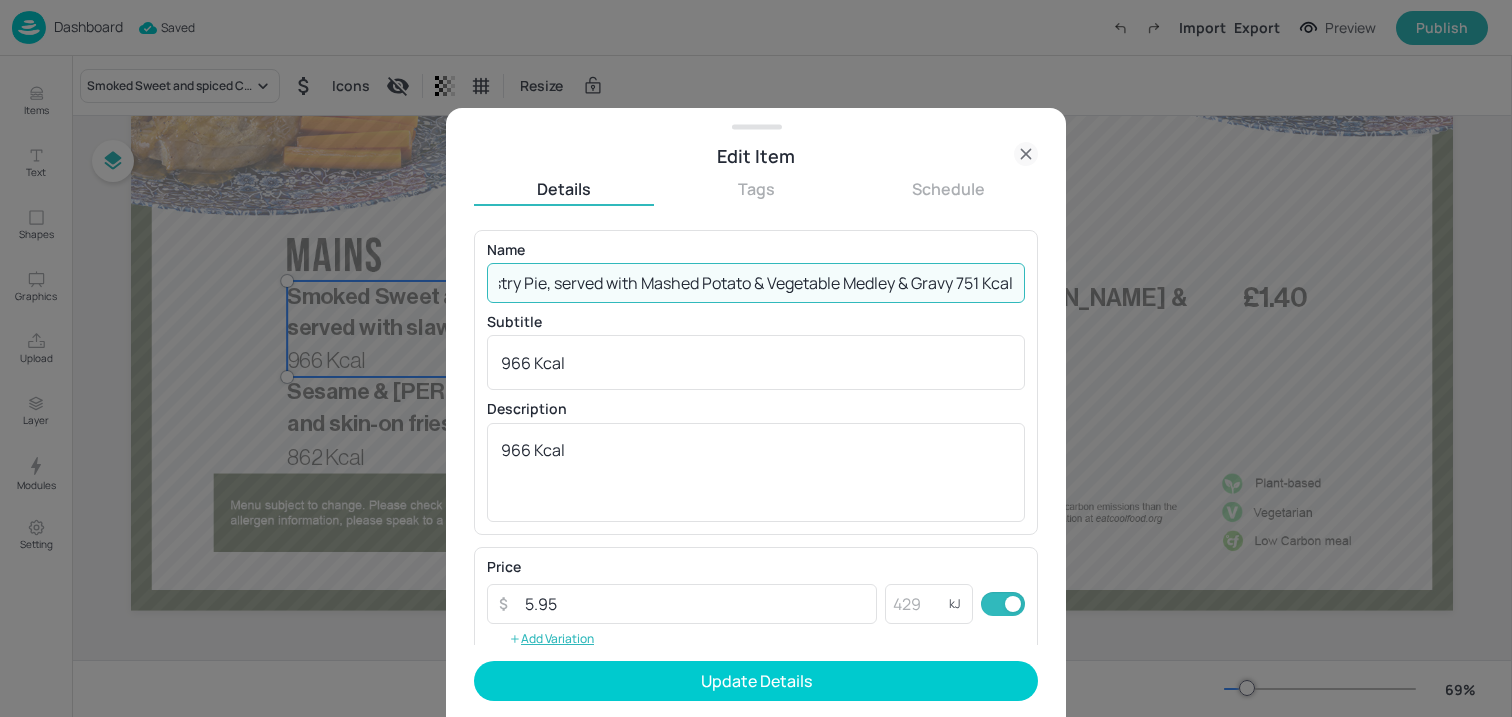 click on "Minced Beef & Puff Pastry Pie, served with Mashed Potato & Vegetable Medley & Gravy 751 Kcal" at bounding box center (756, 283) 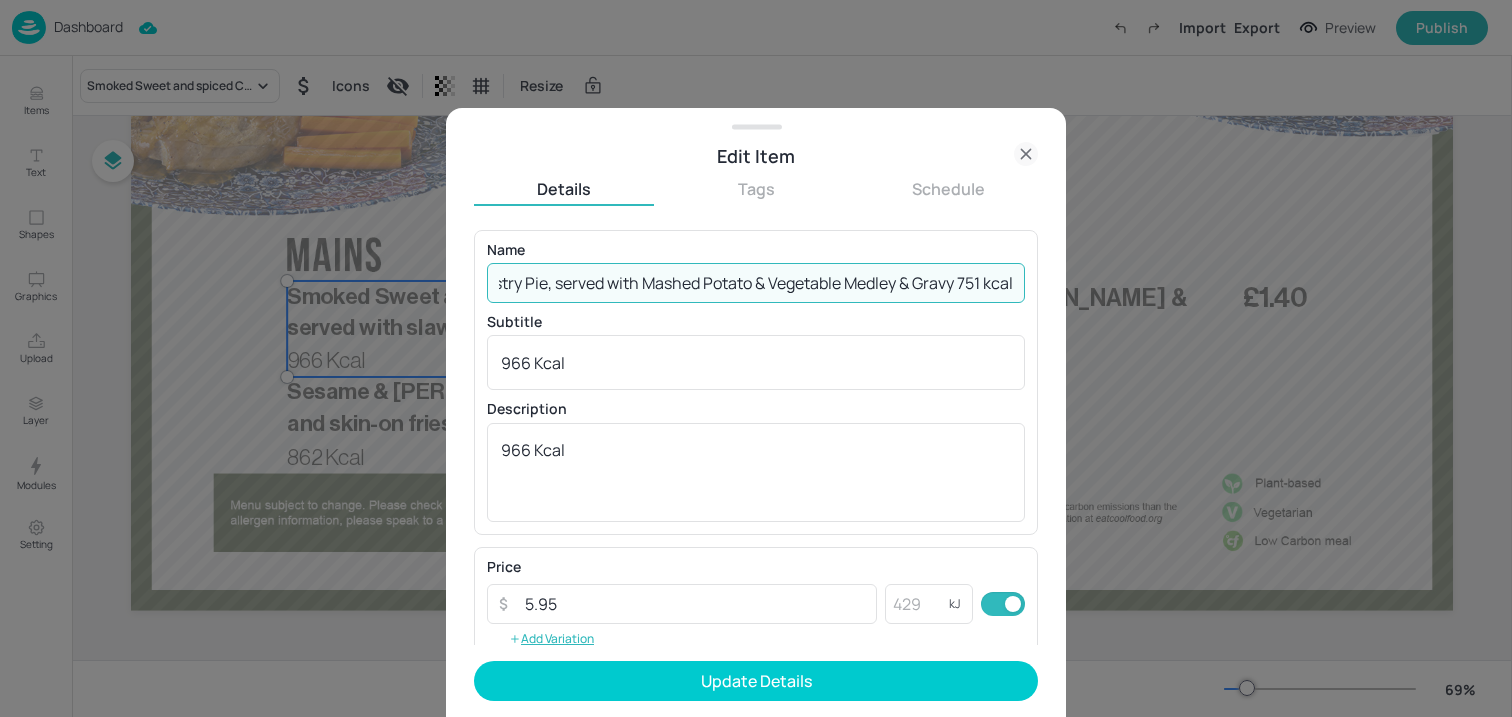 drag, startPoint x: 963, startPoint y: 282, endPoint x: 1095, endPoint y: 282, distance: 132 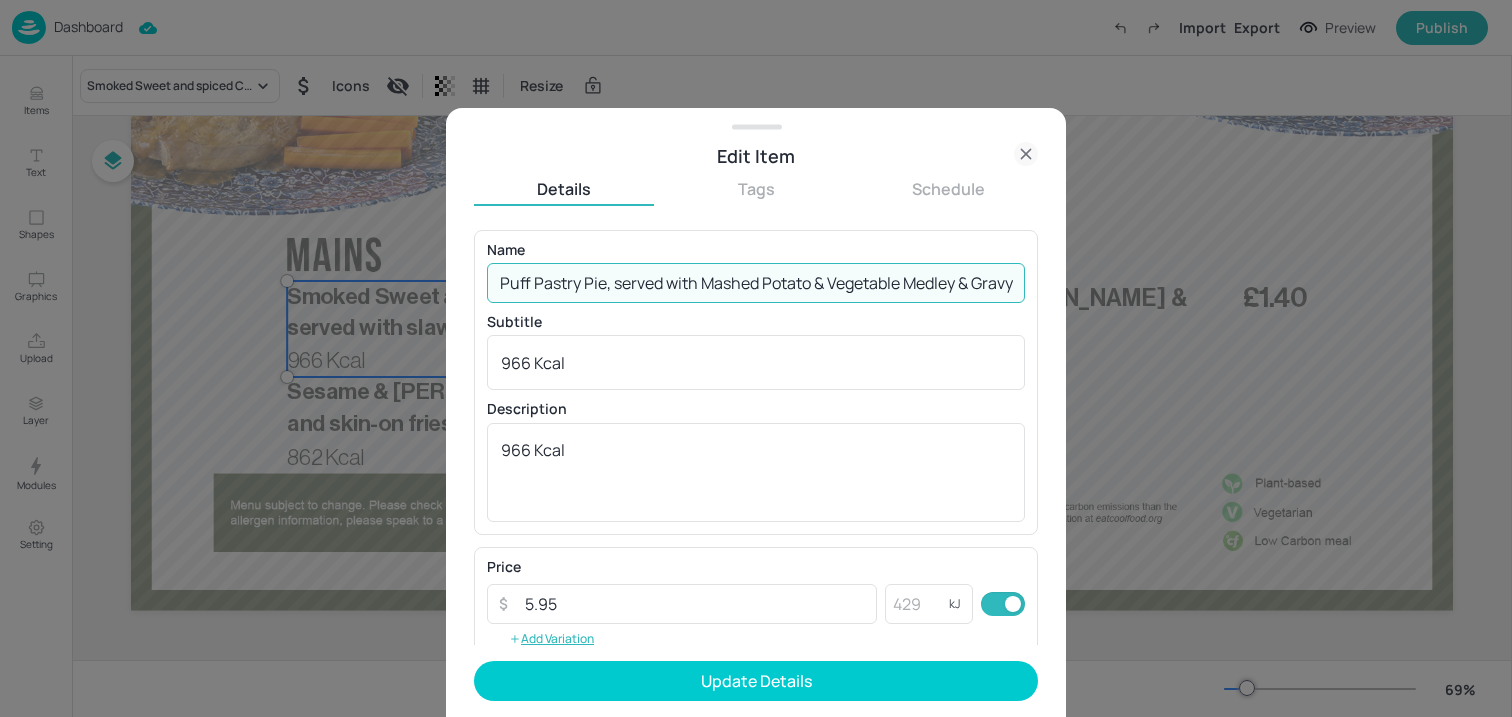 scroll, scrollTop: 0, scrollLeft: 124, axis: horizontal 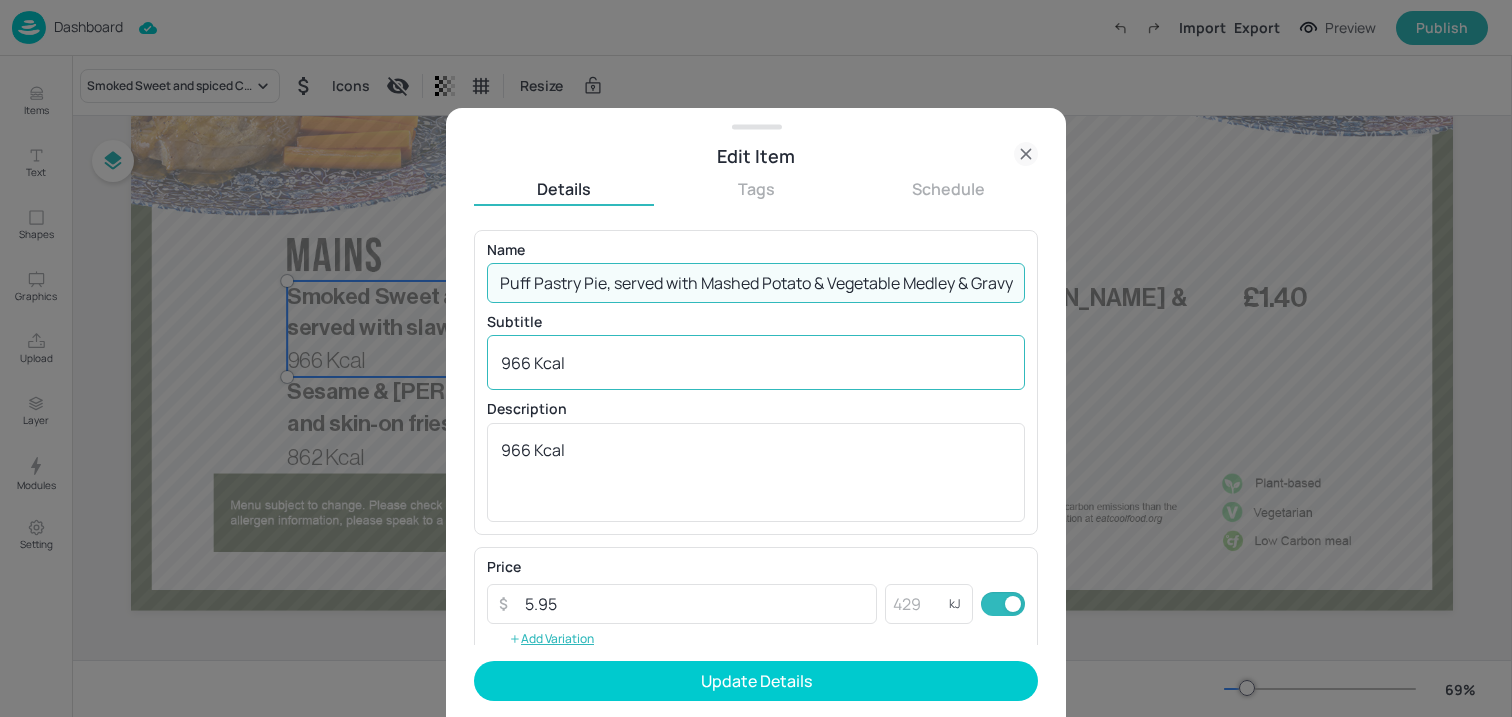 type on "Minced Beef & Puff Pastry Pie, served with Mashed Potato & Vegetable Medley & Gravy" 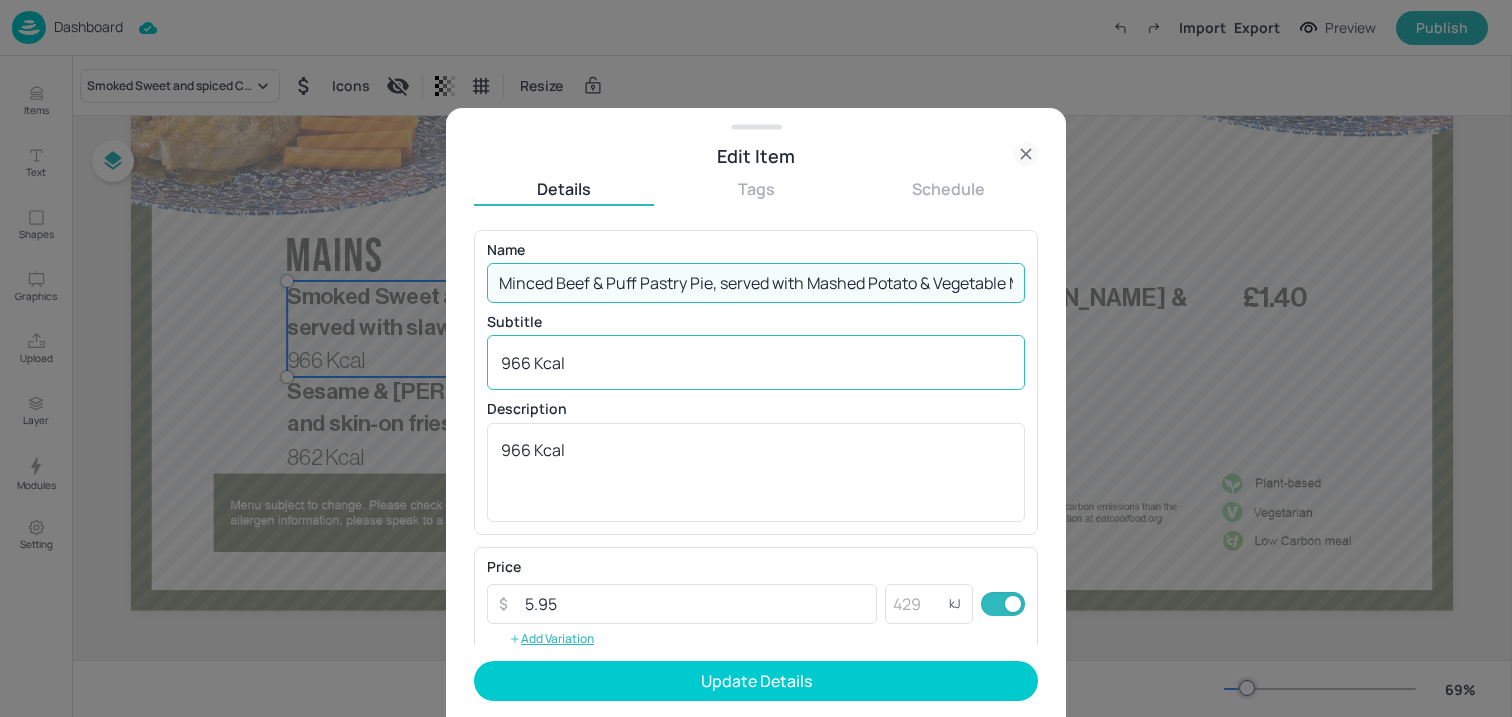 click on "966 Kcal x ​" at bounding box center (756, 362) 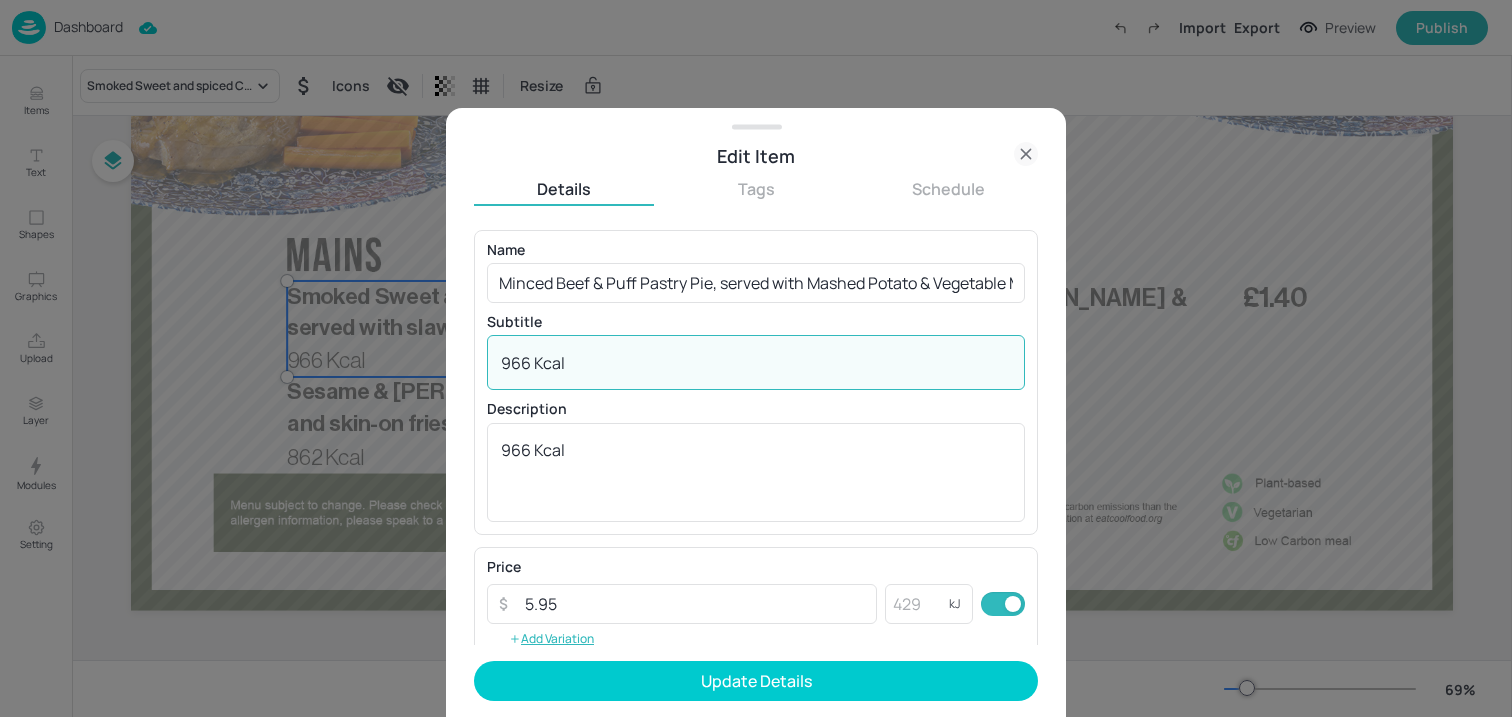 click on "966 Kcal x ​" at bounding box center (756, 362) 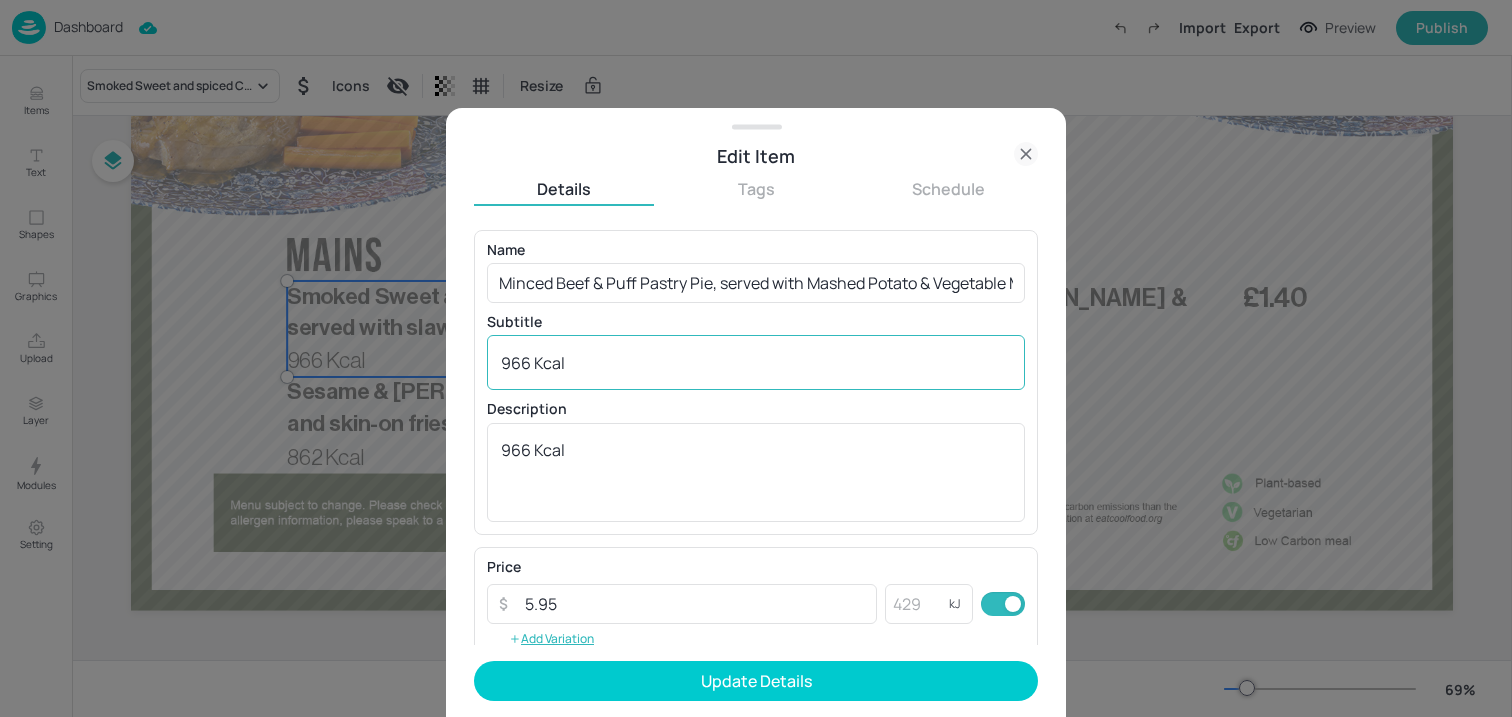 click on "966 Kcal x ​" at bounding box center (756, 362) 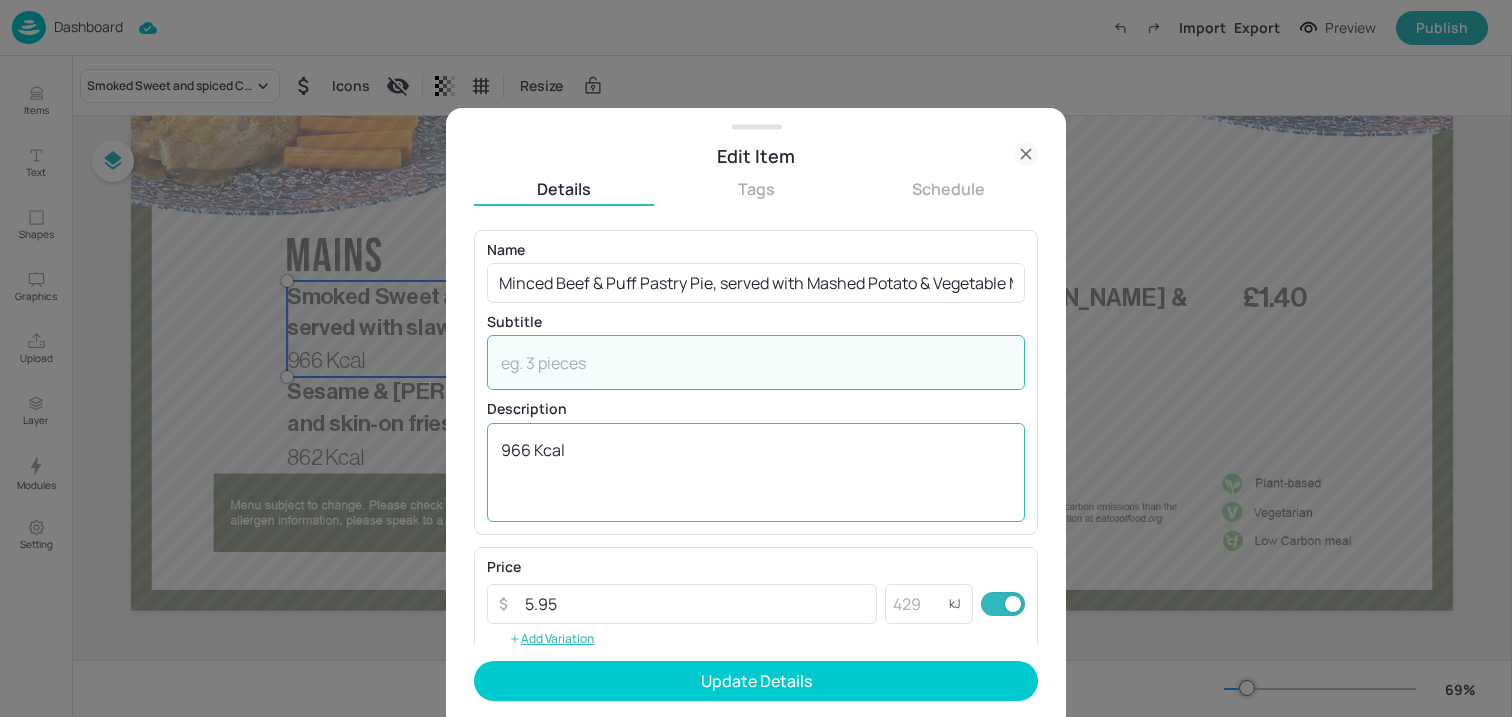 type 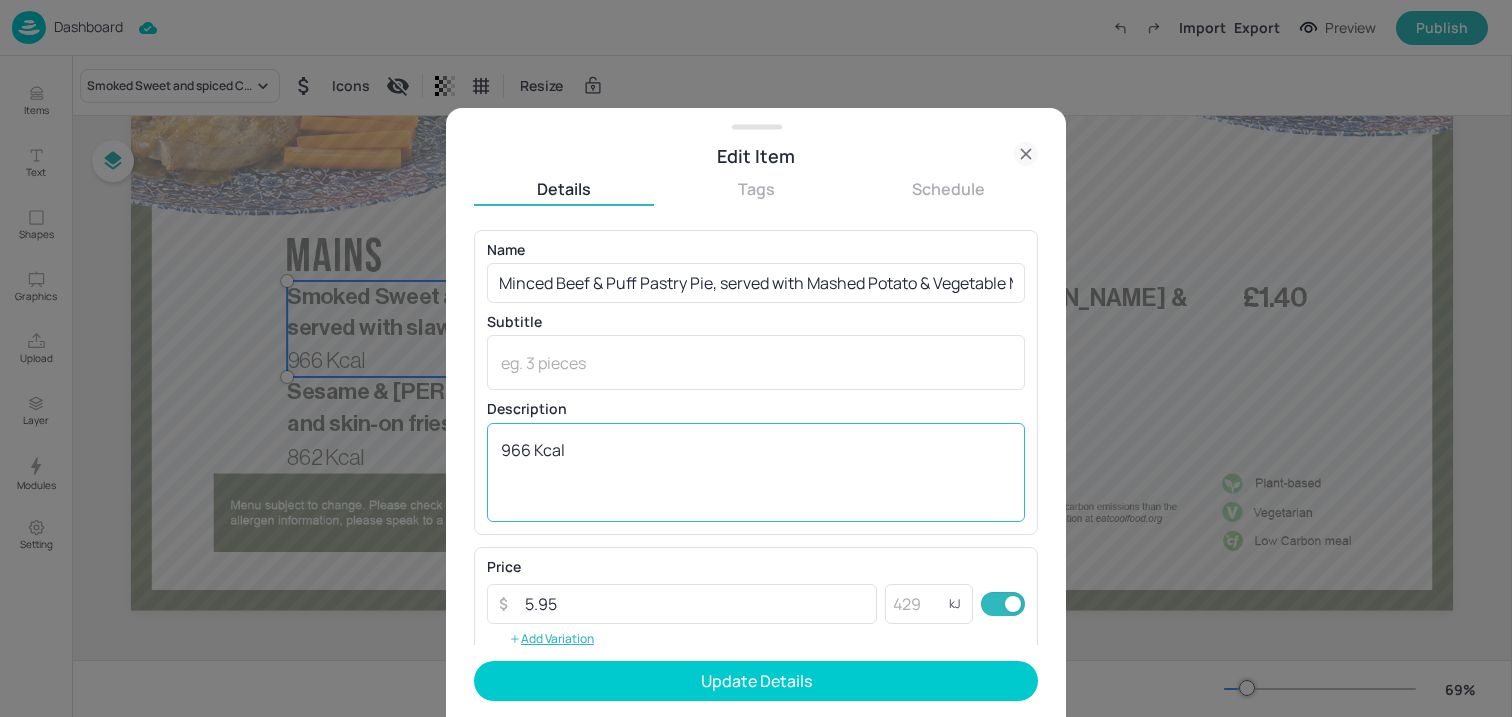 click on "966 Kcal x ​" at bounding box center (756, 472) 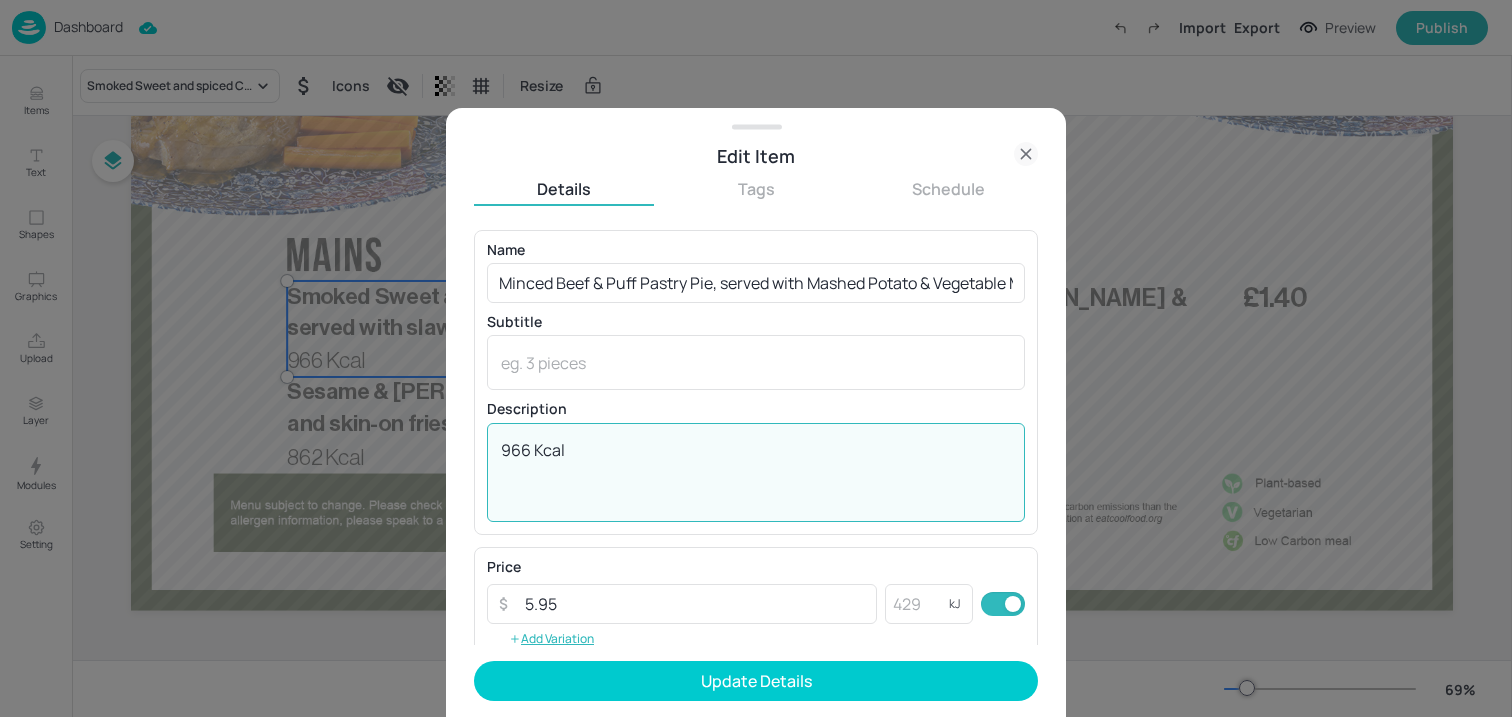 click on "966 Kcal x ​" at bounding box center [756, 472] 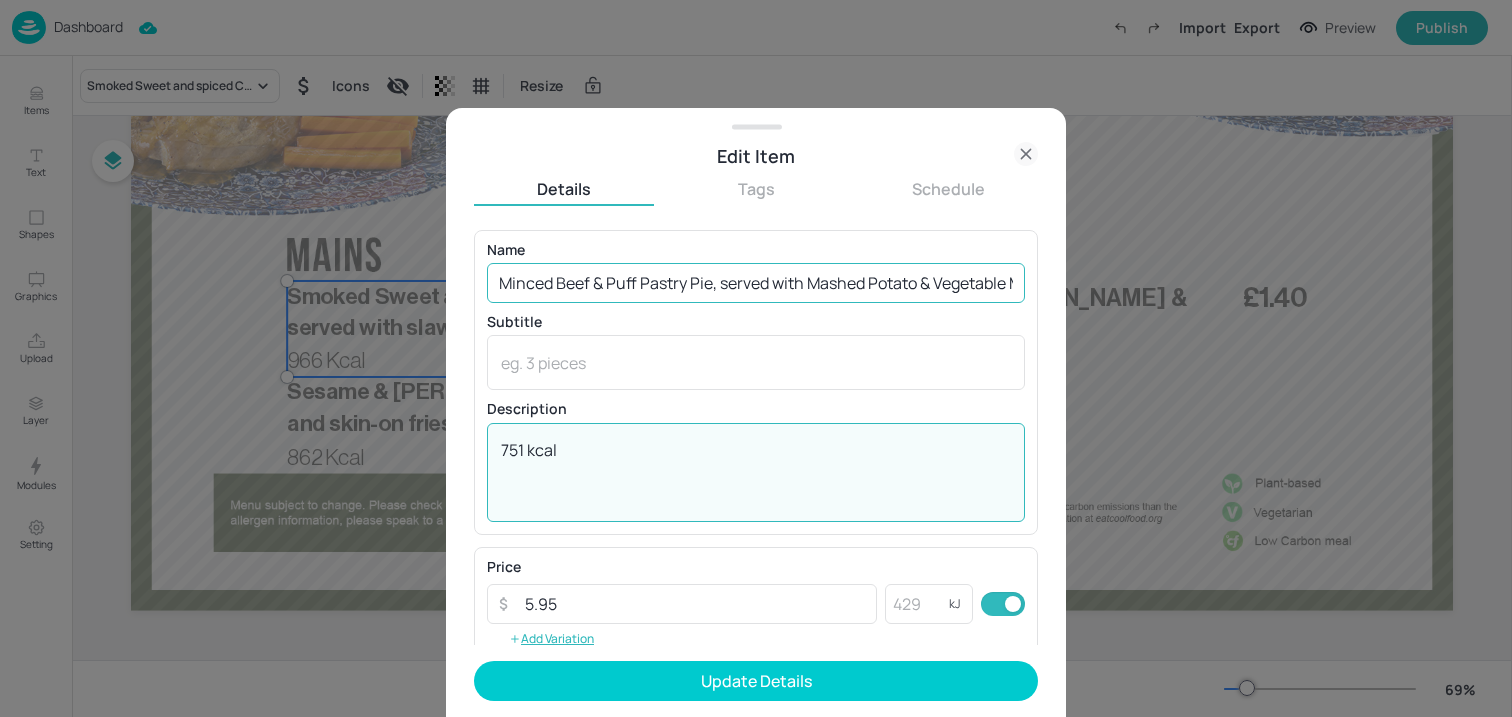 type on "751 kcal" 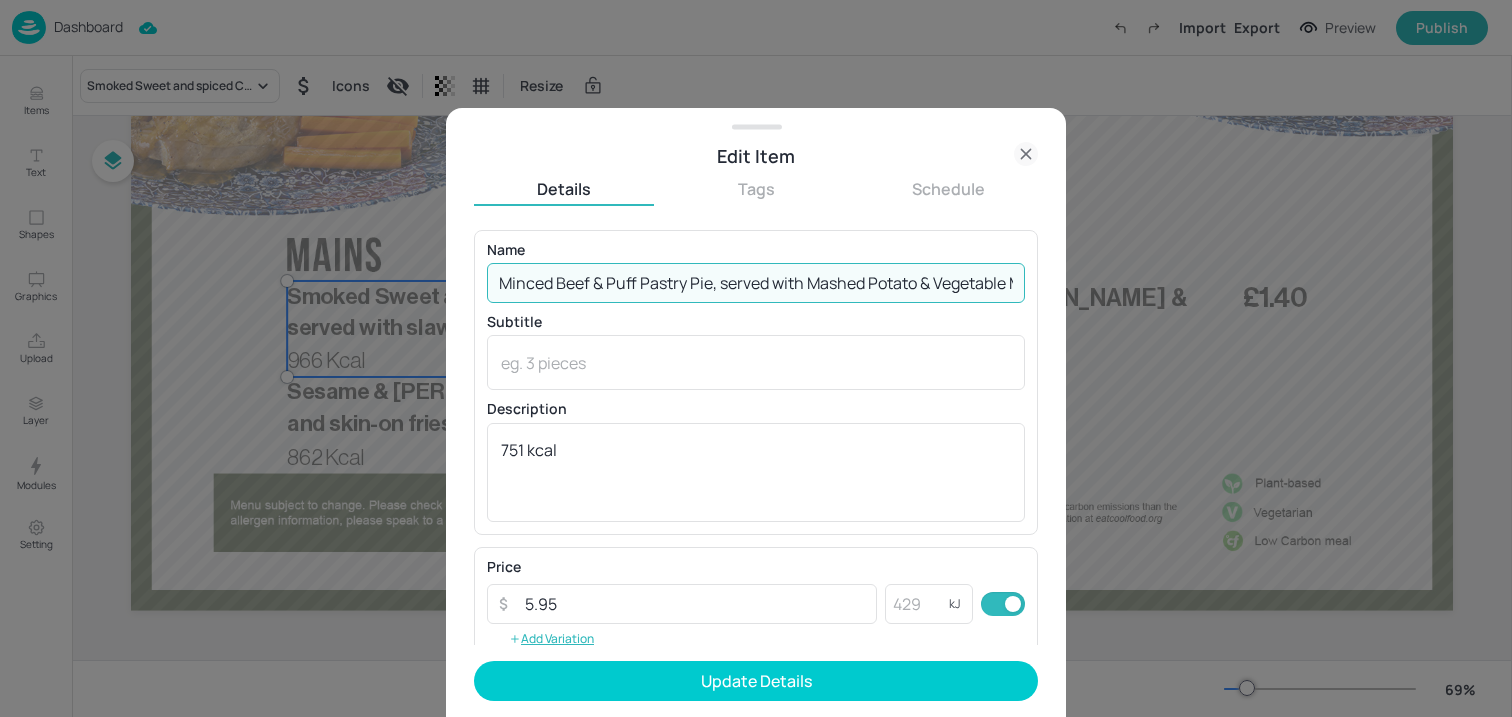 click on "Minced Beef & Puff Pastry Pie, served with Mashed Potato & Vegetable Medley & Gravy" at bounding box center [756, 283] 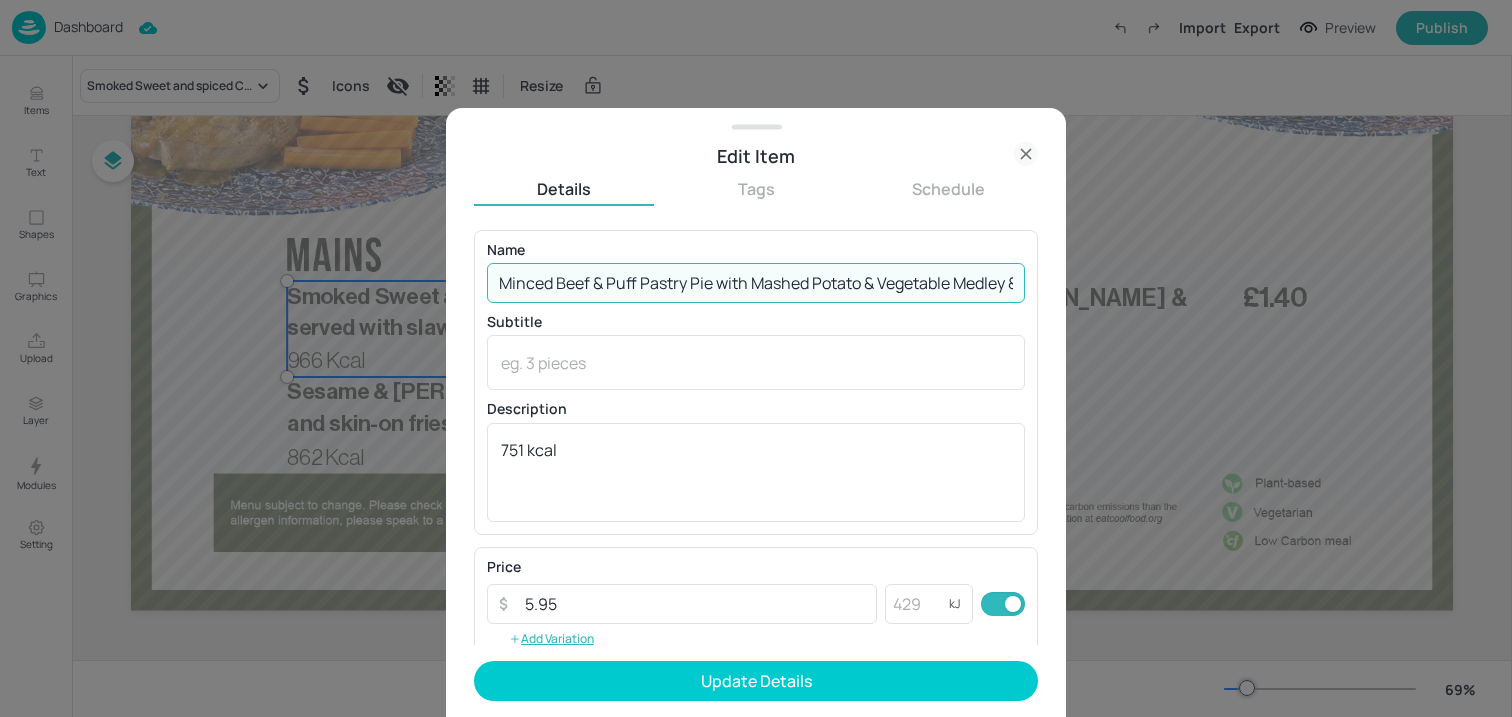 click on "Minced Beef & Puff Pastry Pie with Mashed Potato & Vegetable Medley & Gravy" at bounding box center (756, 283) 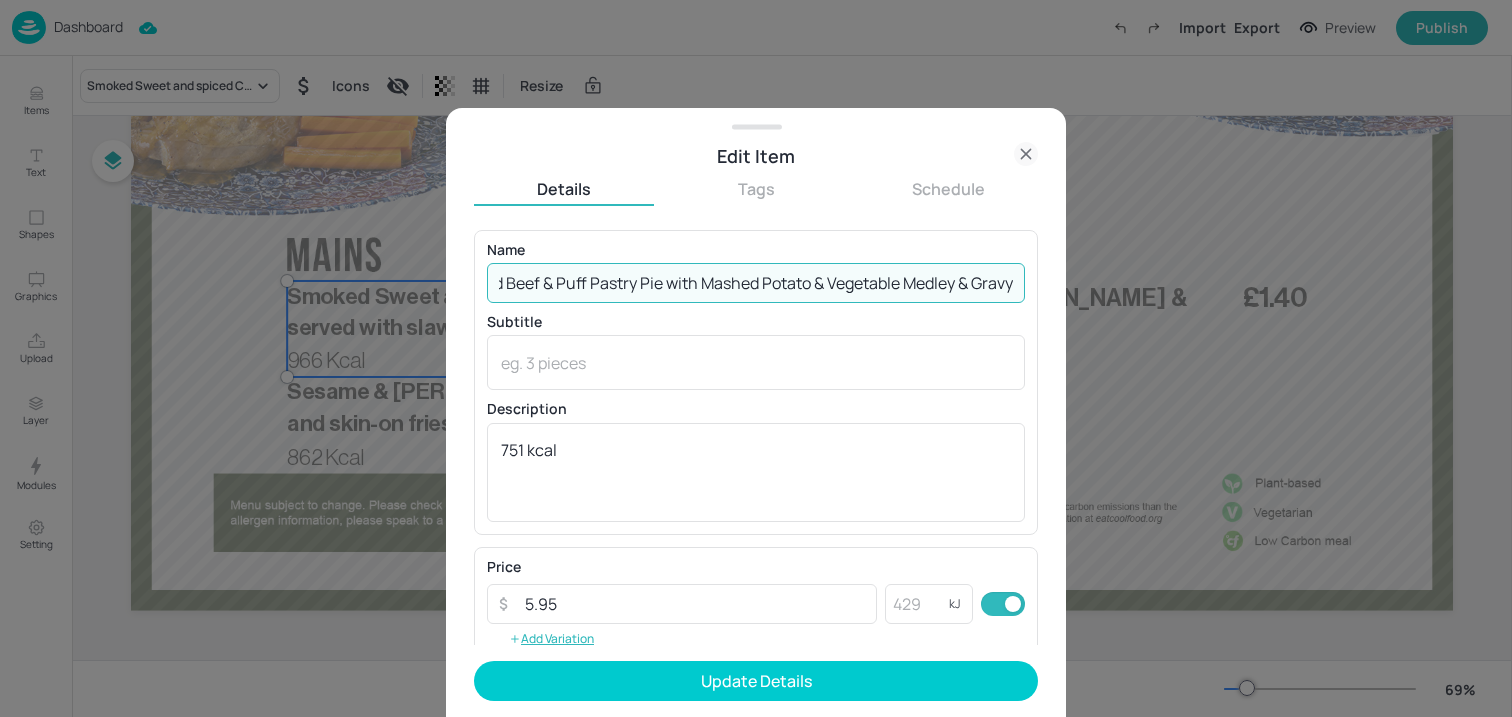 click on "Minced Beef & Puff Pastry Pie with Mashed Potato & Vegetable Medley & Gravy" at bounding box center (756, 283) 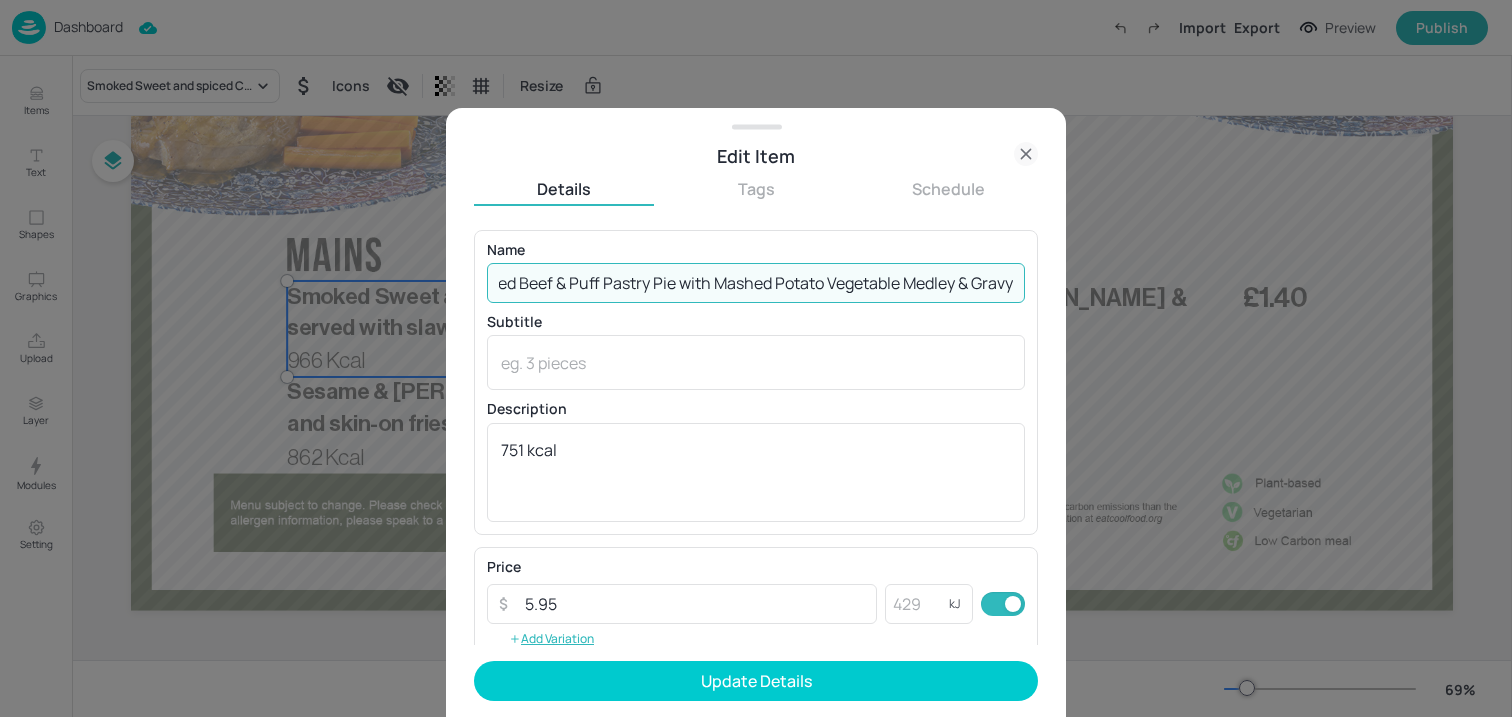 scroll, scrollTop: 0, scrollLeft: 53, axis: horizontal 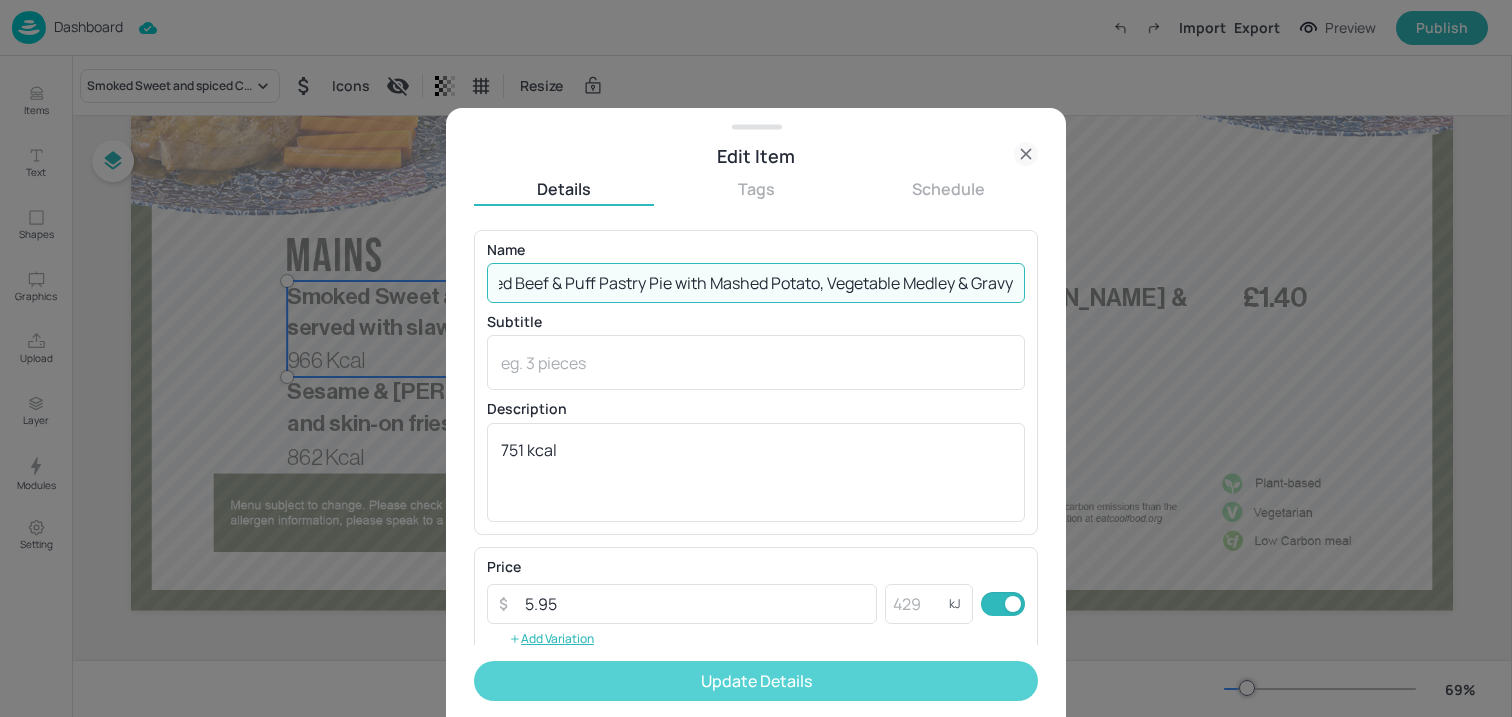 type on "Minced Beef & Puff Pastry Pie with Mashed Potato, Vegetable Medley & Gravy" 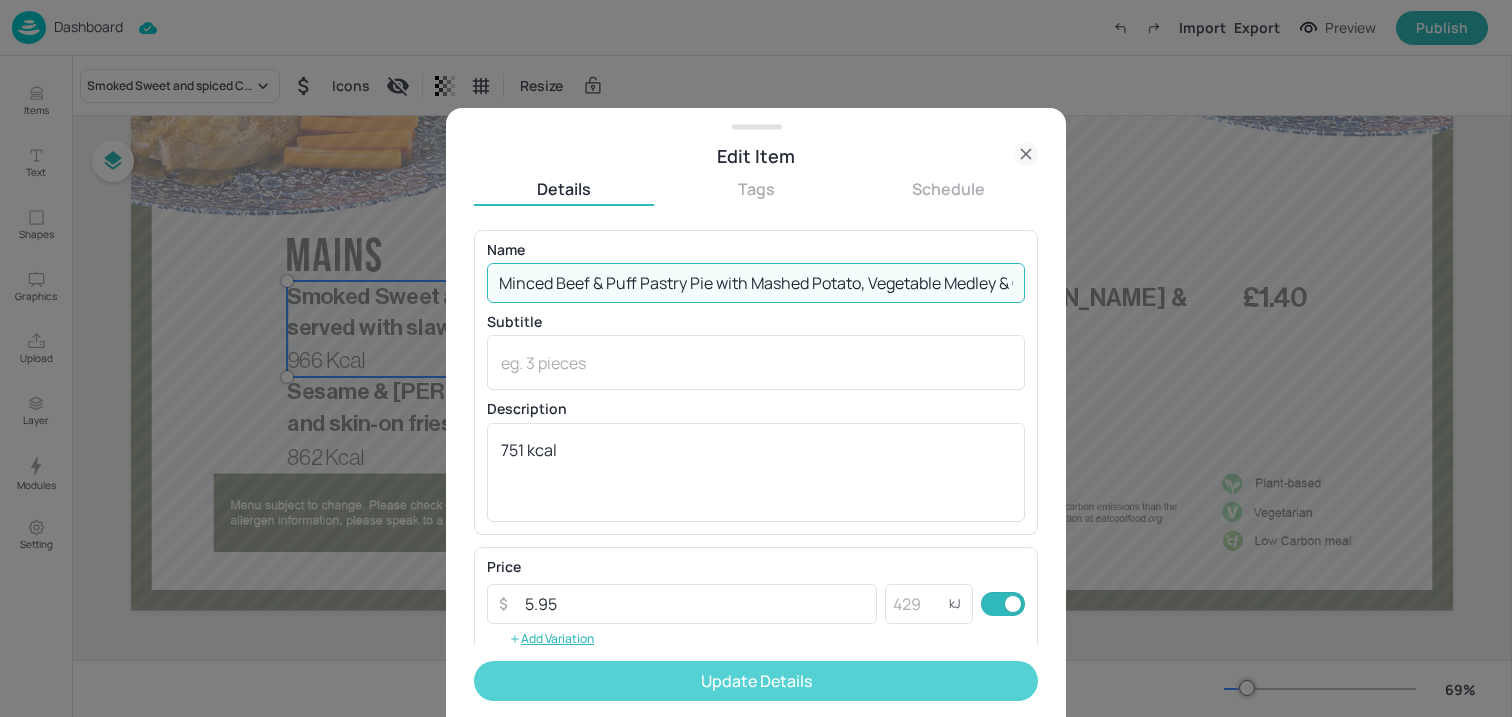 click on "Update Details" at bounding box center [756, 681] 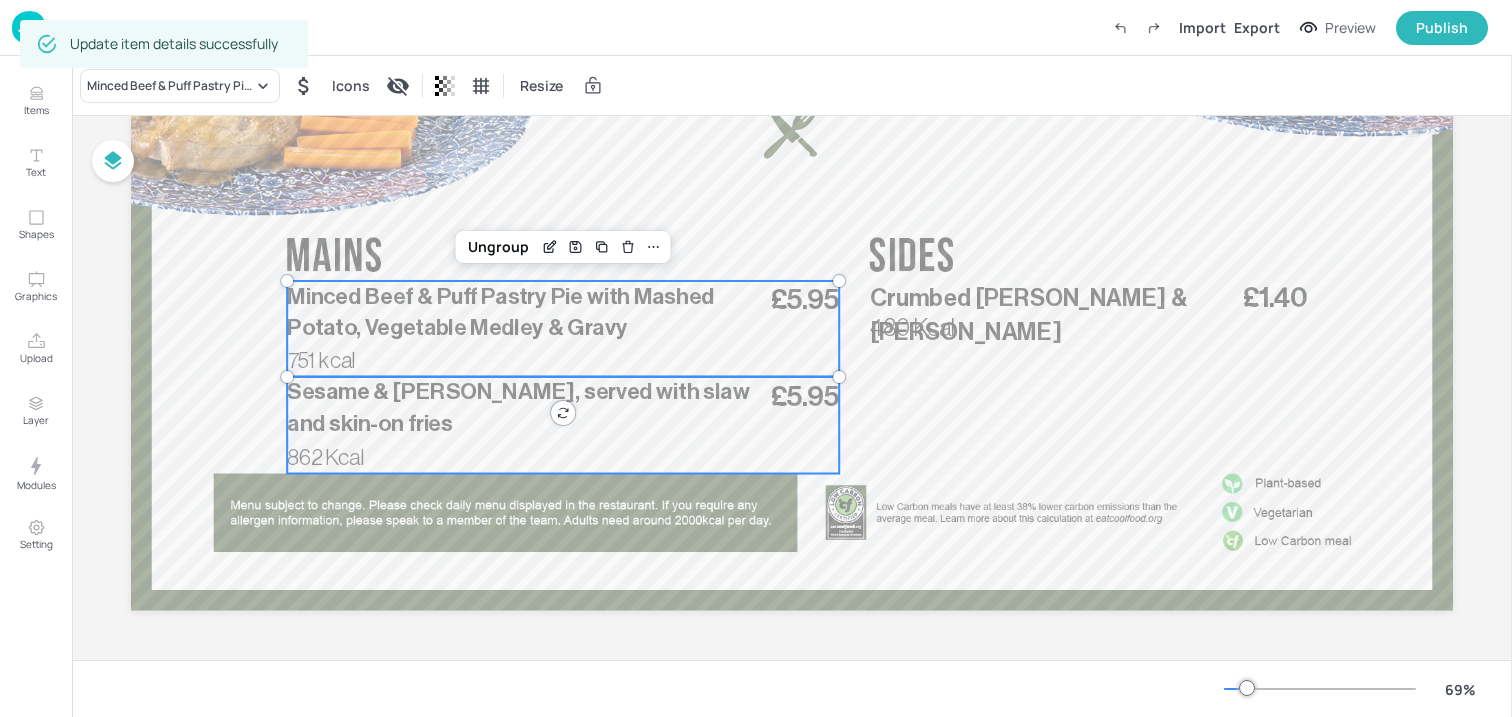 click on "Sesame & [PERSON_NAME], served with slaw and skin-on fries  £5.95 862 Kcal" at bounding box center [563, 425] 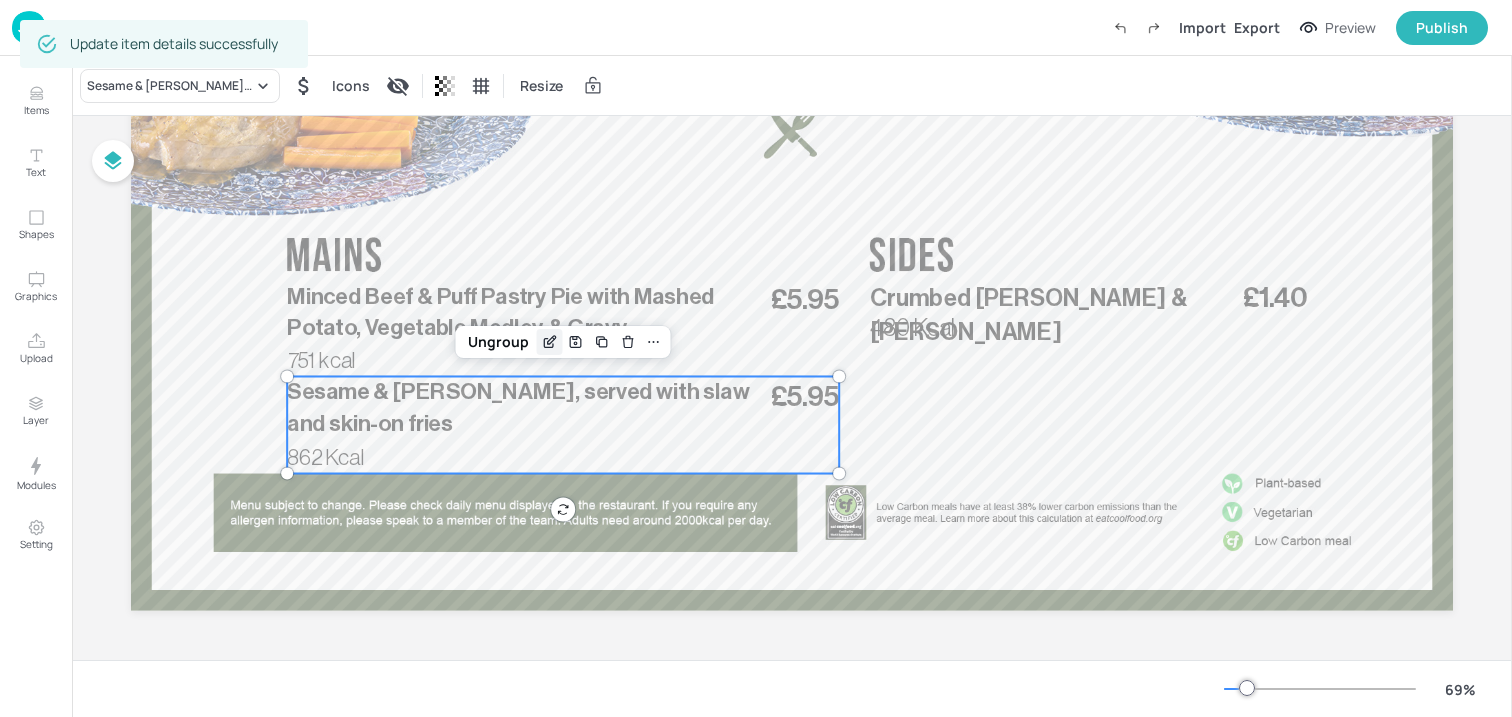 click 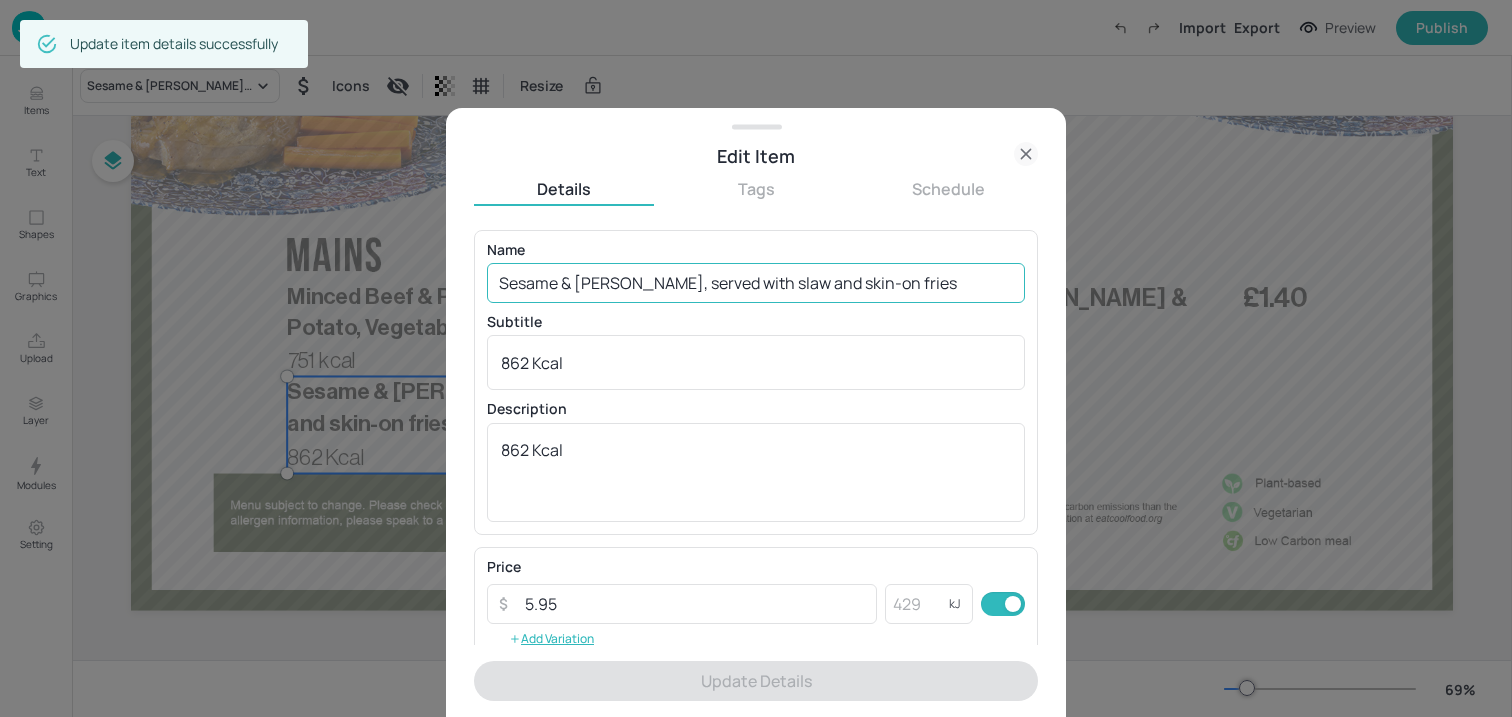 click on "Sesame & [PERSON_NAME], served with slaw and skin-on fries" at bounding box center [756, 283] 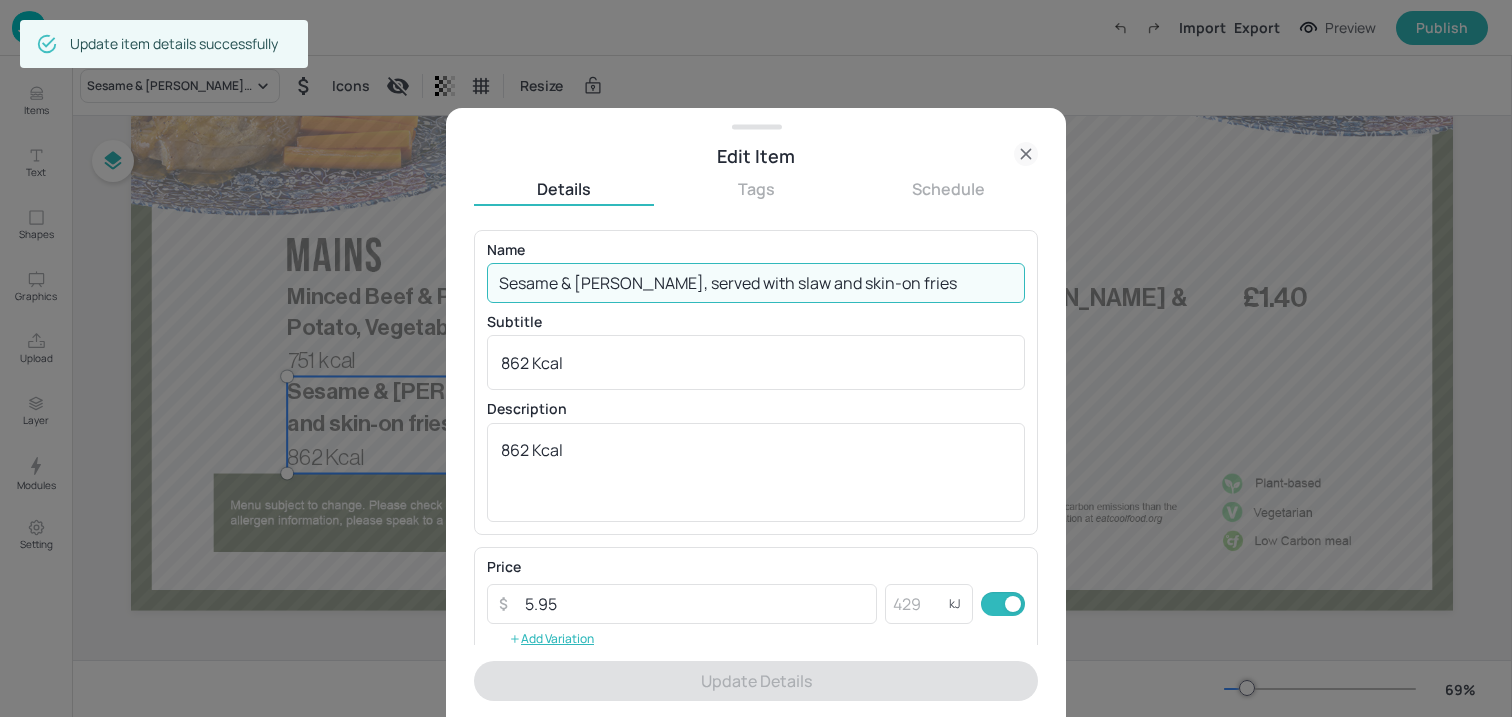 paste on "Minced Beef & Puff Pastry Pie with Mashed Potato, Vegetable Medley & Gravy" 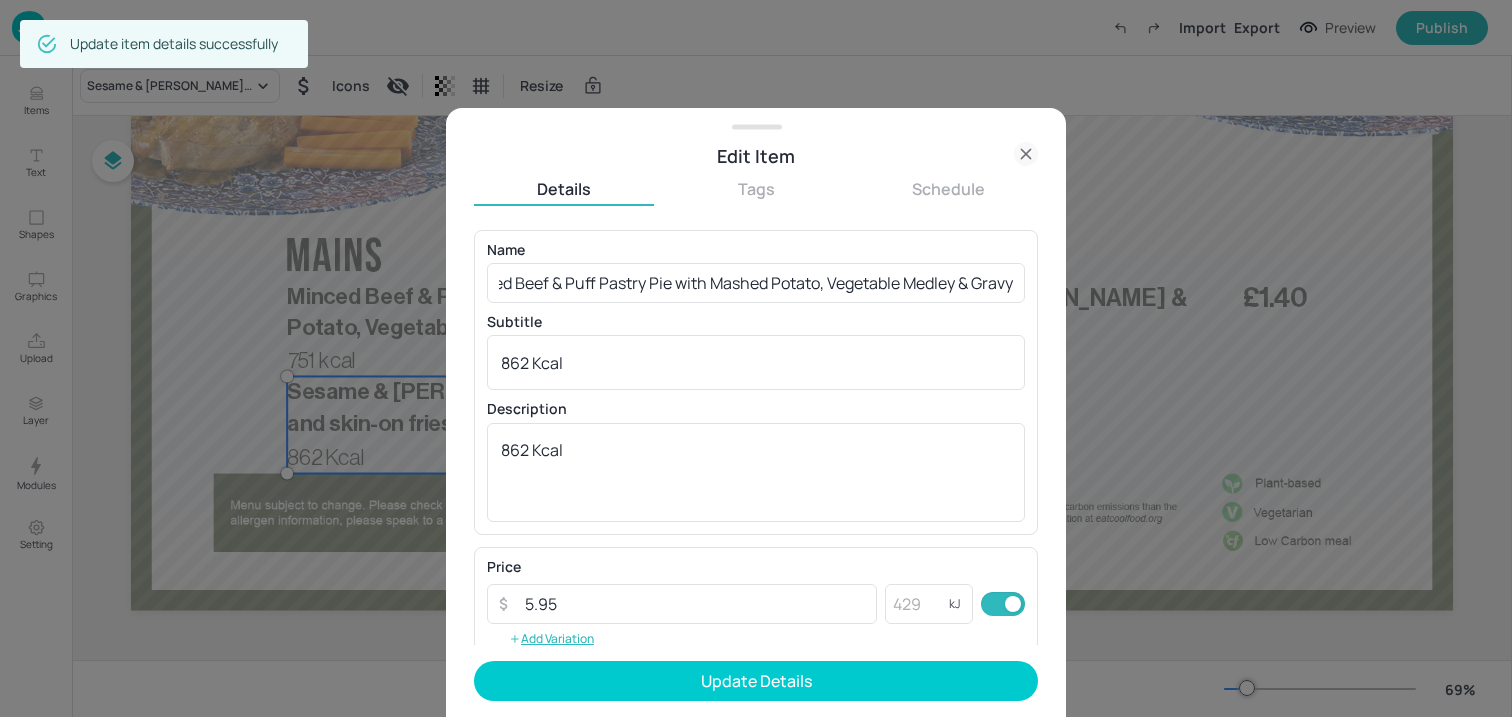 scroll, scrollTop: 0, scrollLeft: 0, axis: both 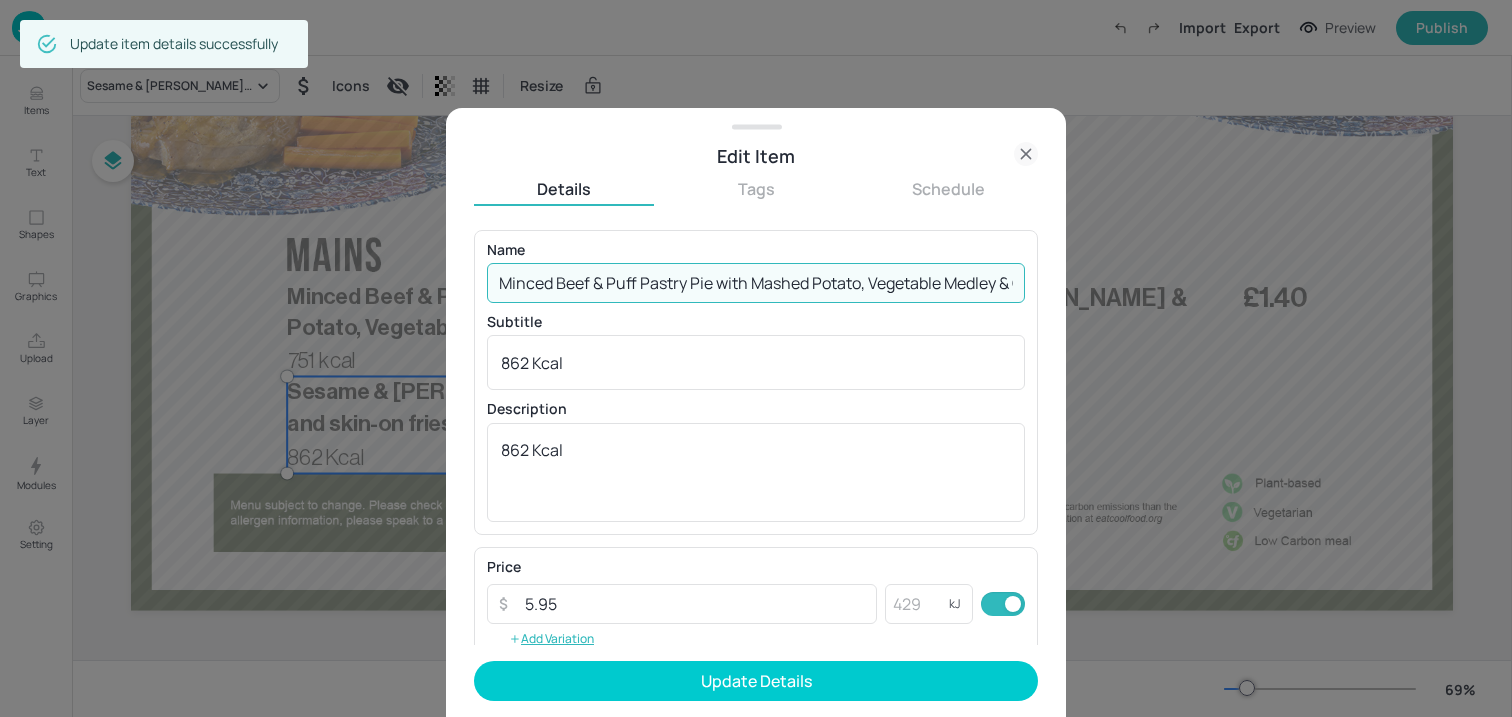 drag, startPoint x: 714, startPoint y: 281, endPoint x: 478, endPoint y: 281, distance: 236 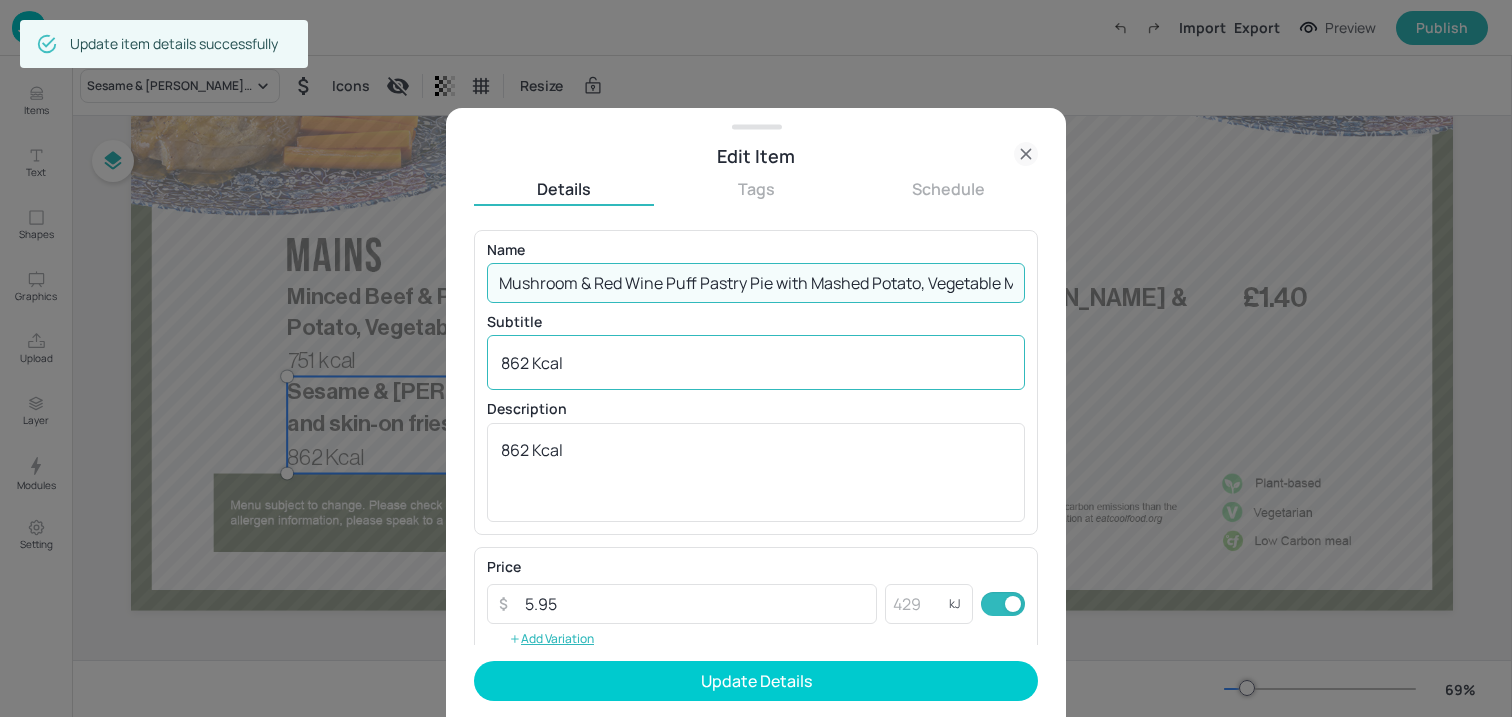 type on "Mushroom & Red Wine Puff Pastry Pie with Mashed Potato, Vegetable Medley & Gravy" 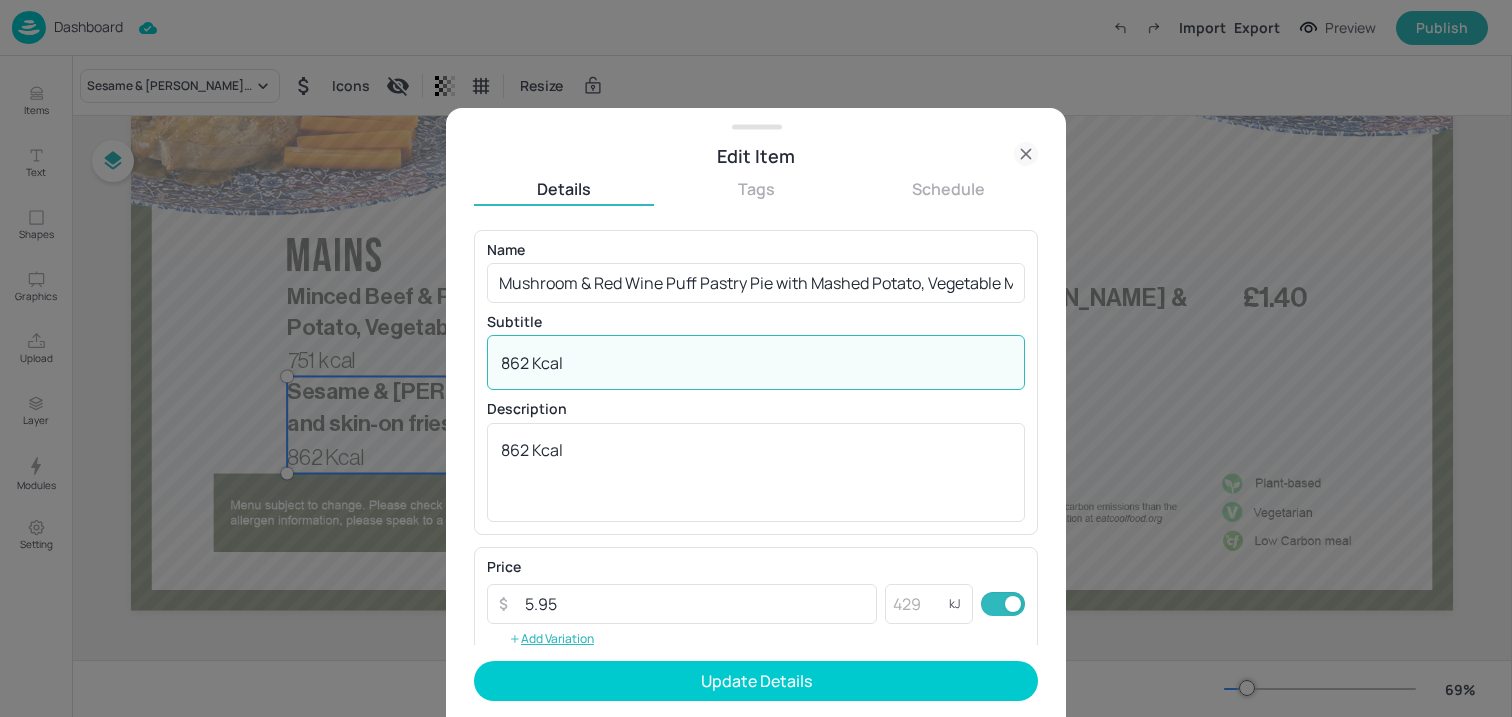 click on "862 Kcal" at bounding box center (756, 363) 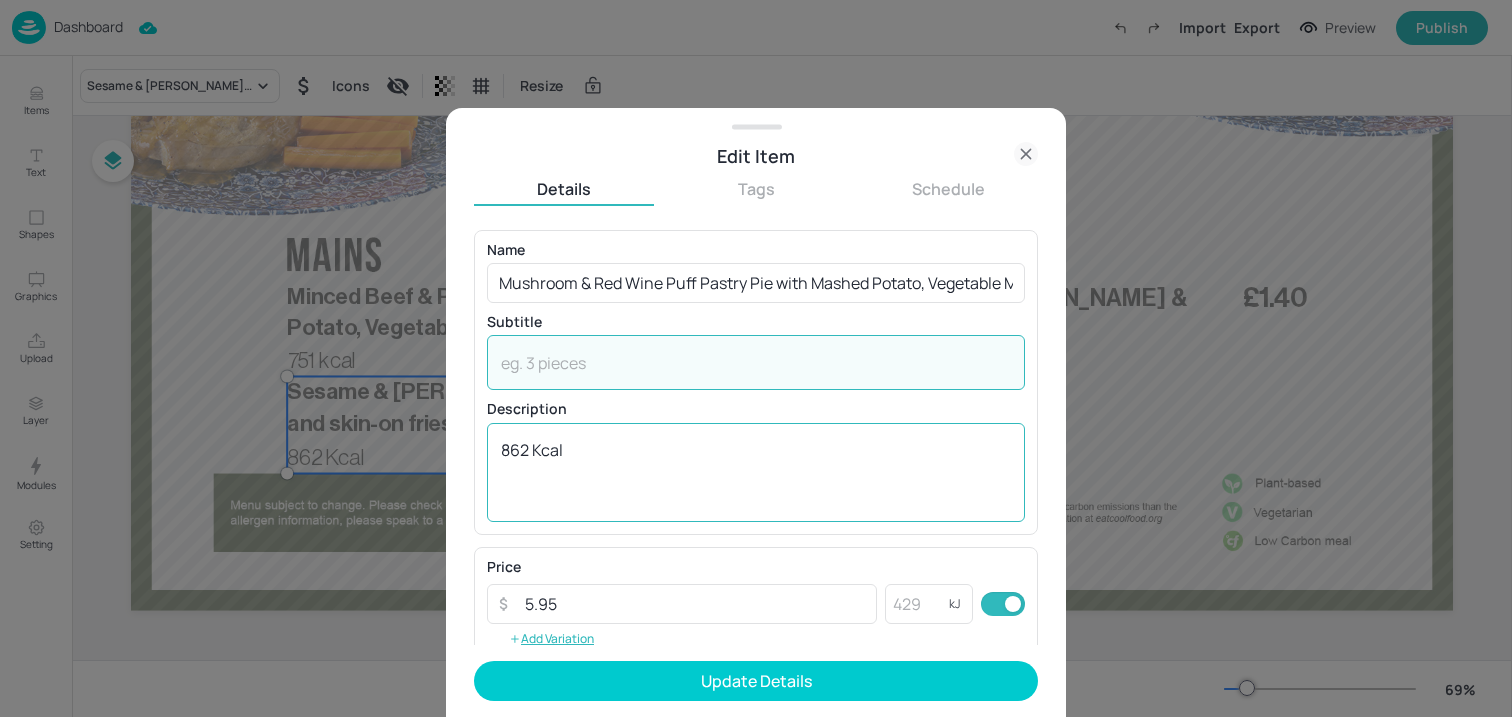 type 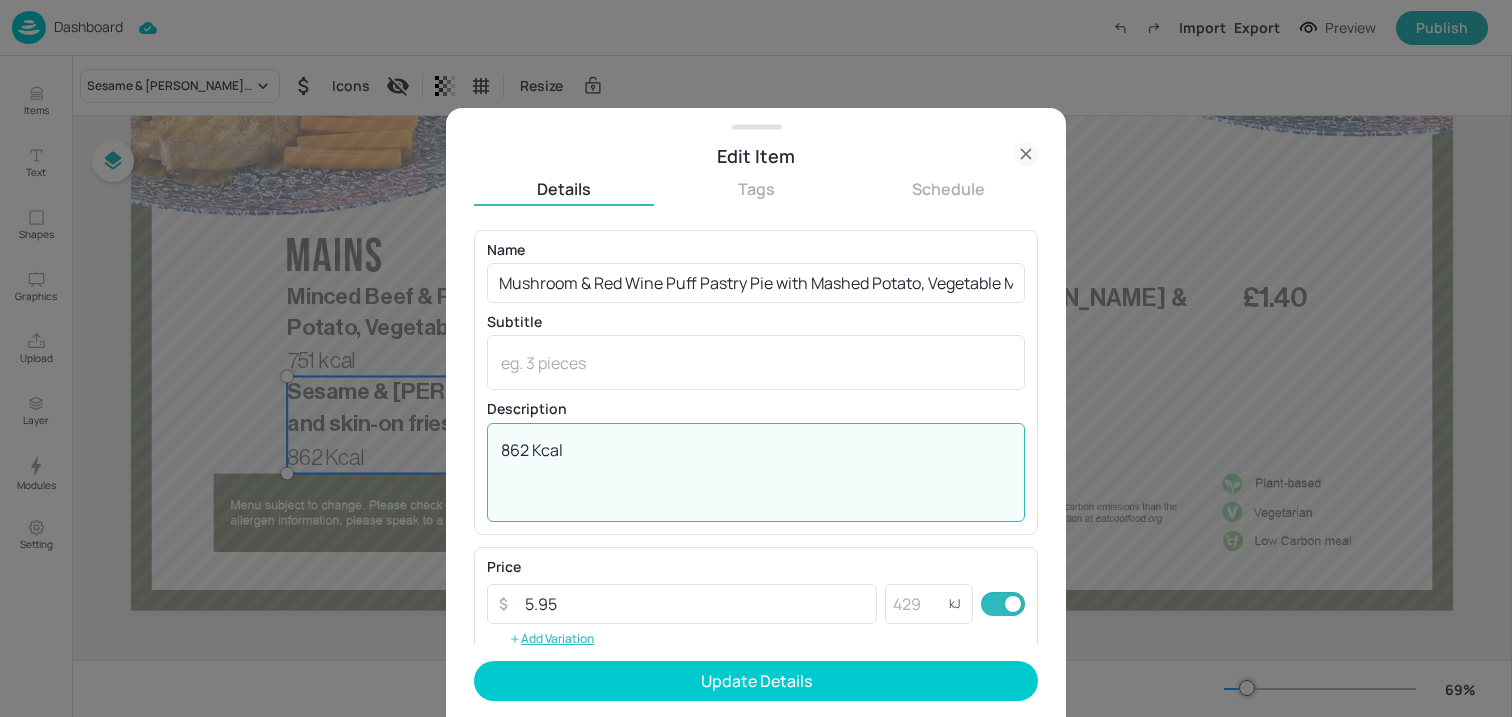 click on "862 Kcal" at bounding box center [756, 472] 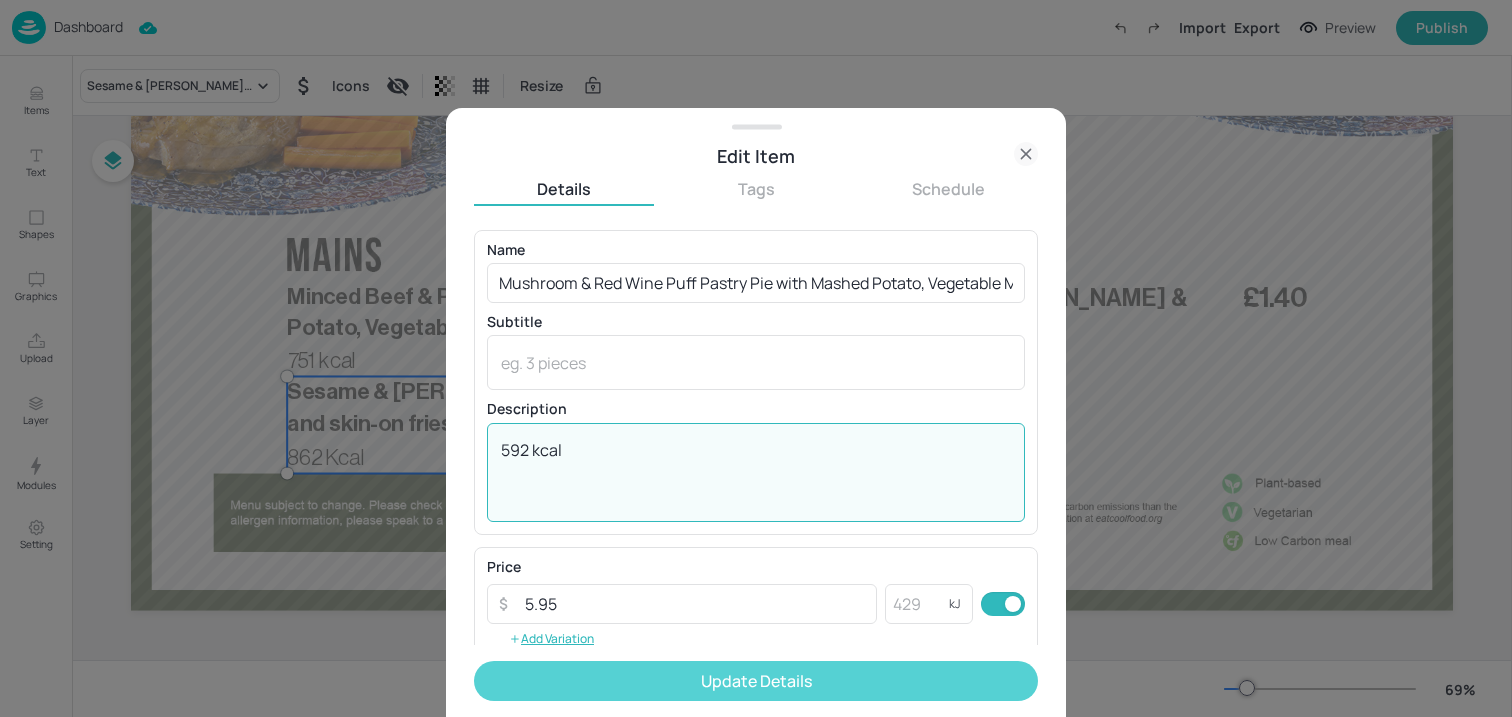 type on "592 kcal" 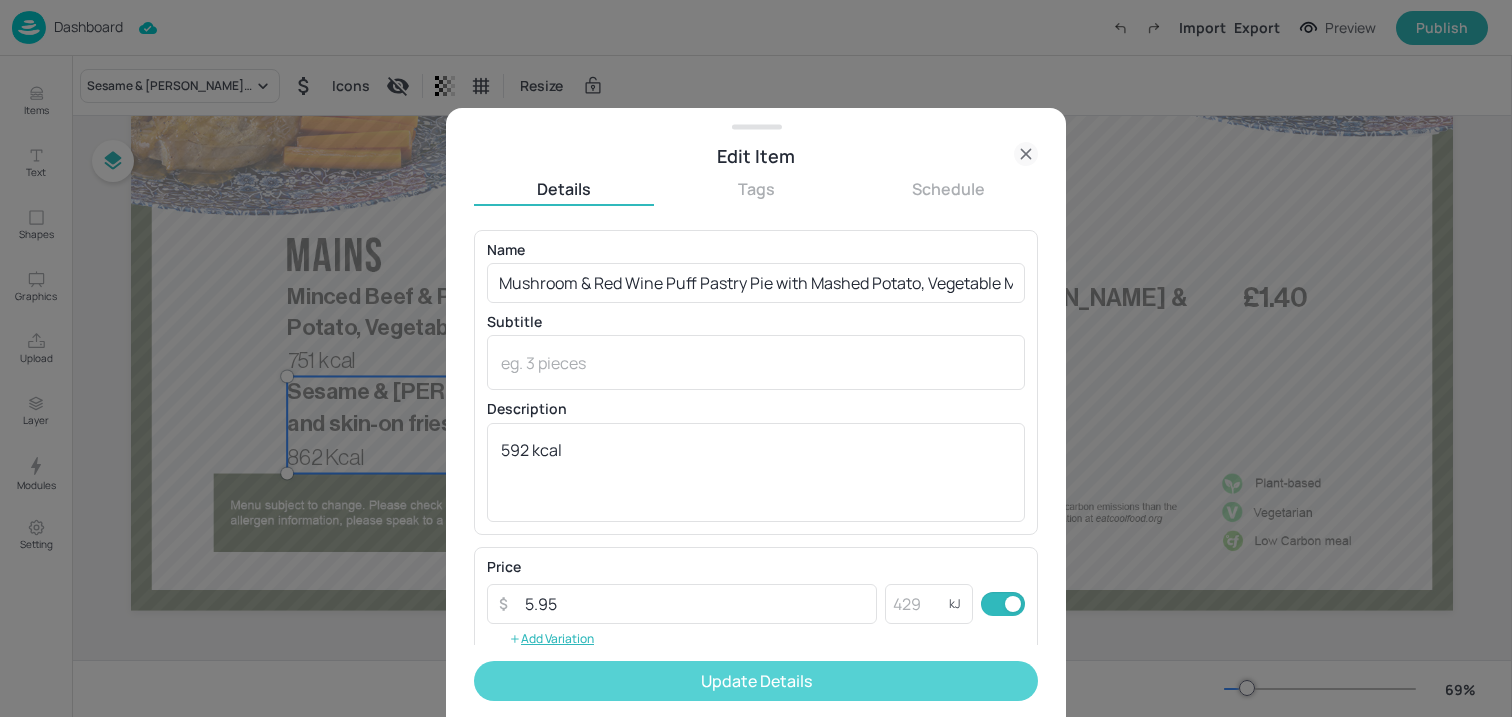 click on "Update Details" at bounding box center (756, 681) 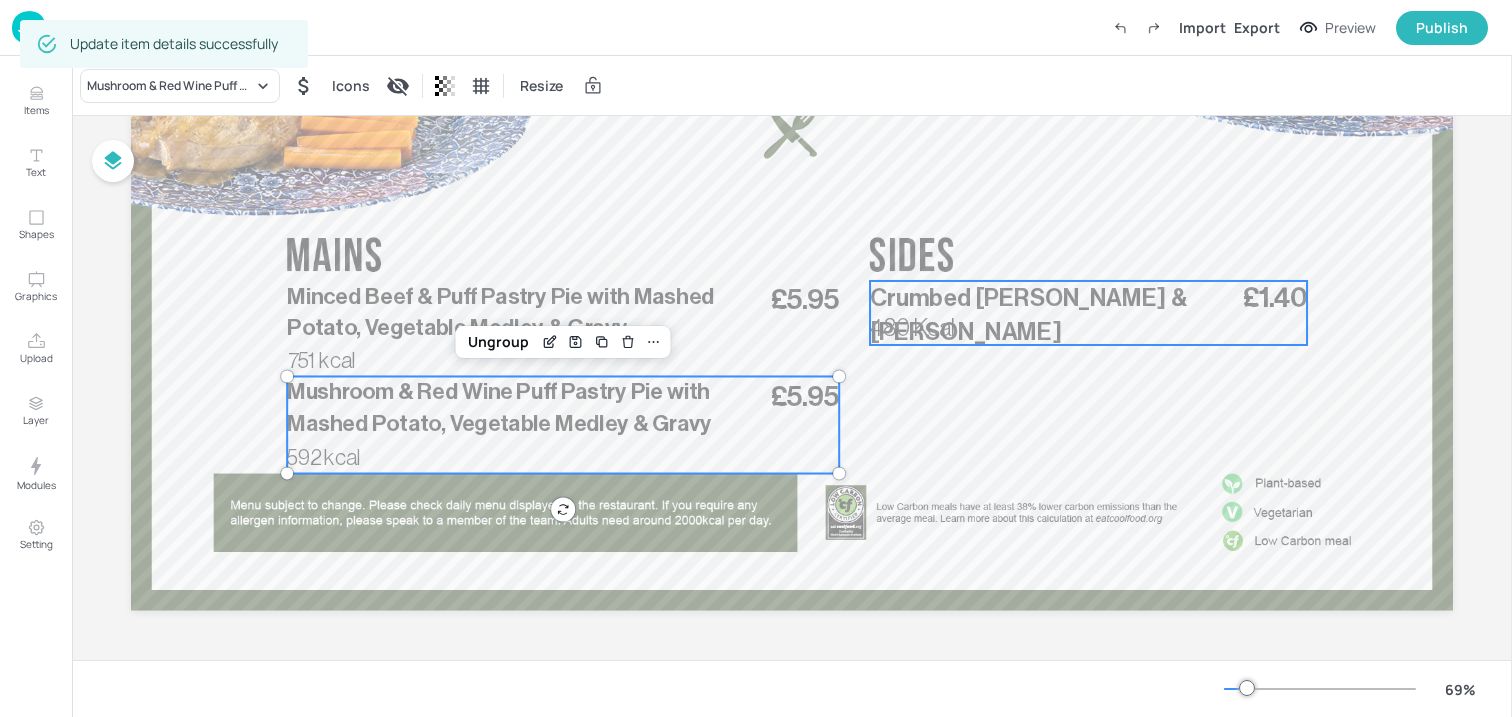 click on "£1.40 Crumbed [PERSON_NAME] & Jalapeno  480 Kcal" at bounding box center [1088, 313] 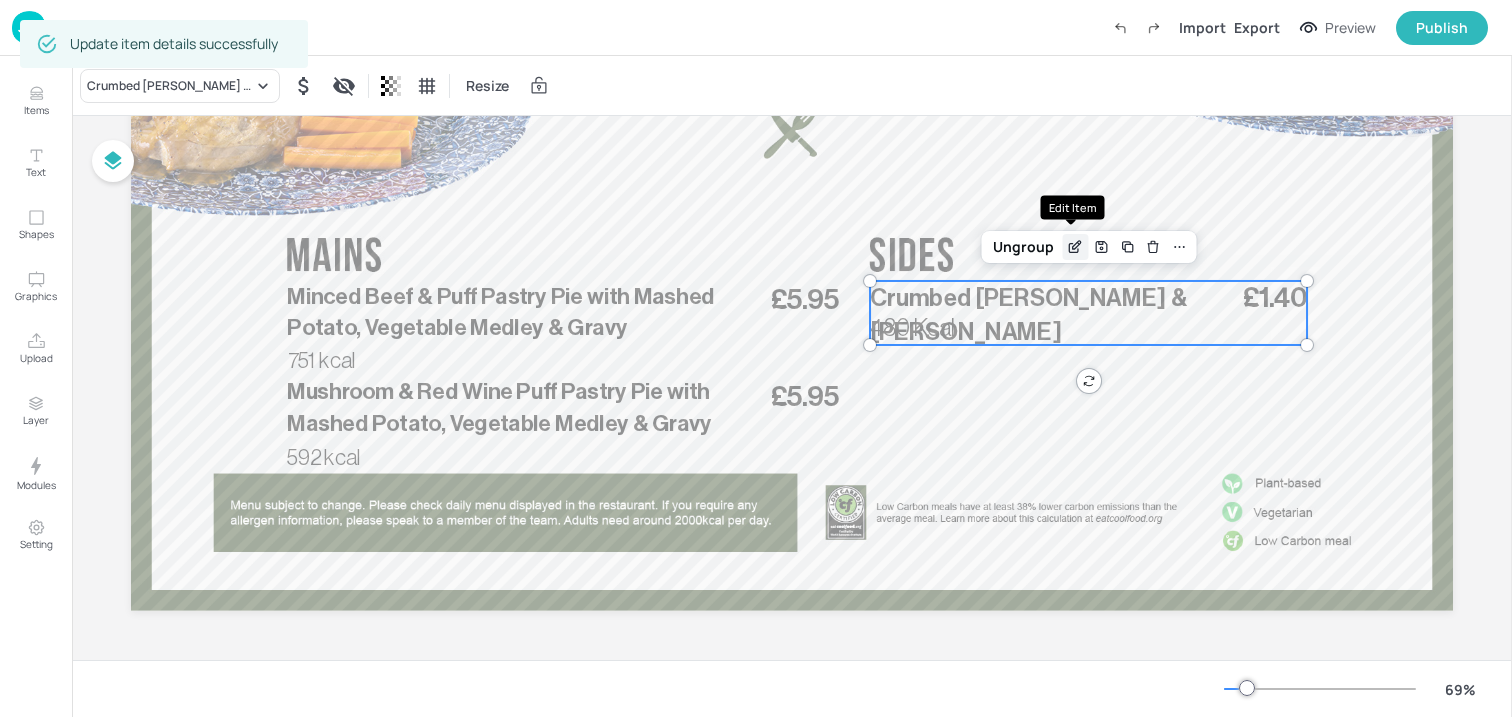 click 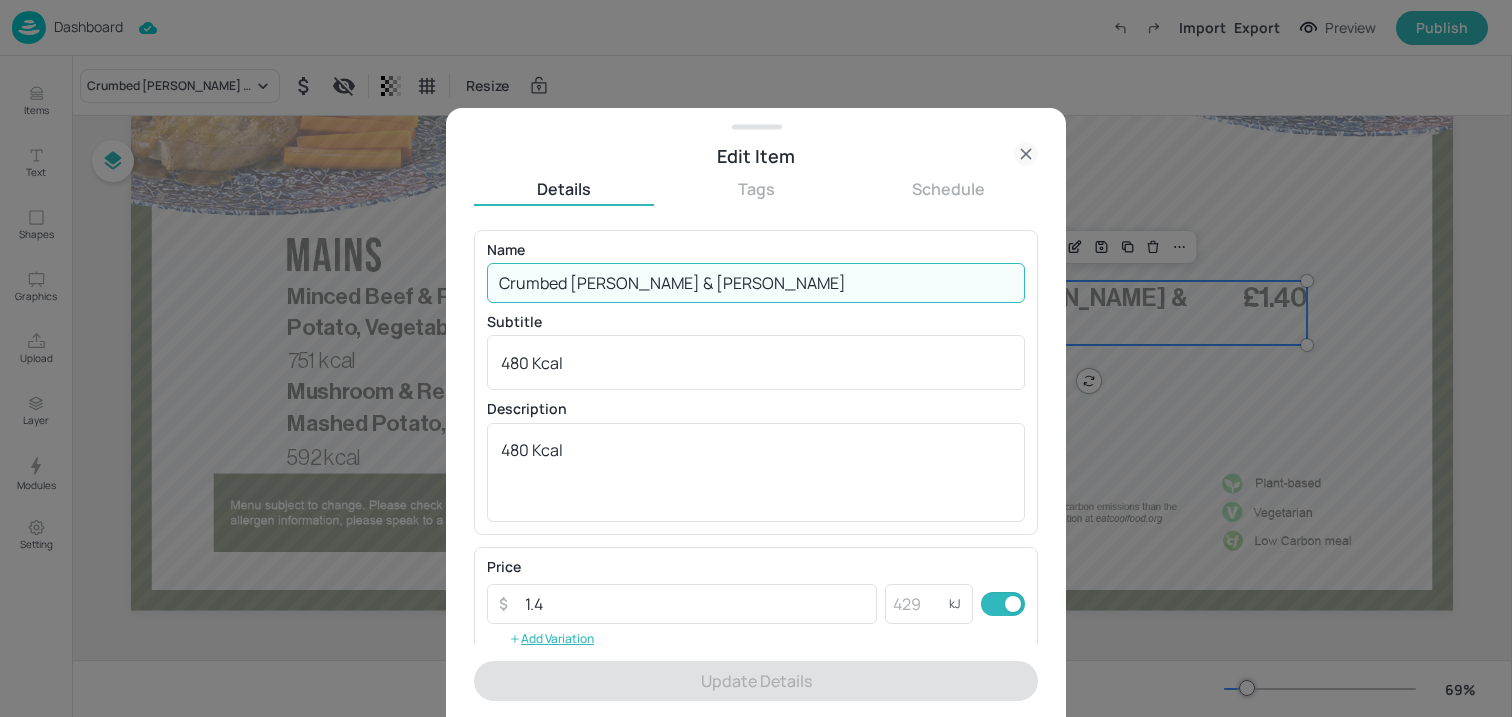 click on "Crumbed [PERSON_NAME] & [PERSON_NAME]" at bounding box center (756, 283) 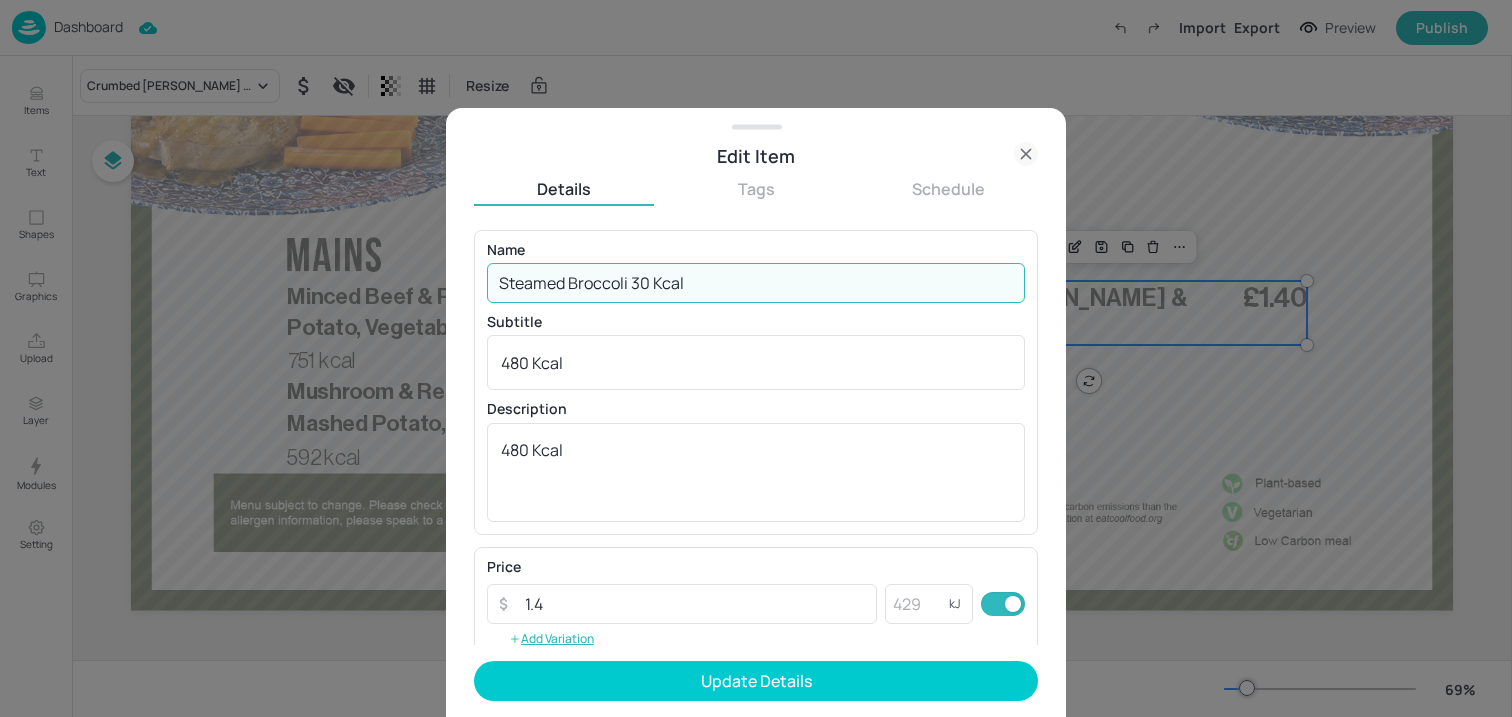 click on "Steamed Broccoli 30 Kcal" at bounding box center [756, 283] 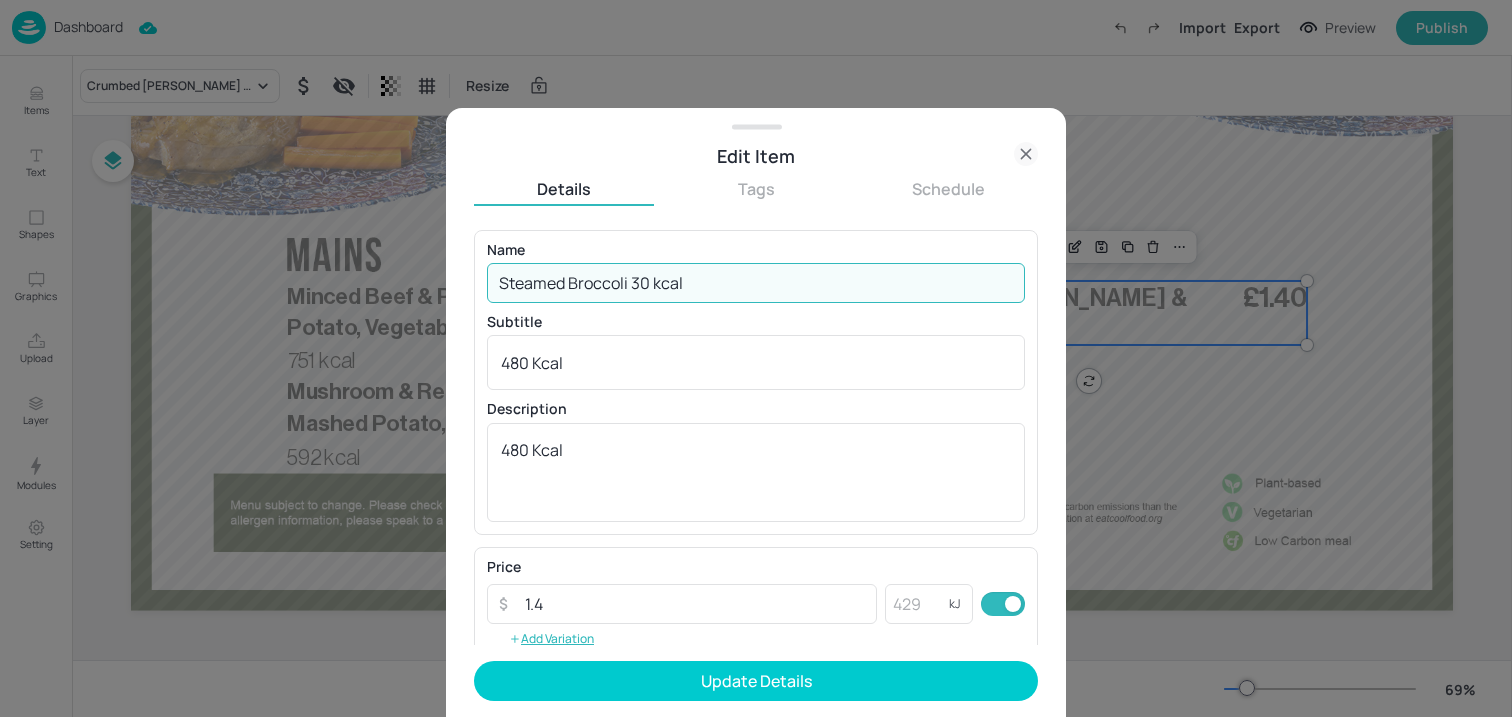 drag, startPoint x: 634, startPoint y: 285, endPoint x: 748, endPoint y: 285, distance: 114 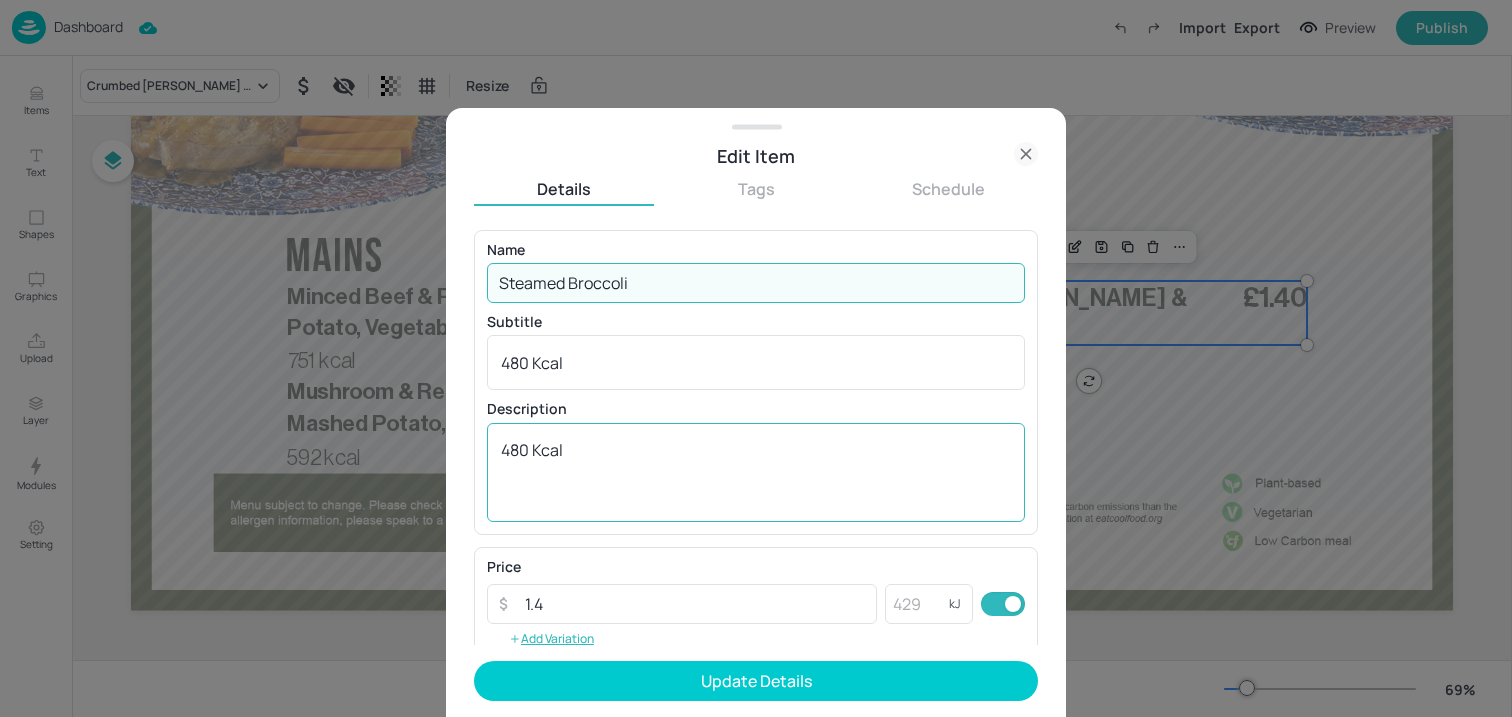 type on "Steamed Broccoli" 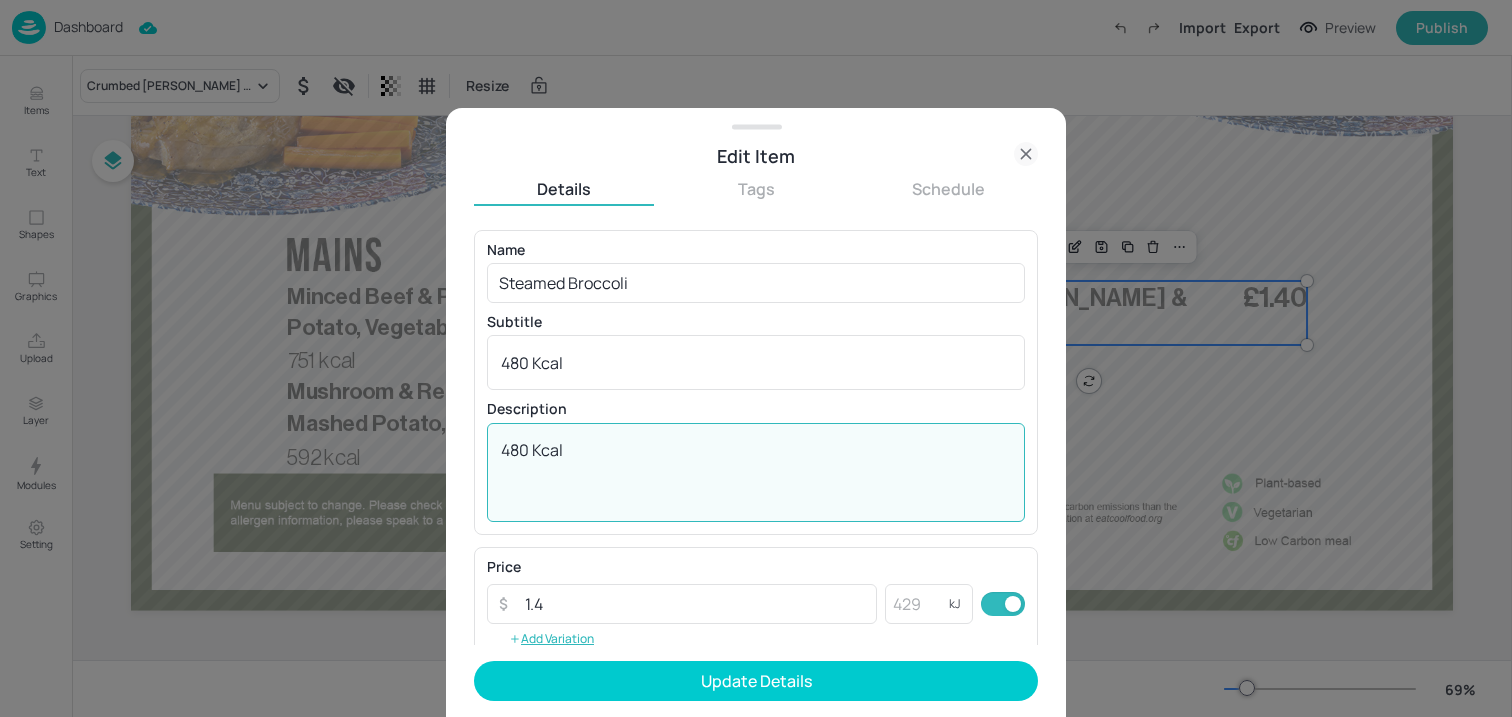 click on "480 Kcal" at bounding box center (756, 472) 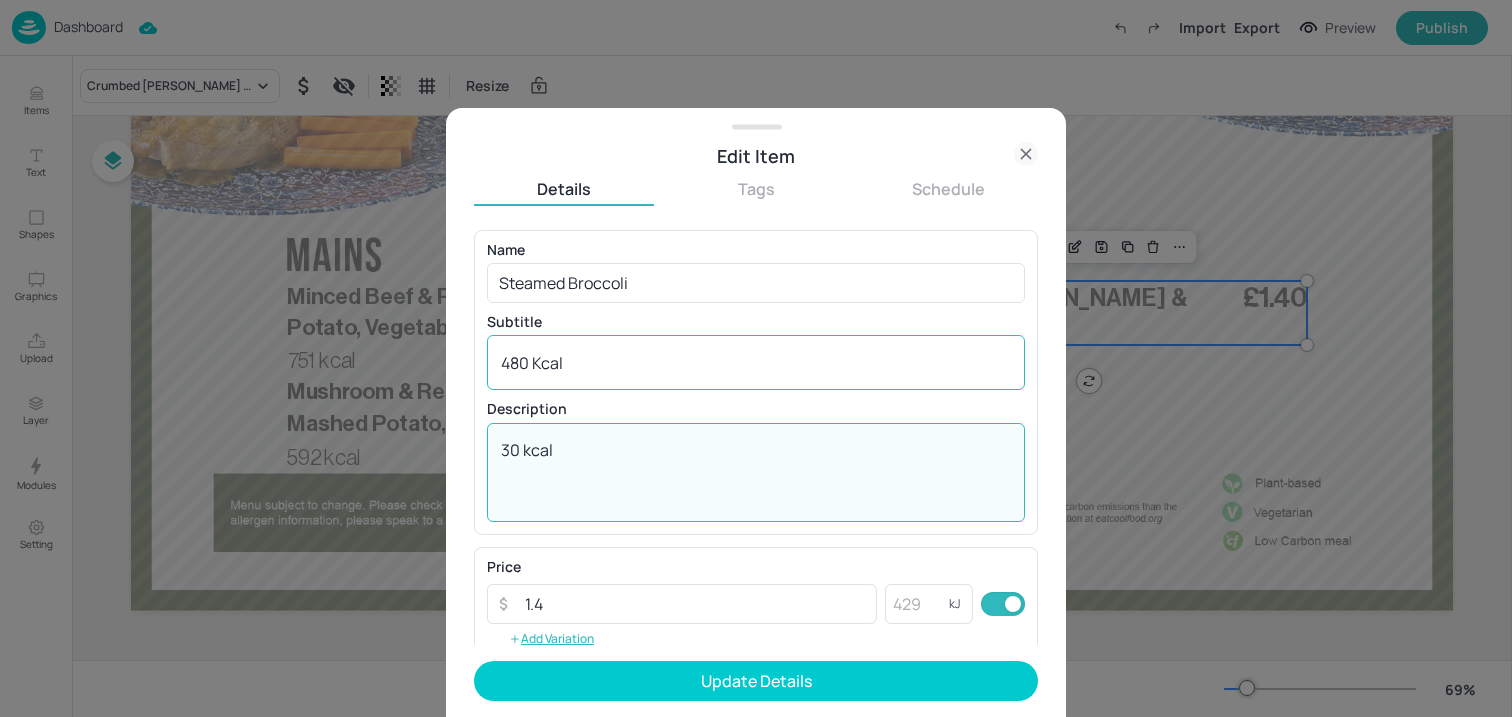 type on "30 kcal" 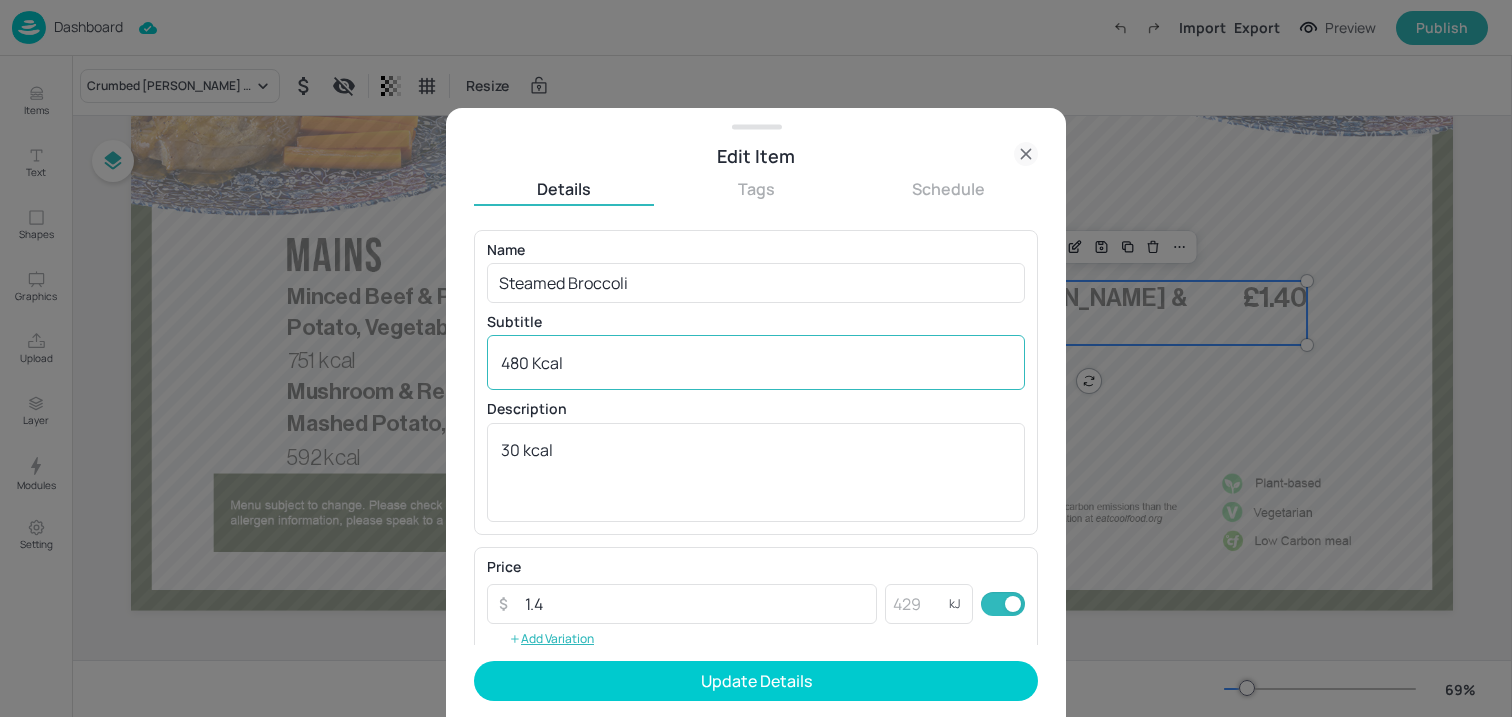 click on "480 Kcal                                               x ​" at bounding box center [756, 362] 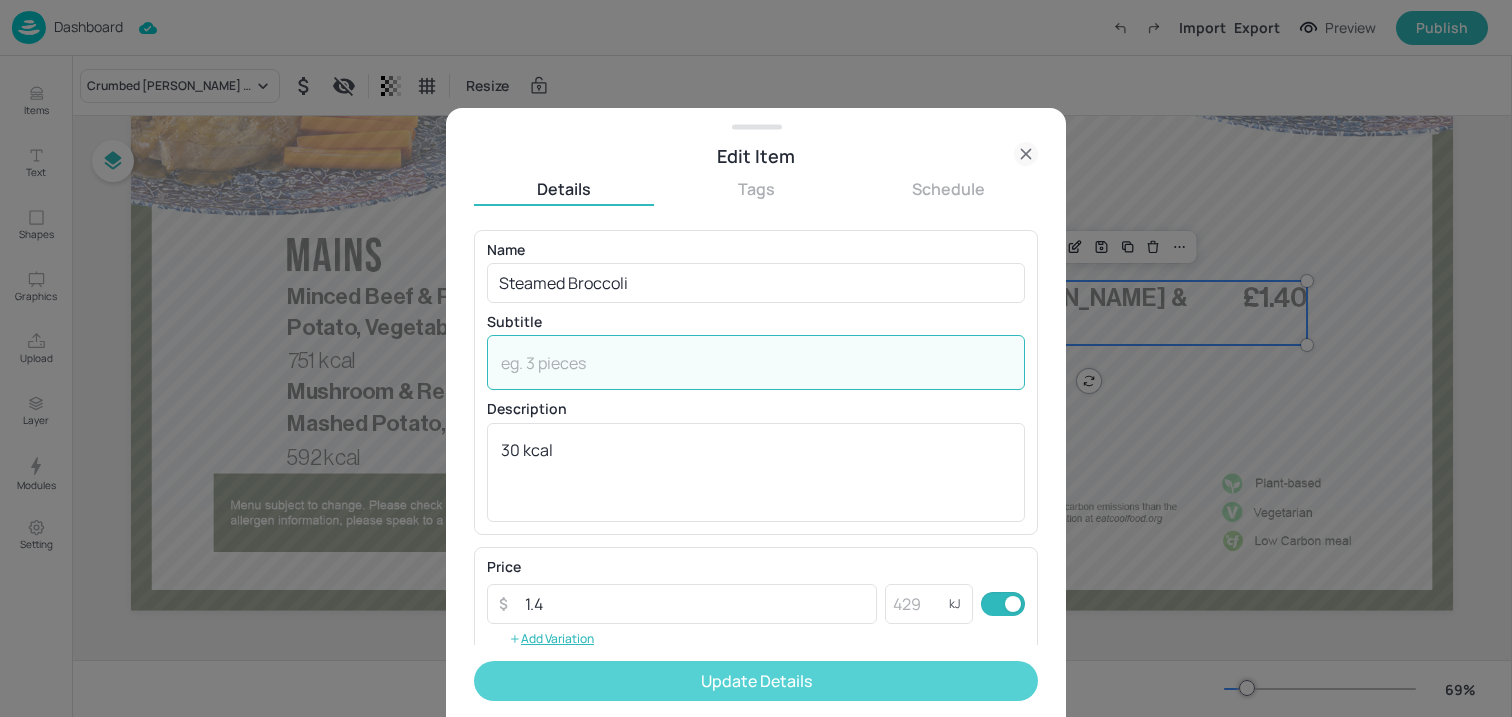 type 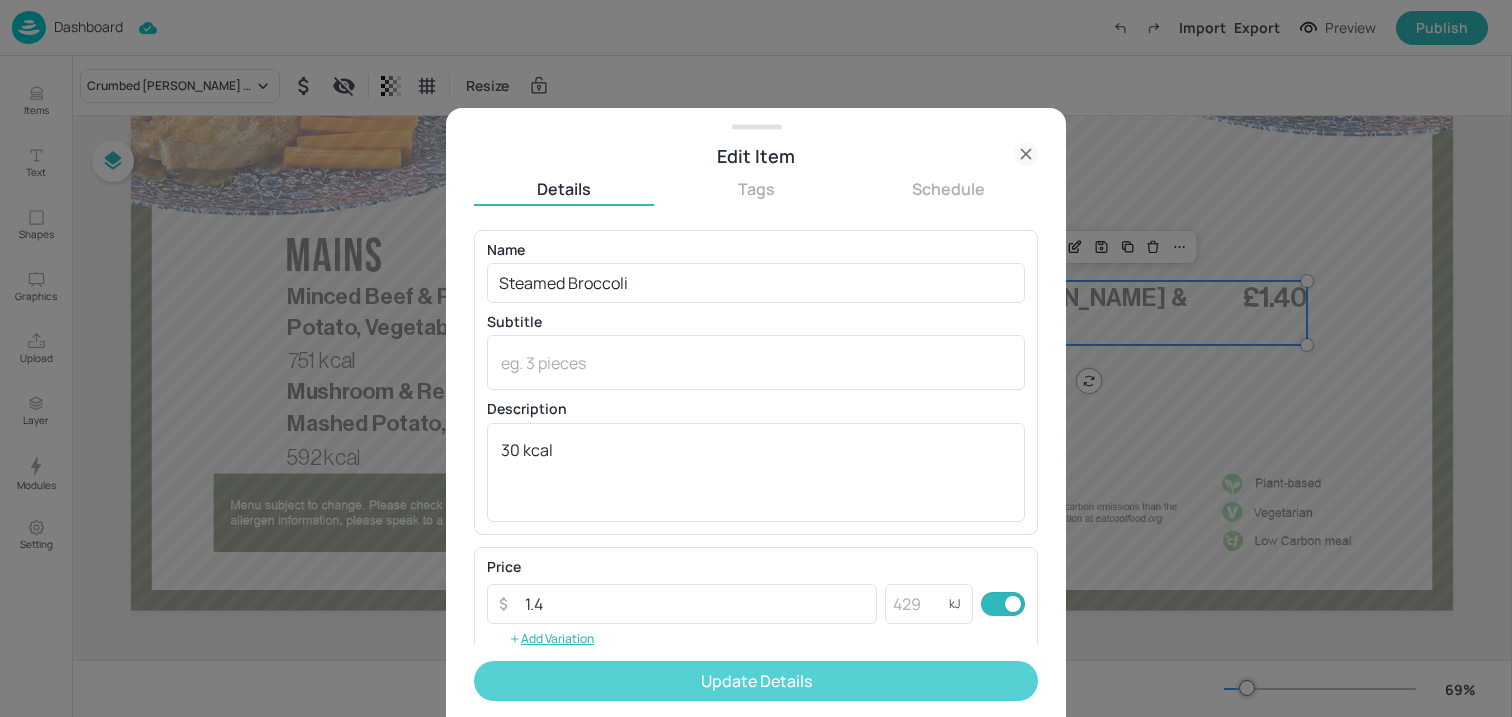click on "Update Details" at bounding box center [756, 681] 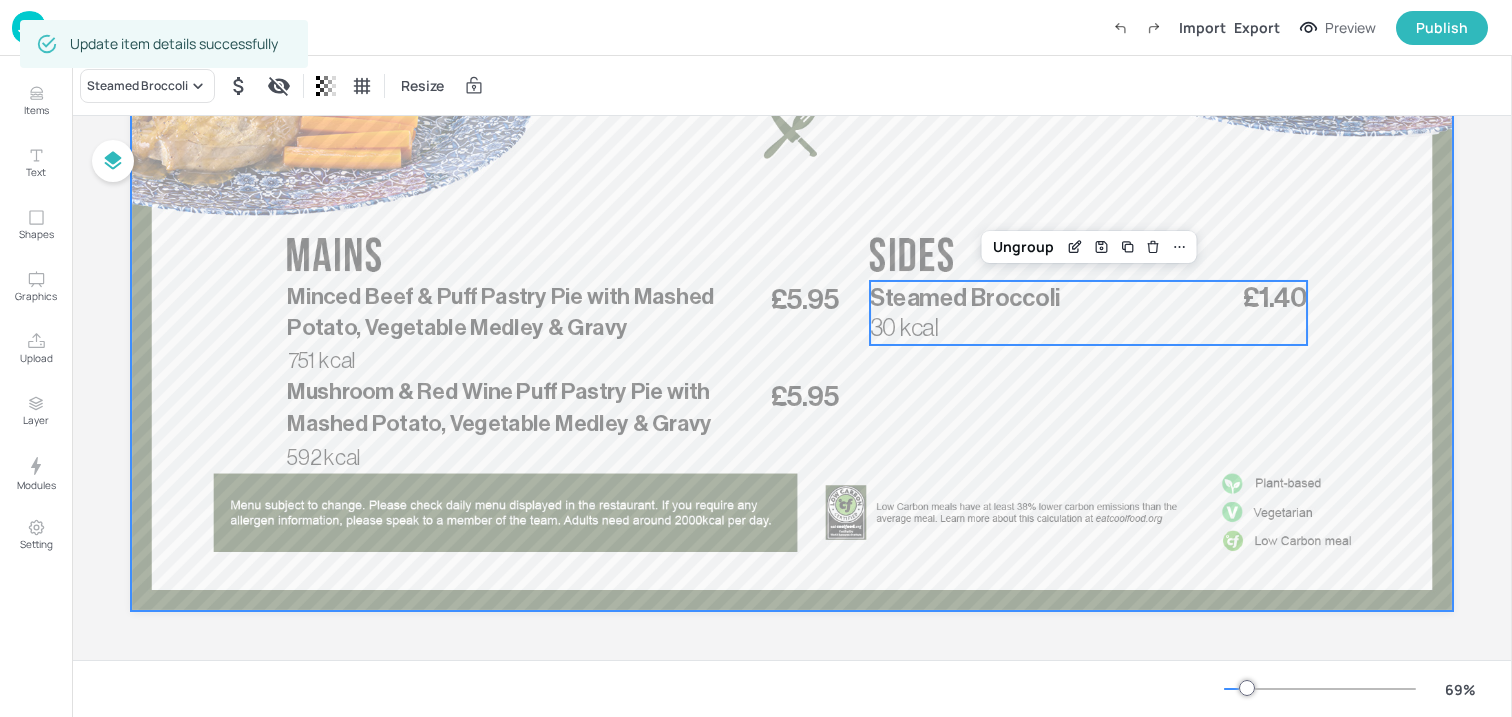 click at bounding box center [792, 239] 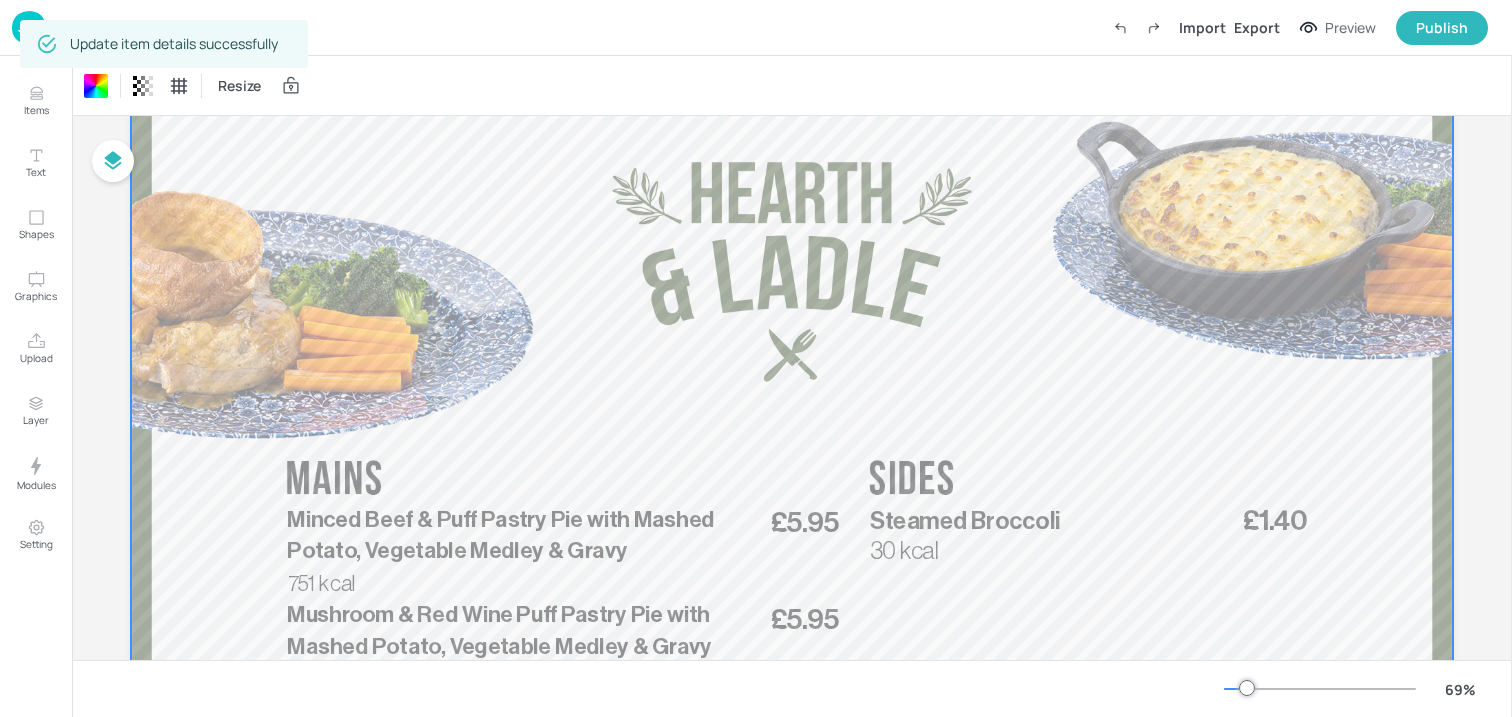 scroll, scrollTop: 15, scrollLeft: 0, axis: vertical 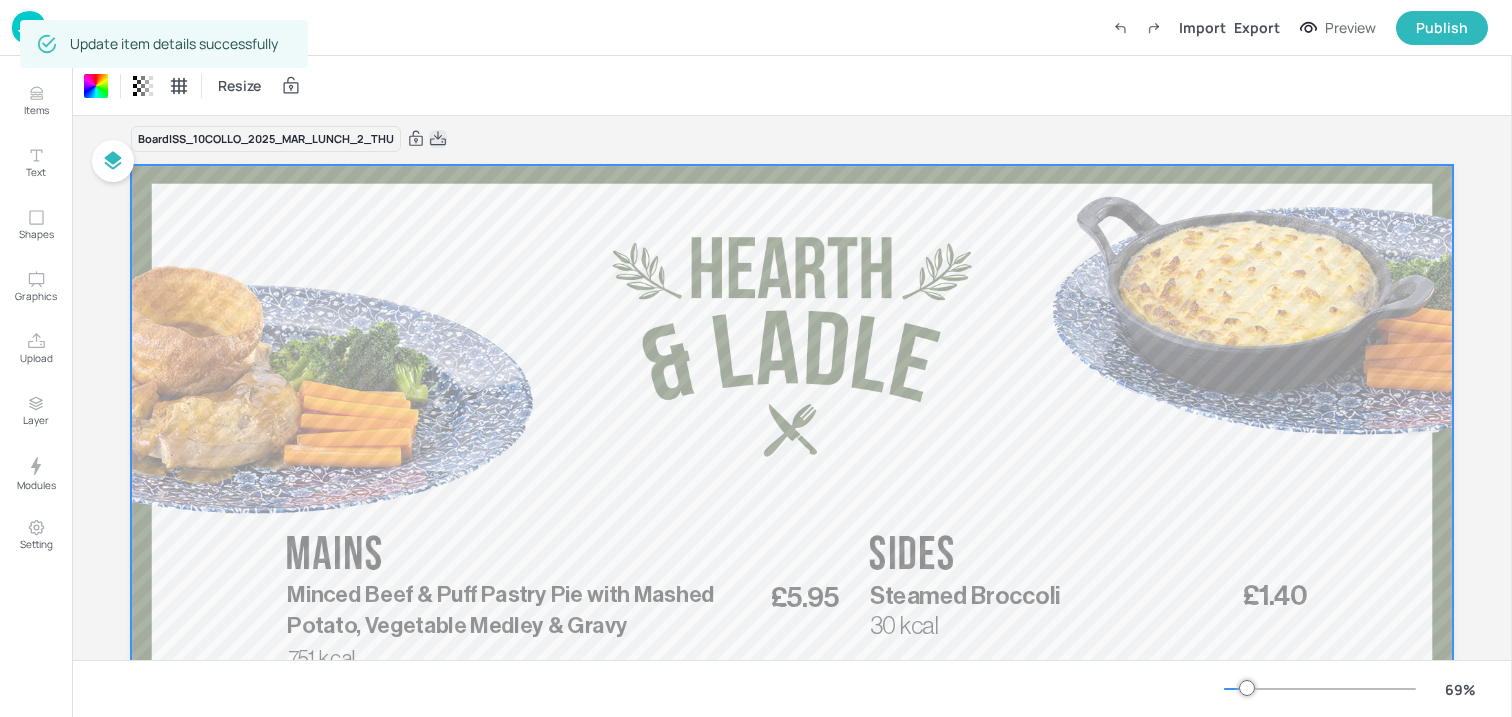 click 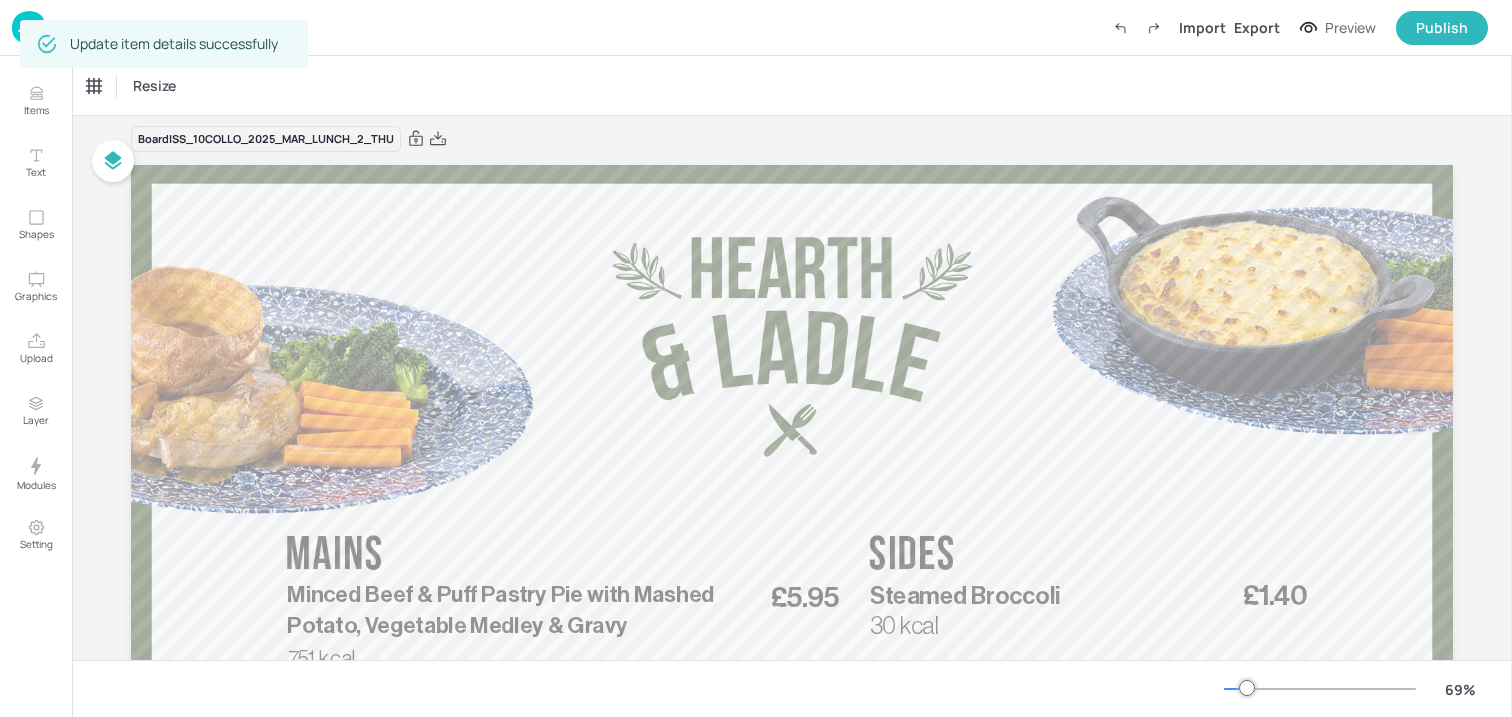 click at bounding box center (29, 27) 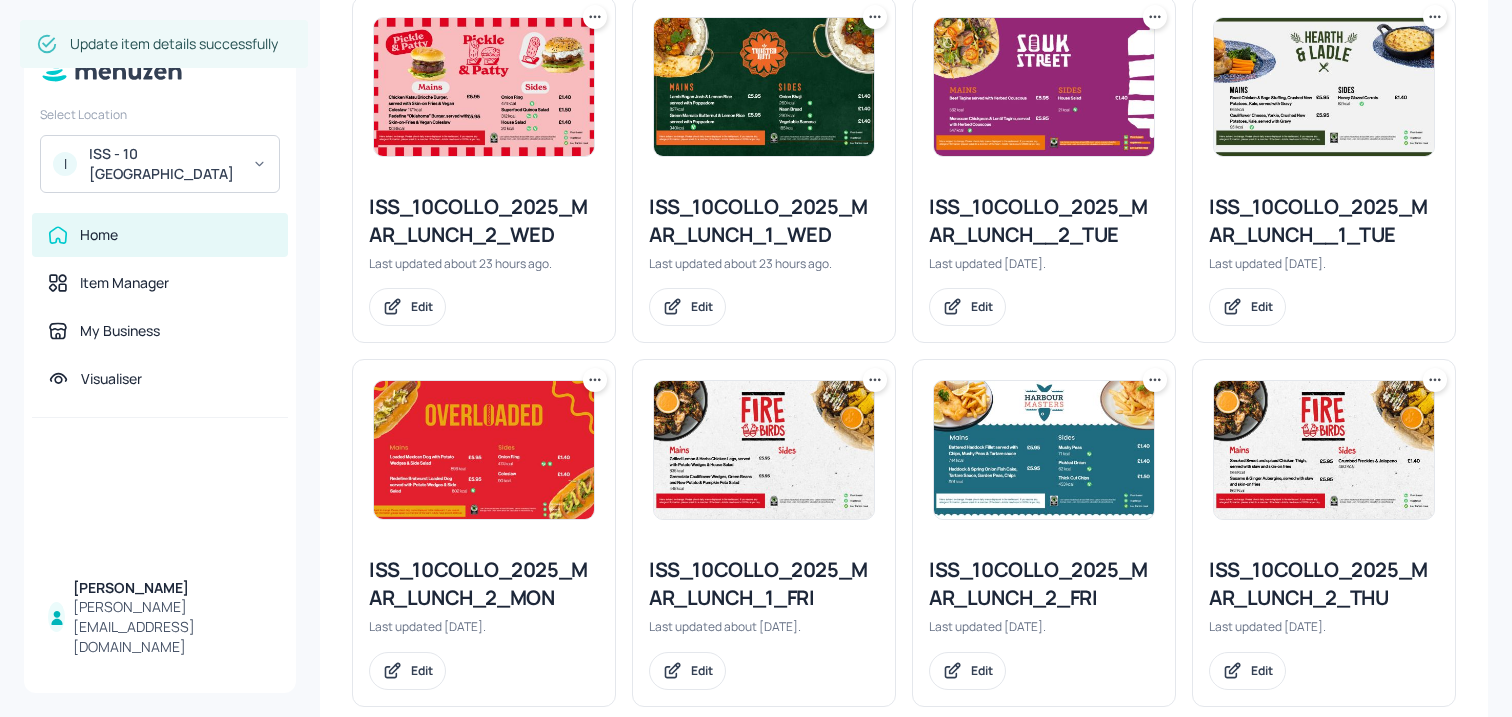 scroll, scrollTop: 971, scrollLeft: 0, axis: vertical 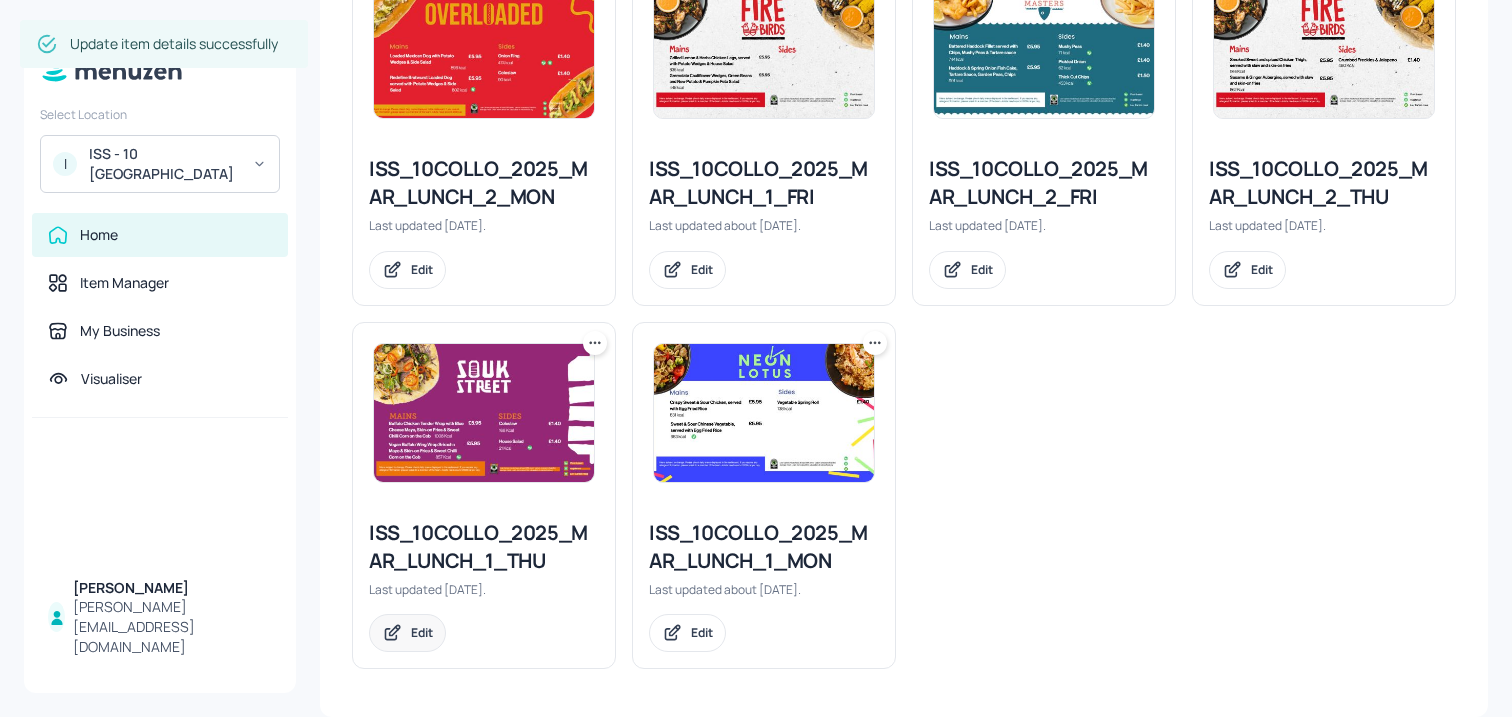 click 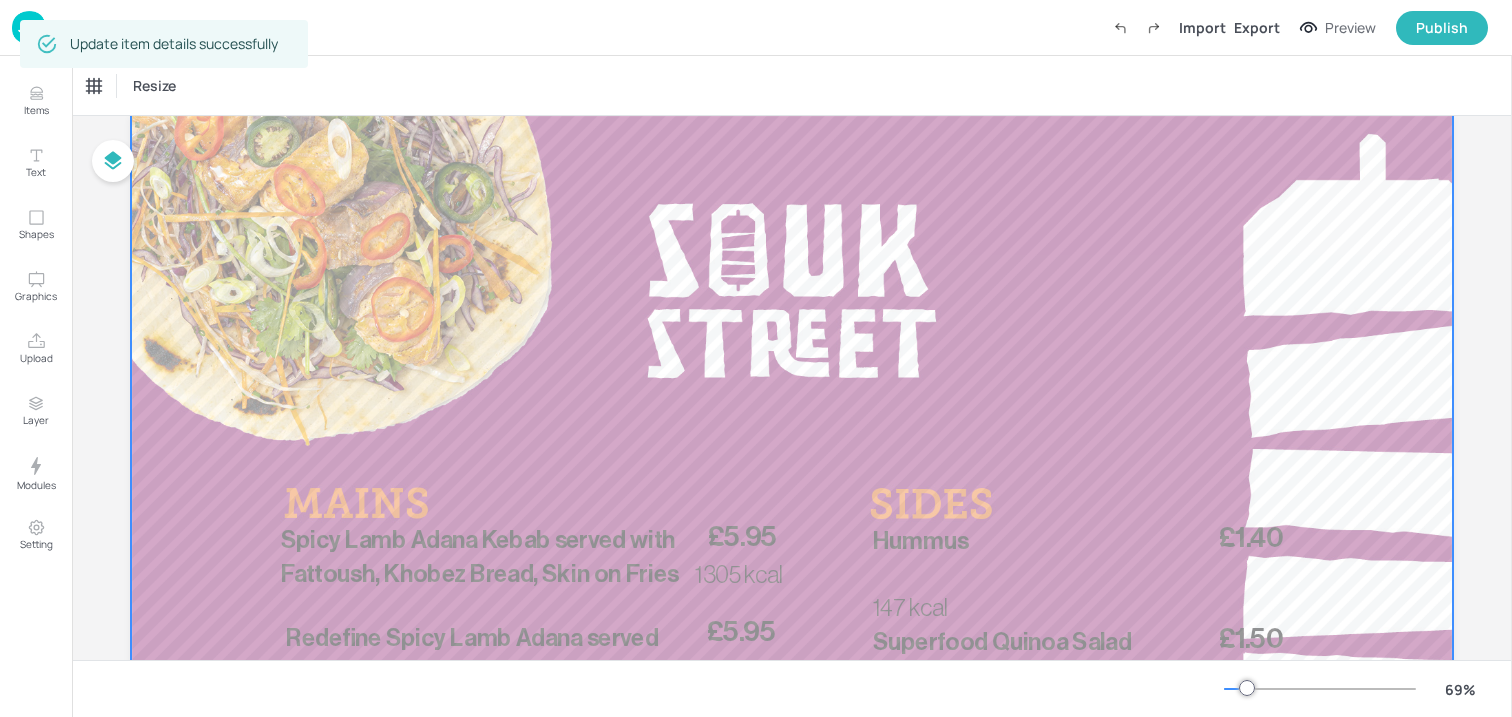 scroll, scrollTop: 238, scrollLeft: 0, axis: vertical 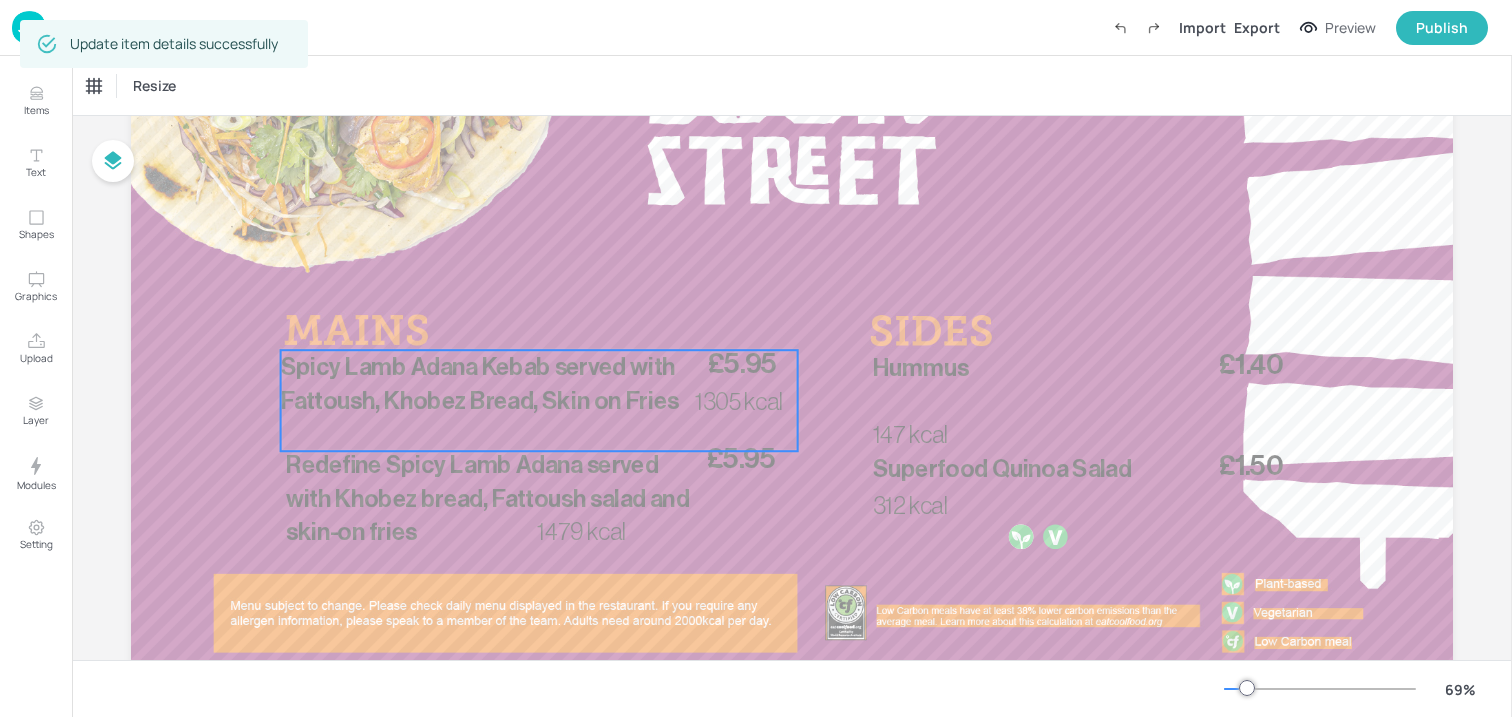 click on "Spicy Lamb Adana Kebab served with Fattoush, Khobez Bread, Skin on Fries" at bounding box center (492, 383) 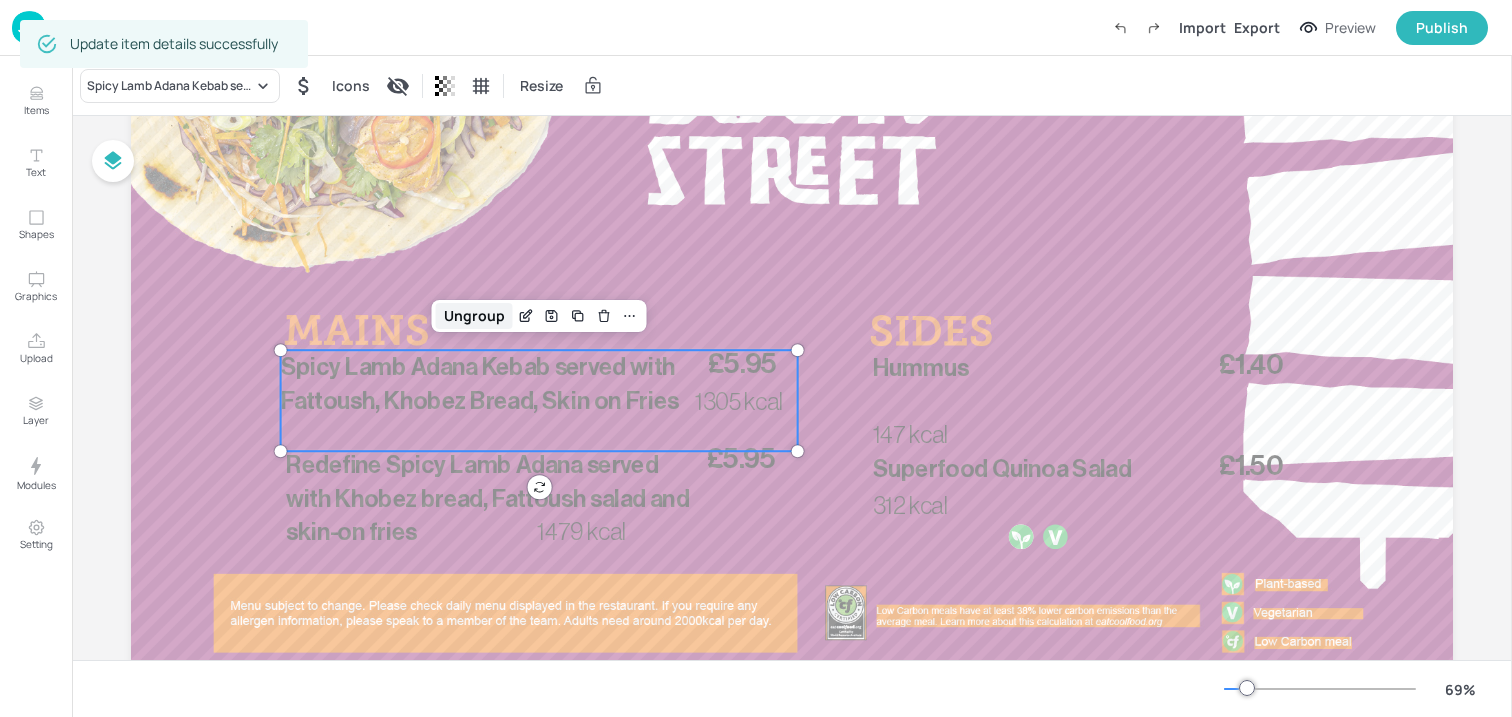 click on "Ungroup" at bounding box center (474, 316) 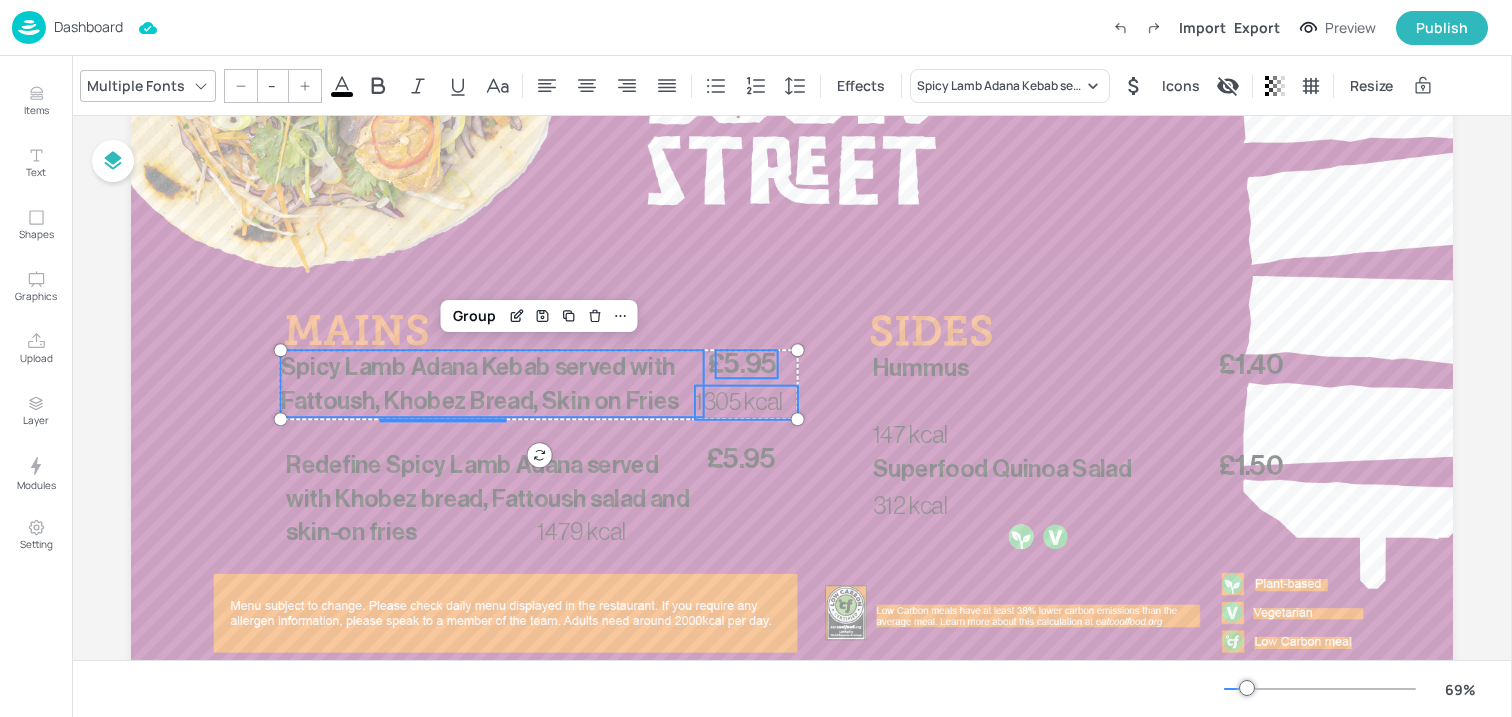 click 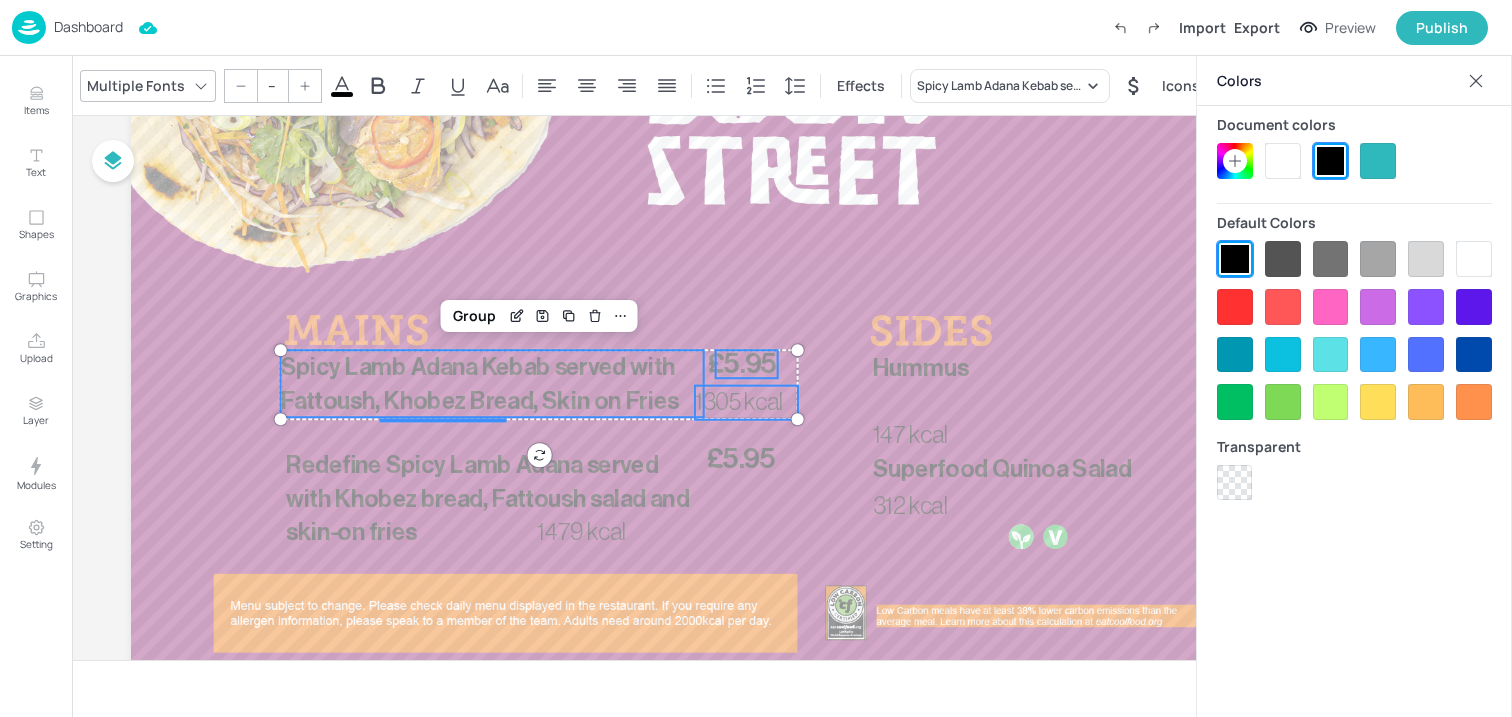 click at bounding box center (1283, 161) 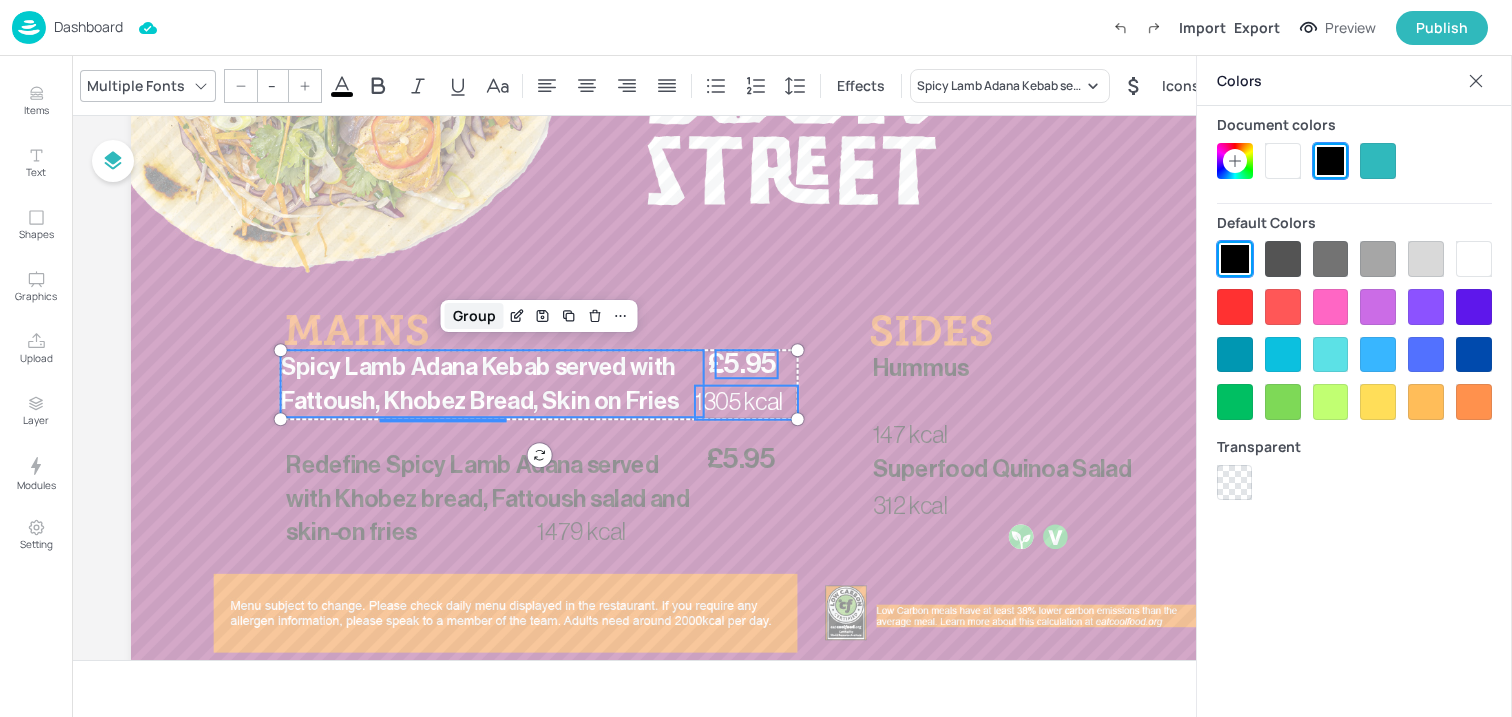 click on "Group" at bounding box center (474, 316) 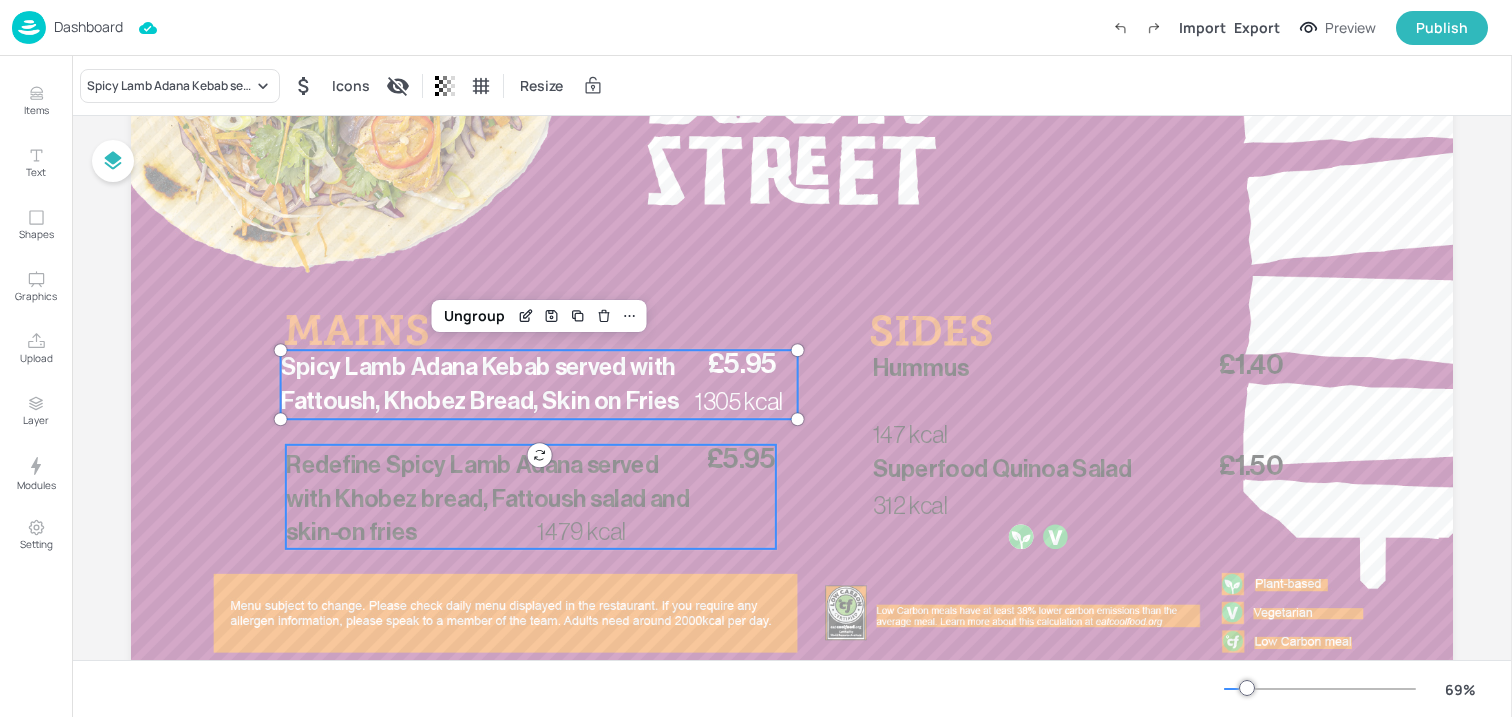 click on "Redefine Spicy Lamb Adana served with Khobez bread, Fattoush salad and skin-on fries" at bounding box center (487, 499) 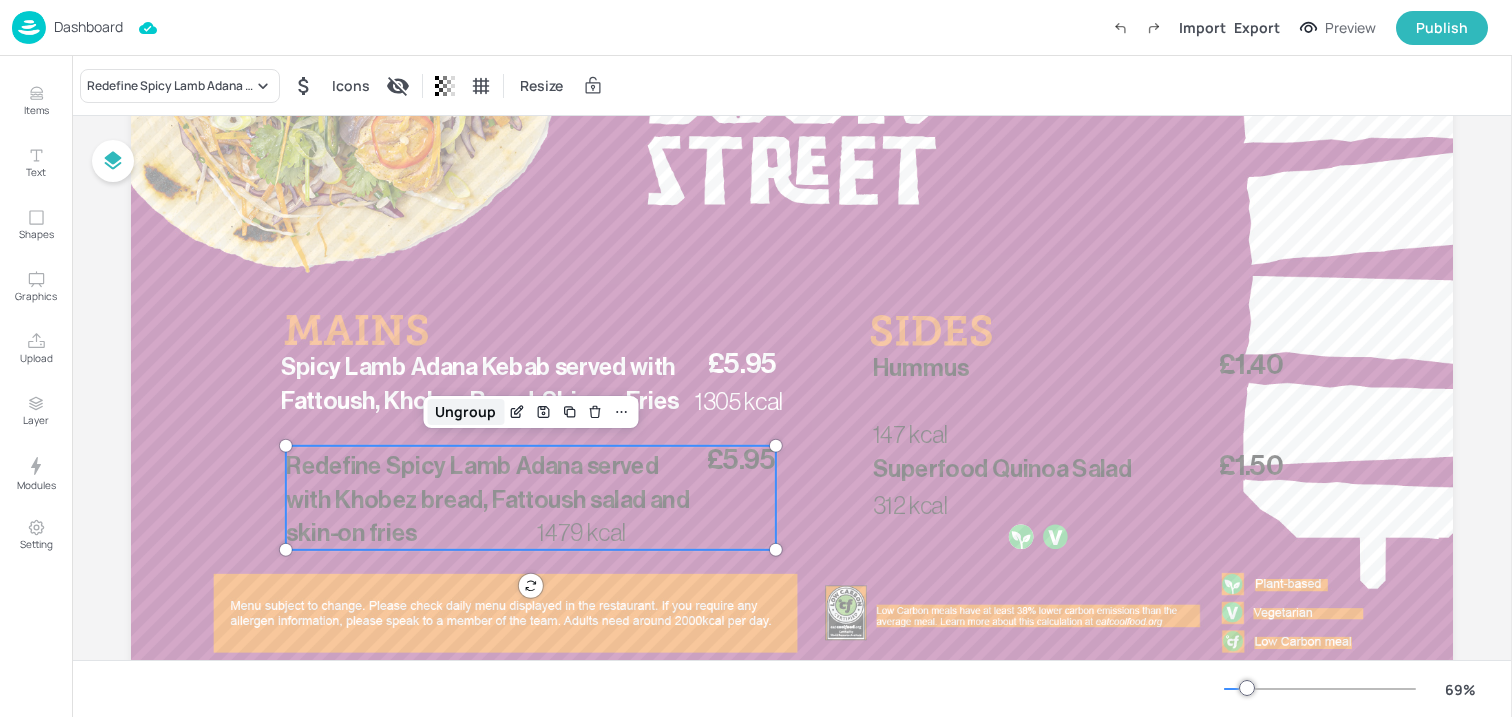 click on "Ungroup" at bounding box center (465, 412) 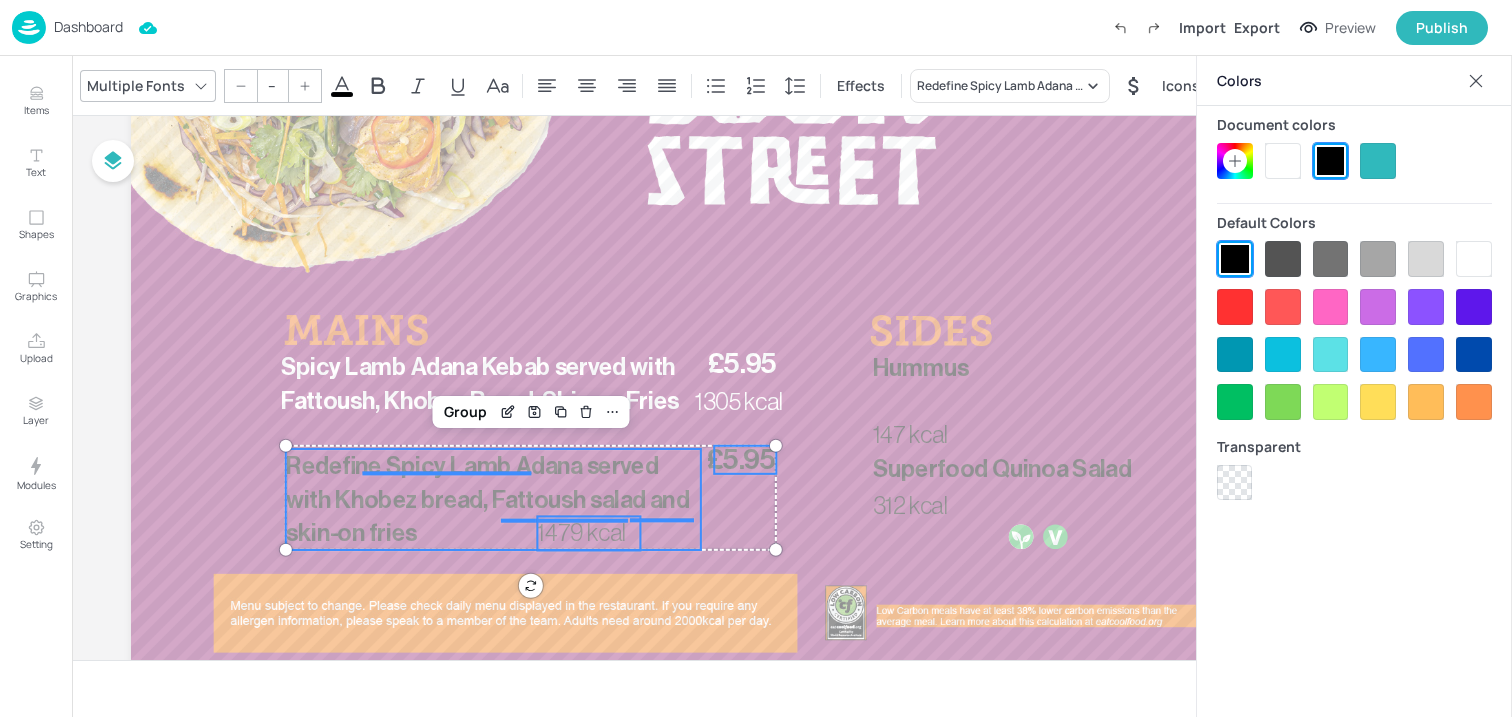 click at bounding box center (1283, 161) 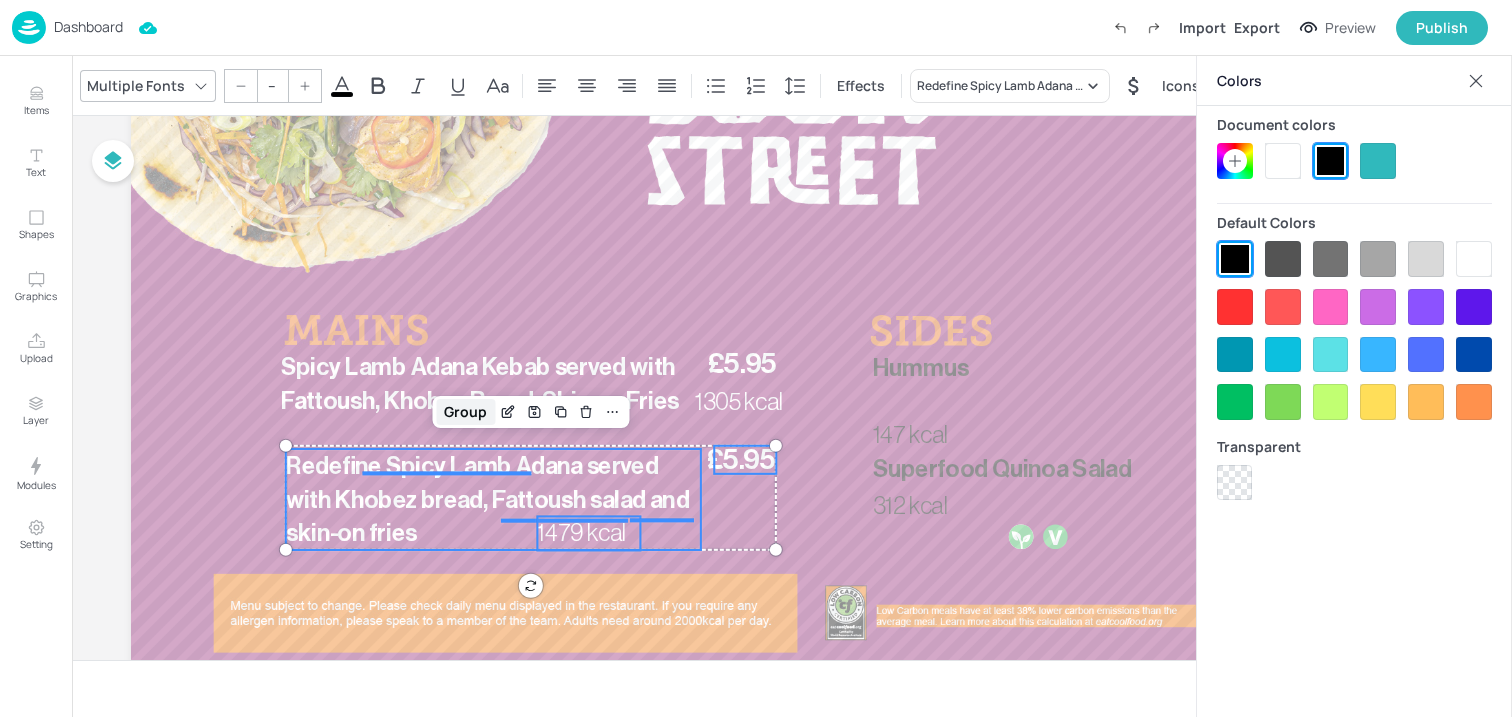 click on "Group" at bounding box center [465, 412] 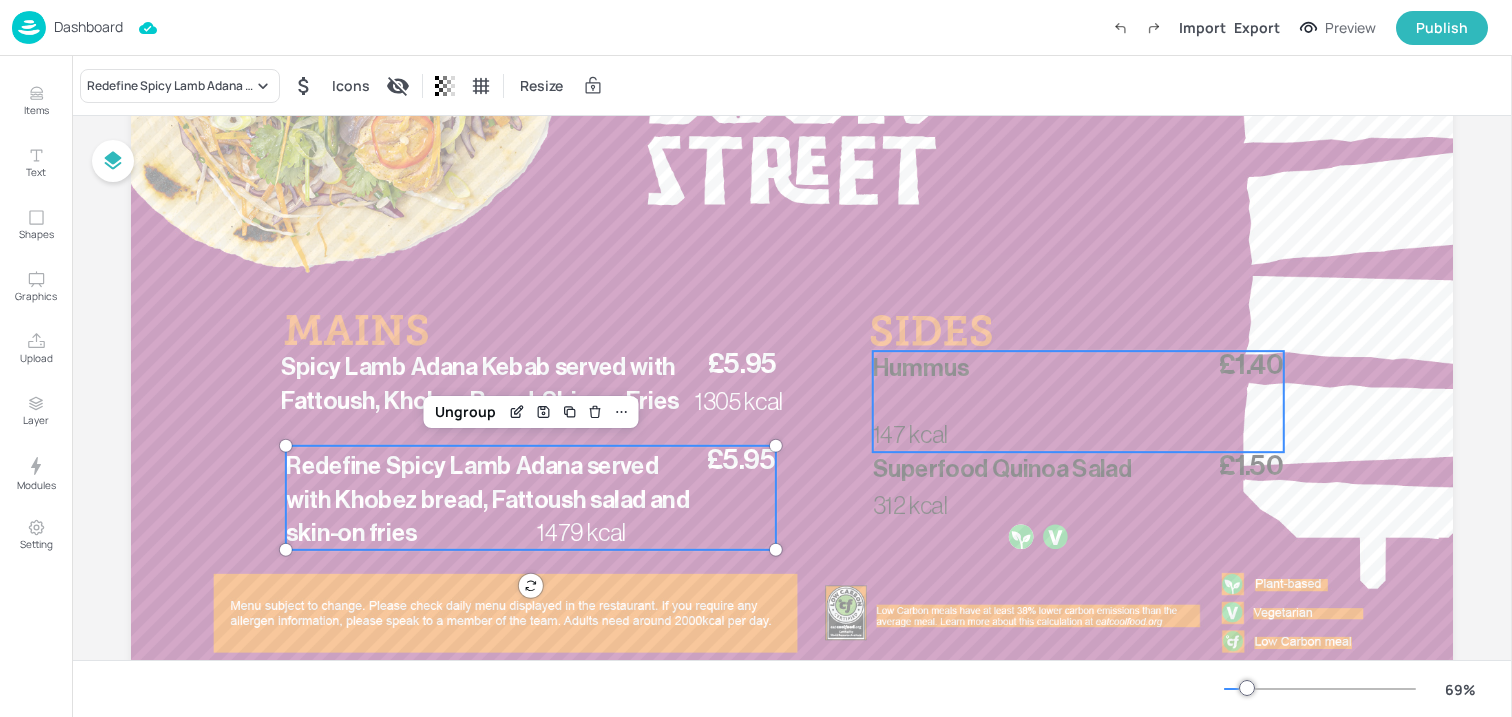 click on "Hummus" at bounding box center [921, 368] 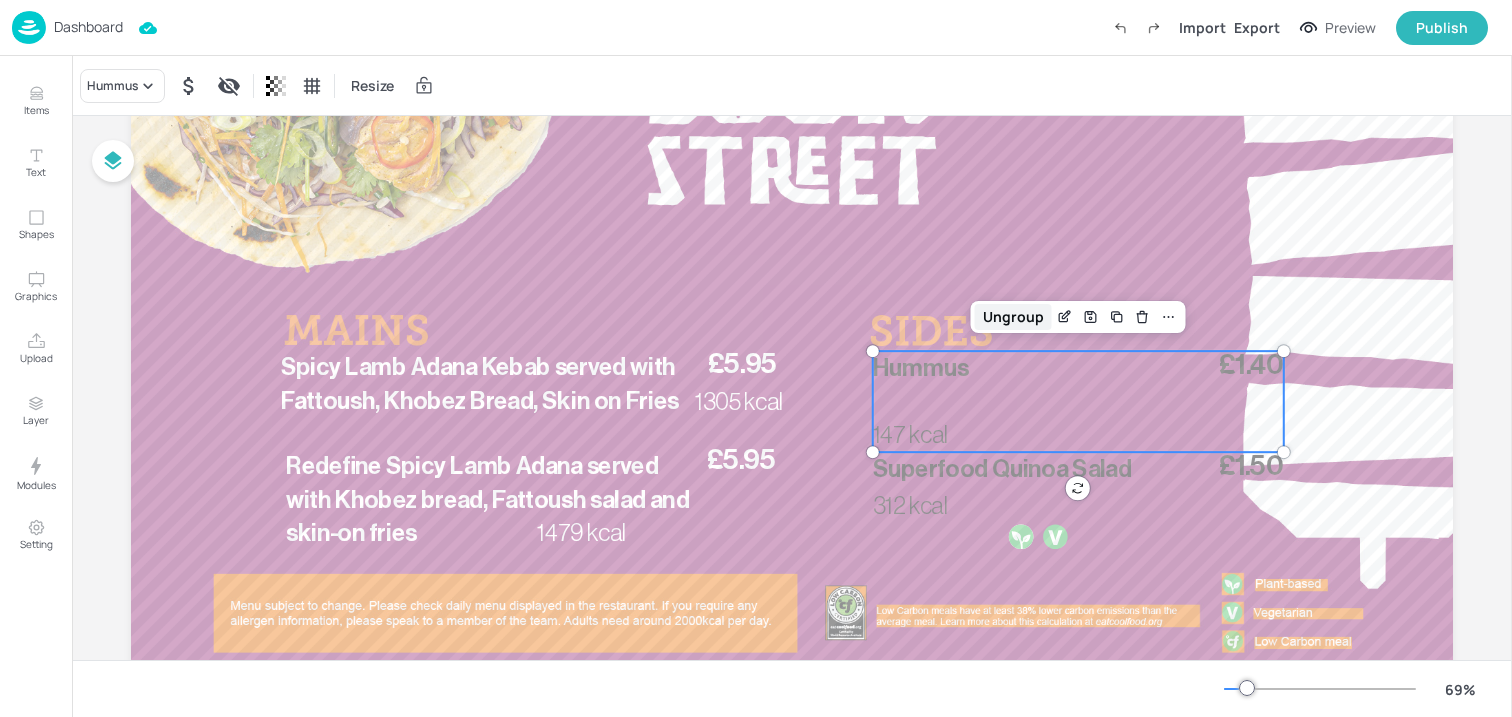 click on "Ungroup" at bounding box center (1013, 317) 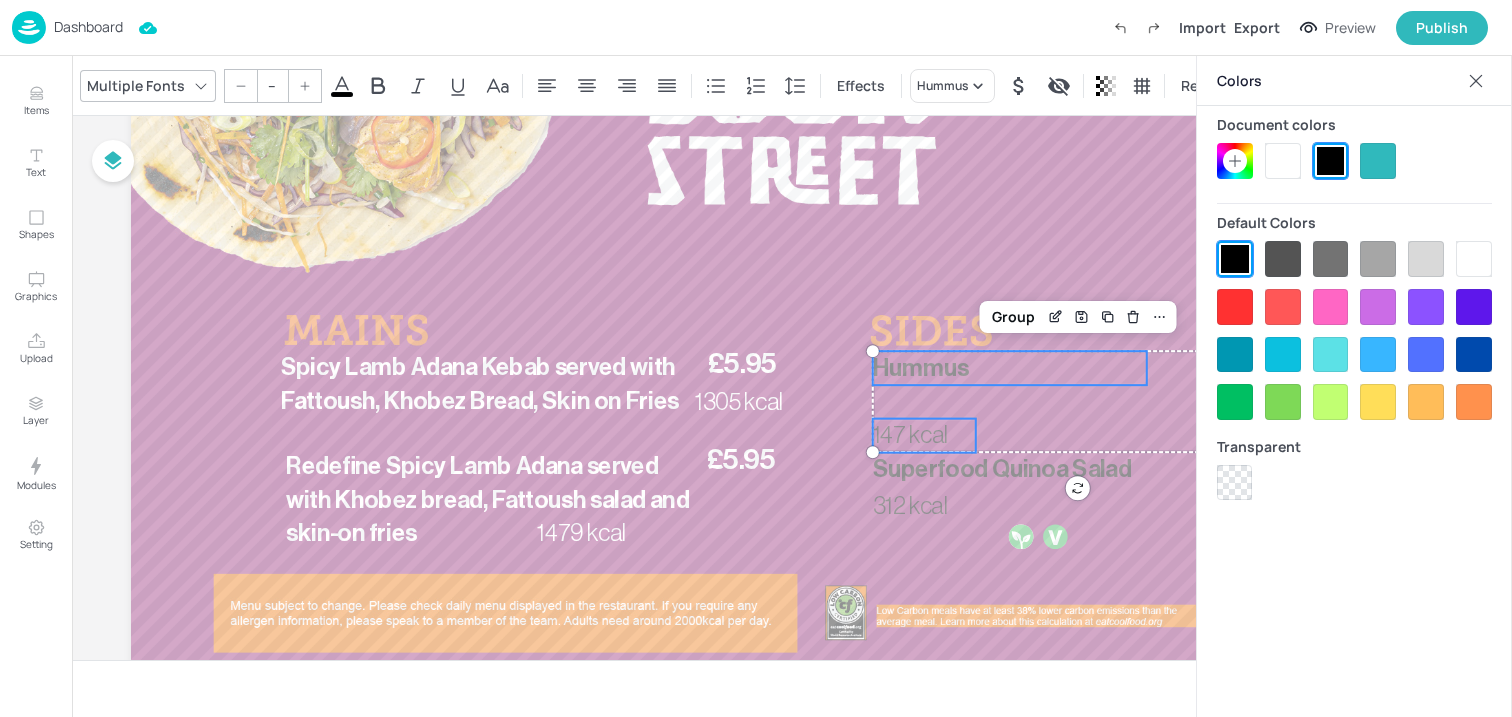 click at bounding box center [1283, 161] 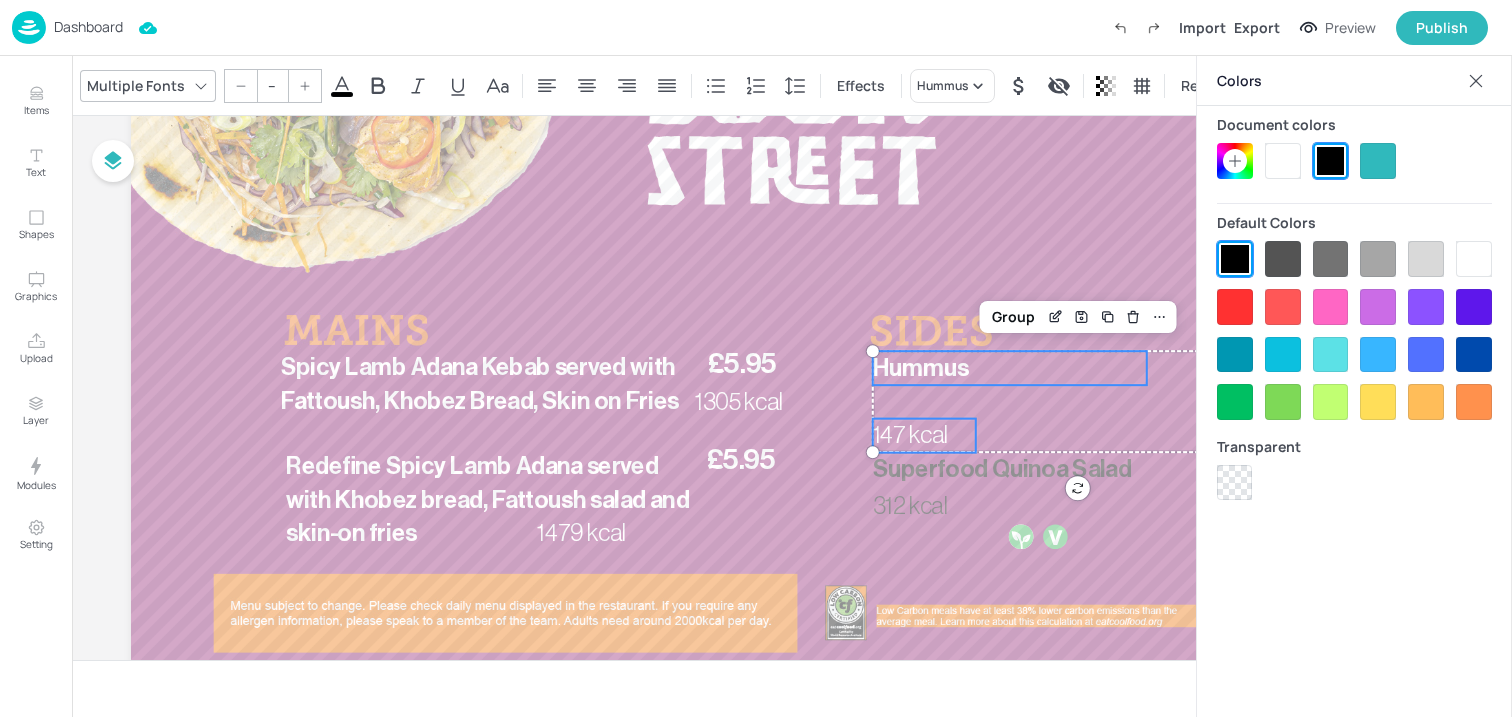 click on "Group" at bounding box center (1013, 317) 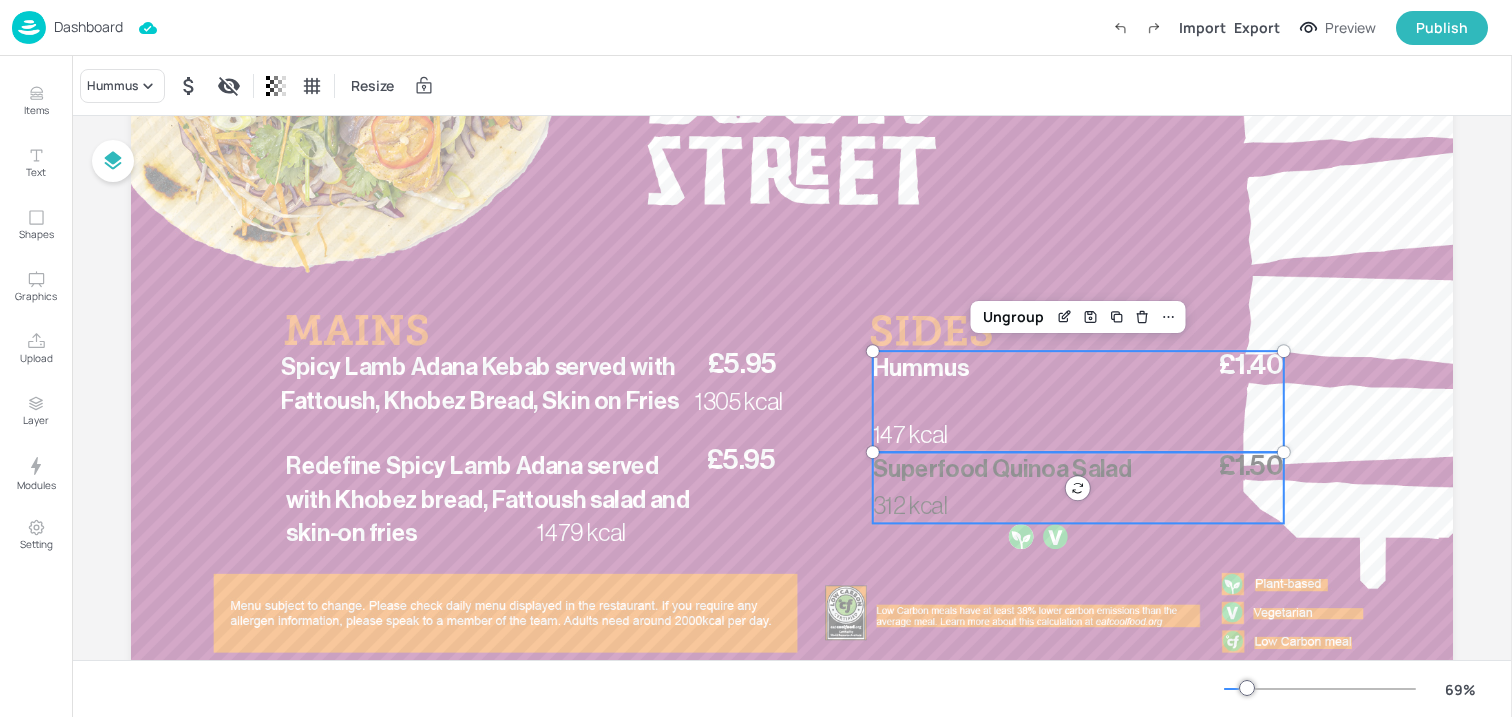click on "Superfood Quinoa Salad" at bounding box center [1002, 469] 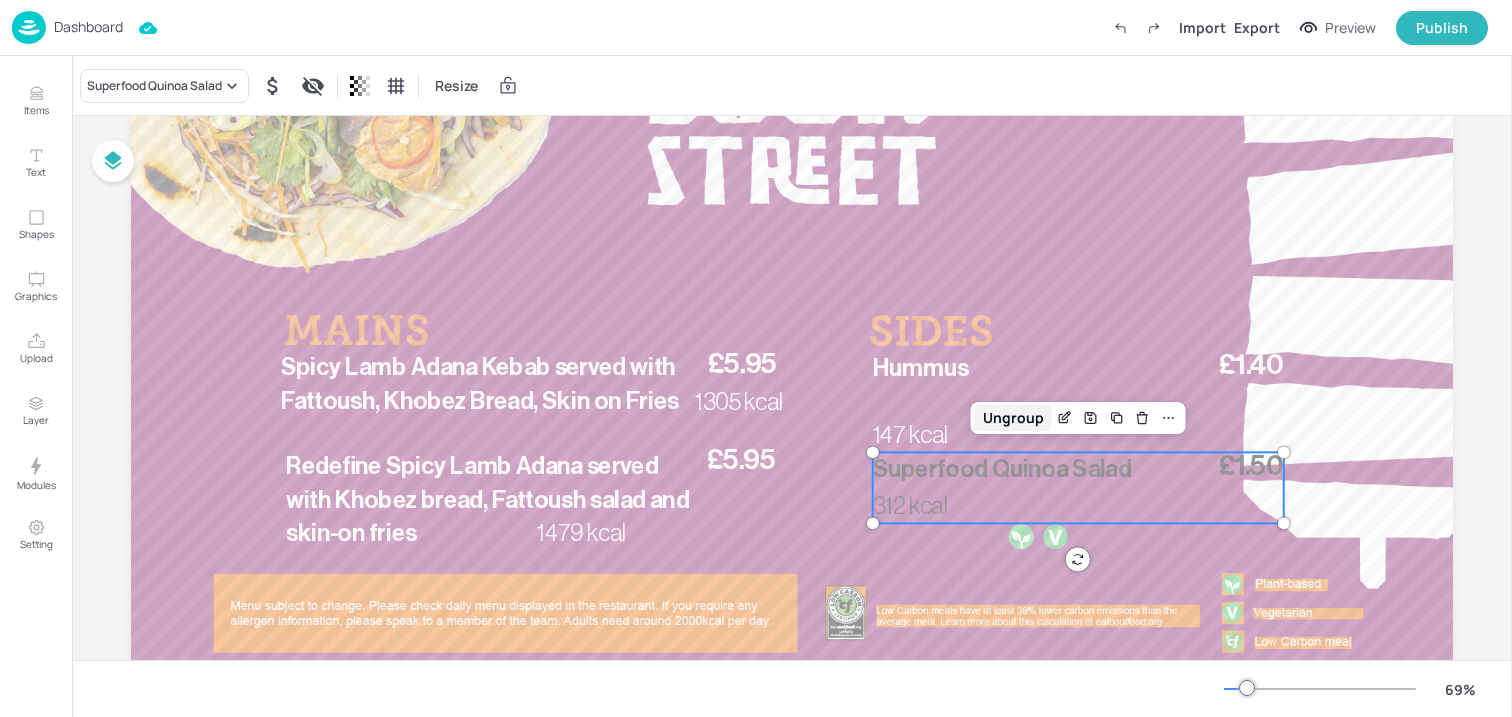 click on "Ungroup" at bounding box center (1013, 418) 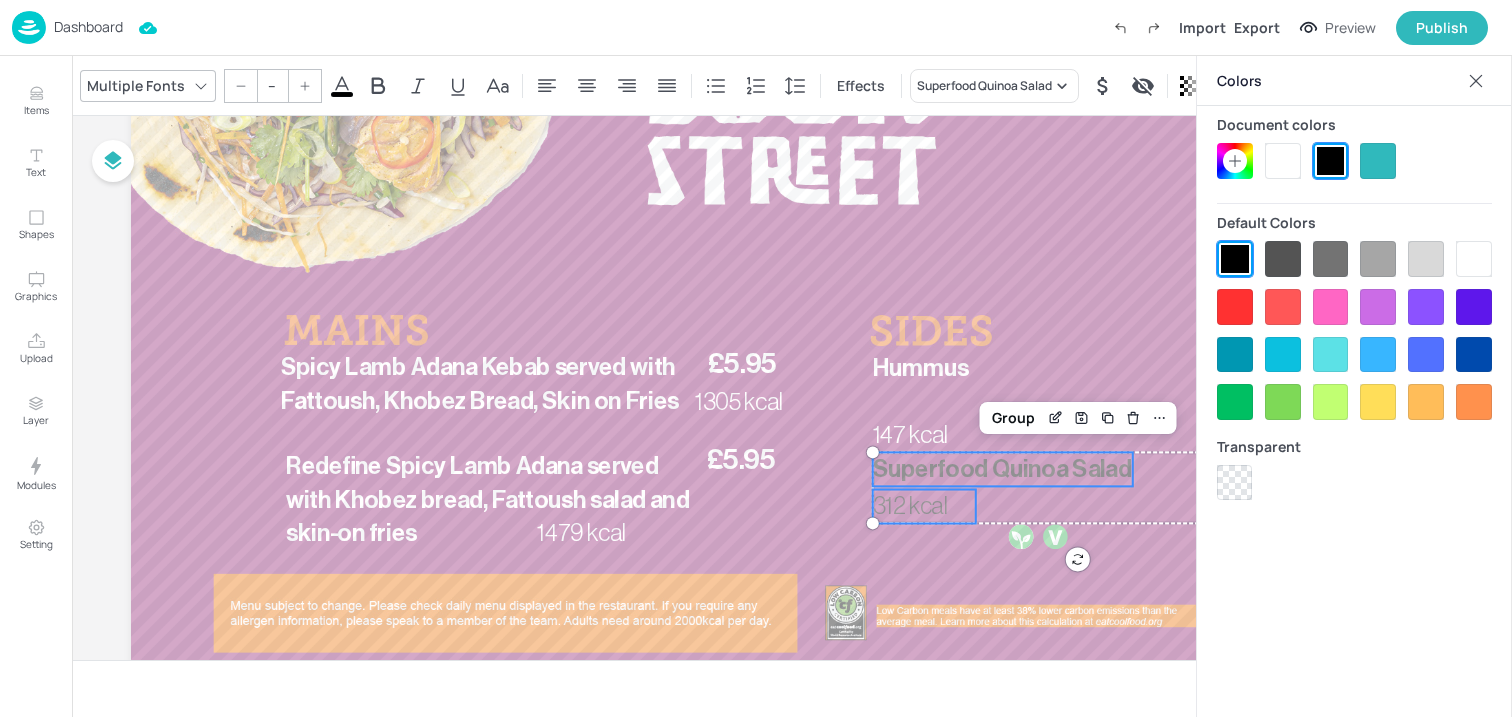 click at bounding box center [1283, 161] 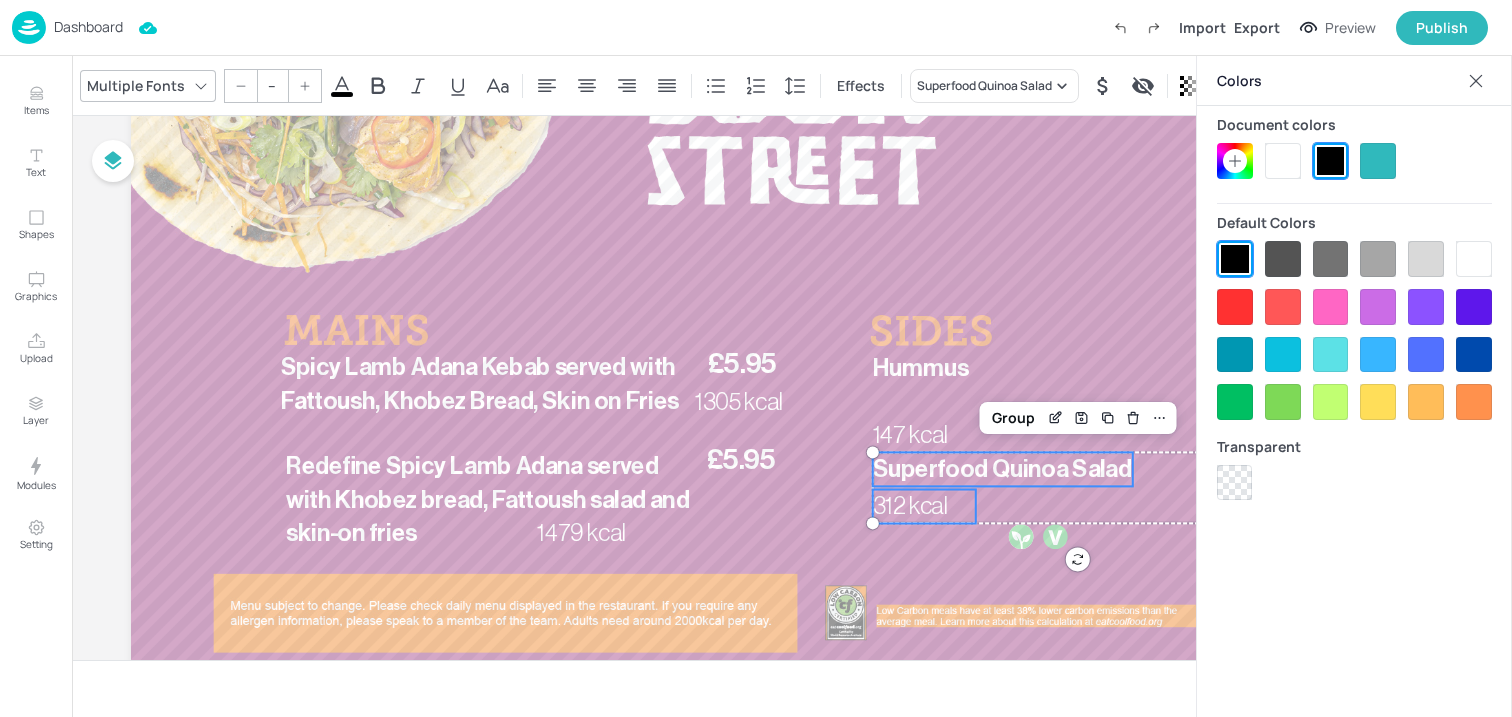 click at bounding box center (1476, 81) 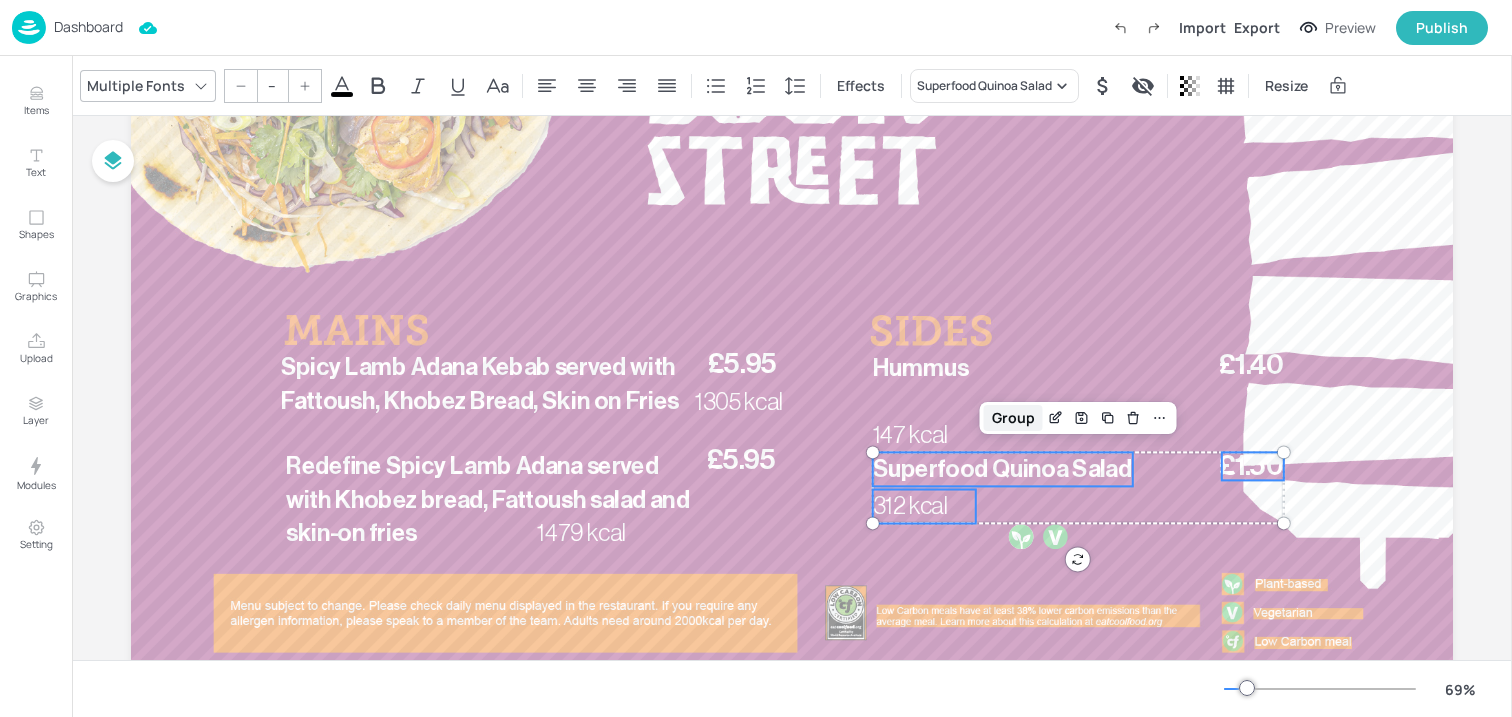 click on "Group" at bounding box center (1013, 418) 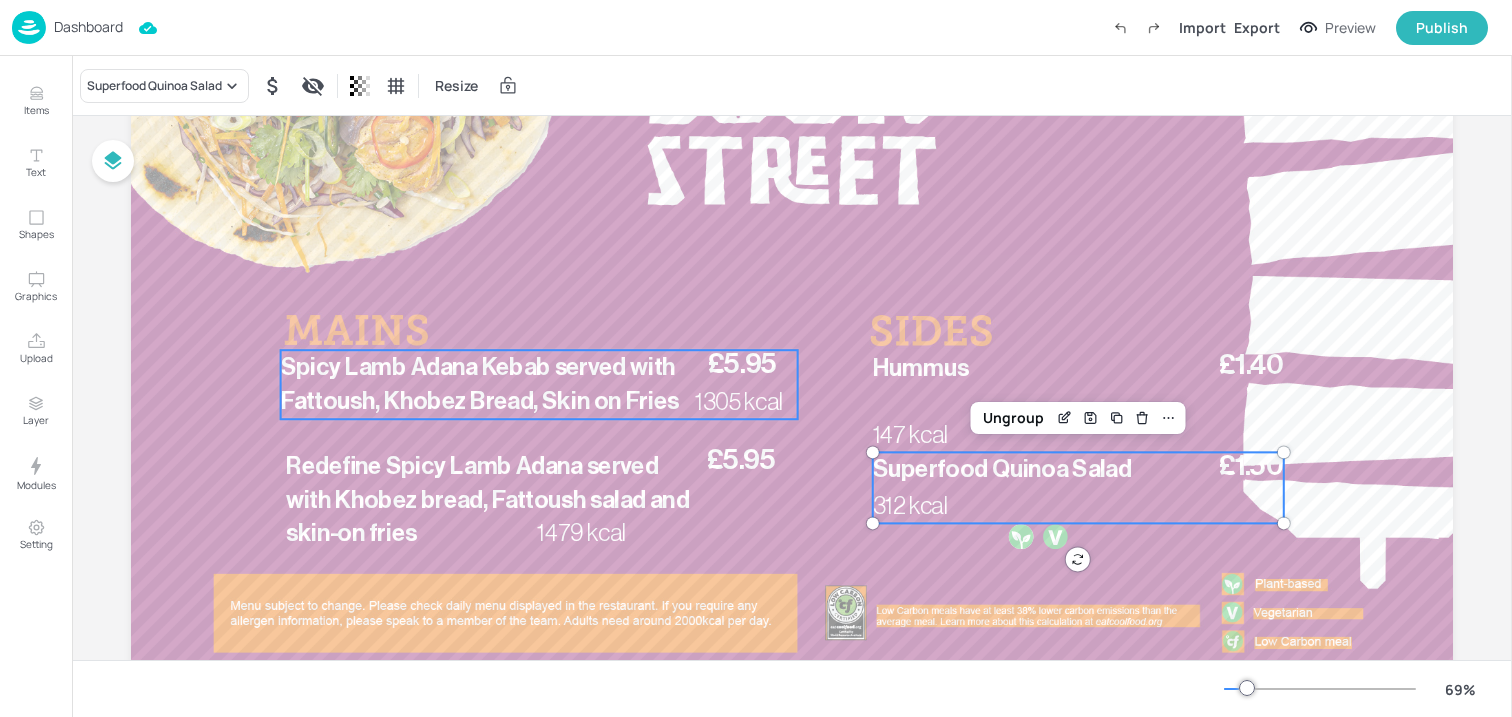 click on "Spicy Lamb Adana Kebab served with Fattoush, Khobez Bread, Skin on Fries" at bounding box center [492, 383] 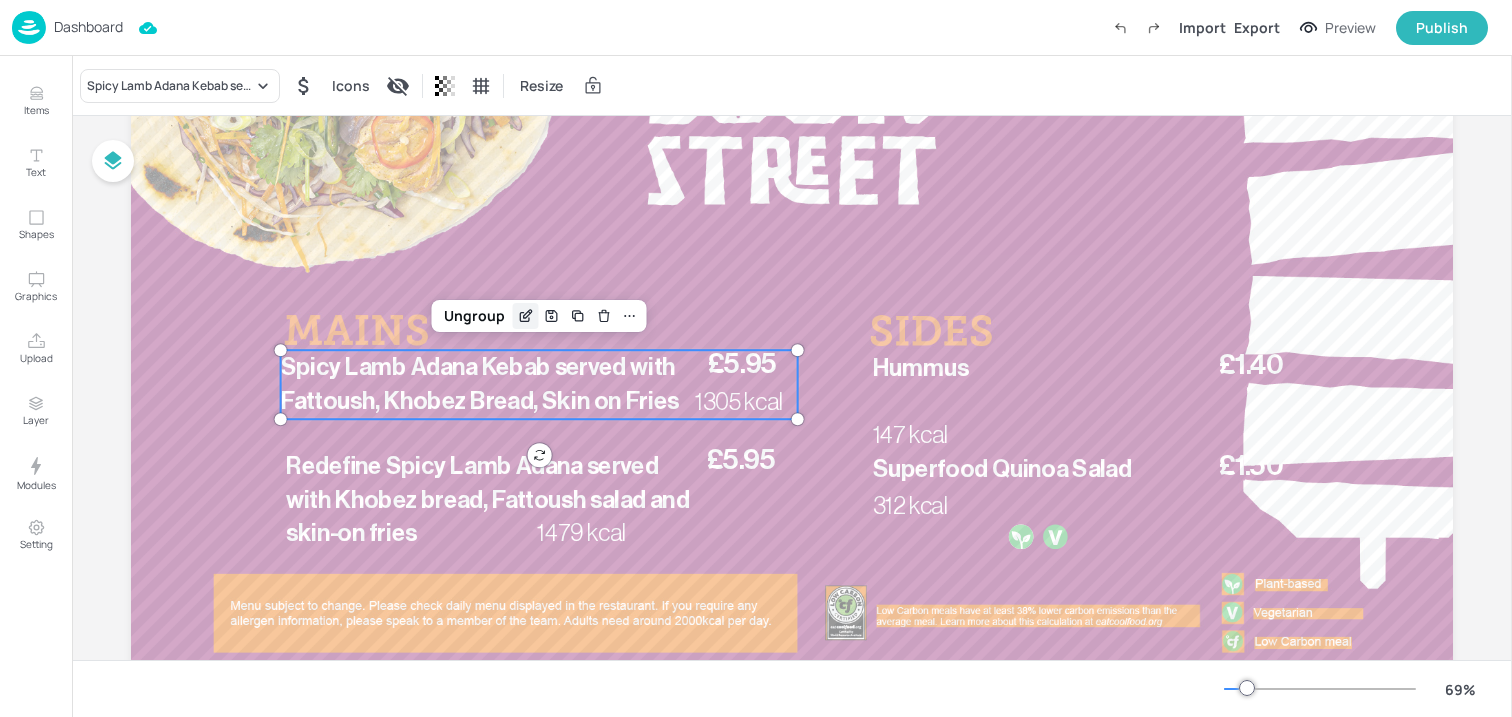 click 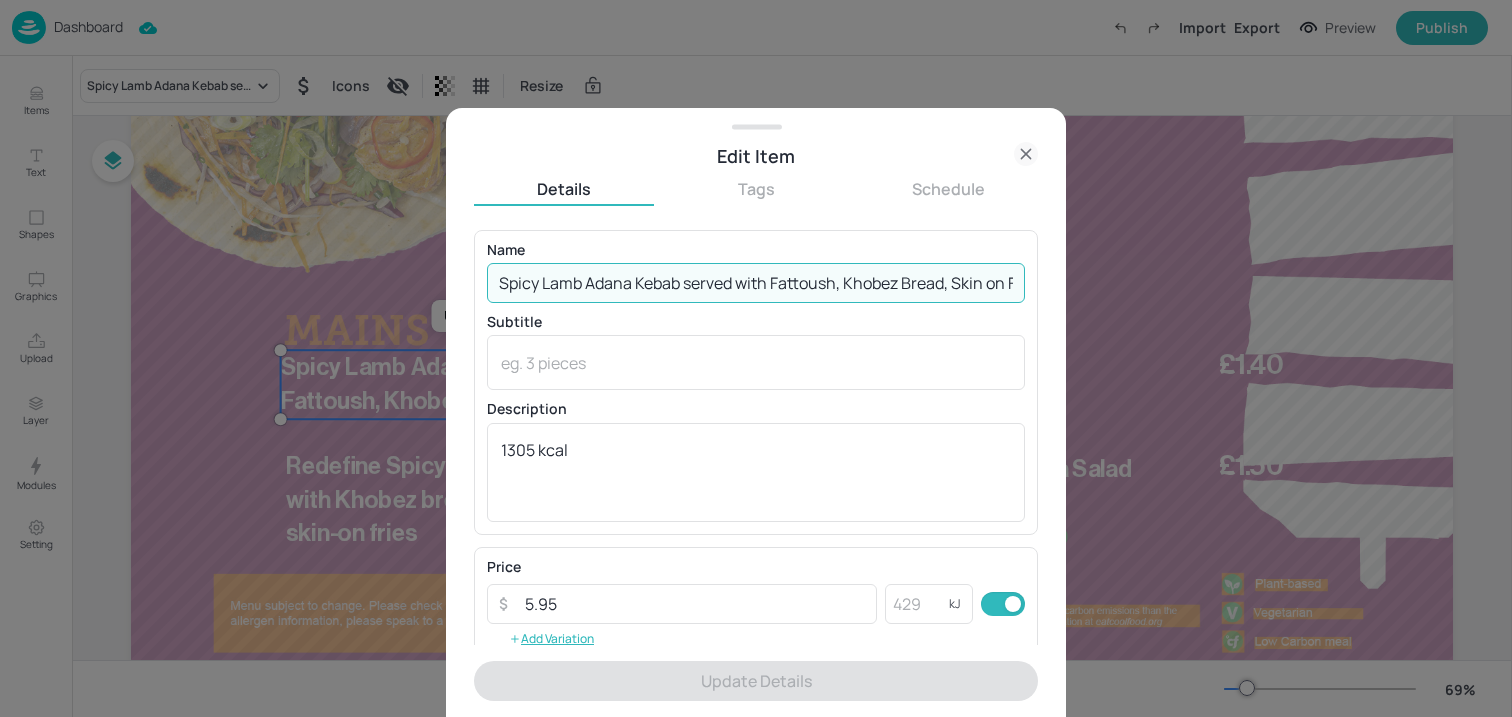 click on "Spicy Lamb Adana Kebab served with Fattoush, Khobez Bread, Skin on Fries" at bounding box center (756, 283) 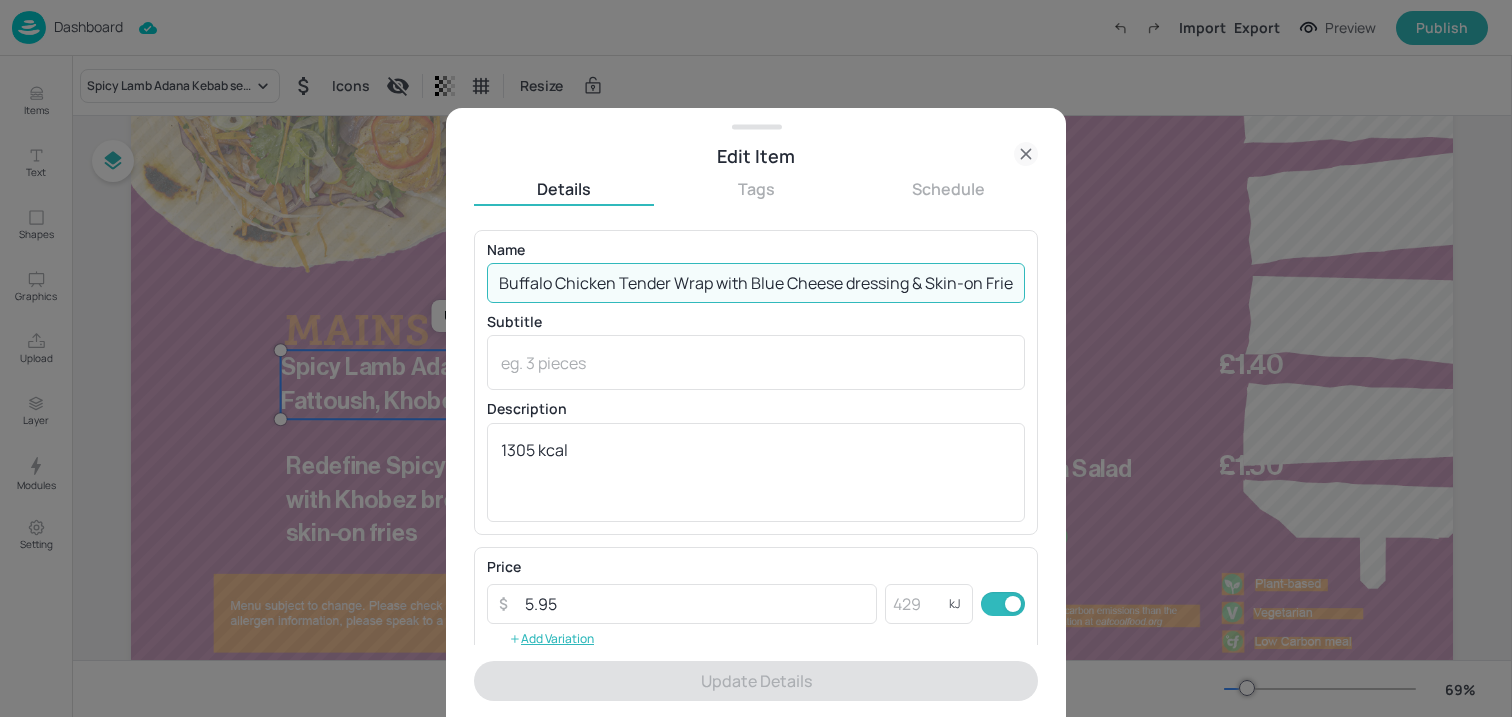 scroll, scrollTop: 0, scrollLeft: 295, axis: horizontal 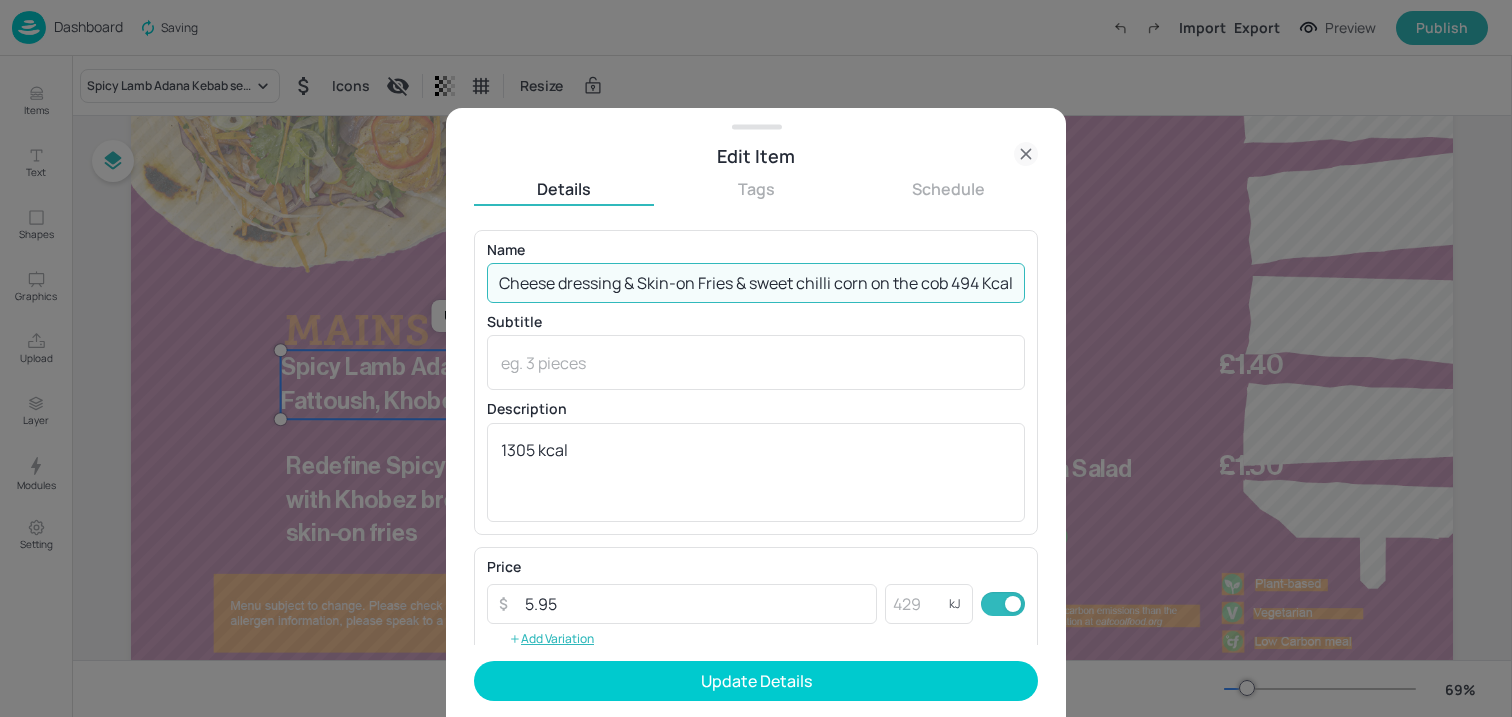 click on "Buffalo Chicken Tender Wrap with Blue Cheese dressing & Skin-on Fries & sweet chilli corn on the cob 494 Kcal" at bounding box center (756, 283) 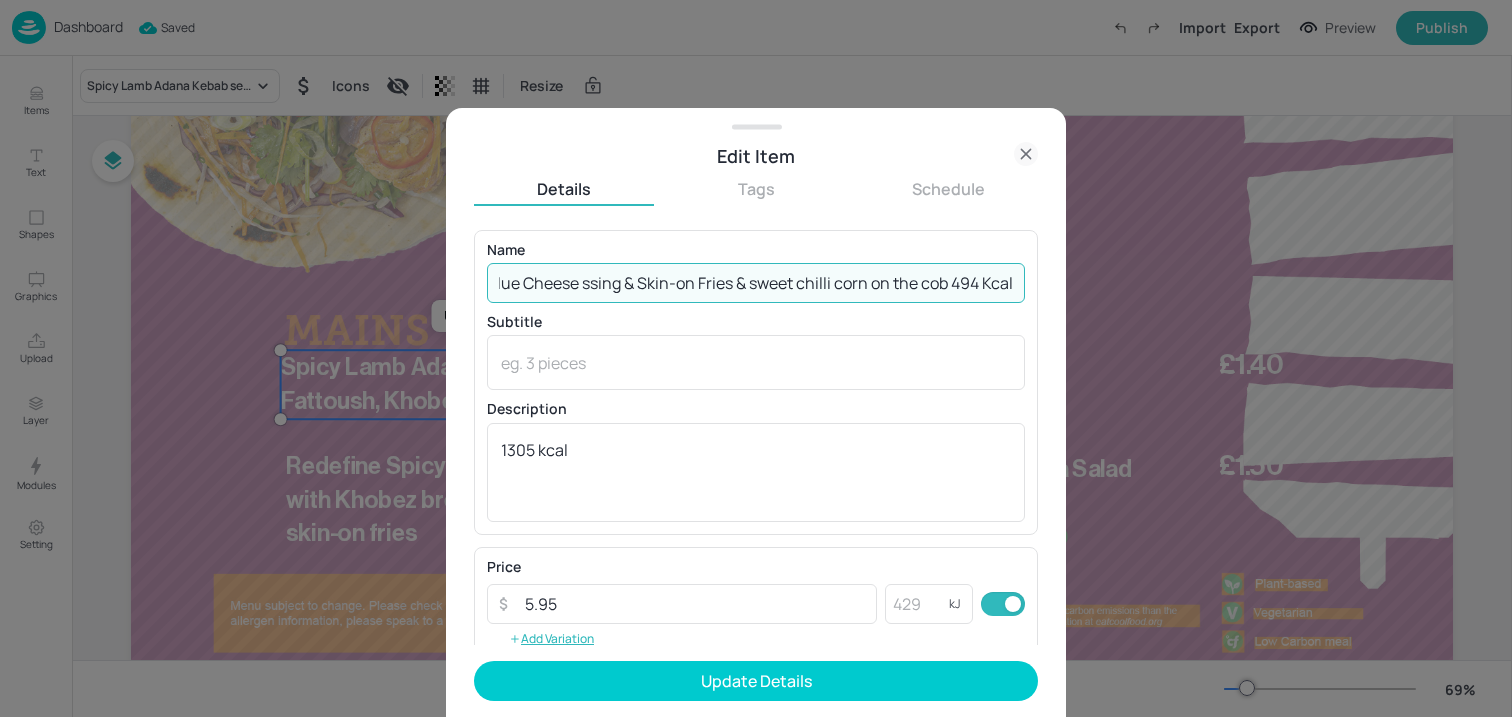 scroll, scrollTop: 0, scrollLeft: 271, axis: horizontal 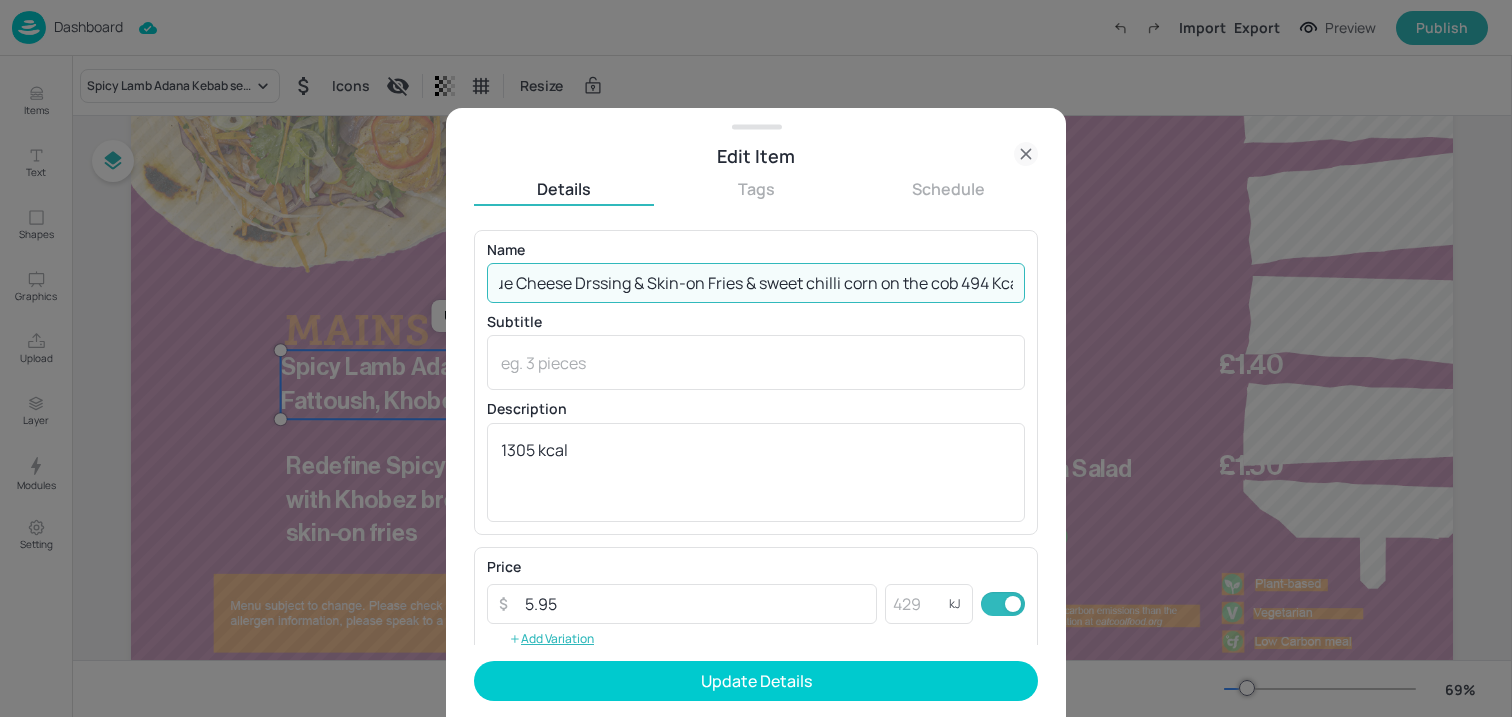 click on "Buffalo Chicken Tender Wrap with Blue Cheese Drssing & Skin-on Fries & sweet chilli corn on the cob 494 Kcal" at bounding box center (756, 283) 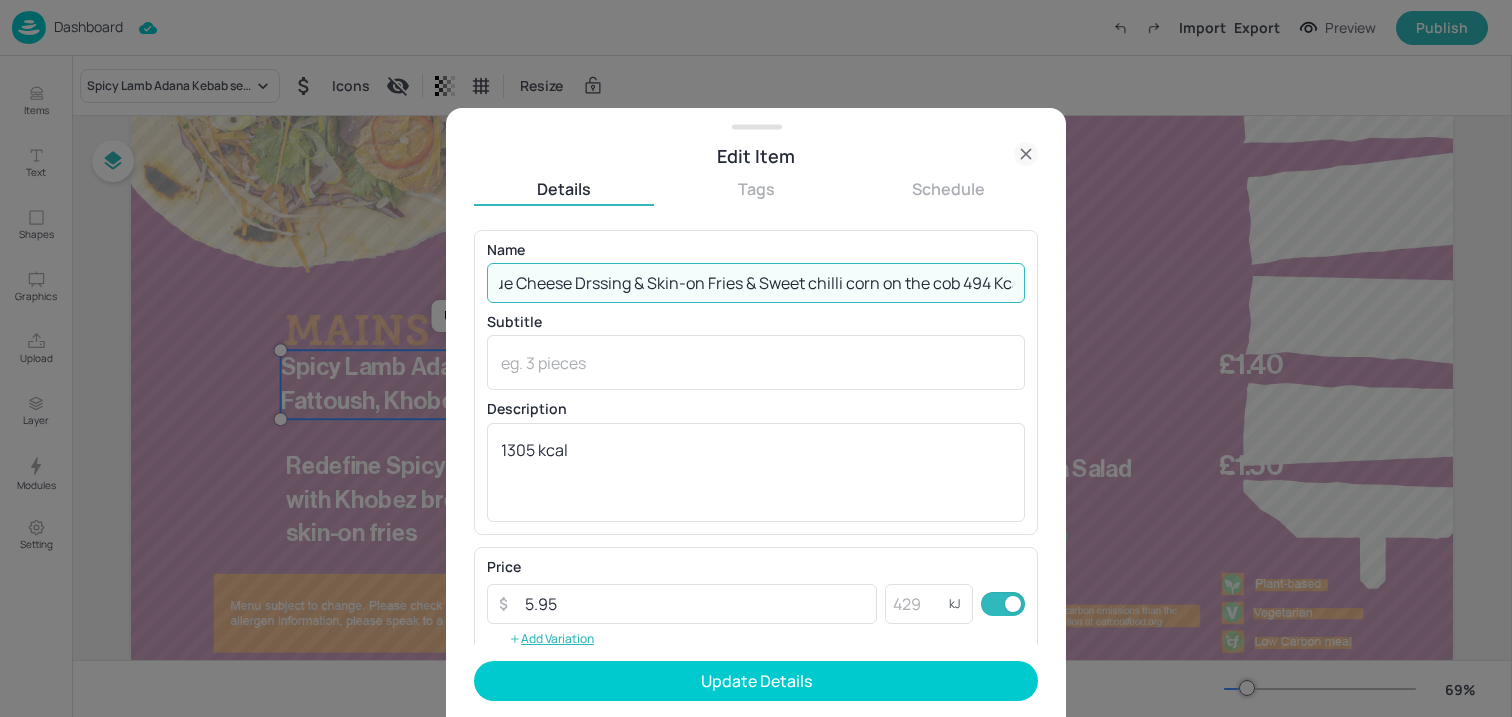 click on "Buffalo Chicken Tender Wrap with Blue Cheese Drssing & Skin-on Fries & Sweet chilli corn on the cob 494 Kcal" at bounding box center [756, 283] 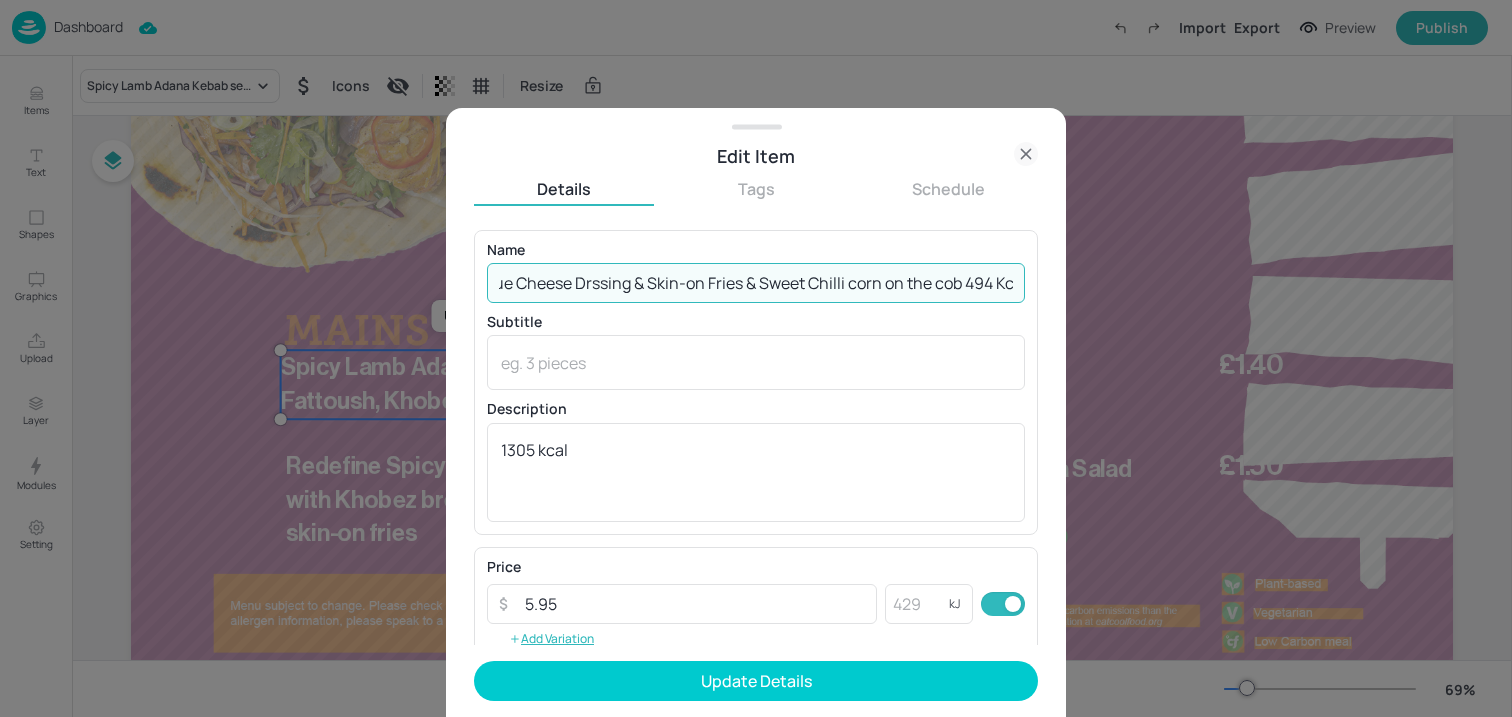 click on "Buffalo Chicken Tender Wrap with Blue Cheese Drssing & Skin-on Fries & Sweet Chilli corn on the cob 494 Kcal" at bounding box center (756, 283) 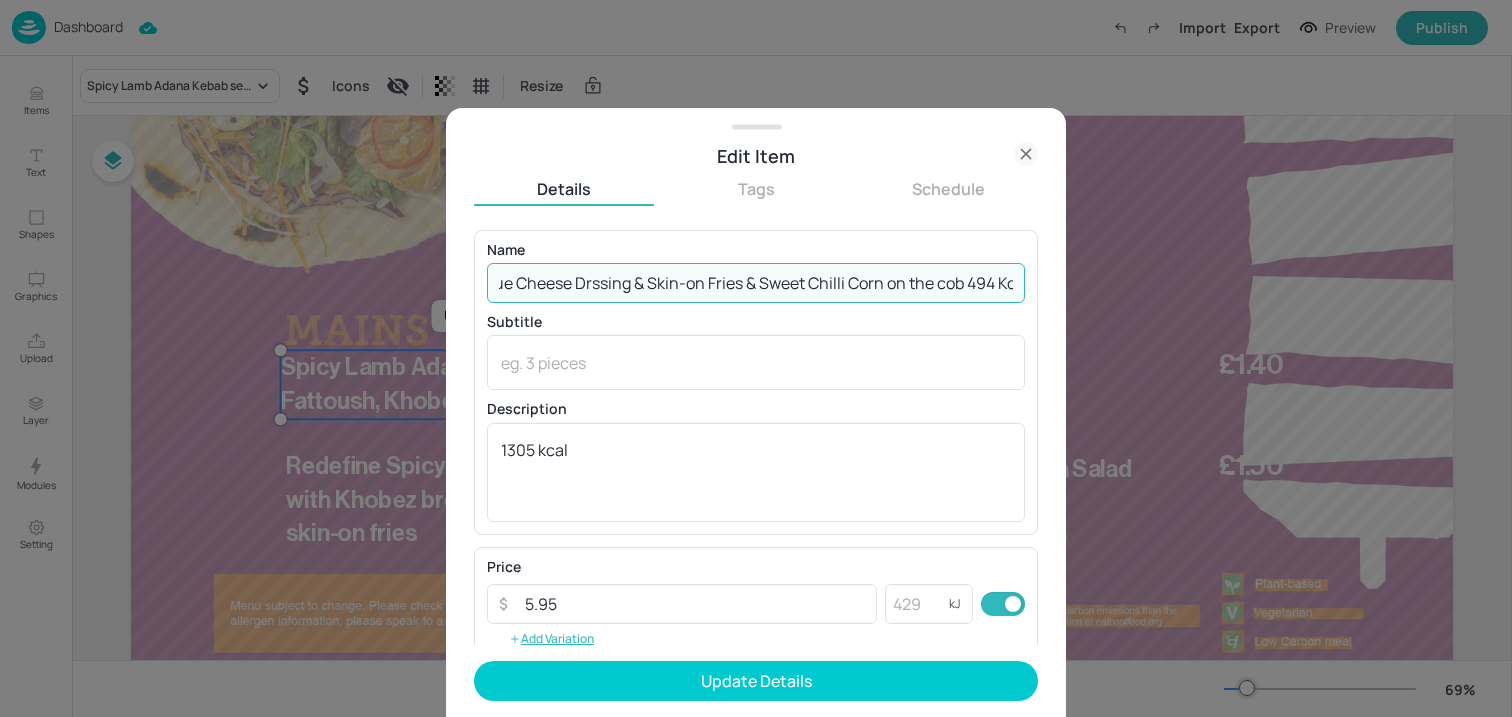click on "Buffalo Chicken Tender Wrap with Blue Cheese Drssing & Skin-on Fries & Sweet Chilli Corn on the cob 494 Kcal" at bounding box center (756, 283) 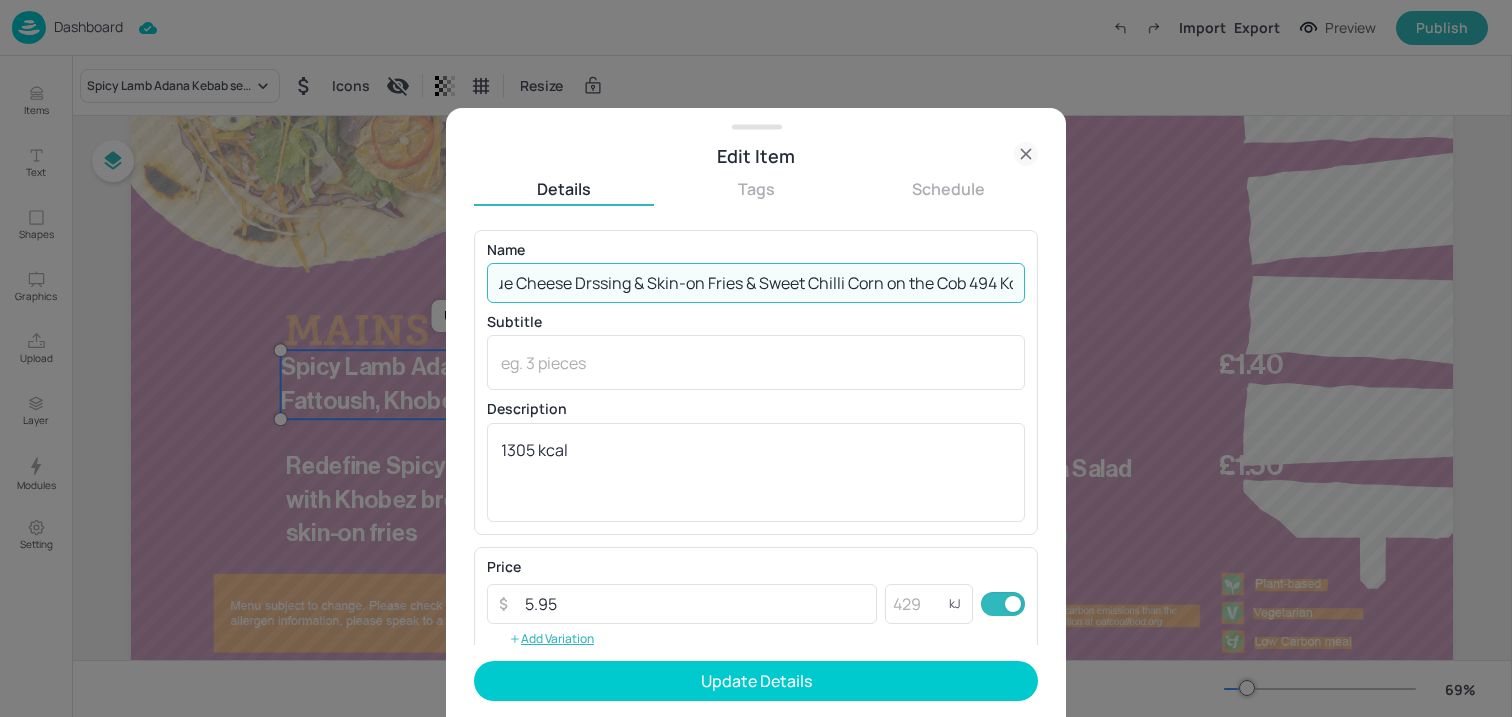 scroll, scrollTop: 0, scrollLeft: 297, axis: horizontal 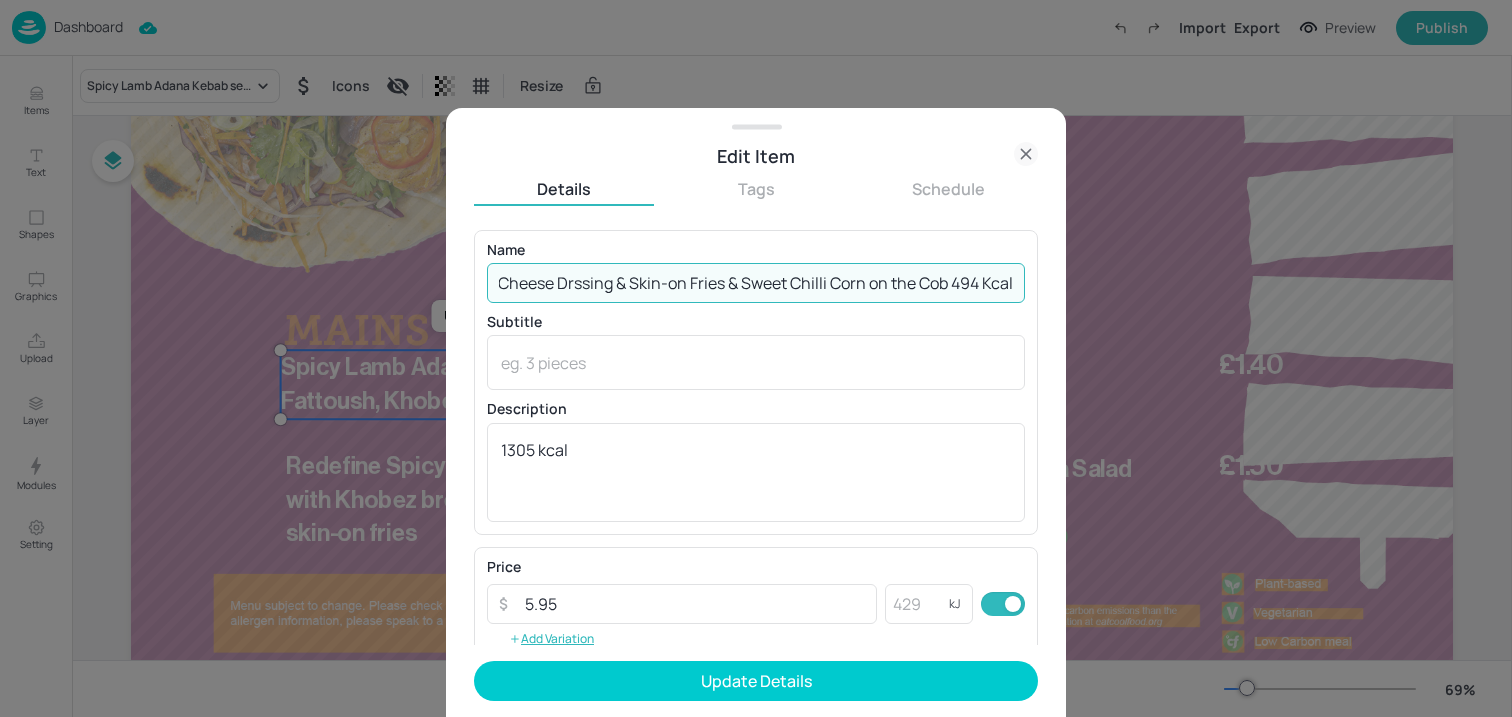 click on "Buffalo Chicken Tender Wrap with Blue Cheese Drssing & Skin-on Fries & Sweet Chilli Corn on the Cob 494 Kcal" at bounding box center (756, 283) 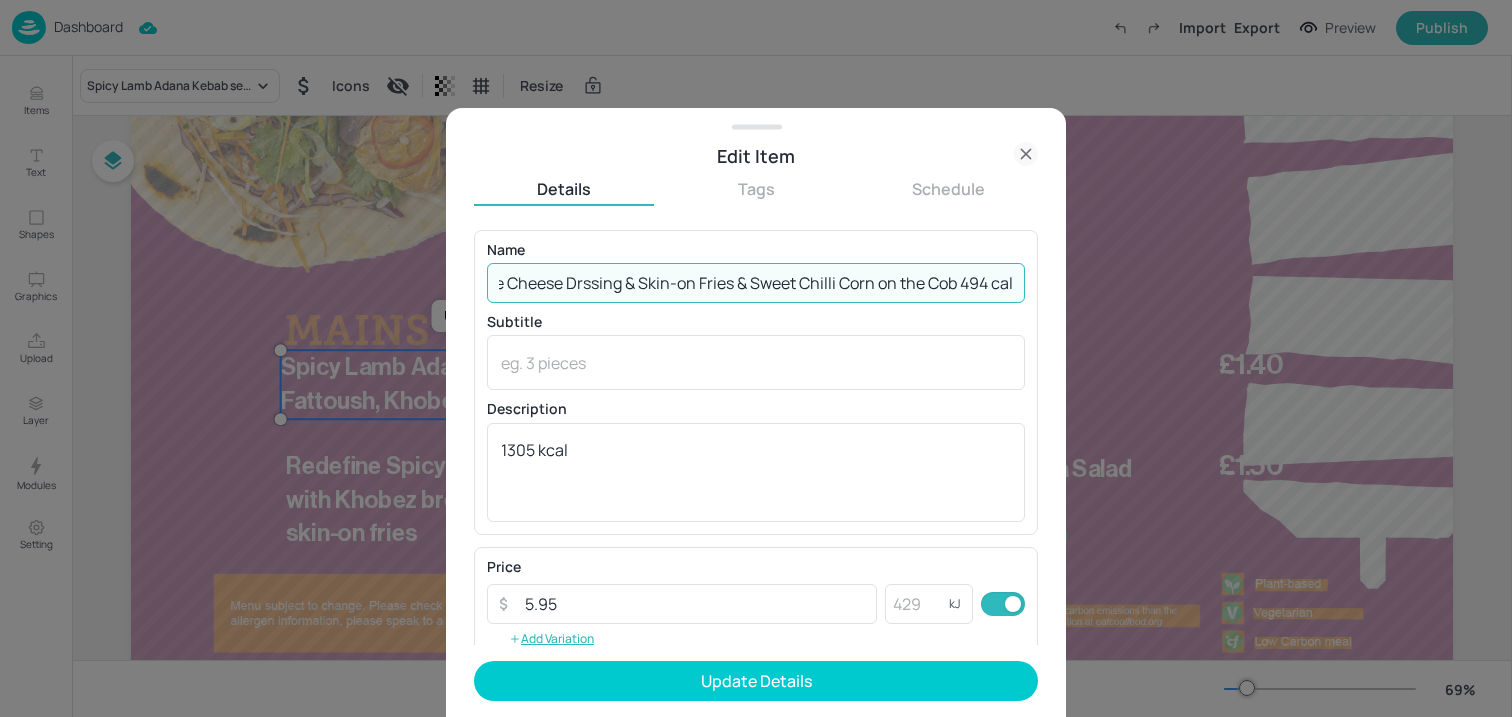 scroll, scrollTop: 0, scrollLeft: 288, axis: horizontal 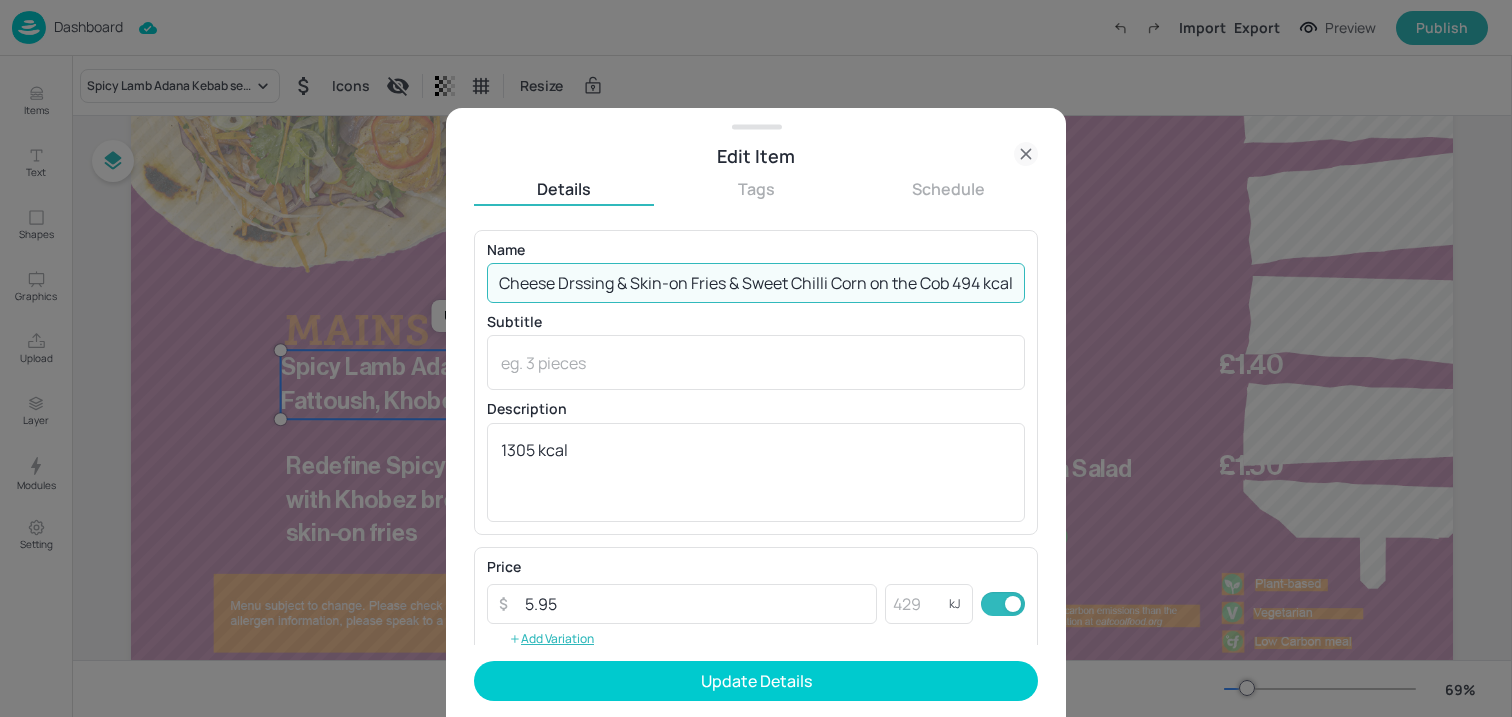 drag, startPoint x: 956, startPoint y: 294, endPoint x: 1105, endPoint y: 295, distance: 149.00336 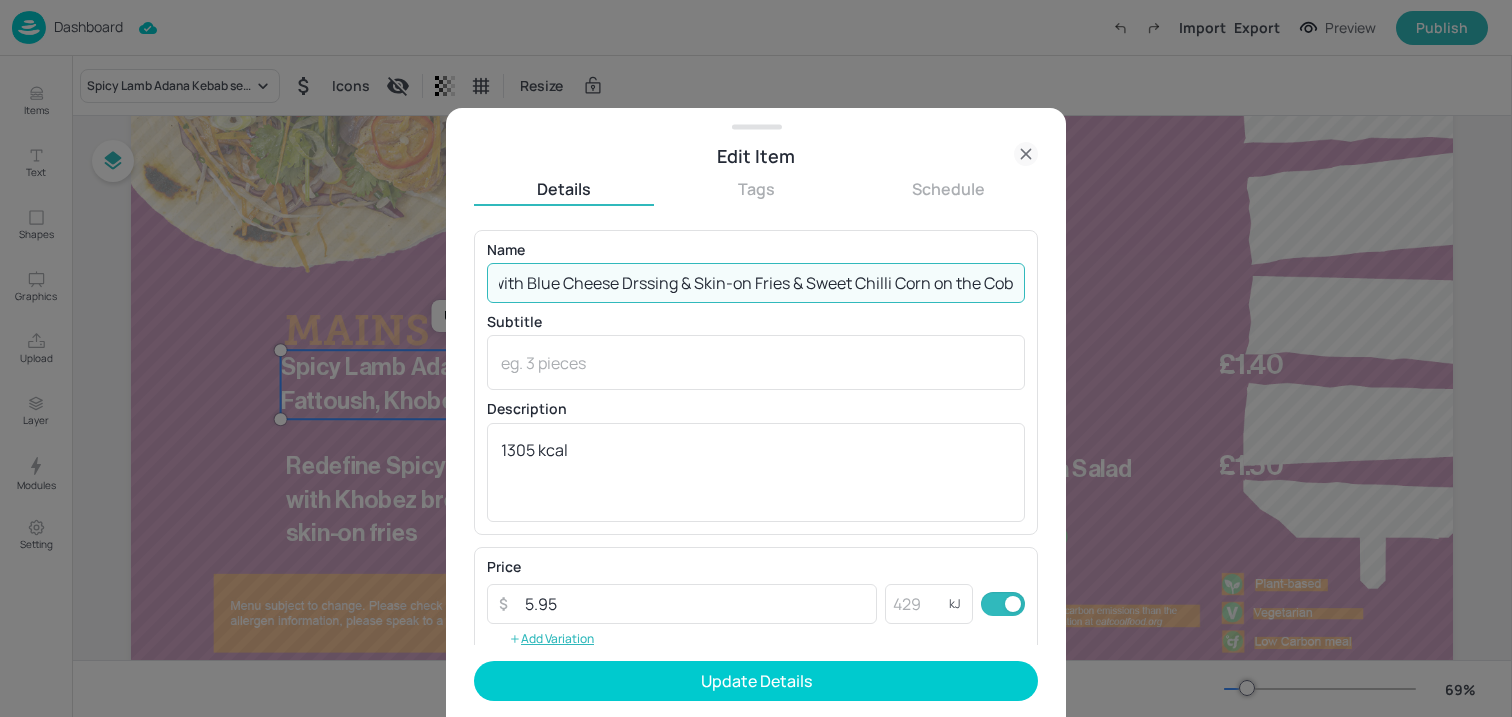 scroll, scrollTop: 0, scrollLeft: 235, axis: horizontal 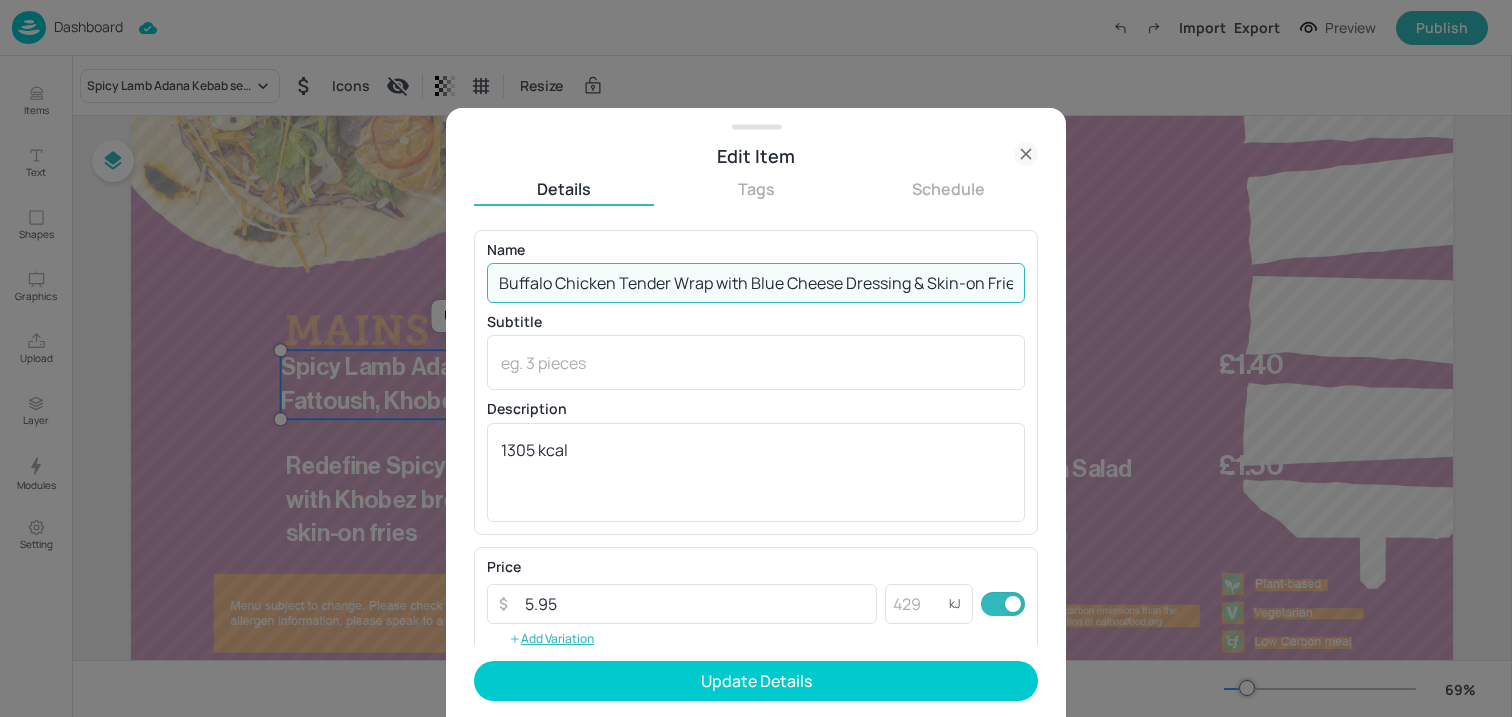 click on "Buffalo Chicken Tender Wrap with Blue Cheese Dressing & Skin-on Fries & Sweet Chilli Corn on the Cob" at bounding box center (756, 283) 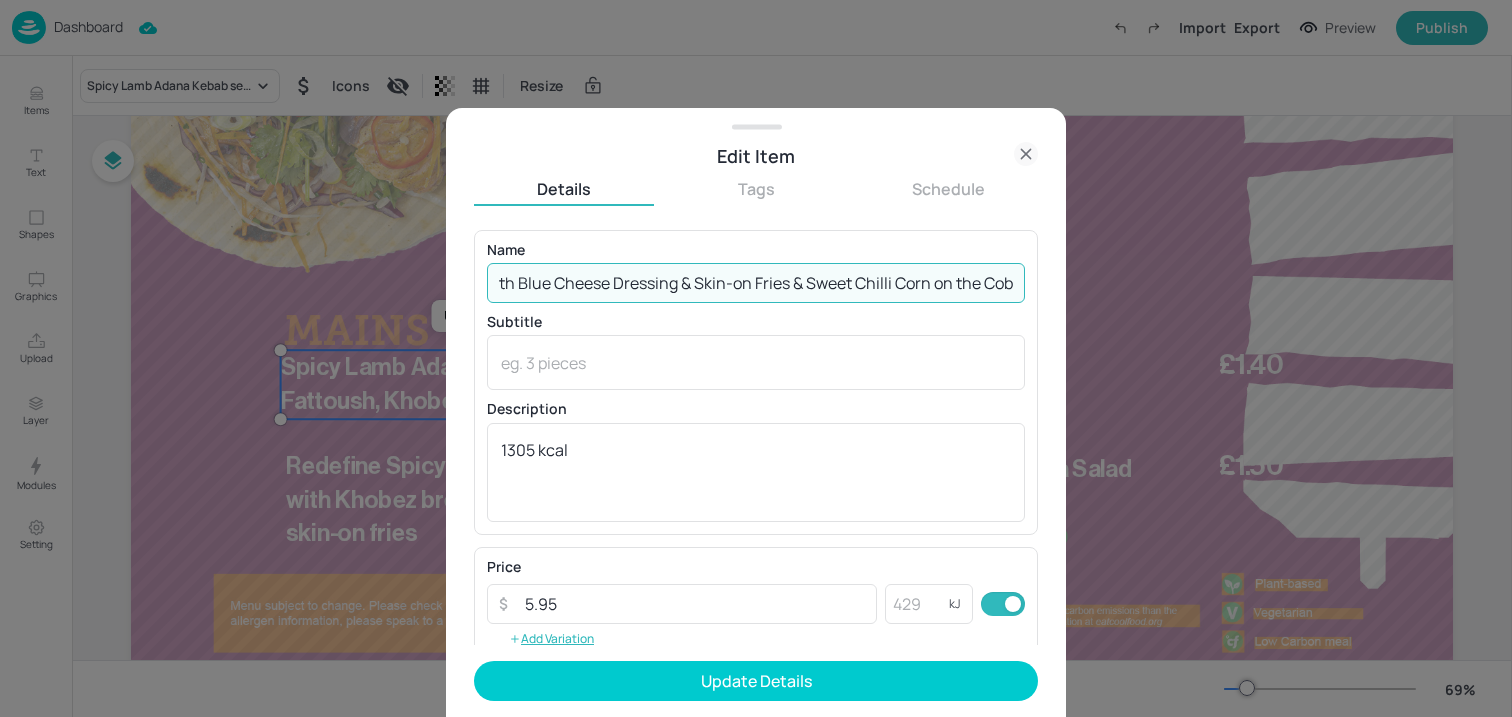 click on "Buffalo Chicken Tender Wrap with Blue Cheese Dressing & Skin-on Fries & Sweet Chilli Corn on the Cob" at bounding box center (756, 283) 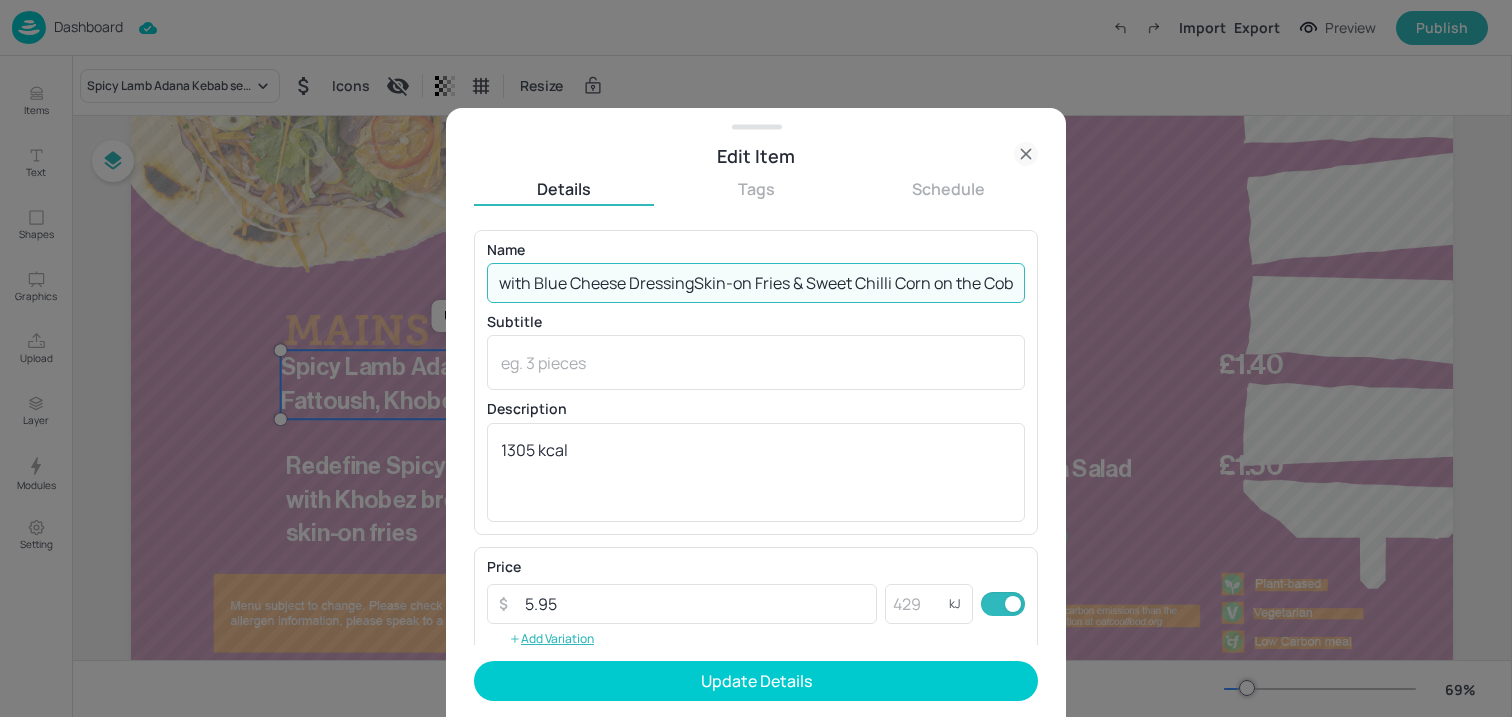 scroll, scrollTop: 0, scrollLeft: 228, axis: horizontal 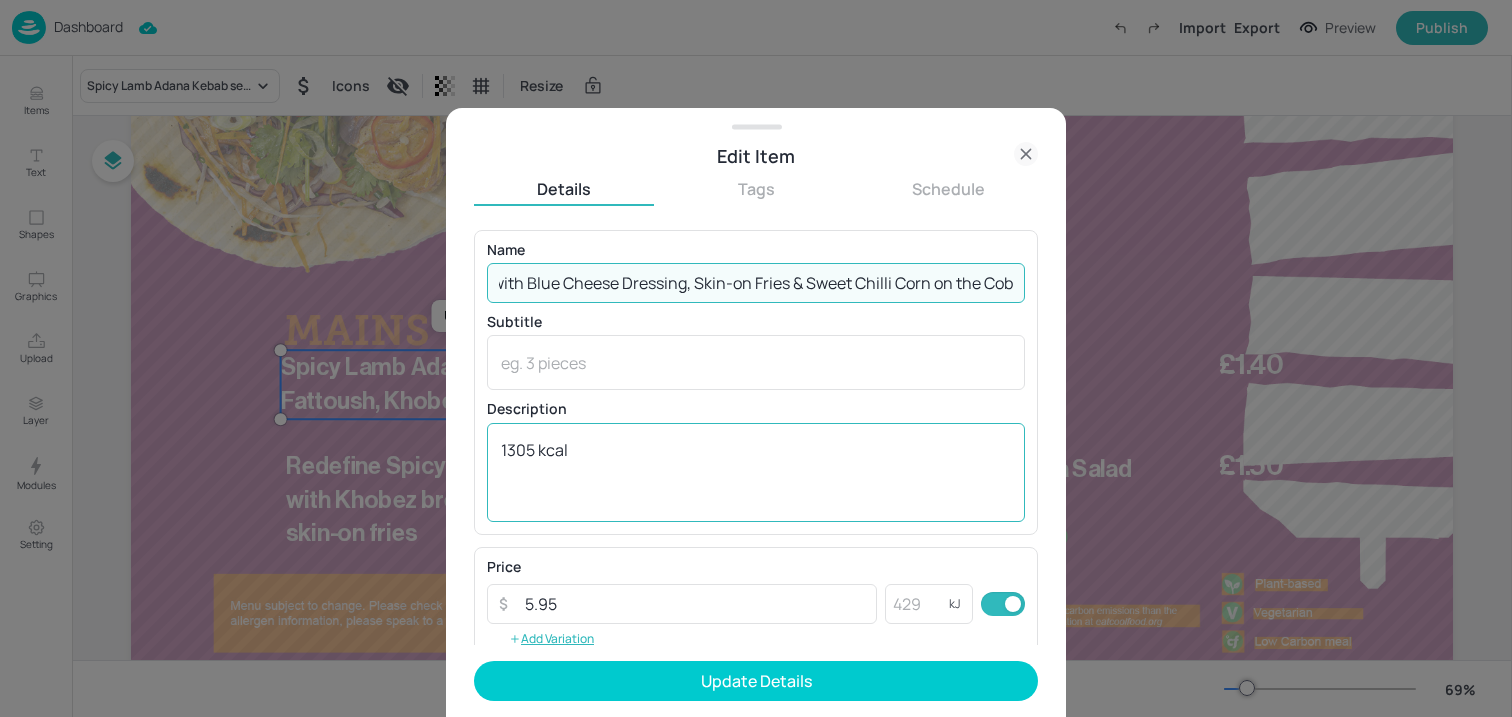 type on "Buffalo Chicken Tender Wrap with Blue Cheese Dressing, Skin-on Fries & Sweet Chilli Corn on the Cob" 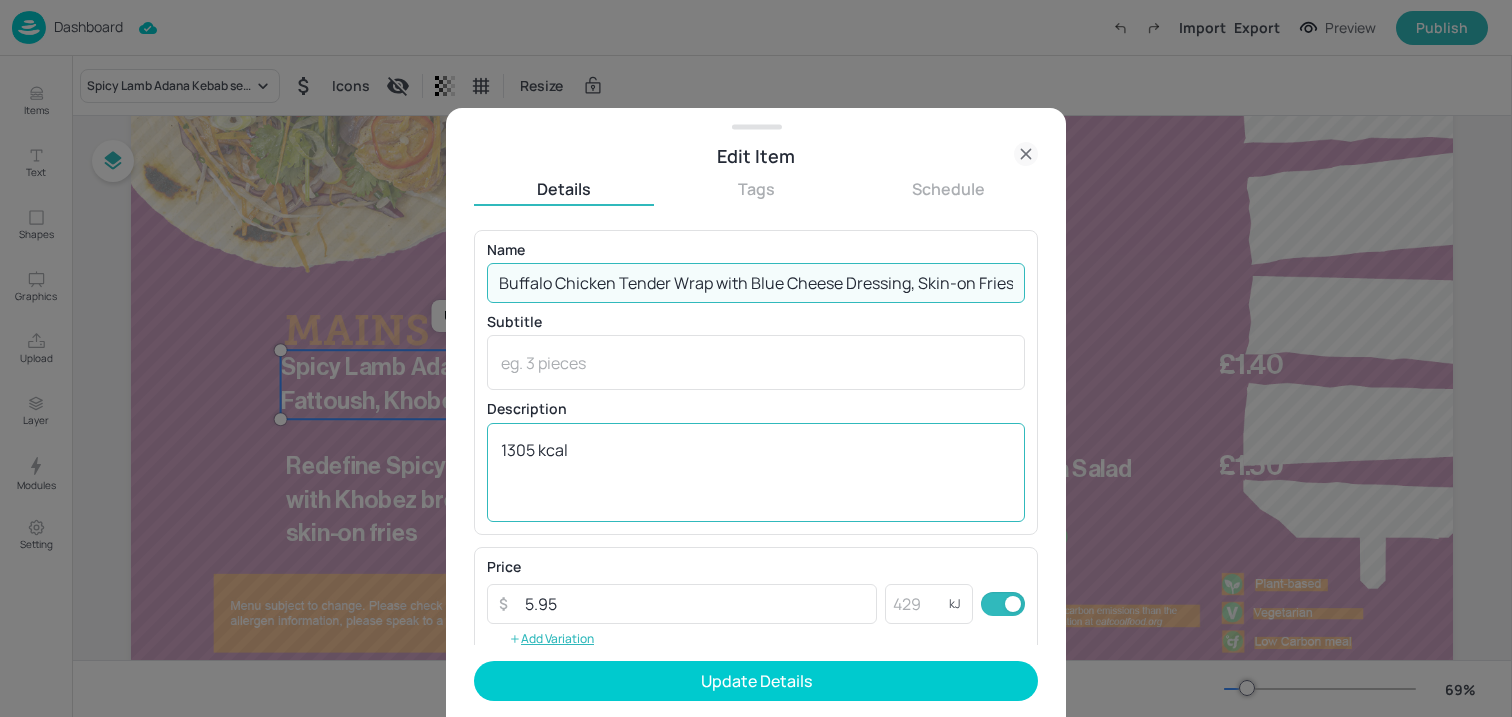 click on "1305 kcal" at bounding box center (756, 472) 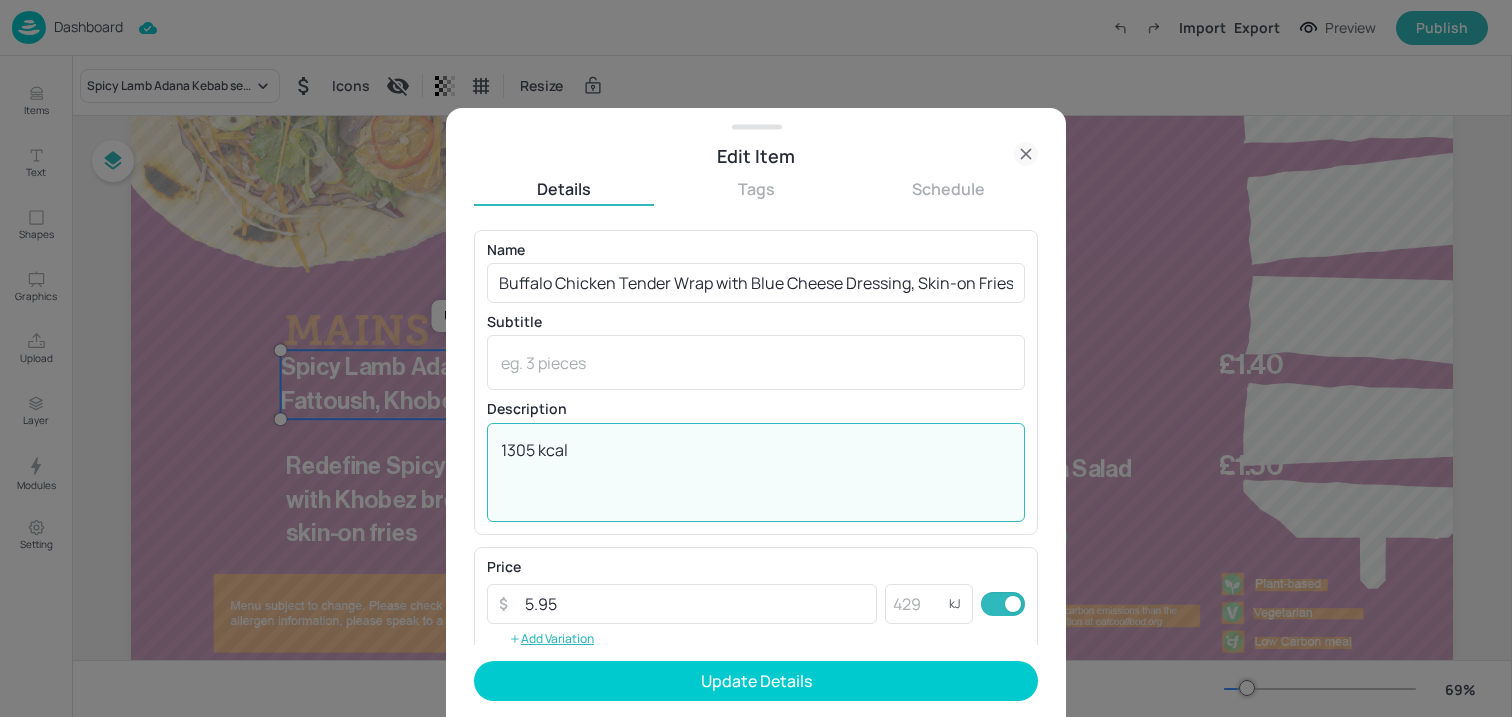 paste on "494" 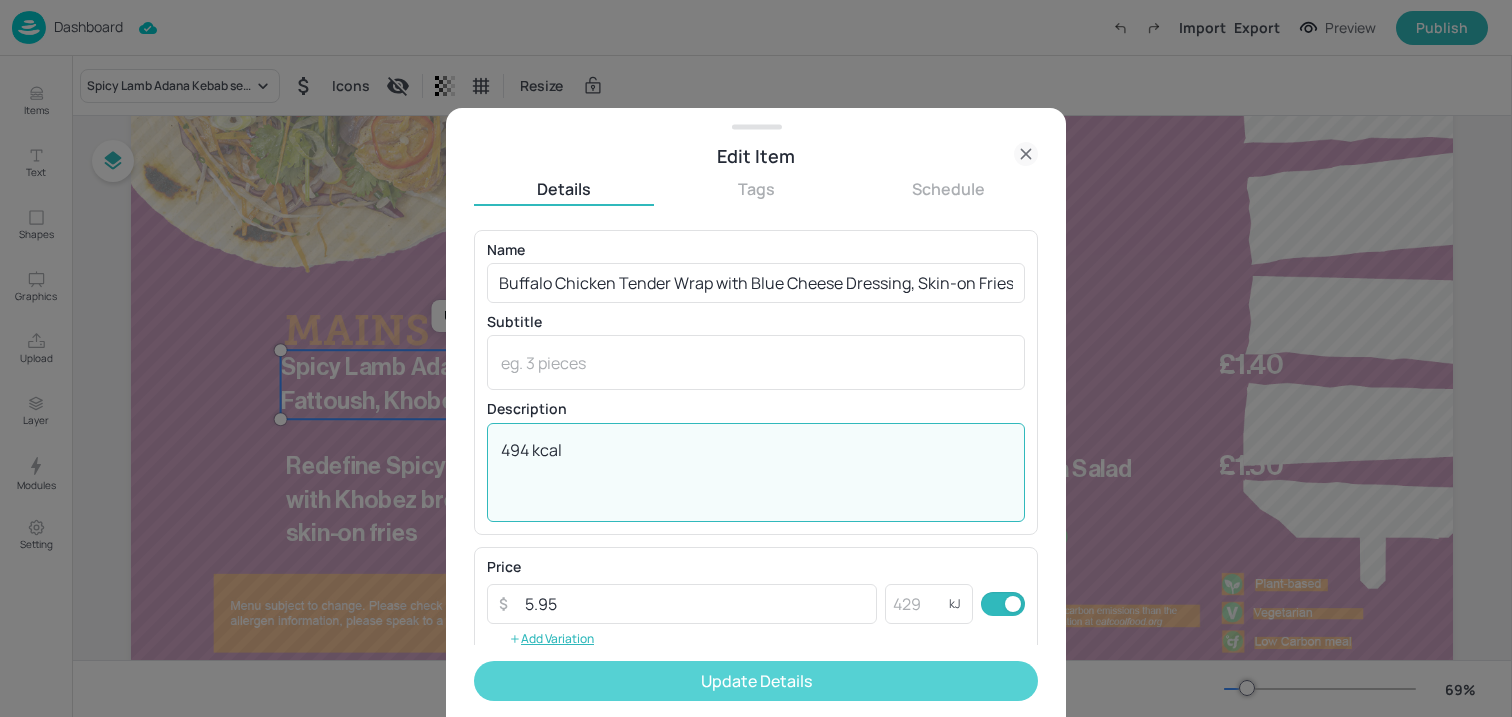 type on "494 kcal" 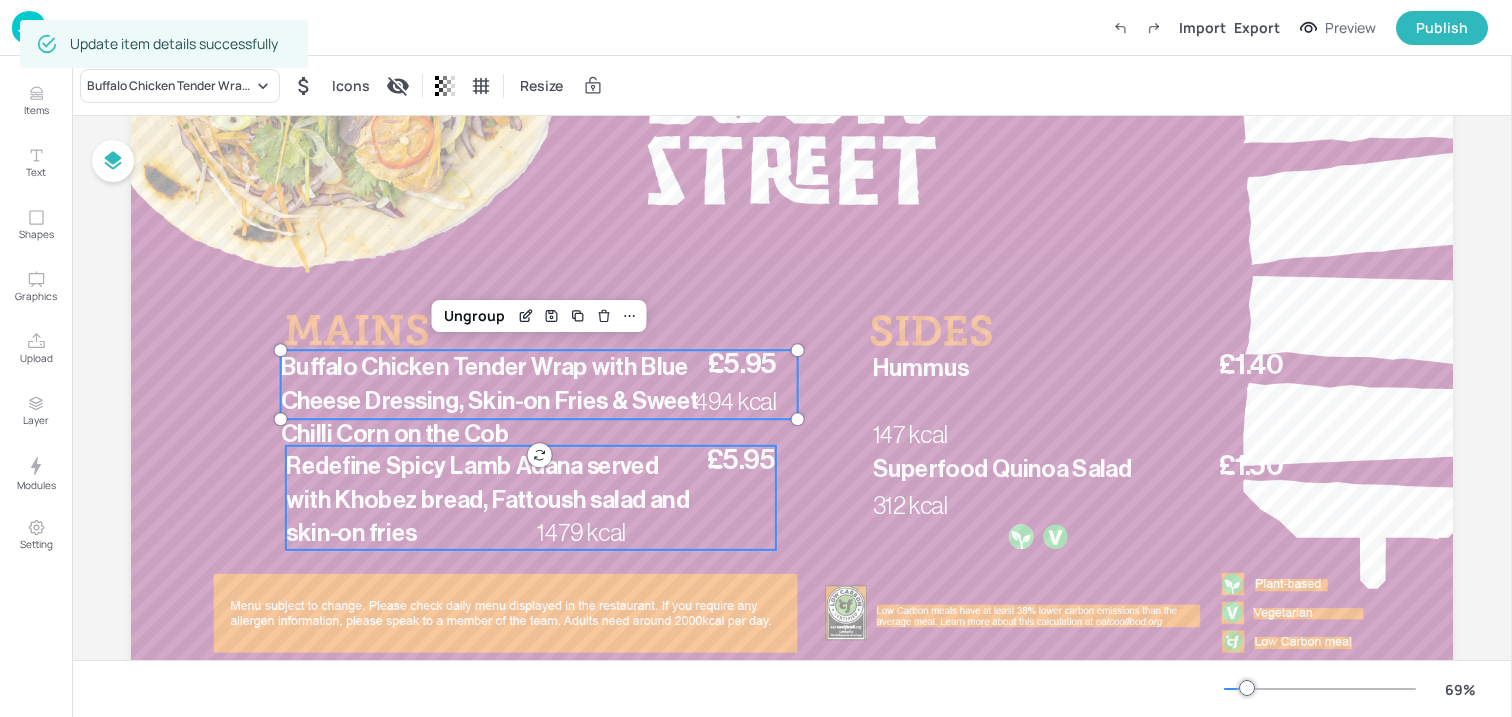 click on "Redefine Spicy Lamb Adana served with Khobez bread, Fattoush salad and skin-on fries" at bounding box center (493, 499) 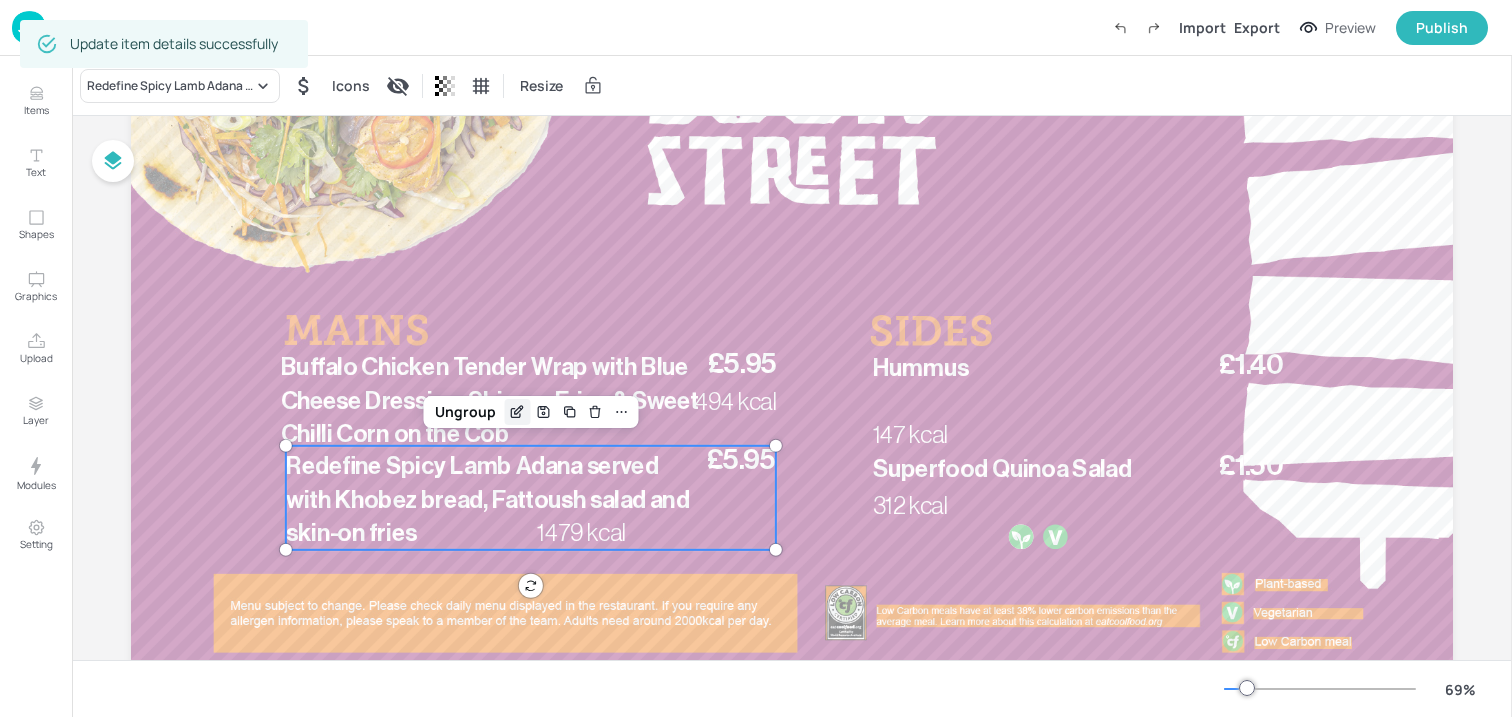 click 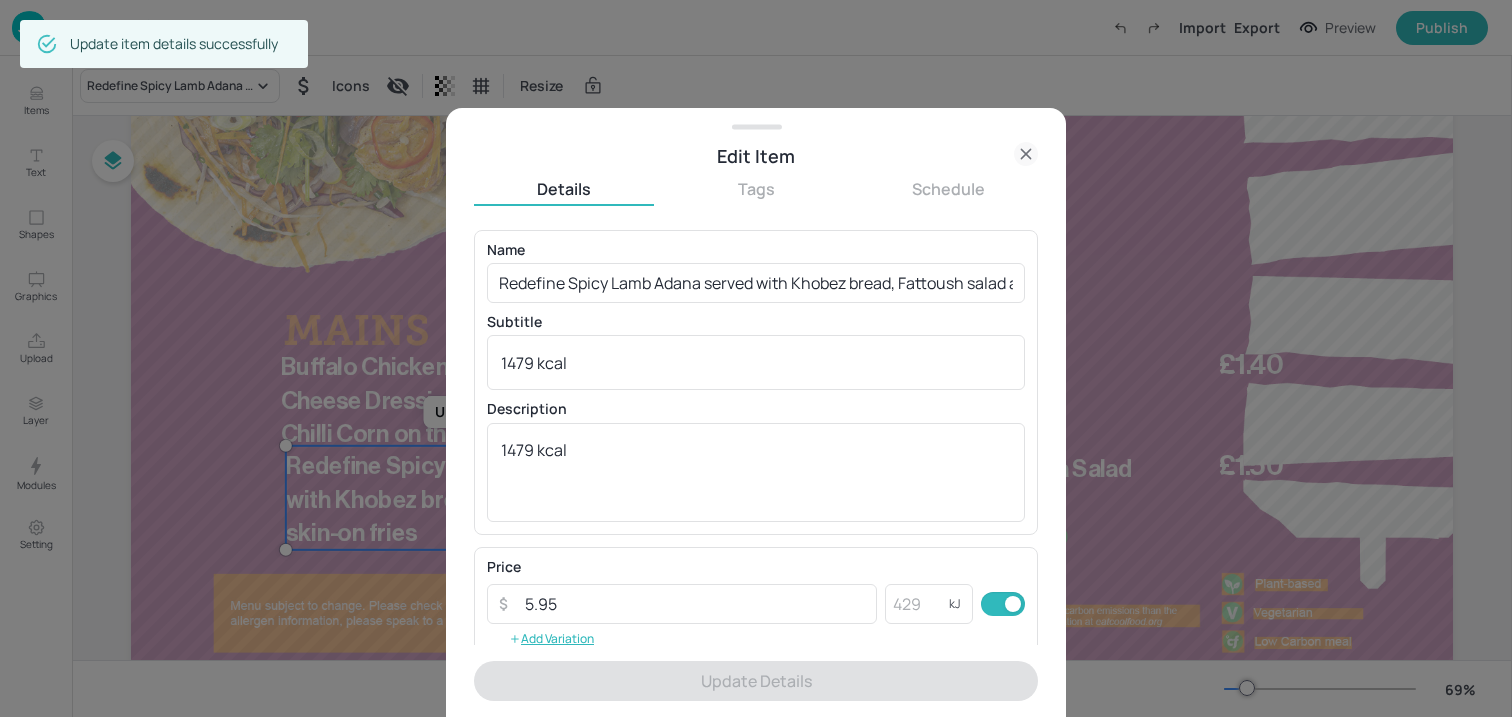 click on "Edit Item" at bounding box center [756, 156] 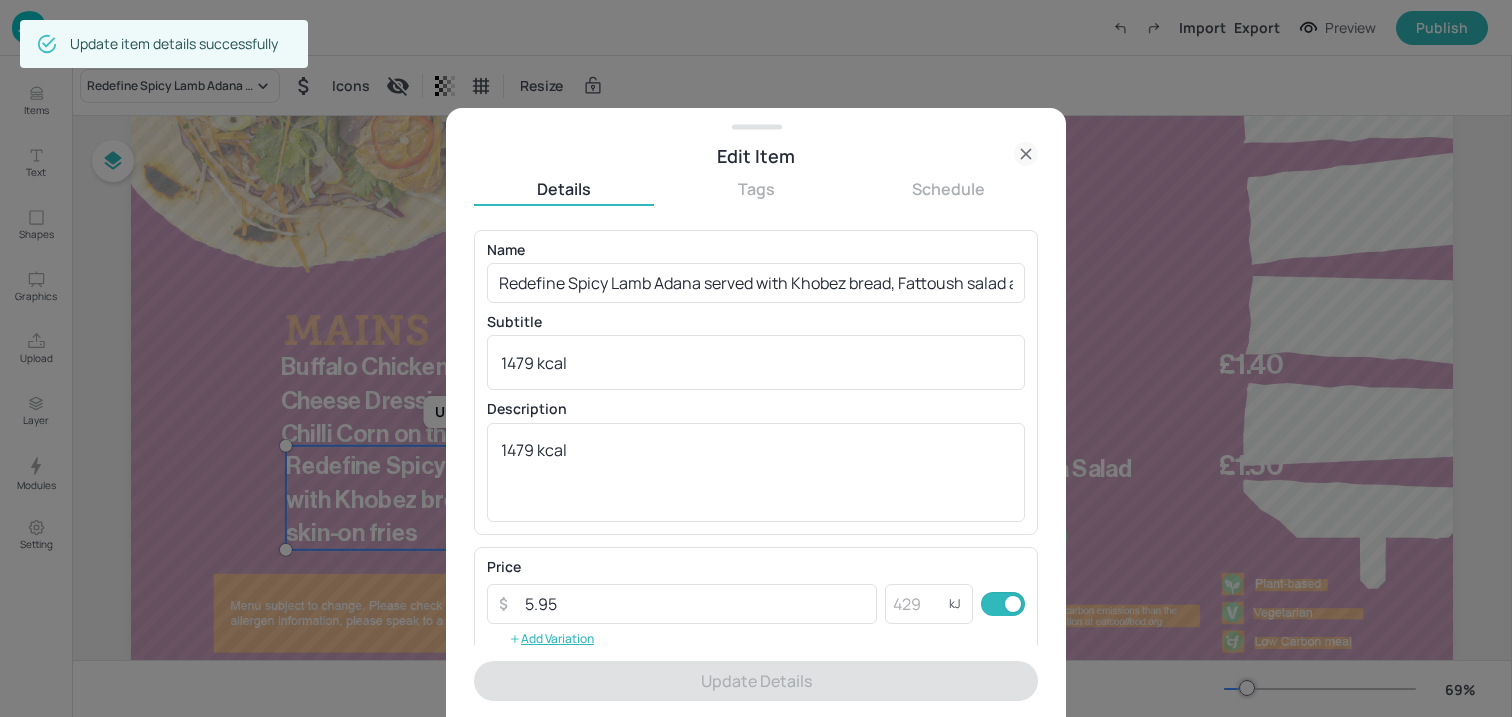 click 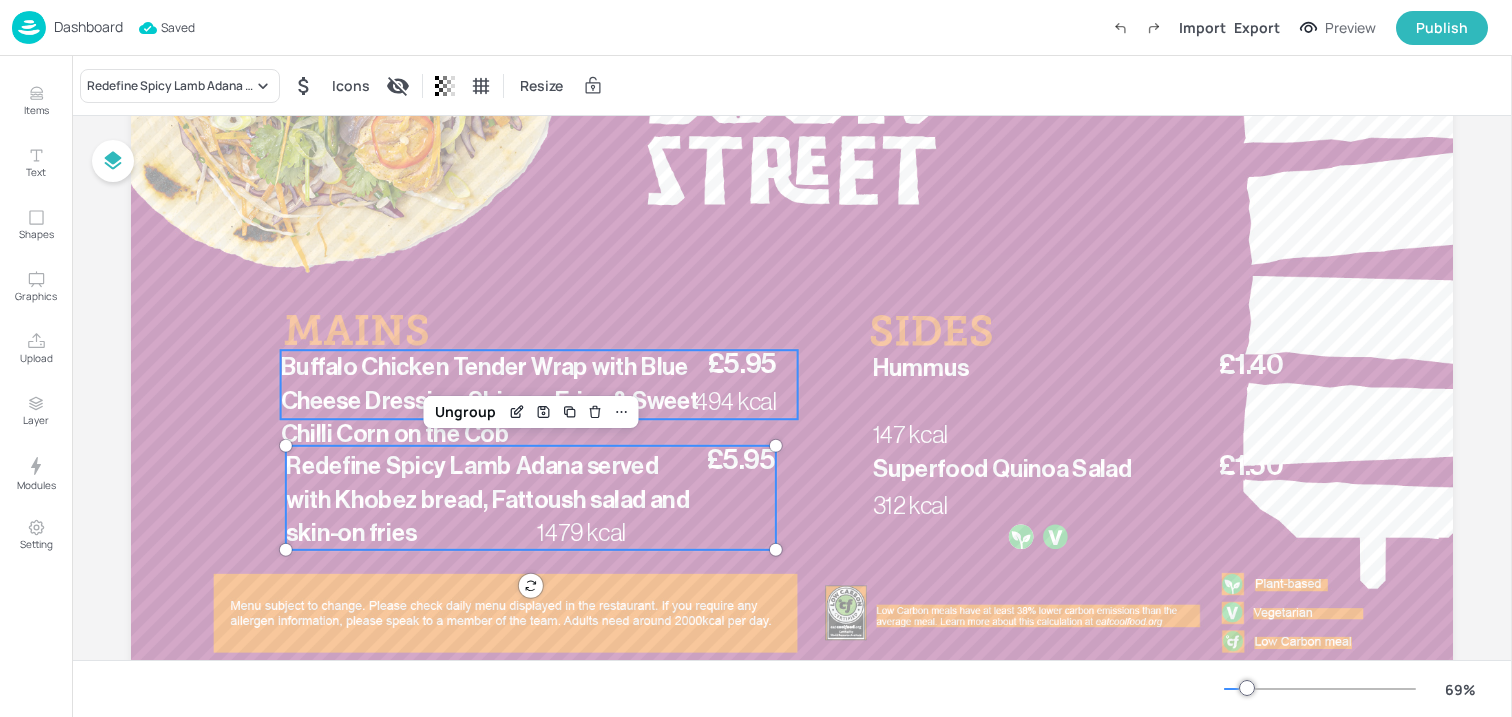 click on "Buffalo Chicken Tender Wrap with Blue Cheese Dressing, Skin-on Fries & Sweet Chilli Corn on the Cob" at bounding box center [490, 401] 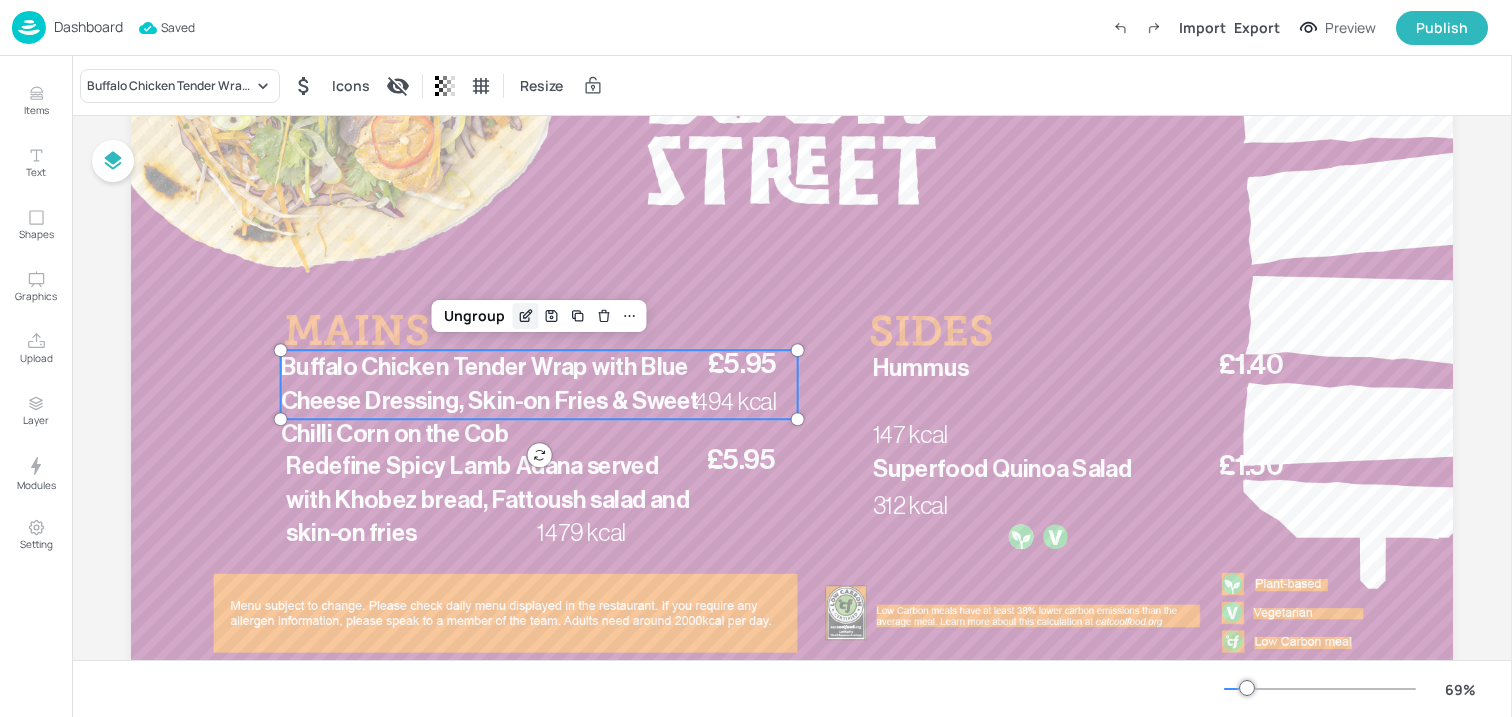 click 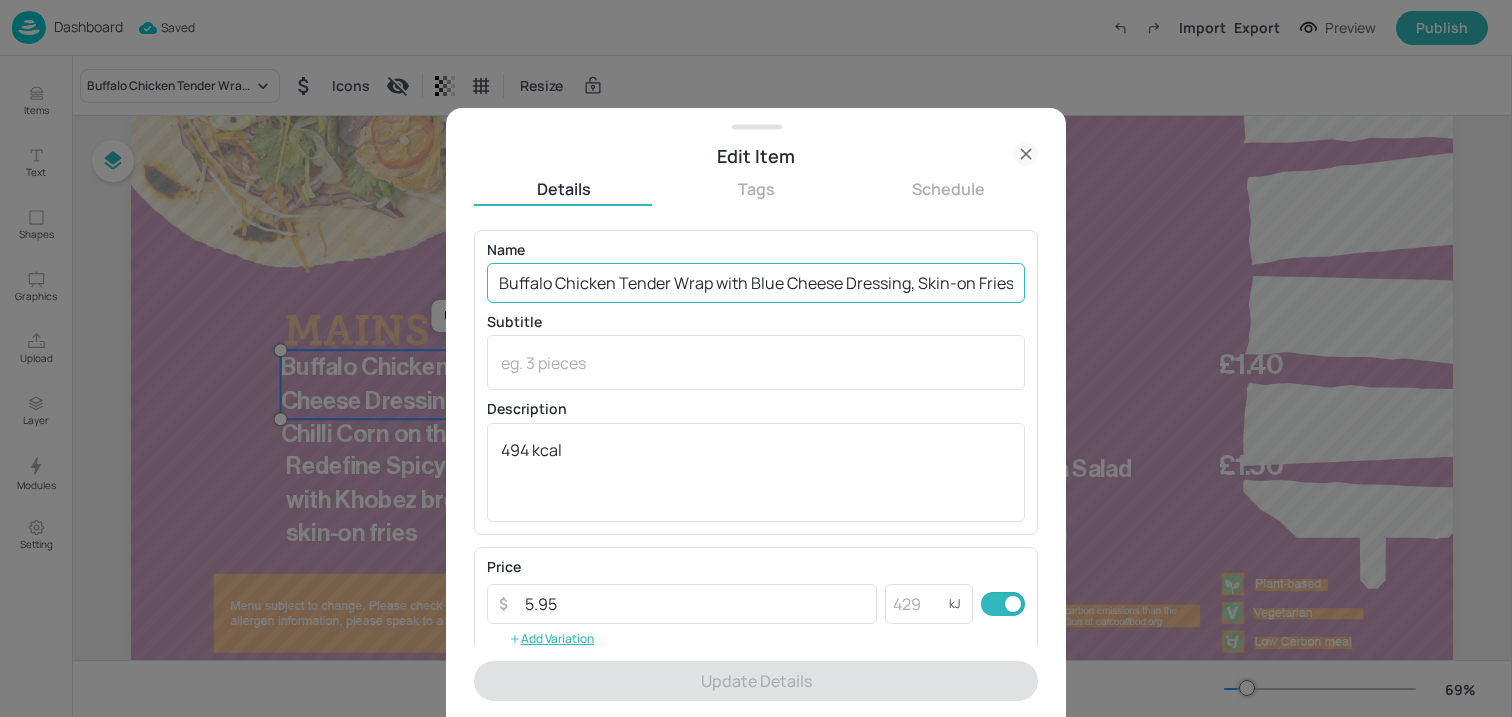 click on "Buffalo Chicken Tender Wrap with Blue Cheese Dressing, Skin-on Fries & Sweet Chilli Corn on the Cob" at bounding box center (756, 283) 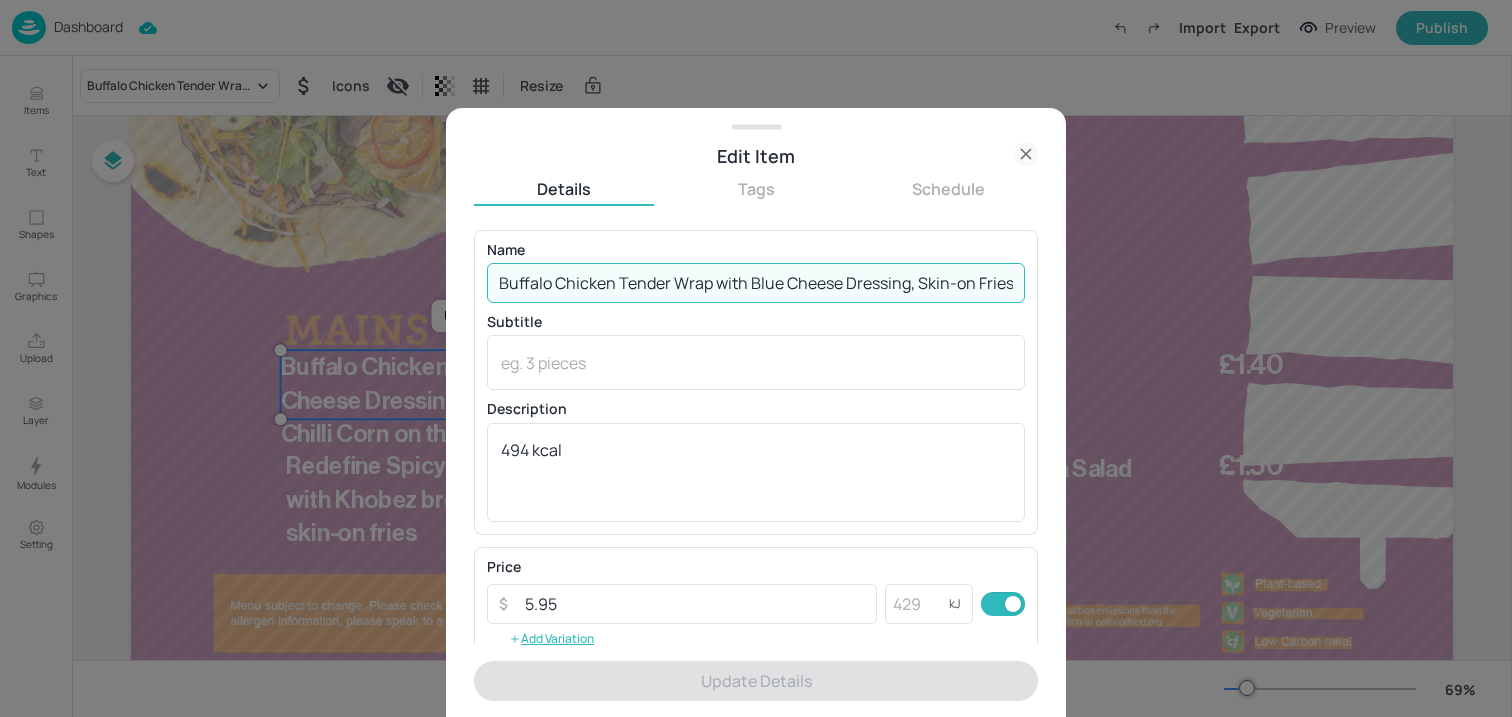 click 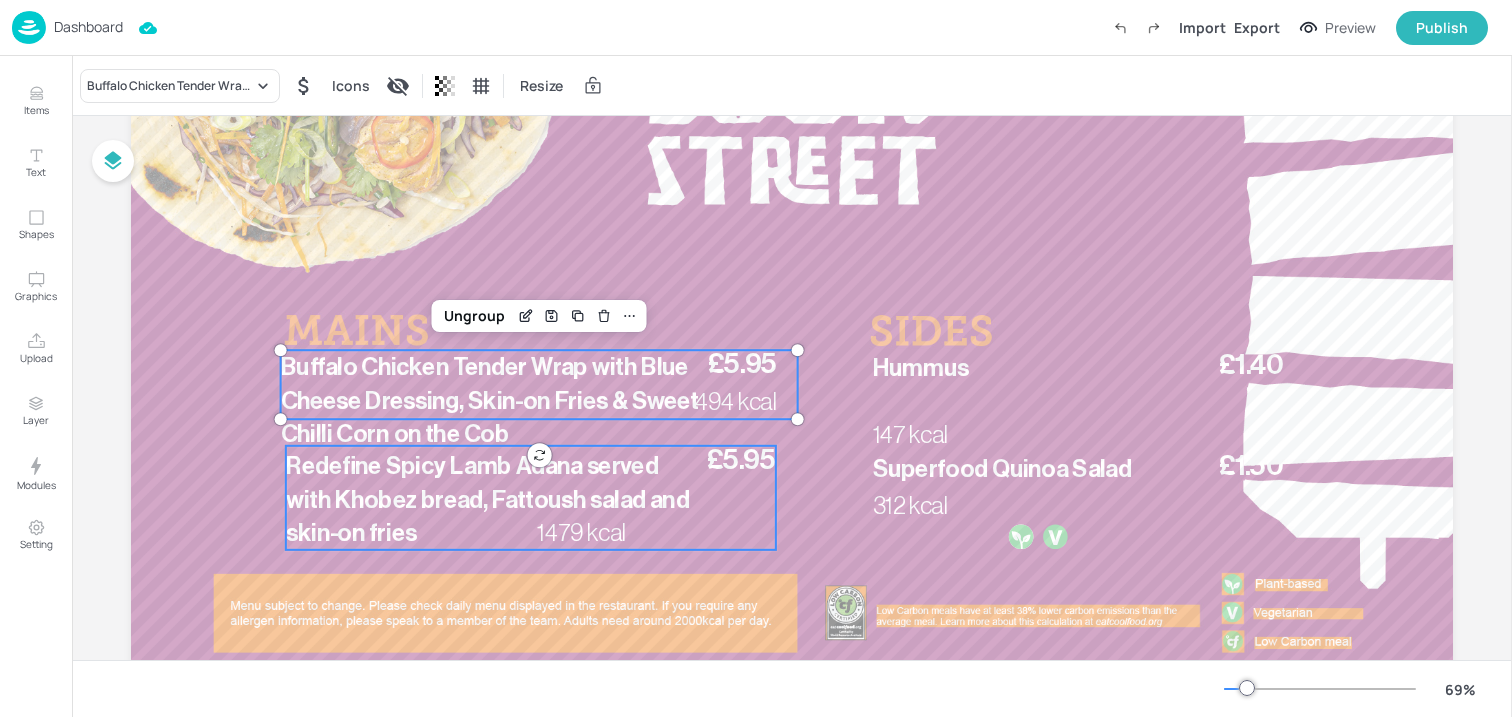 click on "Redefine Spicy Lamb Adana served with Khobez bread, Fattoush salad and skin-on fries" at bounding box center [487, 500] 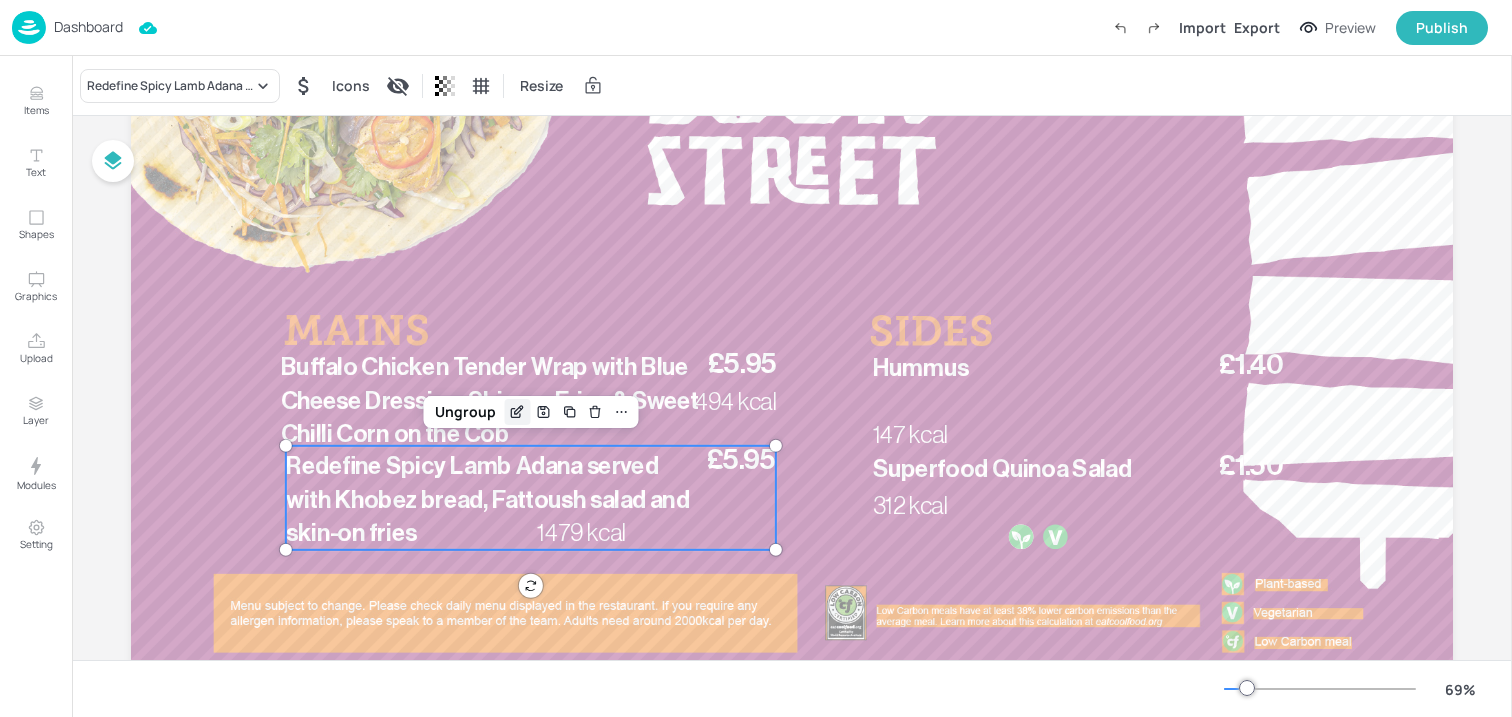 click 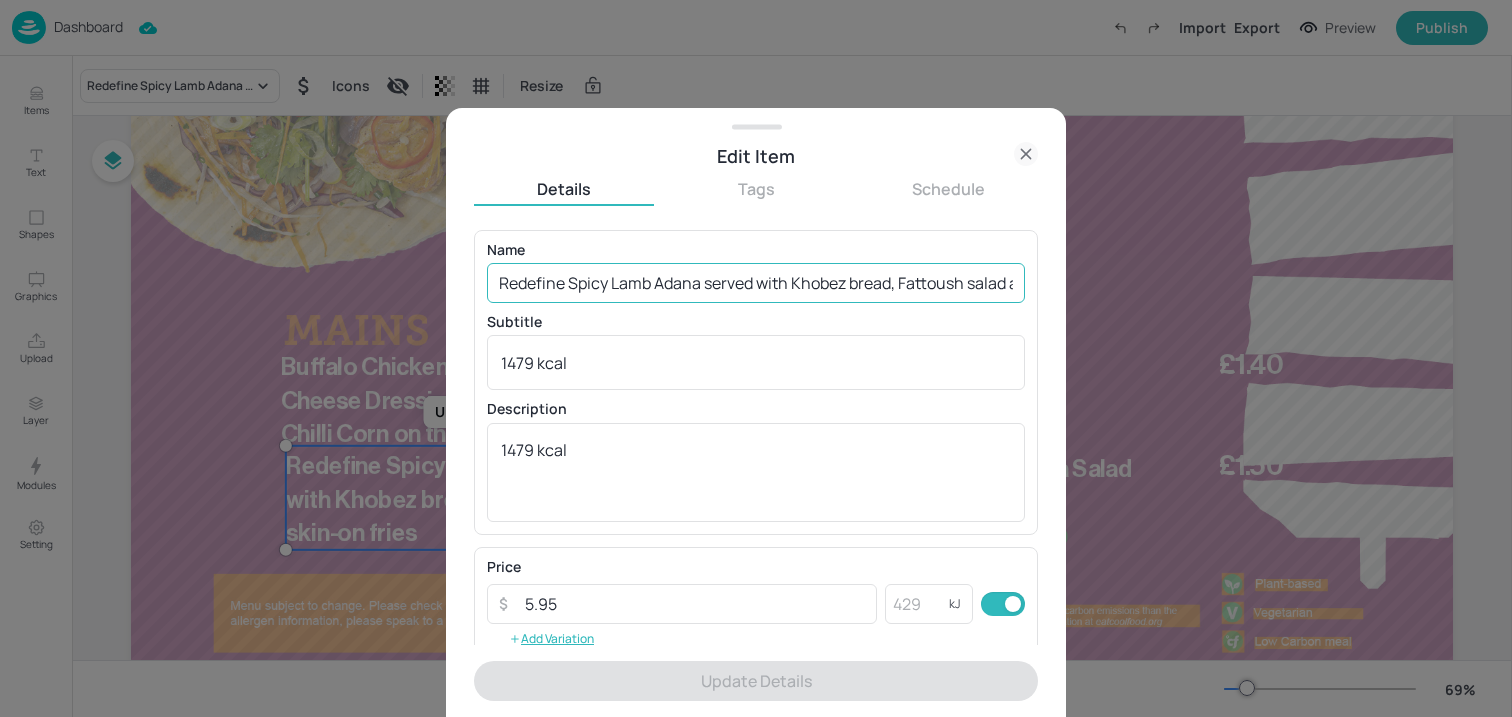click on "Redefine Spicy Lamb Adana served with Khobez bread, Fattoush salad and skin-on fries" at bounding box center [756, 283] 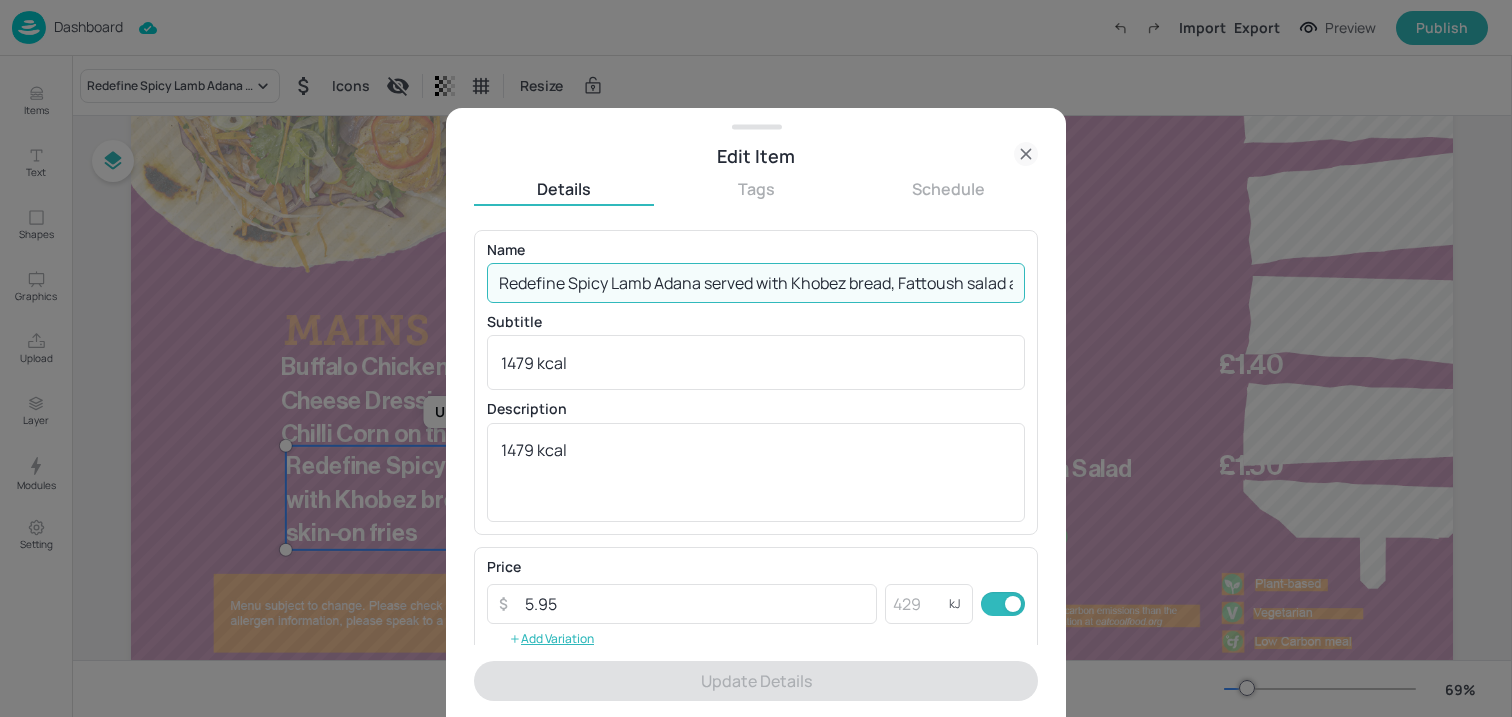 paste on "Buffalo Chicken Tender Wrap with Blue Cheese Dressing, Skin-on Fries & Sweet Chilli Corn on the Cob" 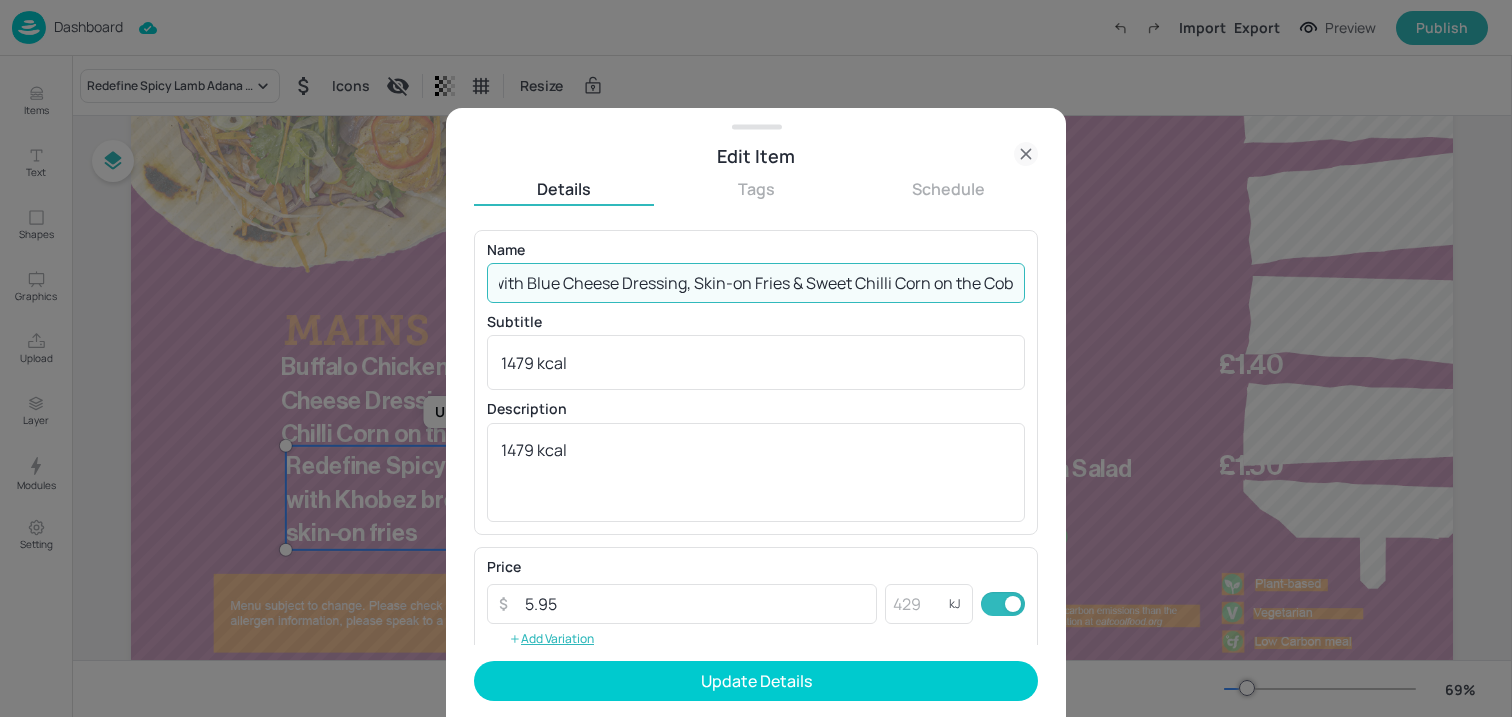 scroll, scrollTop: 0, scrollLeft: 0, axis: both 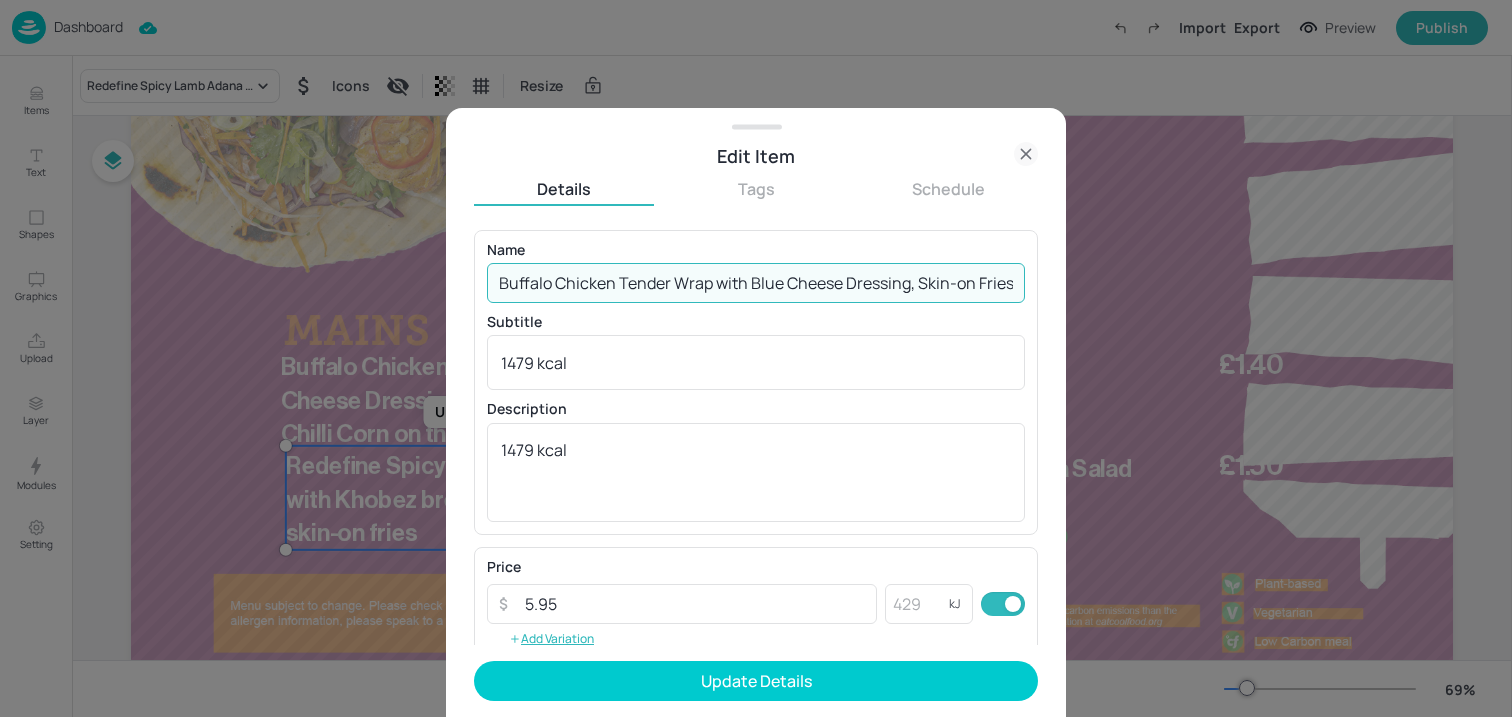 drag, startPoint x: 669, startPoint y: 286, endPoint x: 463, endPoint y: 288, distance: 206.0097 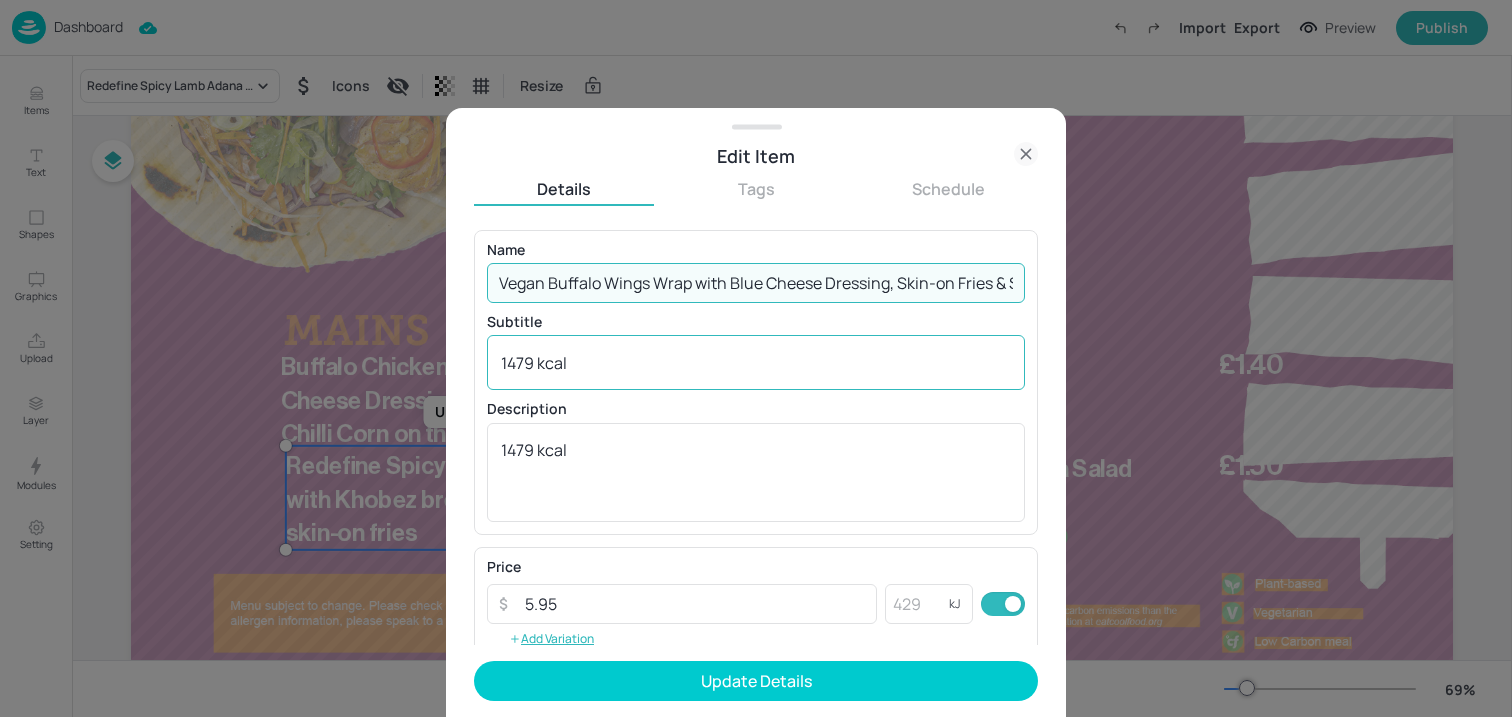 type on "Vegan Buffalo Wings Wrap with Blue Cheese Dressing, Skin-on Fries & Sweet Chilli Corn on the Cob" 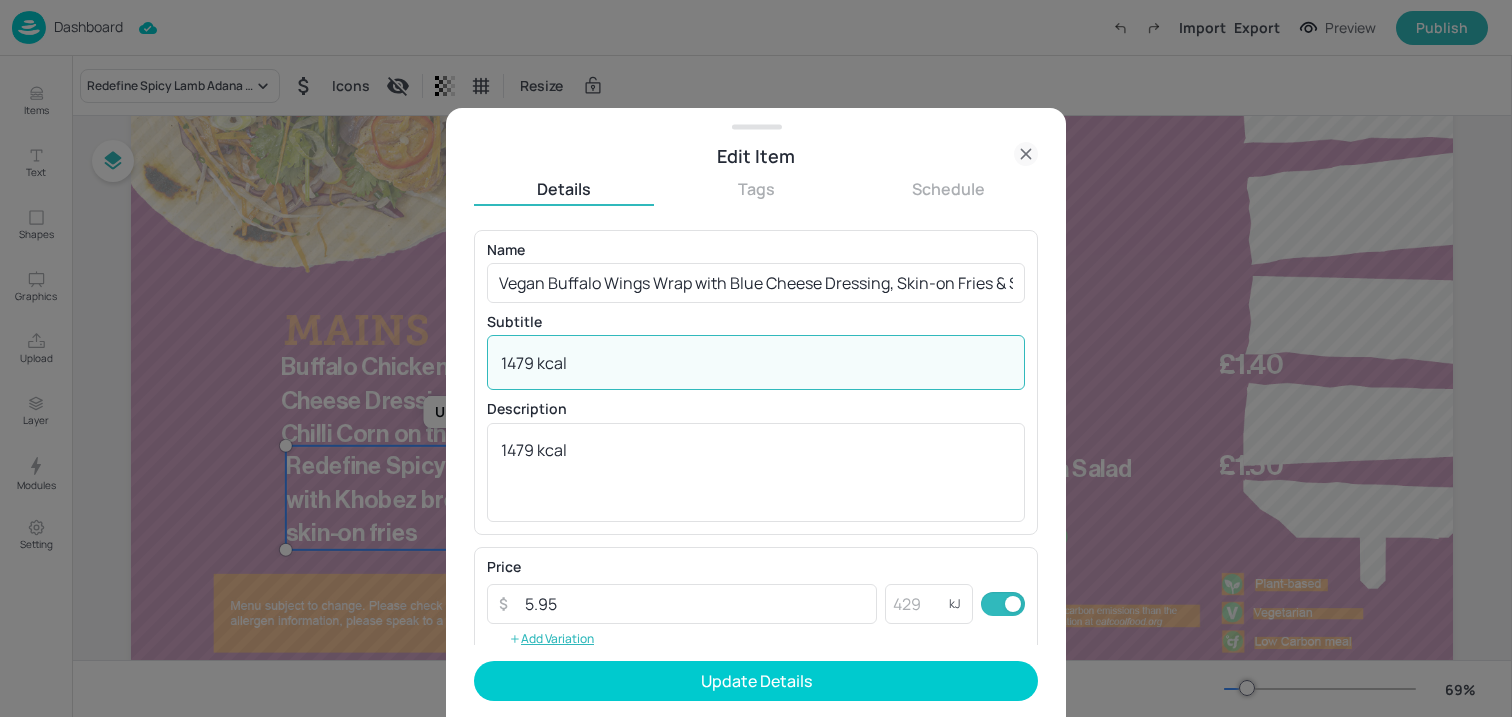 click on "1479 kcal" at bounding box center (756, 363) 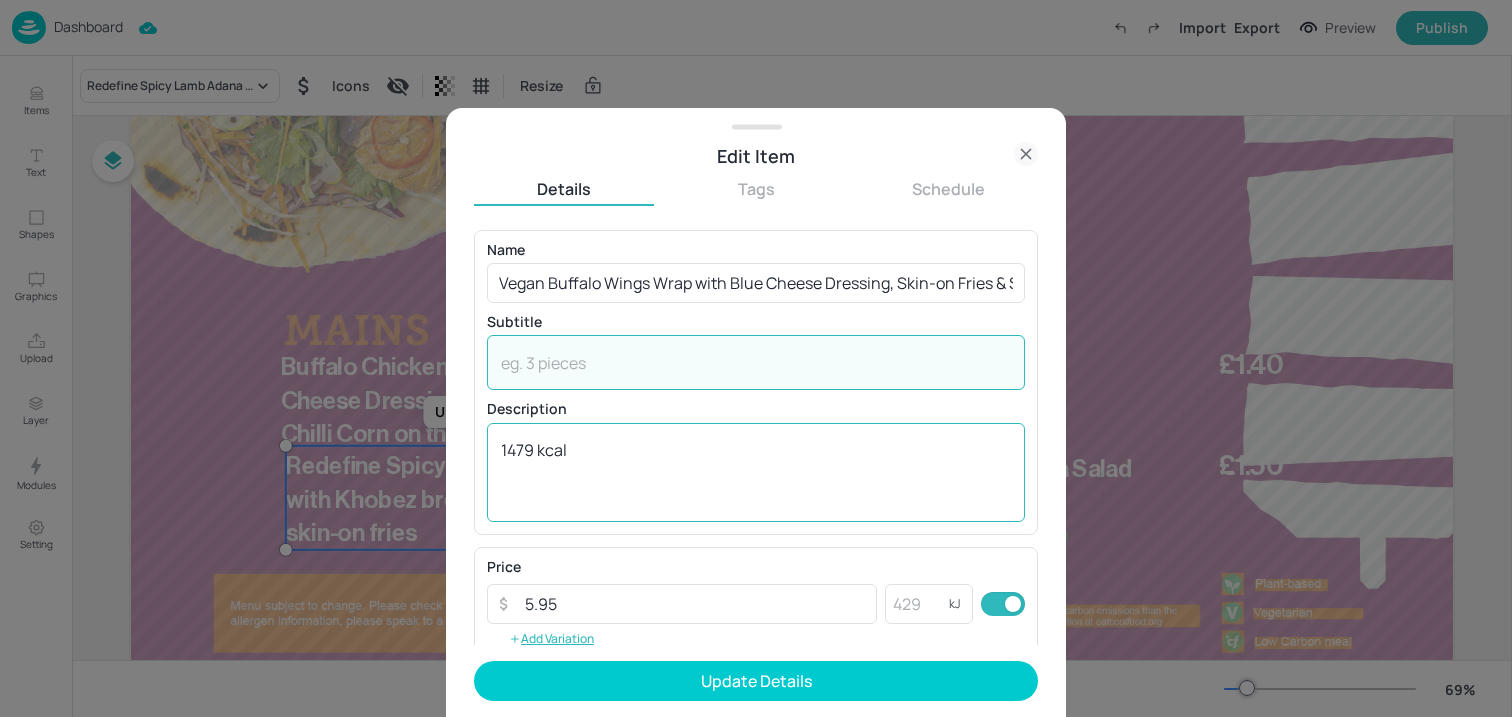 type 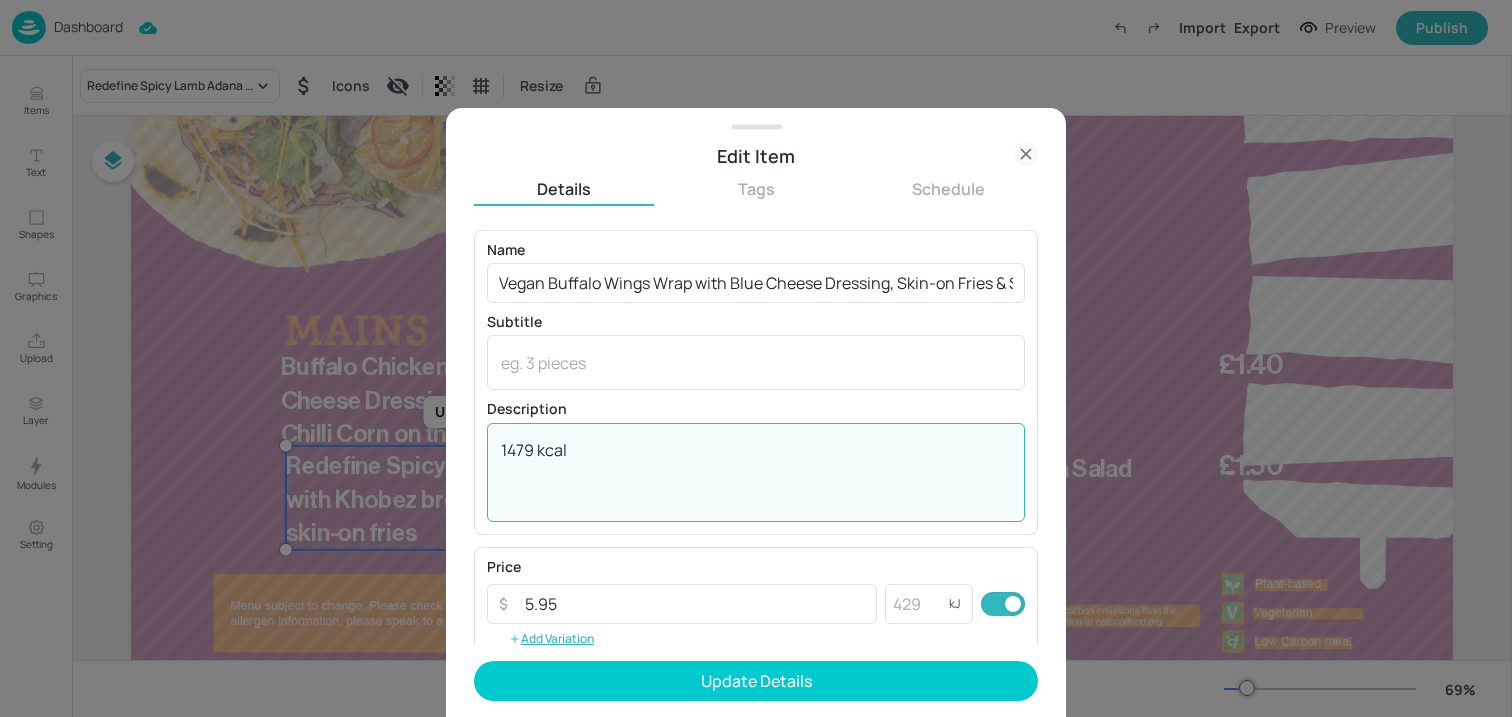 click on "1479 kcal" at bounding box center [756, 472] 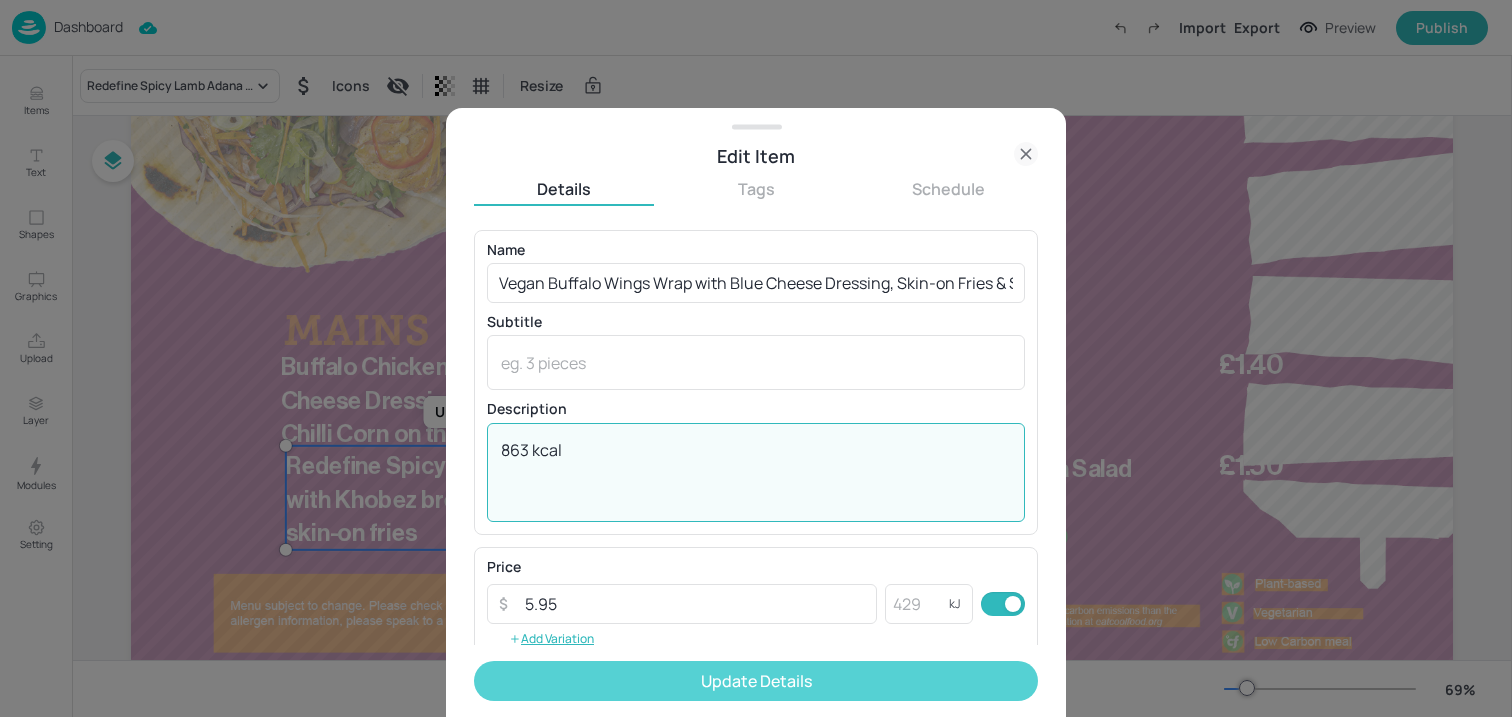 type on "863 kcal" 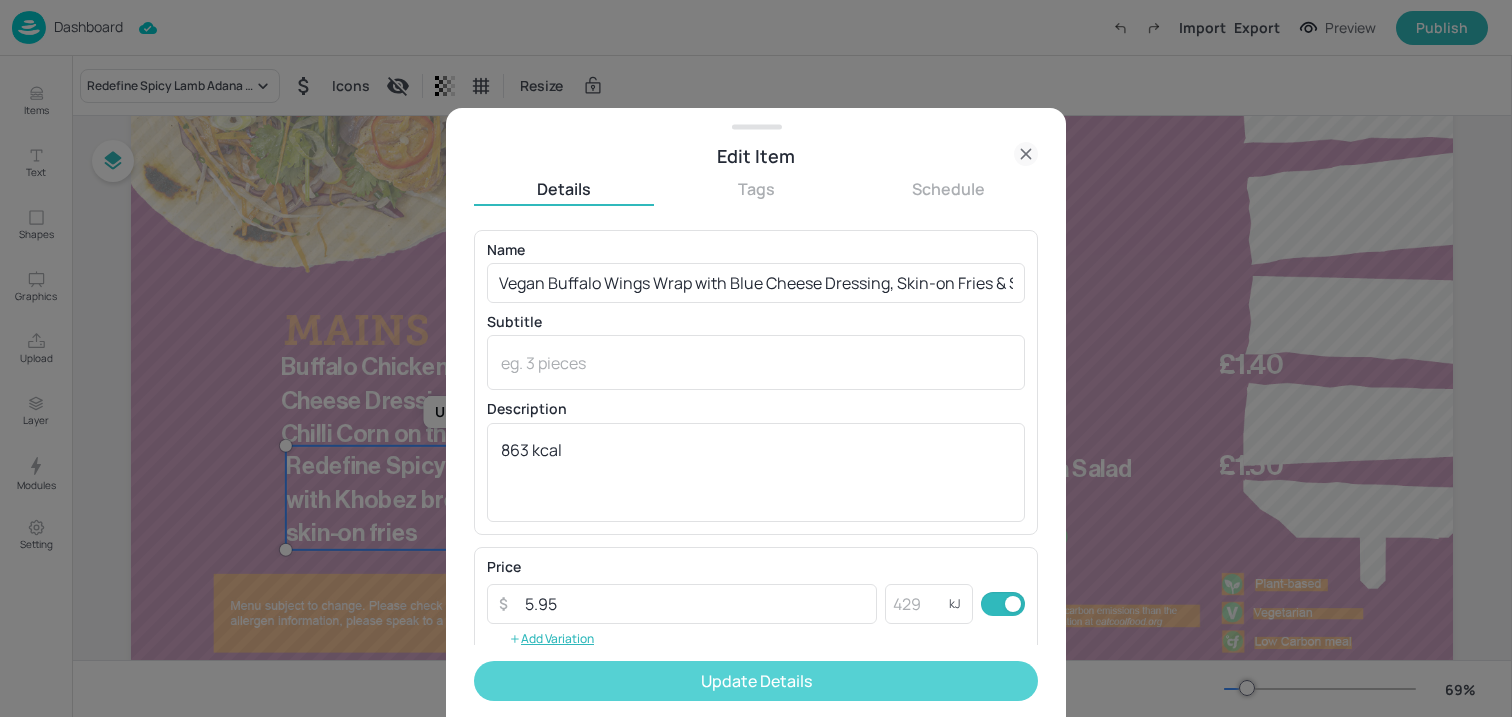 click on "Update Details" at bounding box center [756, 681] 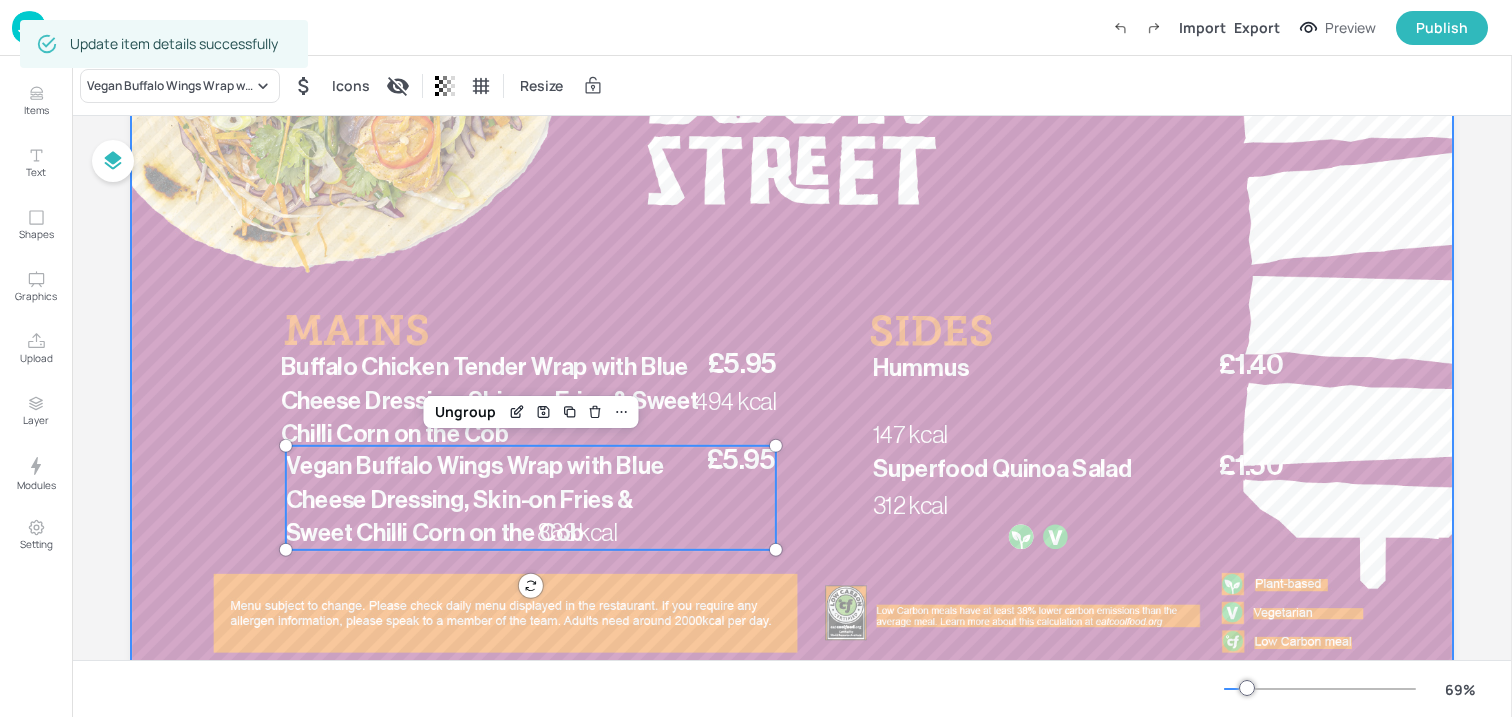 click at bounding box center [792, 314] 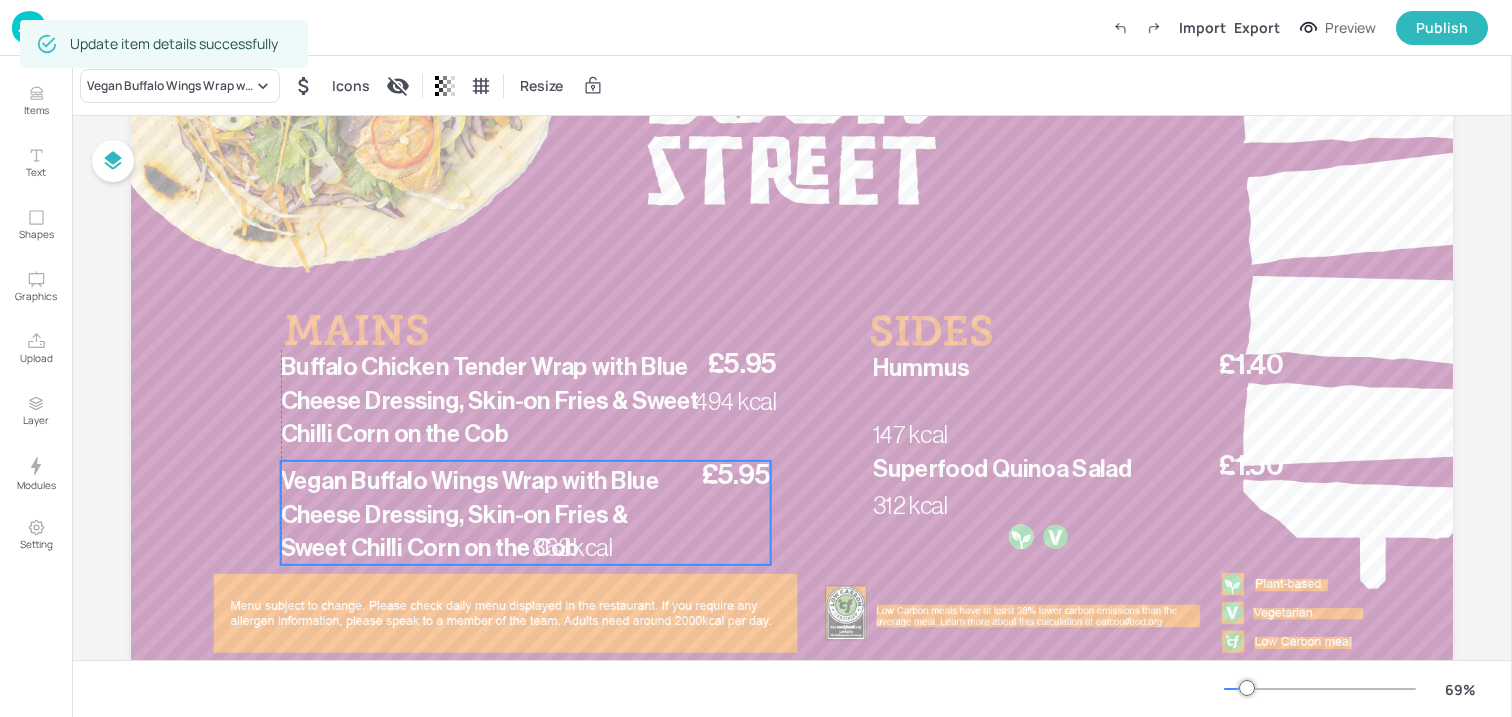 drag, startPoint x: 480, startPoint y: 510, endPoint x: 472, endPoint y: 525, distance: 17 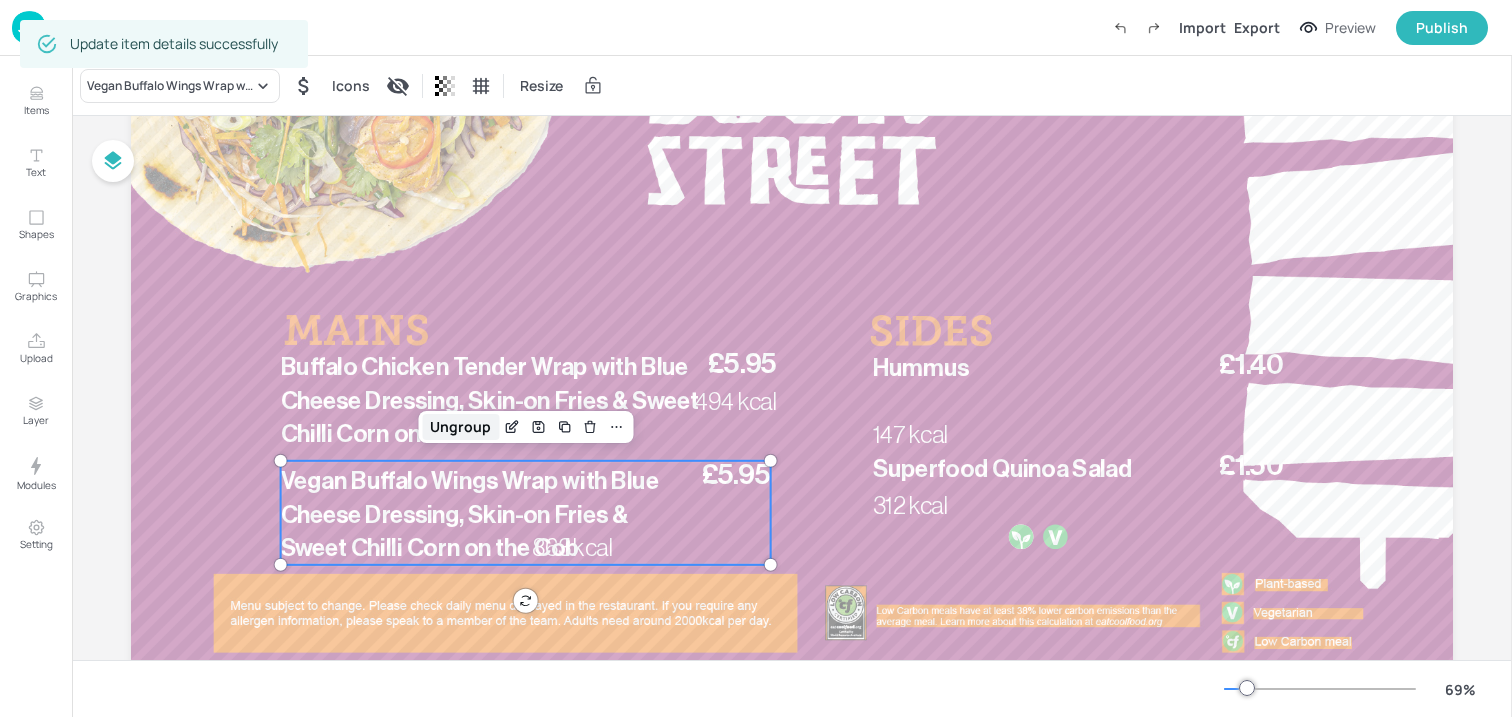 click on "Ungroup" at bounding box center (460, 427) 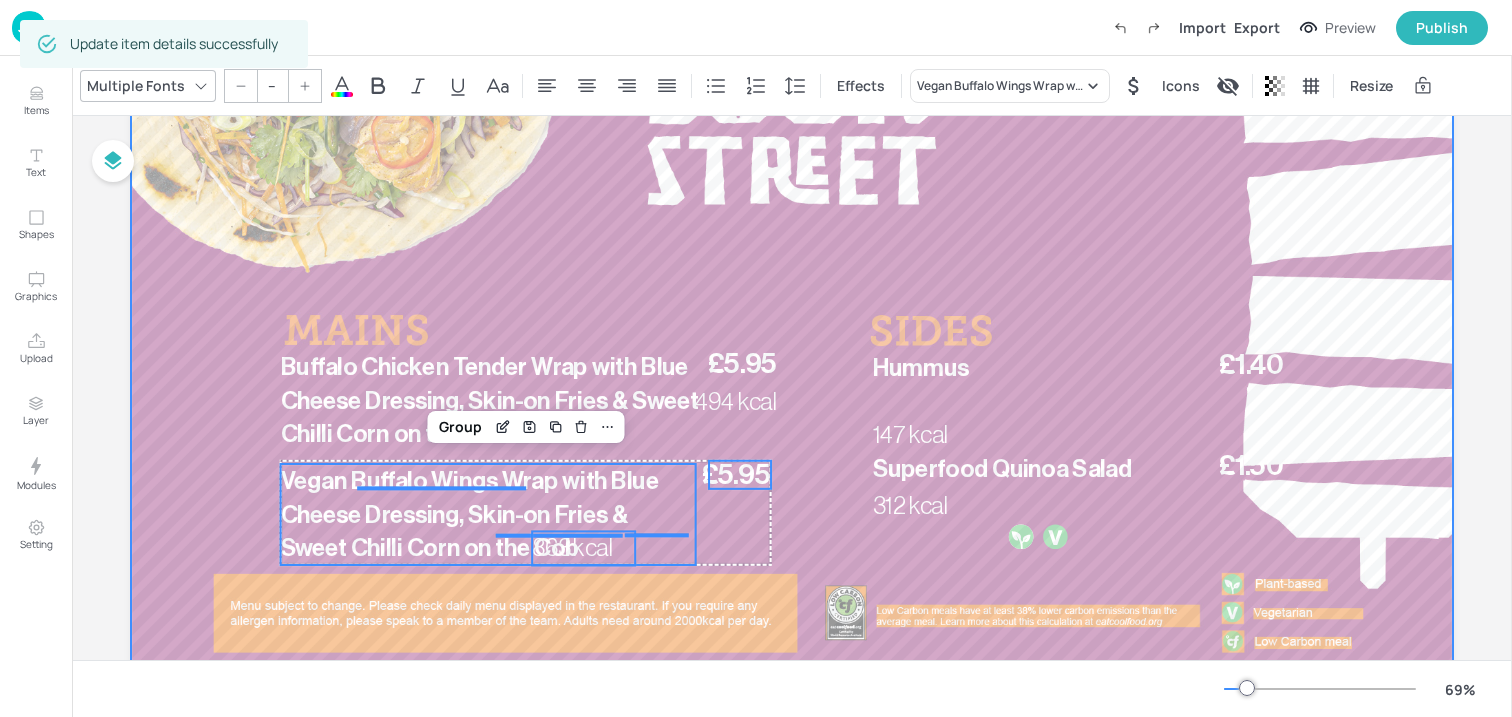 click at bounding box center (792, 314) 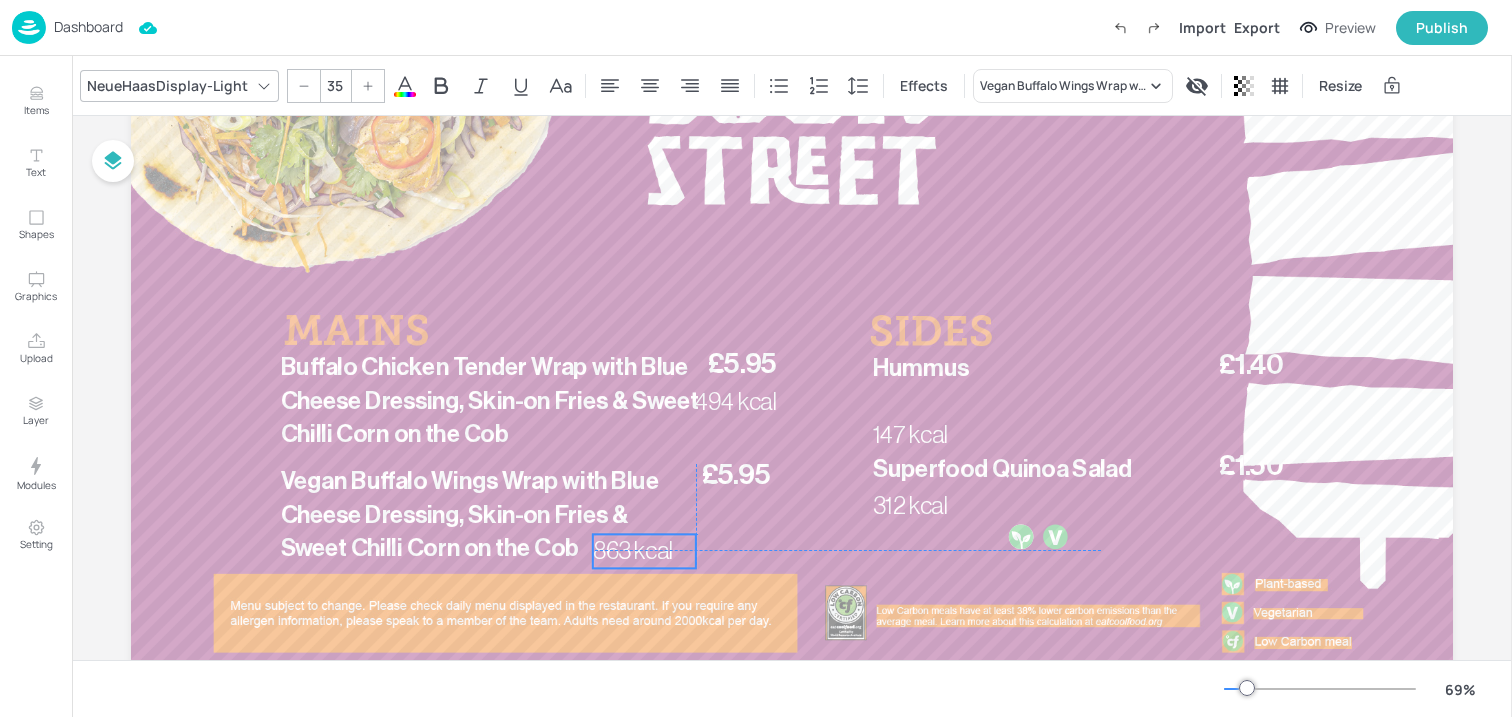 drag, startPoint x: 581, startPoint y: 553, endPoint x: 644, endPoint y: 552, distance: 63.007935 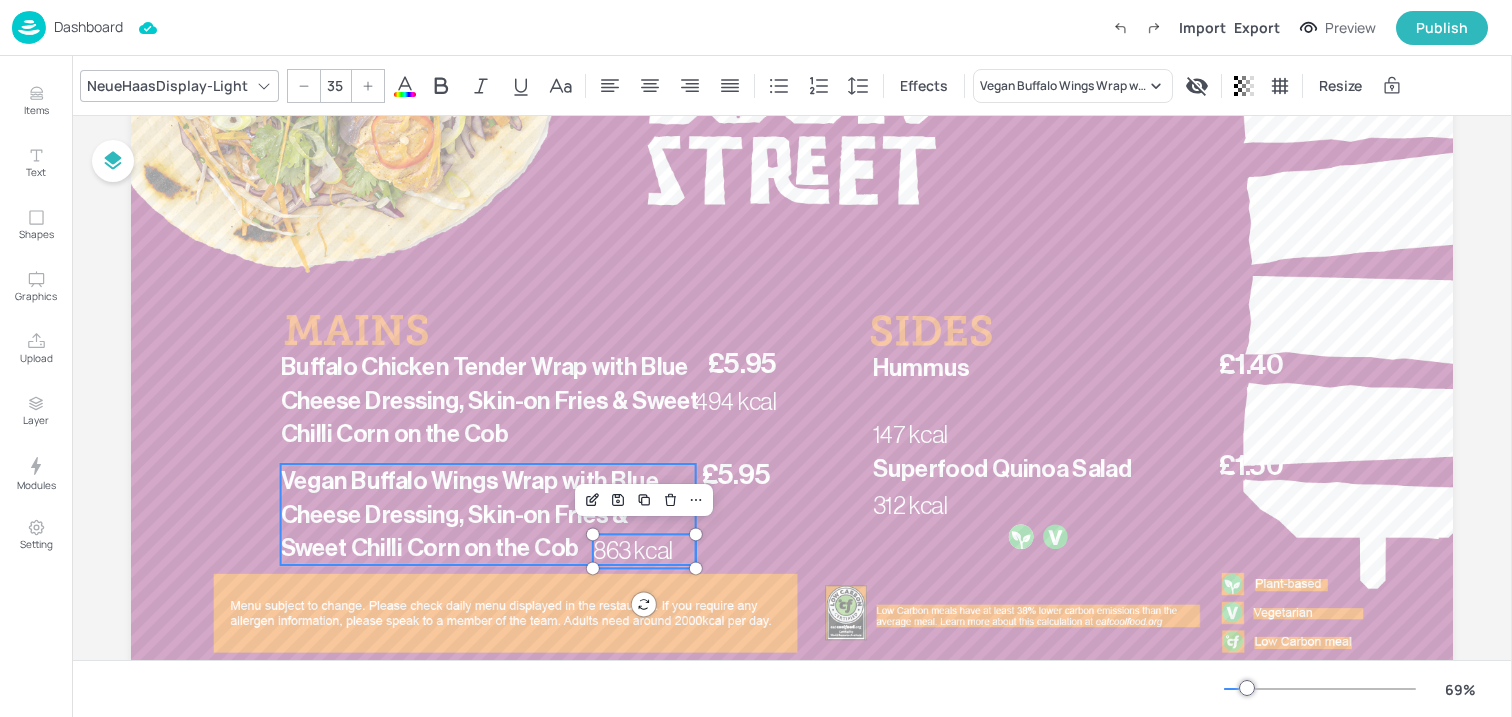click on "Vegan Buffalo Wings Wrap with Blue Cheese Dressing, Skin-on Fries & Sweet Chilli Corn on the Cob" at bounding box center (470, 515) 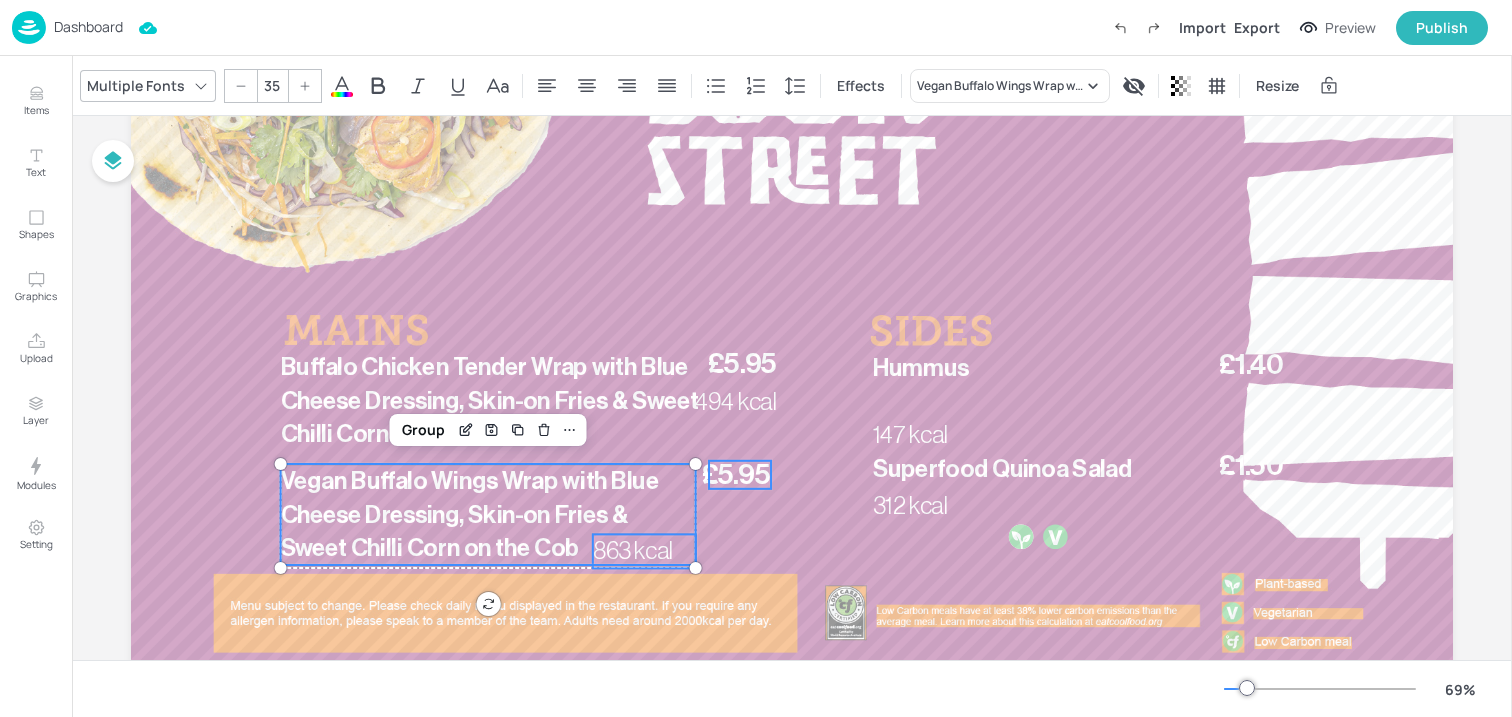 type on "--" 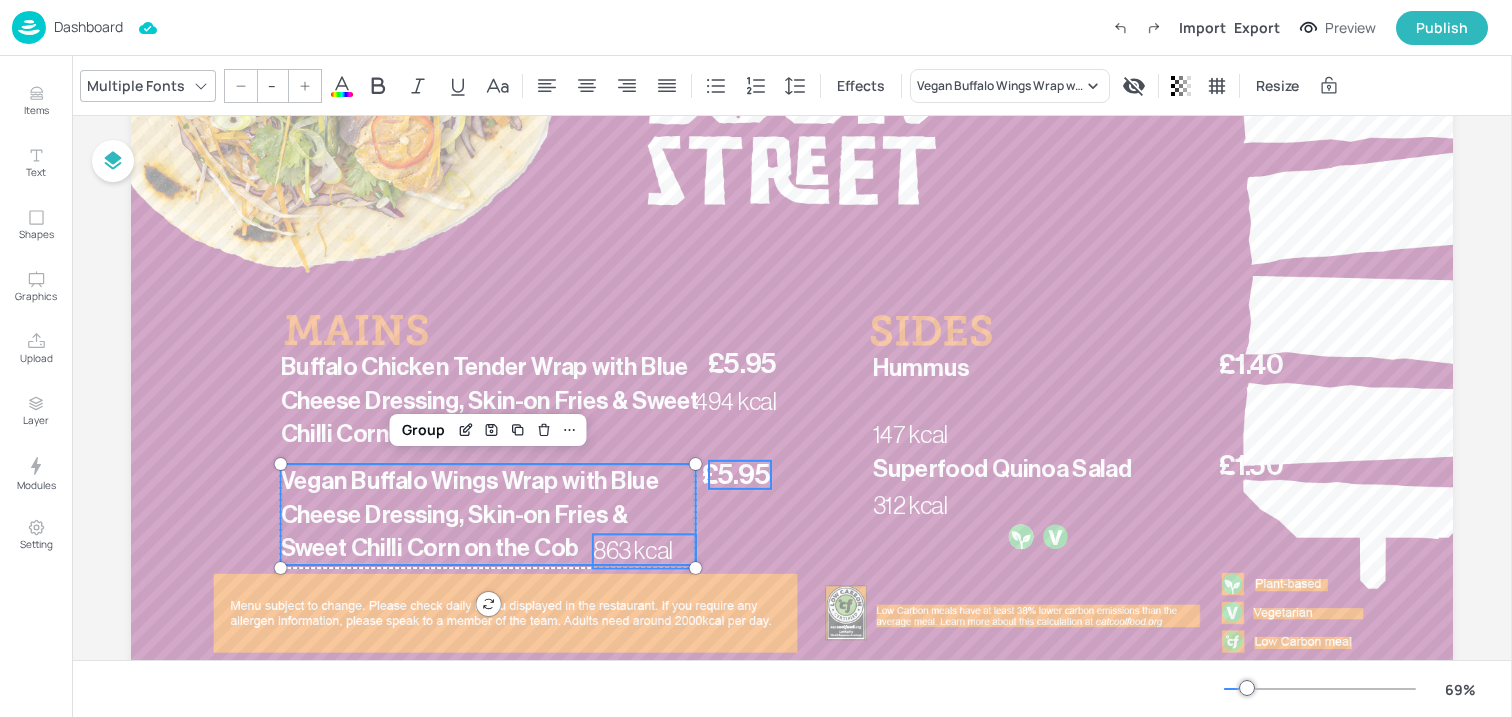 click on "£5.95" at bounding box center [736, 475] 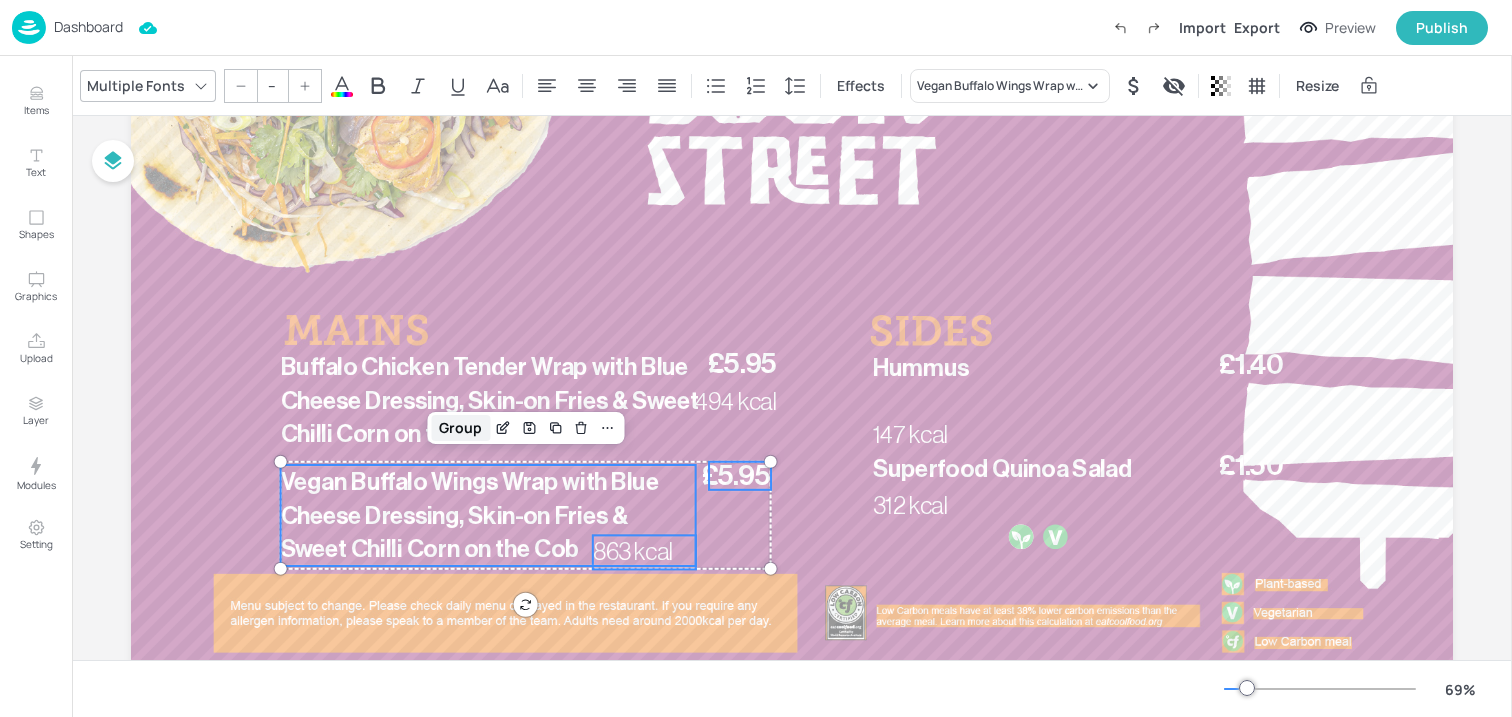 click on "Group" at bounding box center (460, 428) 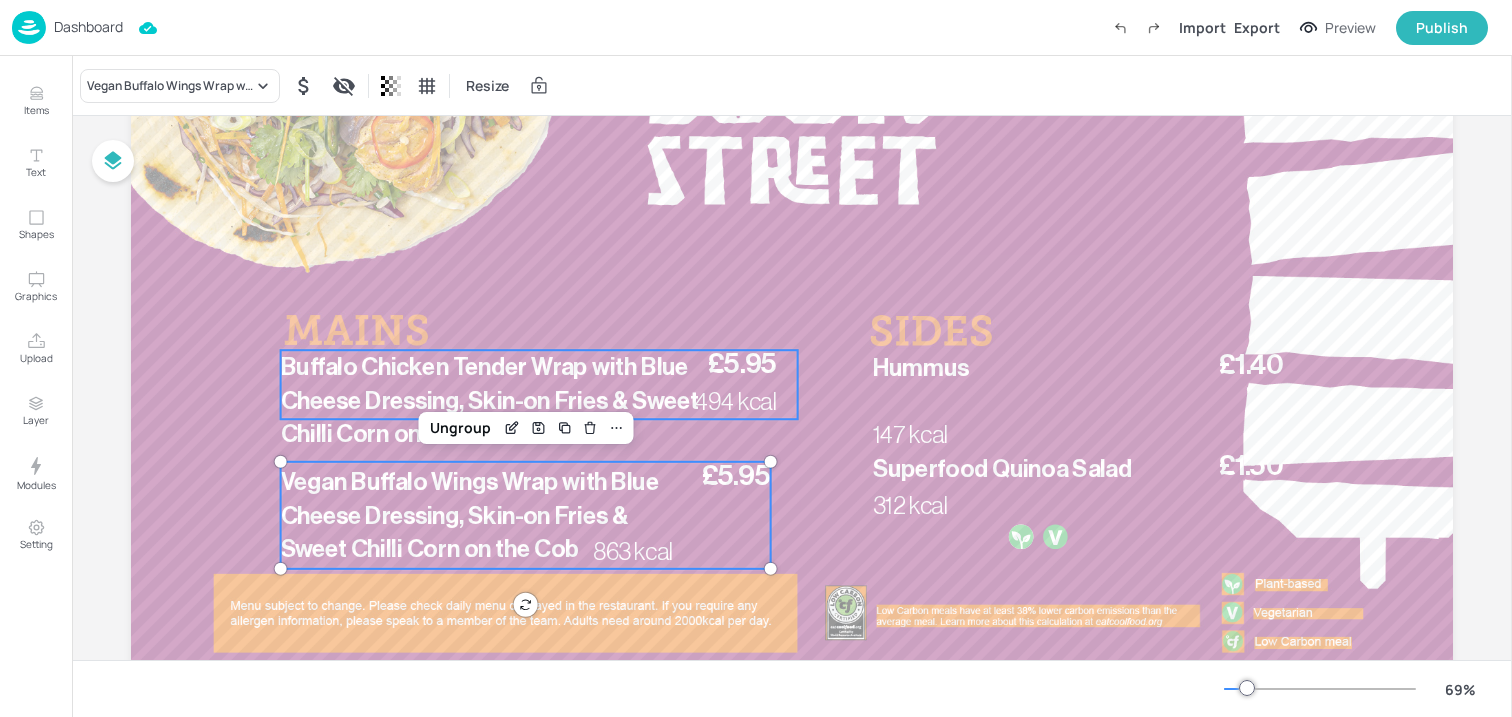 click on "Buffalo Chicken Tender Wrap with Blue Cheese Dressing, Skin-on Fries & Sweet Chilli Corn on the Cob" at bounding box center [490, 401] 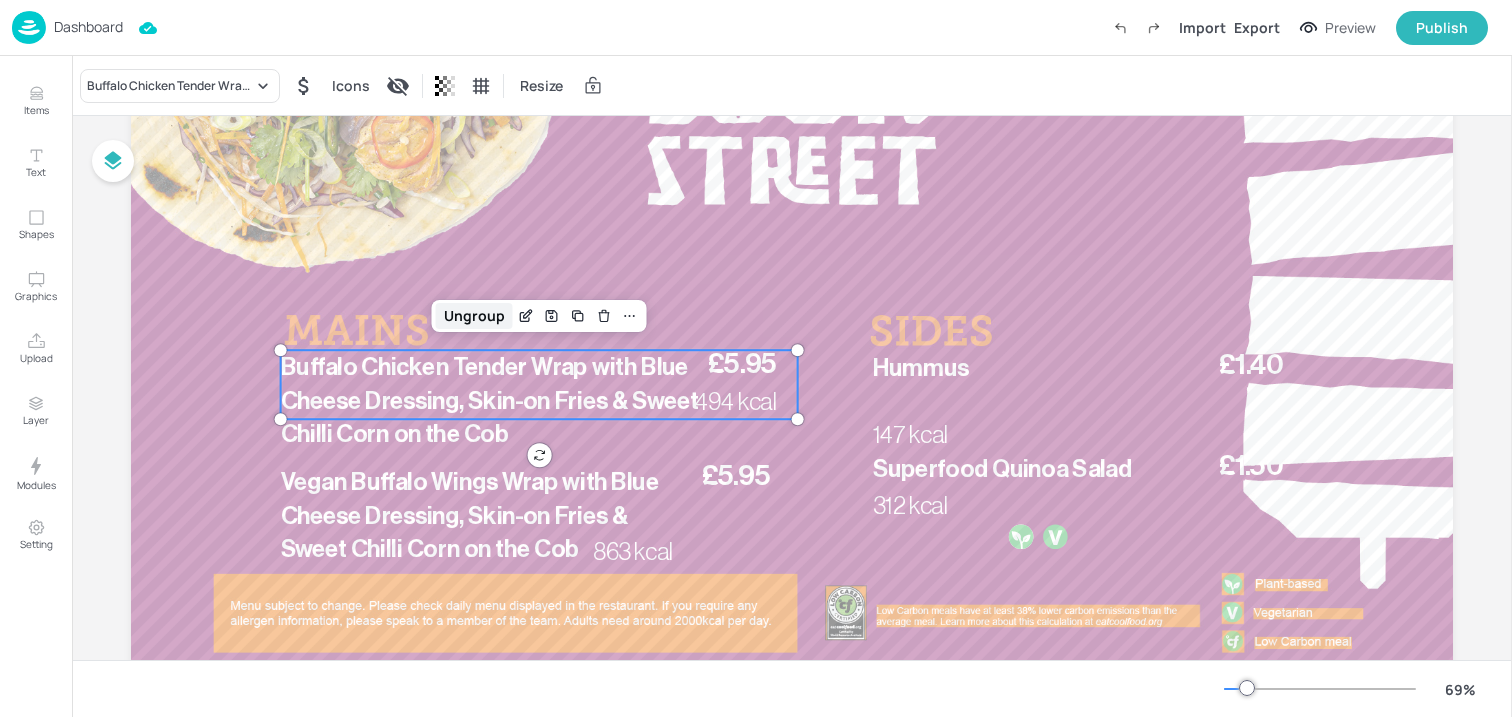 click on "Ungroup" at bounding box center [474, 316] 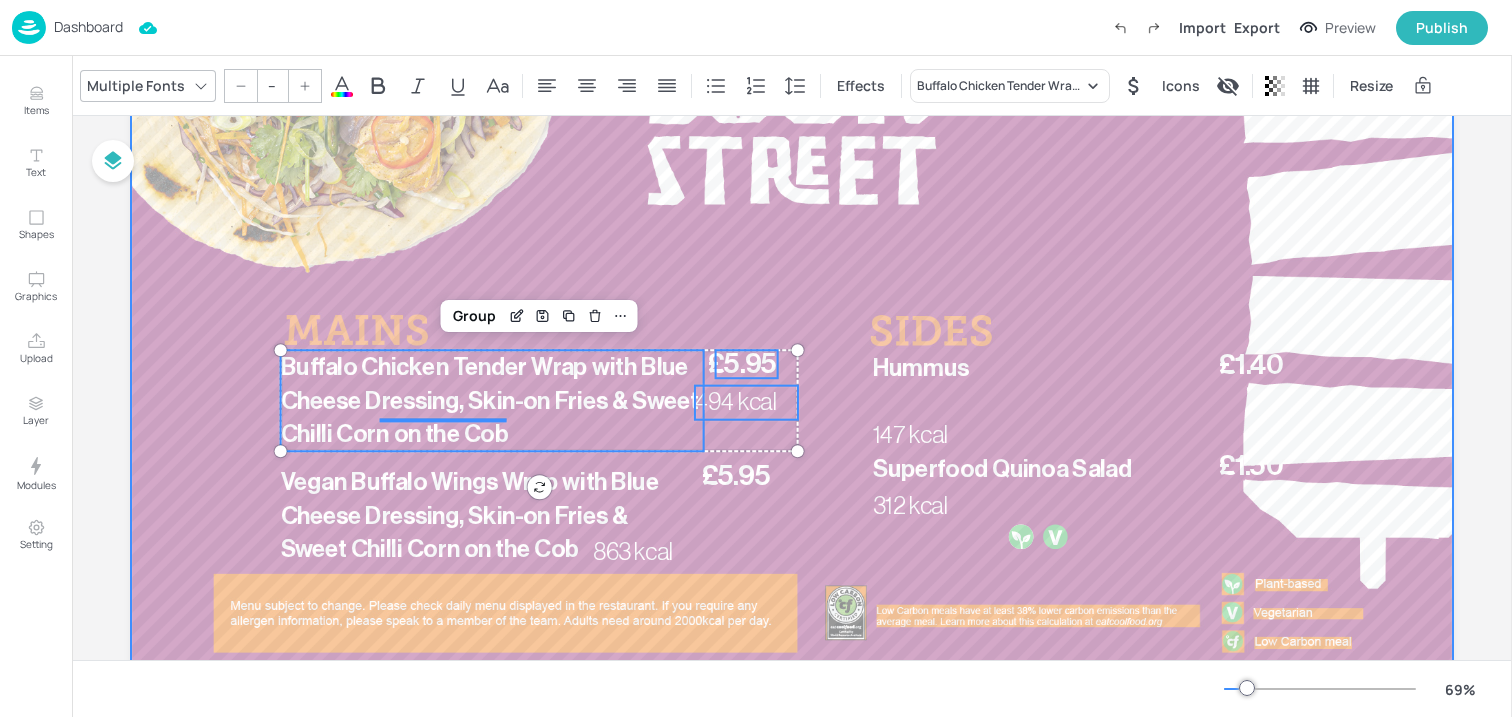 click at bounding box center [792, 314] 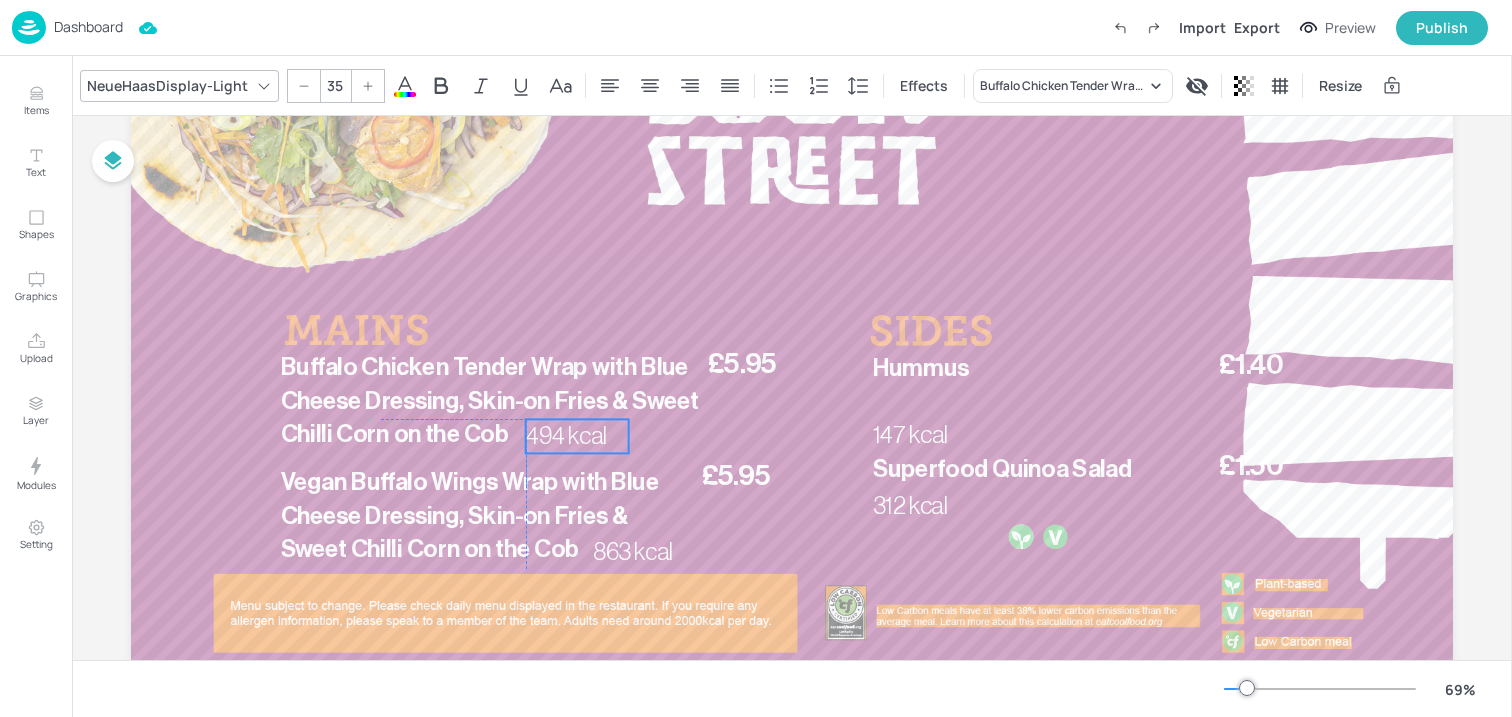 drag, startPoint x: 752, startPoint y: 396, endPoint x: 579, endPoint y: 430, distance: 176.30939 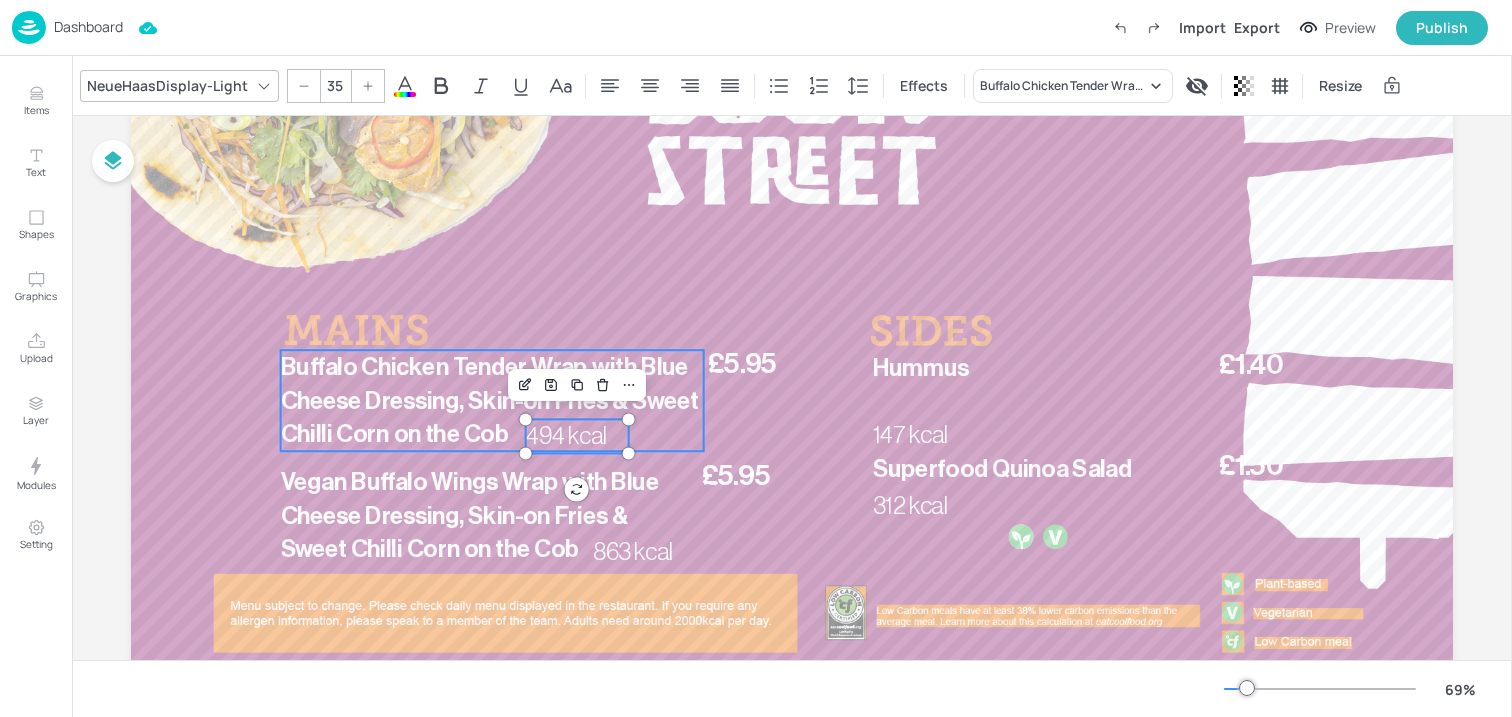 click on "Buffalo Chicken Tender Wrap with Blue Cheese Dressing, Skin-on Fries & Sweet Chilli Corn on the Cob" at bounding box center [492, 400] 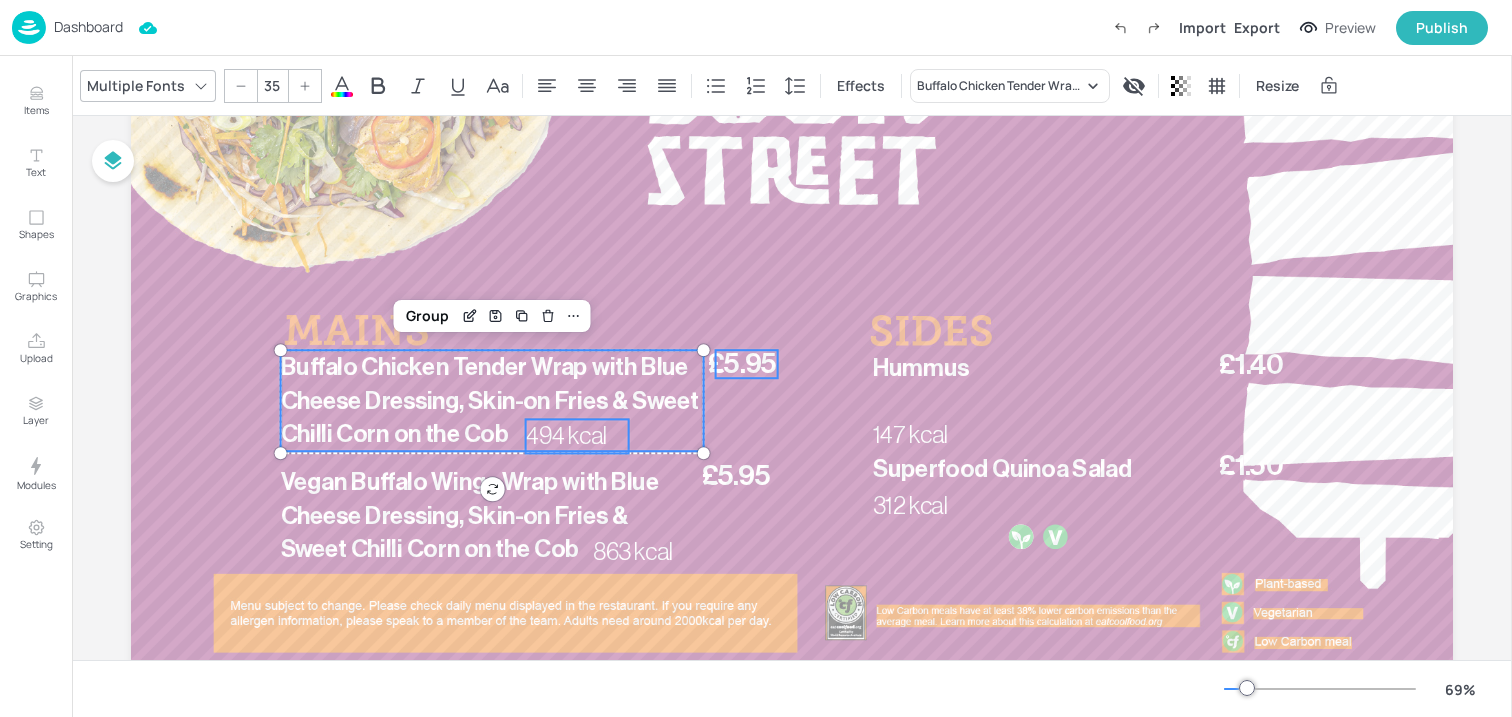 click on "£5.95" at bounding box center (742, 364) 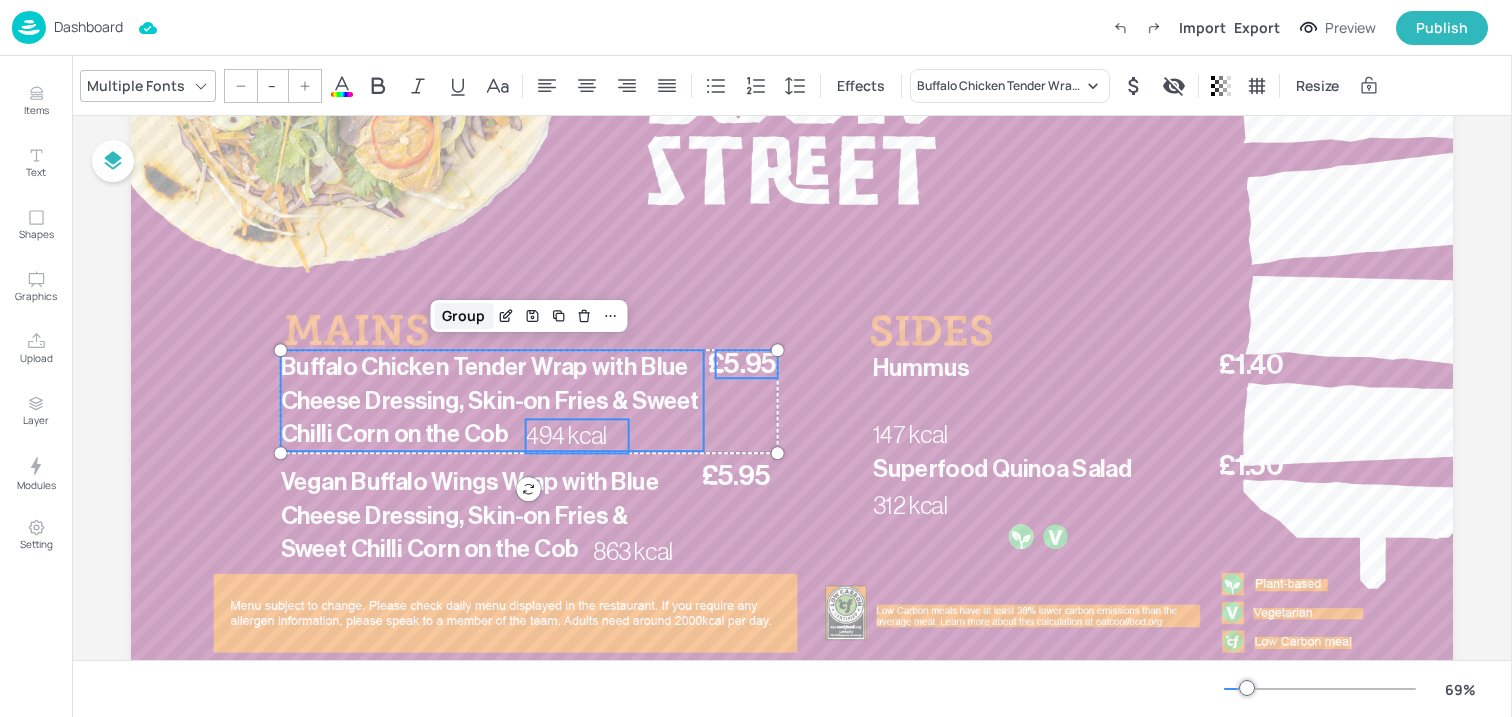 click on "Group" at bounding box center (463, 316) 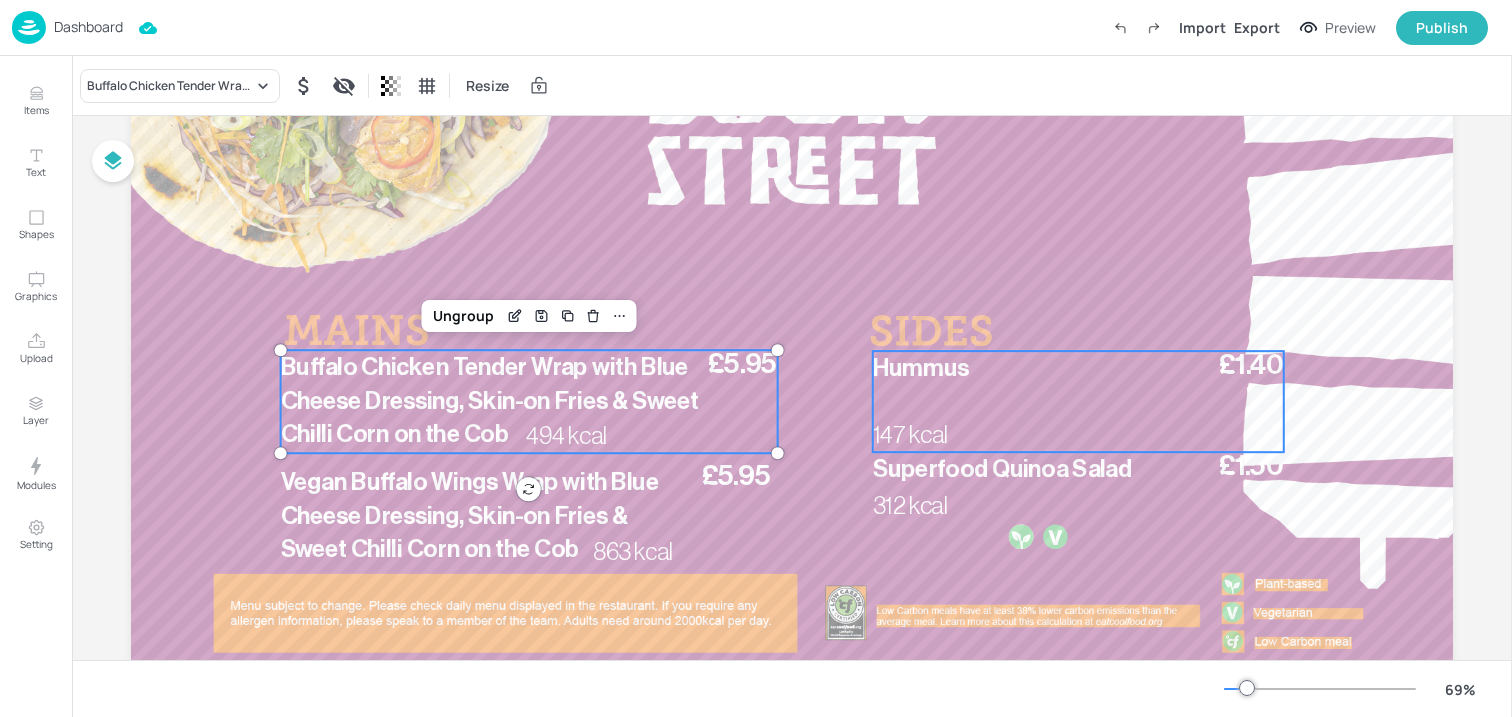 click on "Hummus" at bounding box center (921, 368) 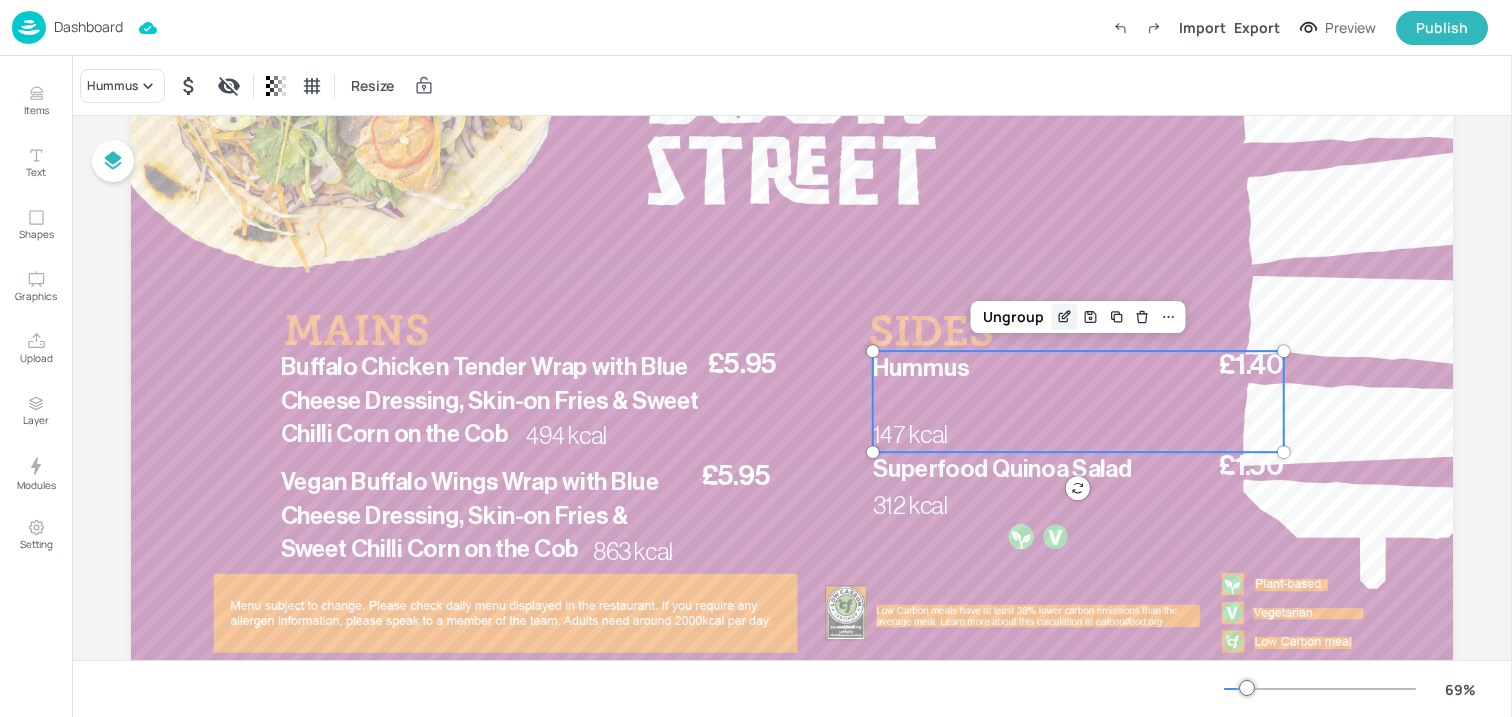 click 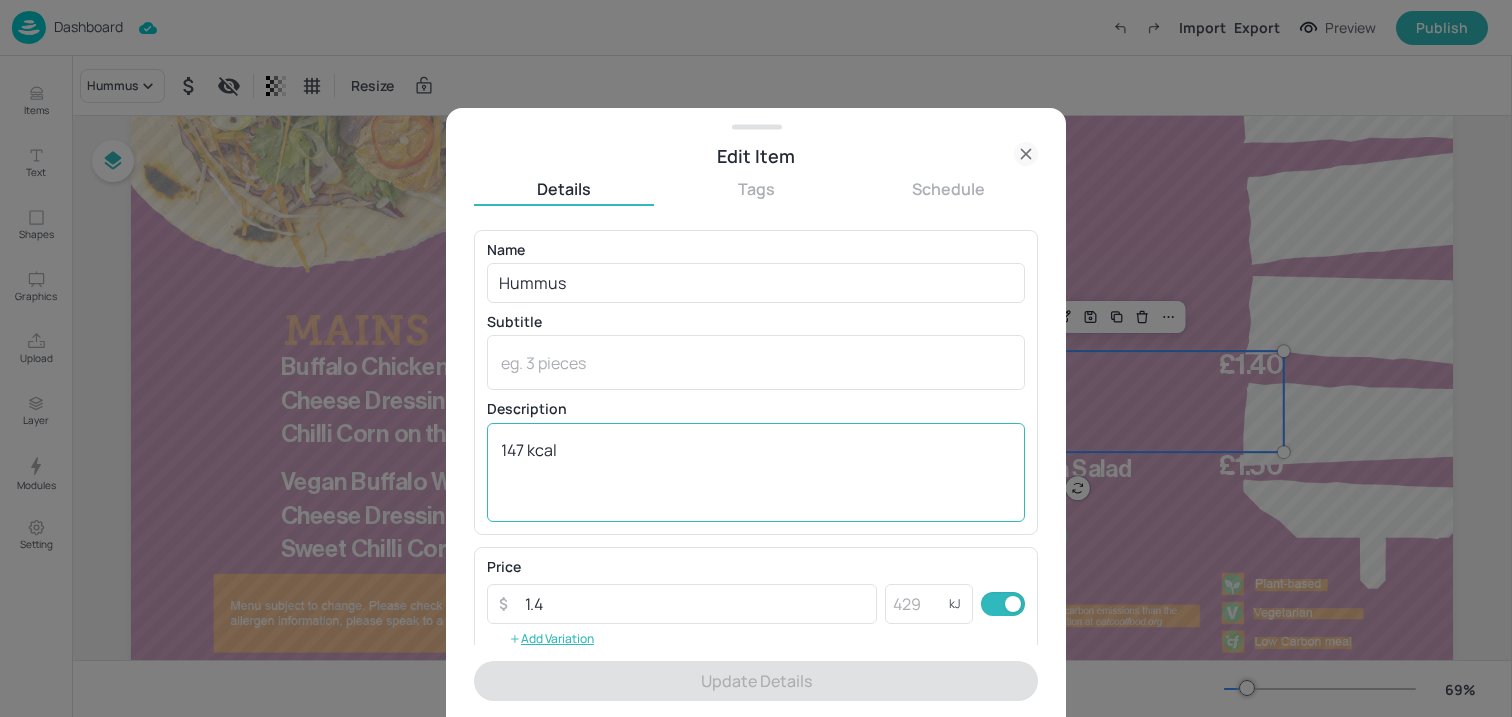 scroll, scrollTop: 39, scrollLeft: 0, axis: vertical 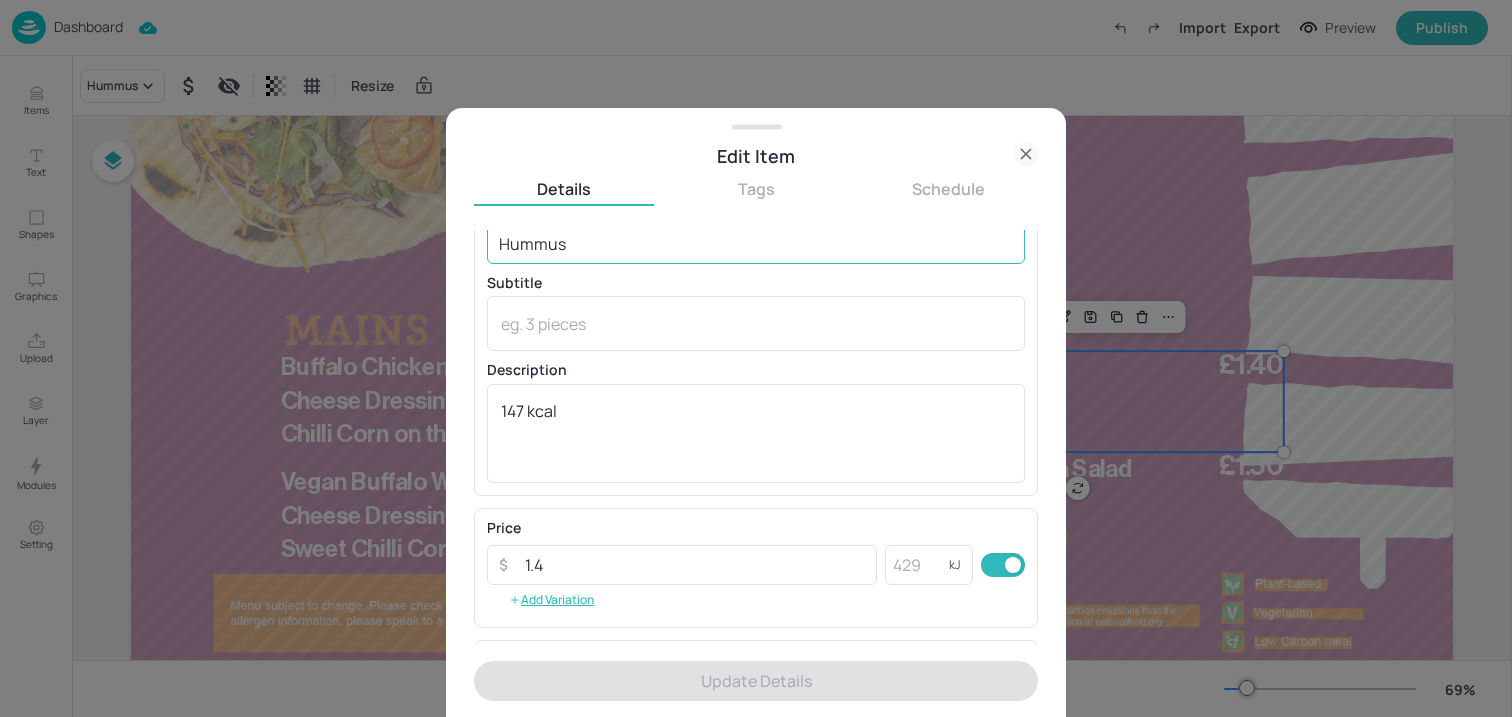 click on "Hummus" at bounding box center (756, 244) 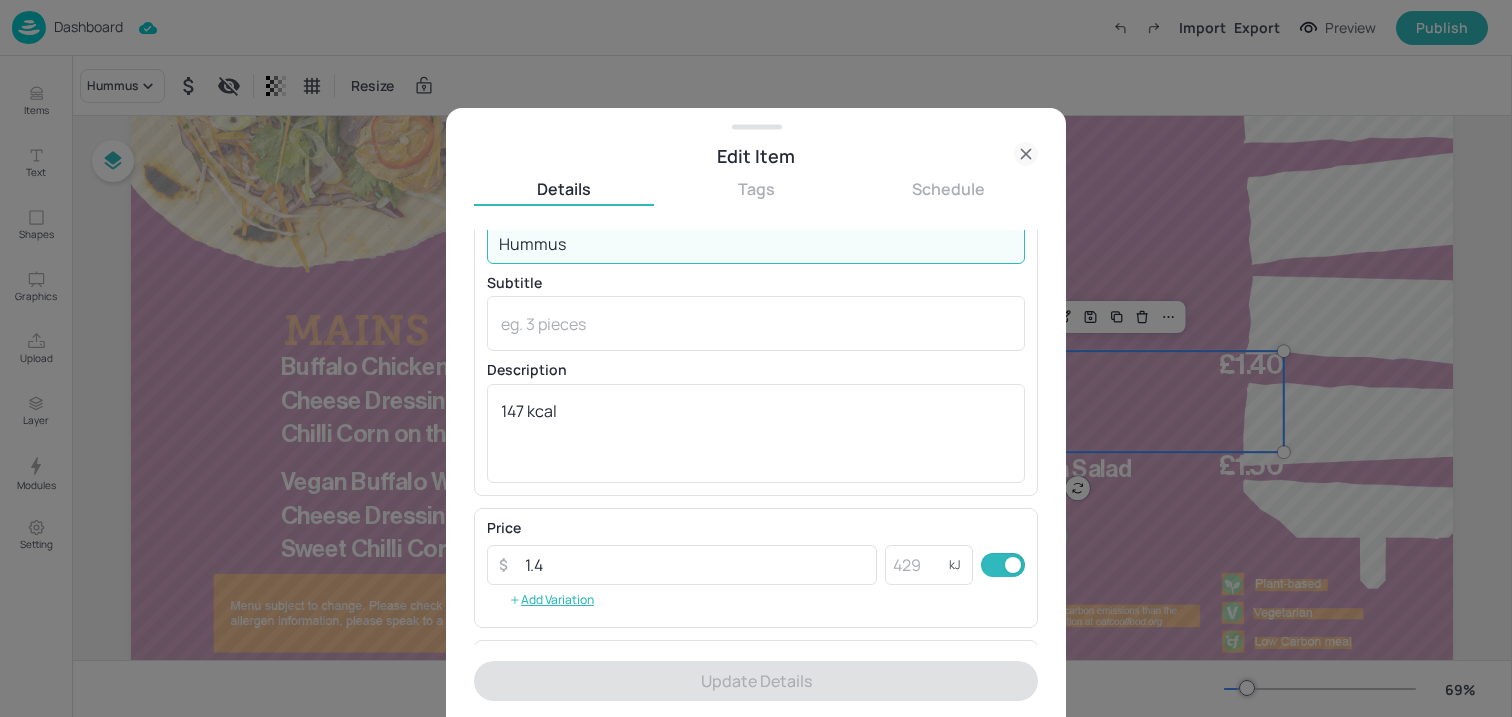 click on "Hummus" at bounding box center [756, 244] 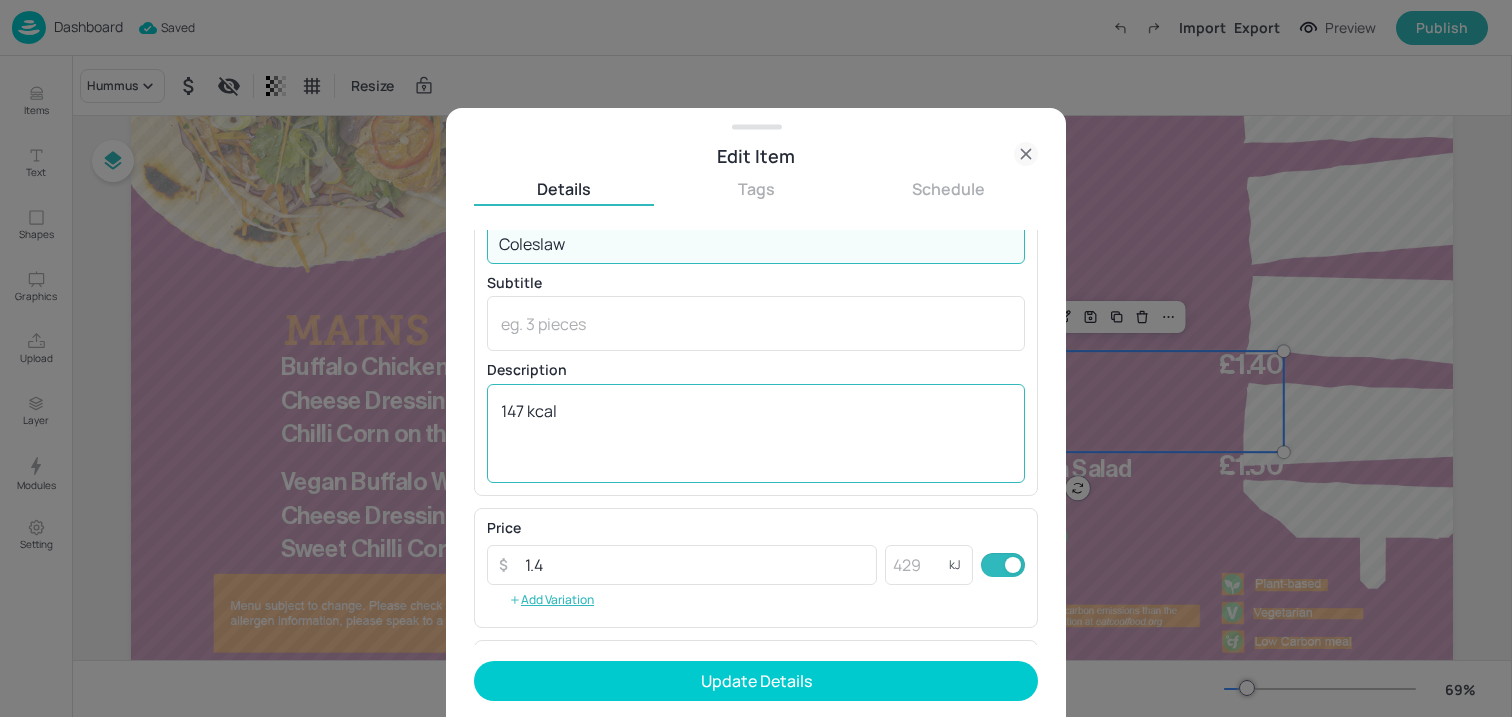 type on "Coleslaw" 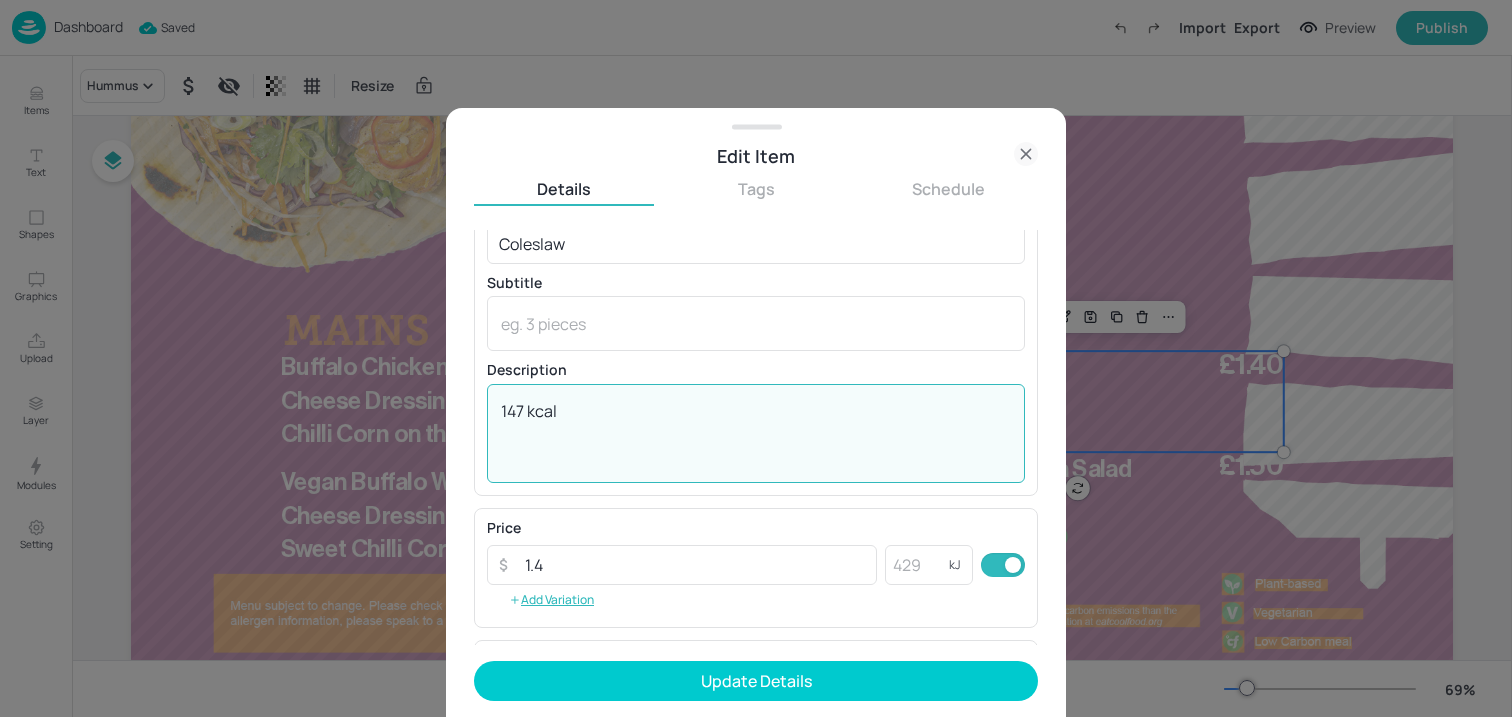 click on "147 kcal" at bounding box center [756, 433] 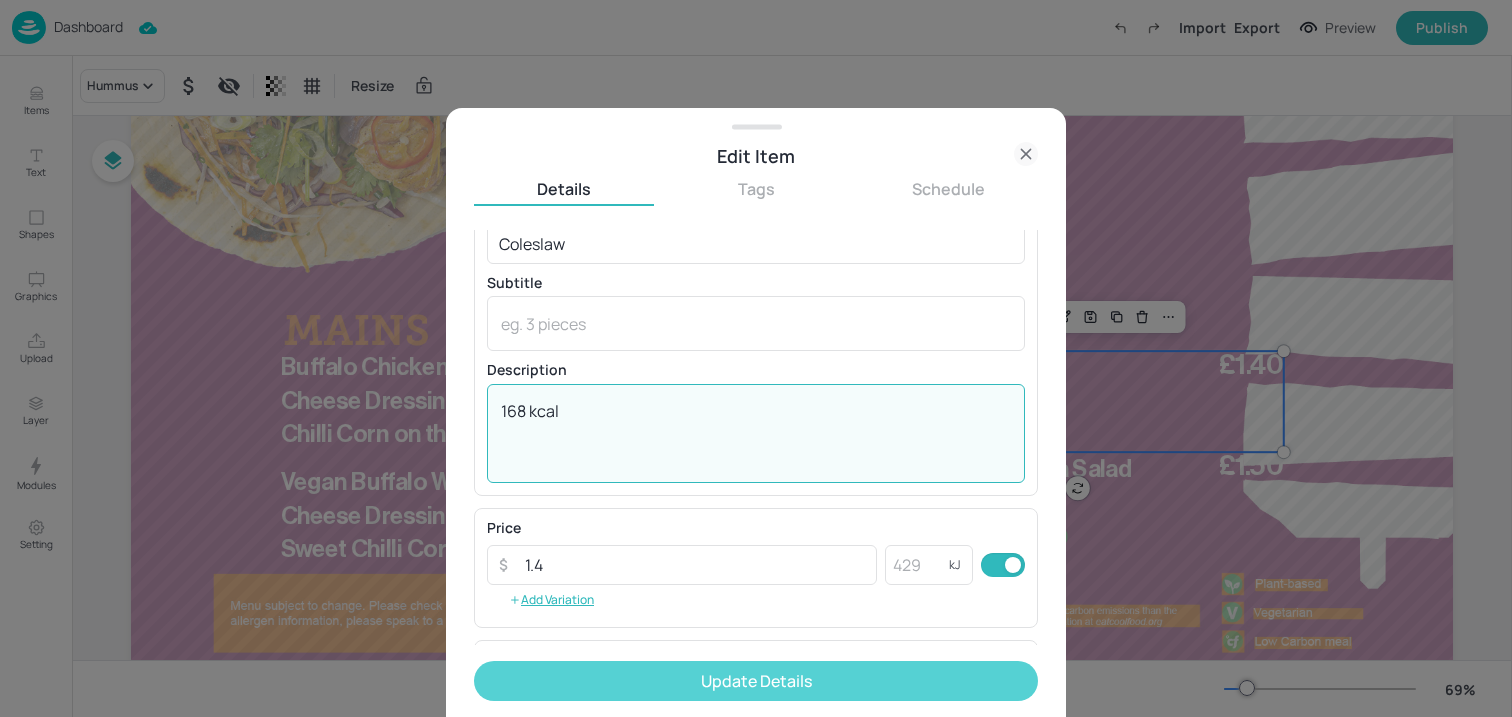 type on "168 kcal" 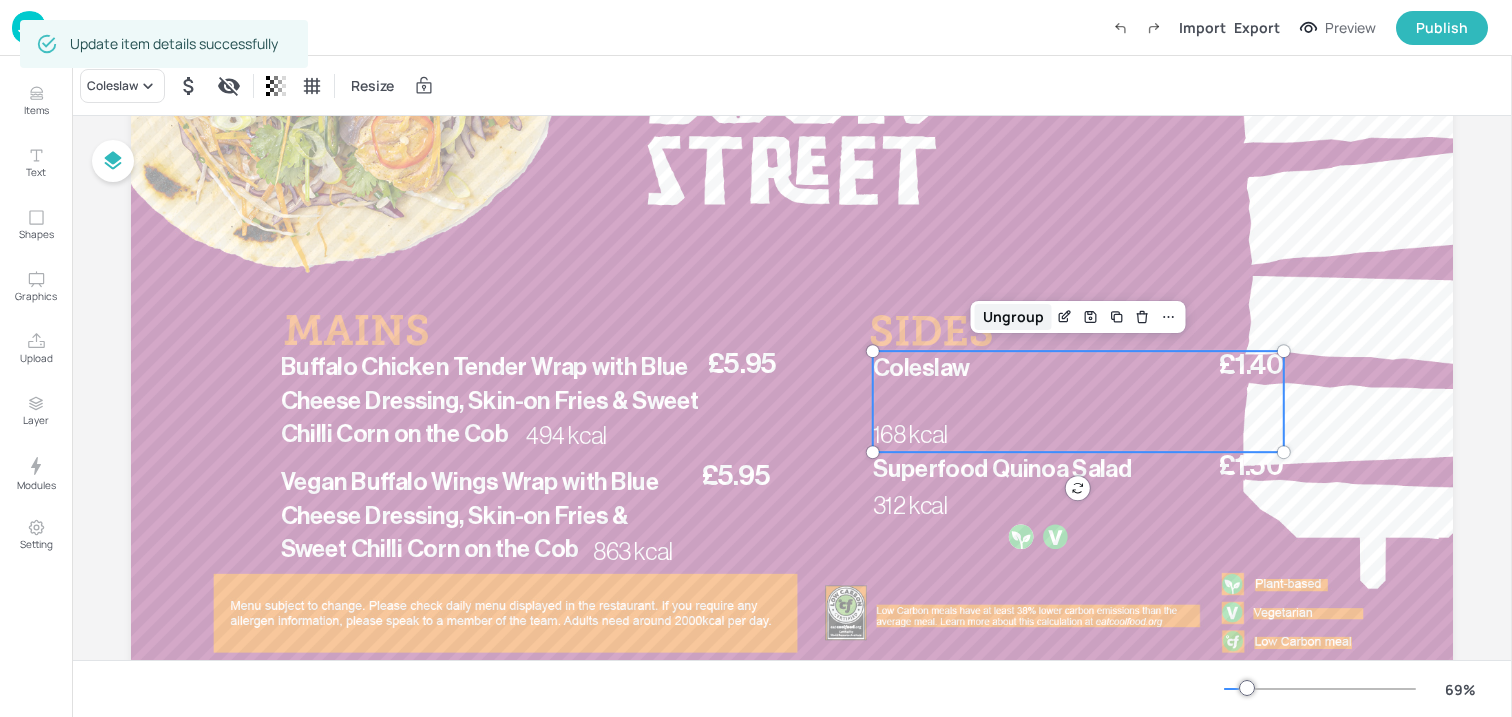 click on "Ungroup" at bounding box center (1013, 317) 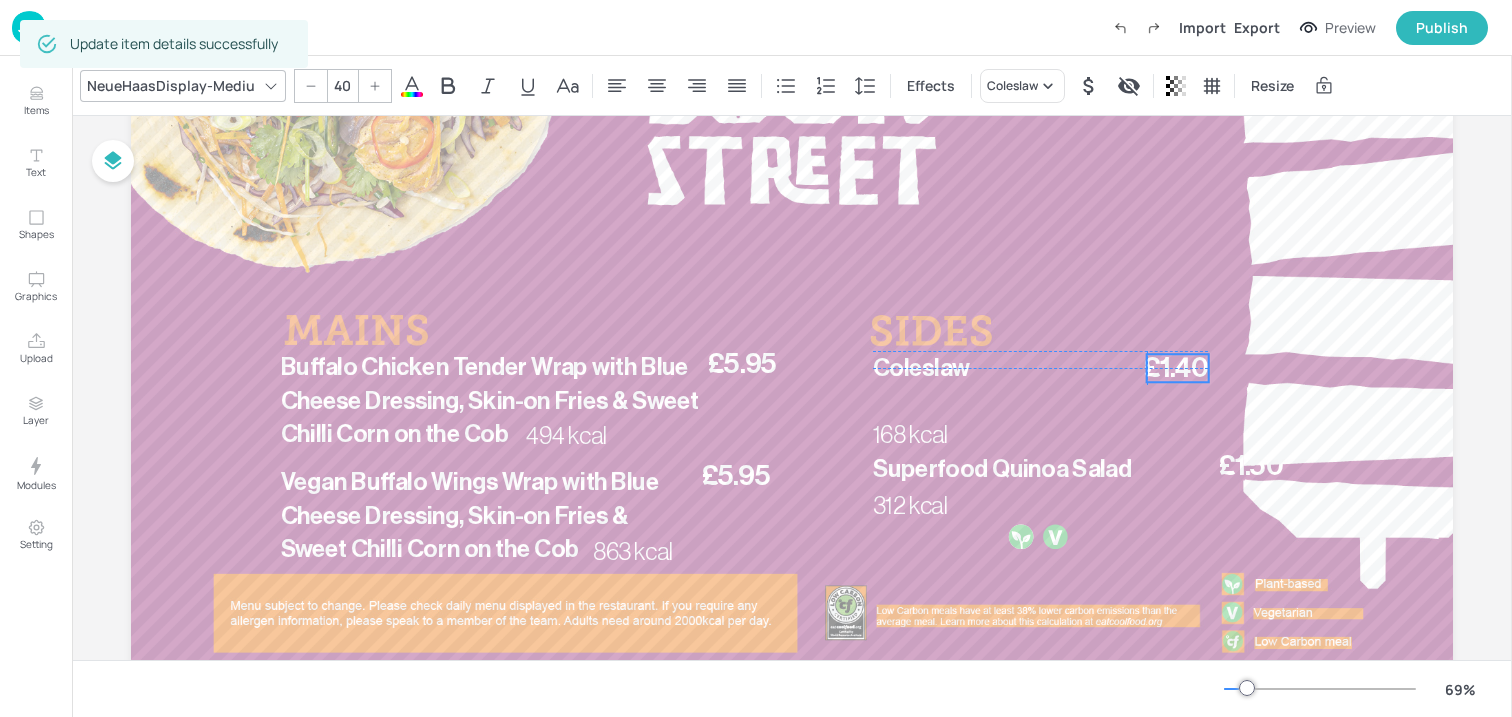 drag, startPoint x: 1227, startPoint y: 359, endPoint x: 1152, endPoint y: 359, distance: 75 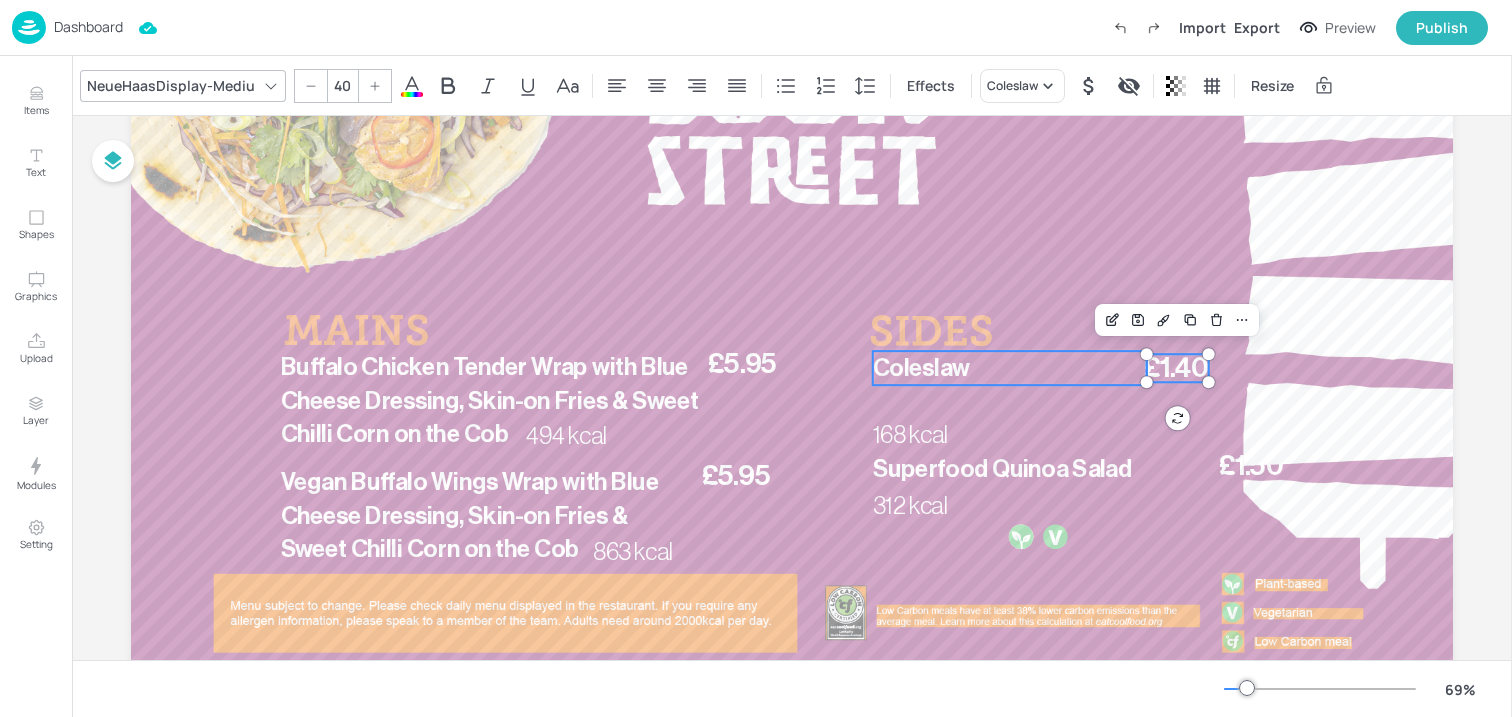 click on "Coleslaw" at bounding box center (1010, 368) 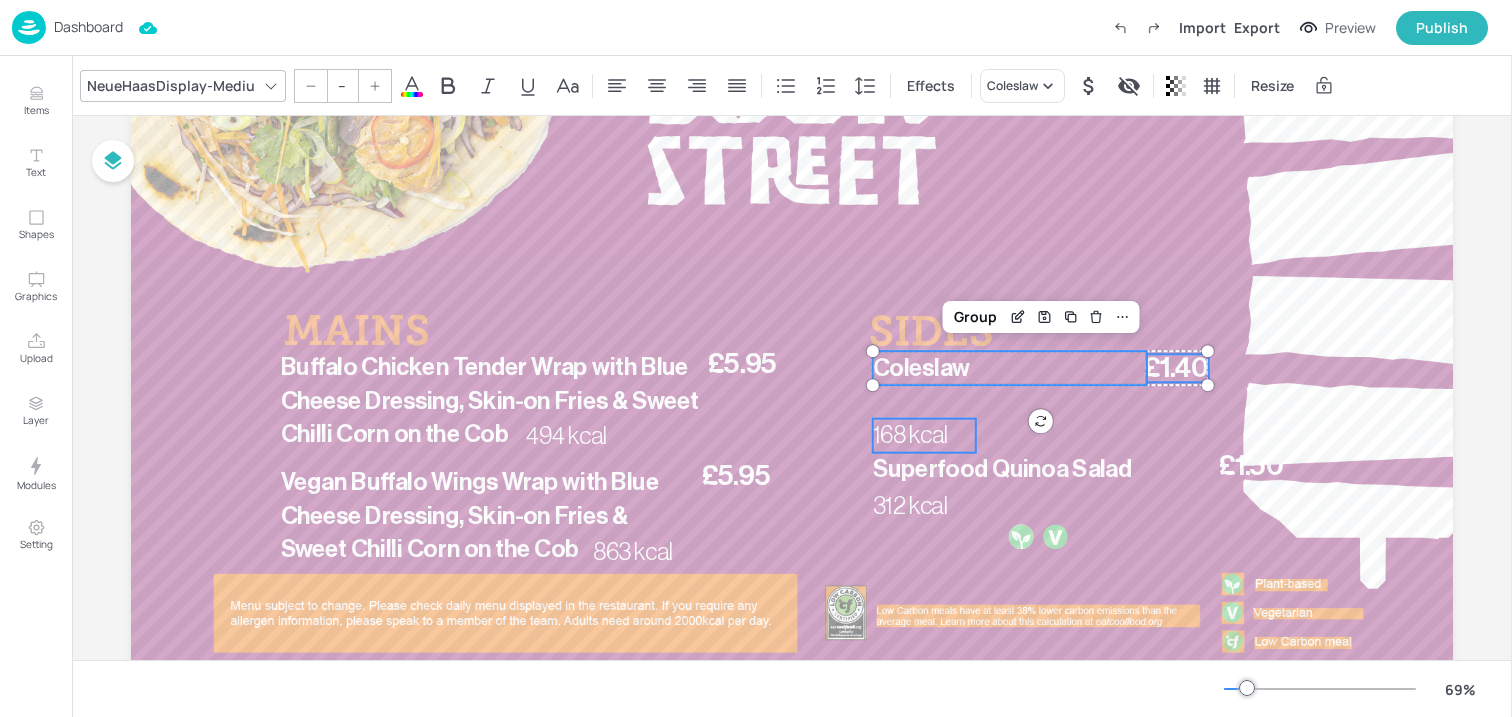 click on "168 kcal" at bounding box center [911, 435] 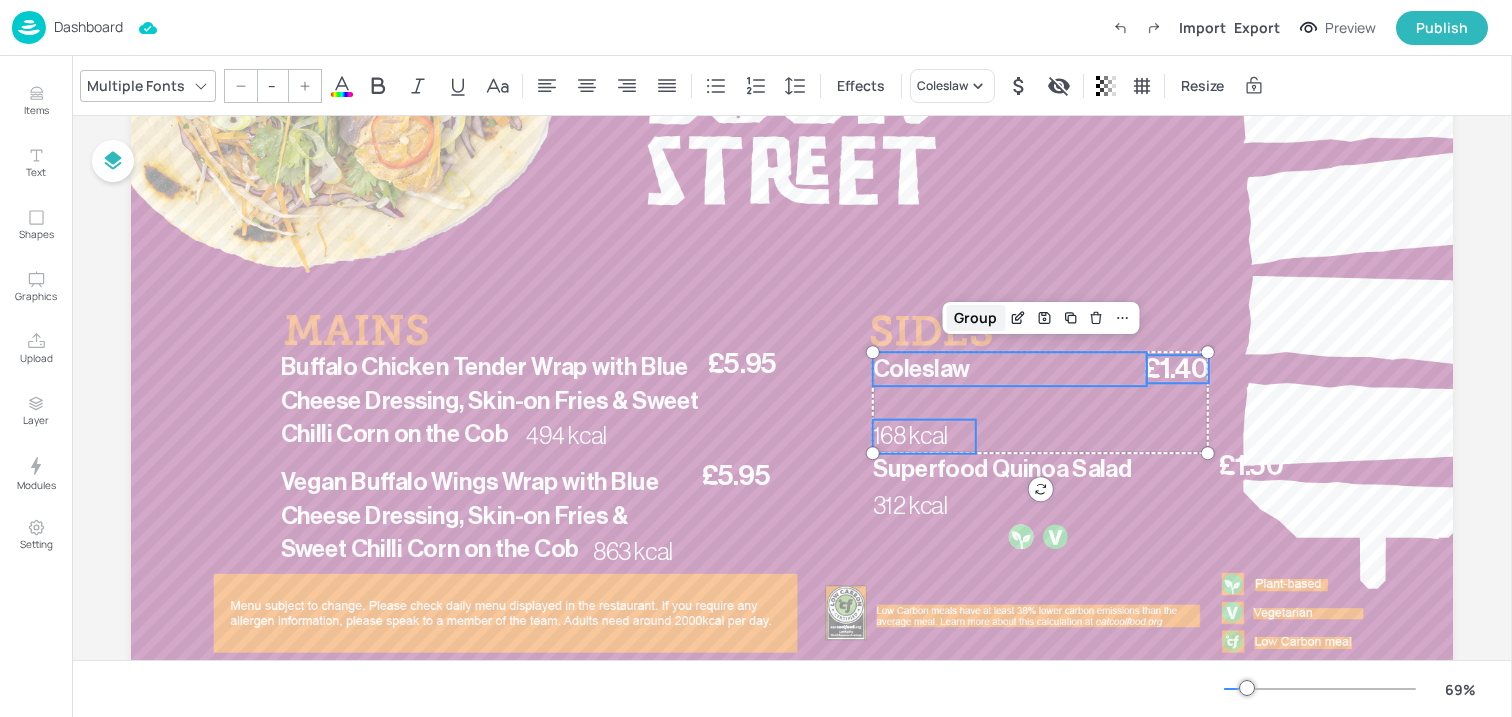 click on "Group" at bounding box center [975, 318] 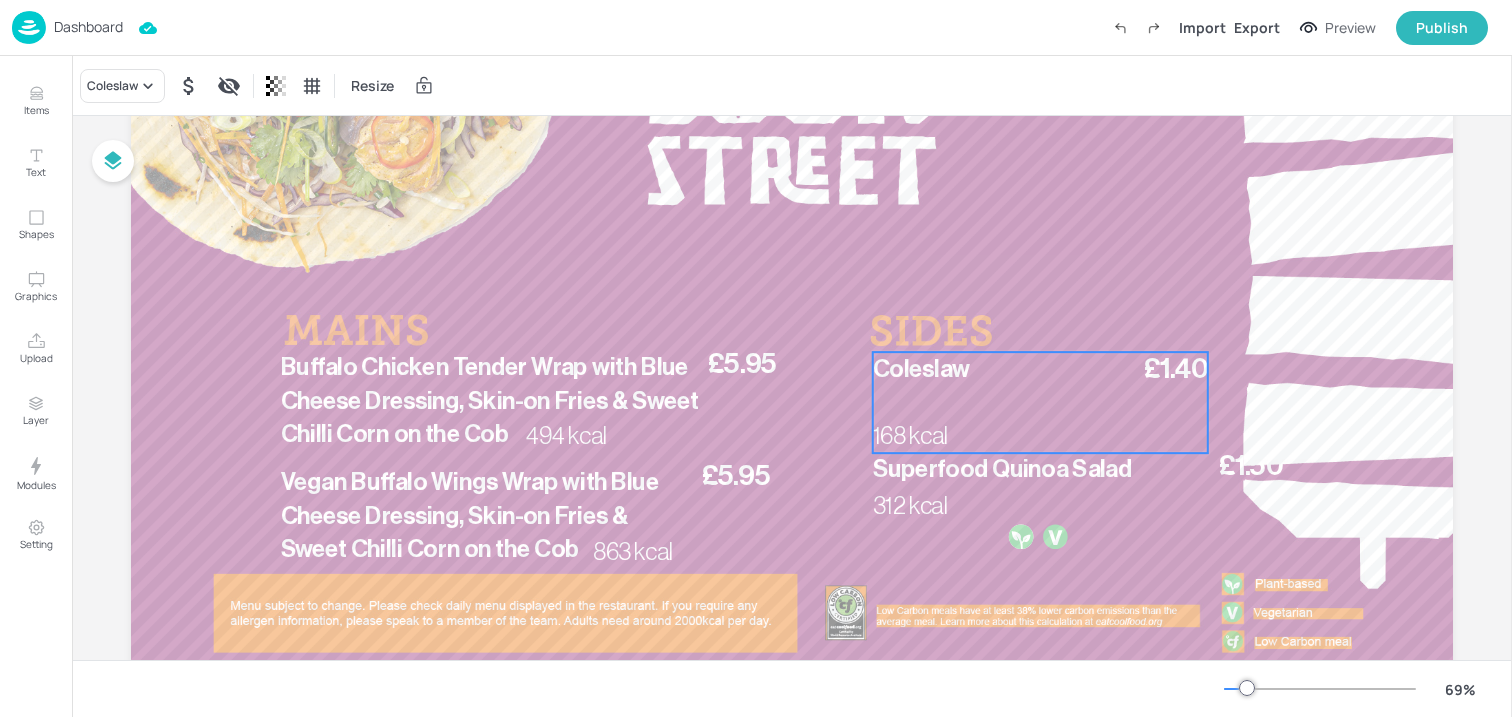 click on "£1.40 Coleslaw 168 kcal  £1.50 Superfood Quinoa Salad                      312 kcal                           Buffalo Chicken Tender Wrap with Blue Cheese Dressing, Skin-on Fries & Sweet Chilli Corn on the Cob  494 kcal £5.95 £5.95 Vegan Buffalo Wings Wrap with Blue Cheese Dressing, Skin-on Fries & Sweet Chilli Corn on the Cob  863 kcal  0 °" at bounding box center [792, 314] 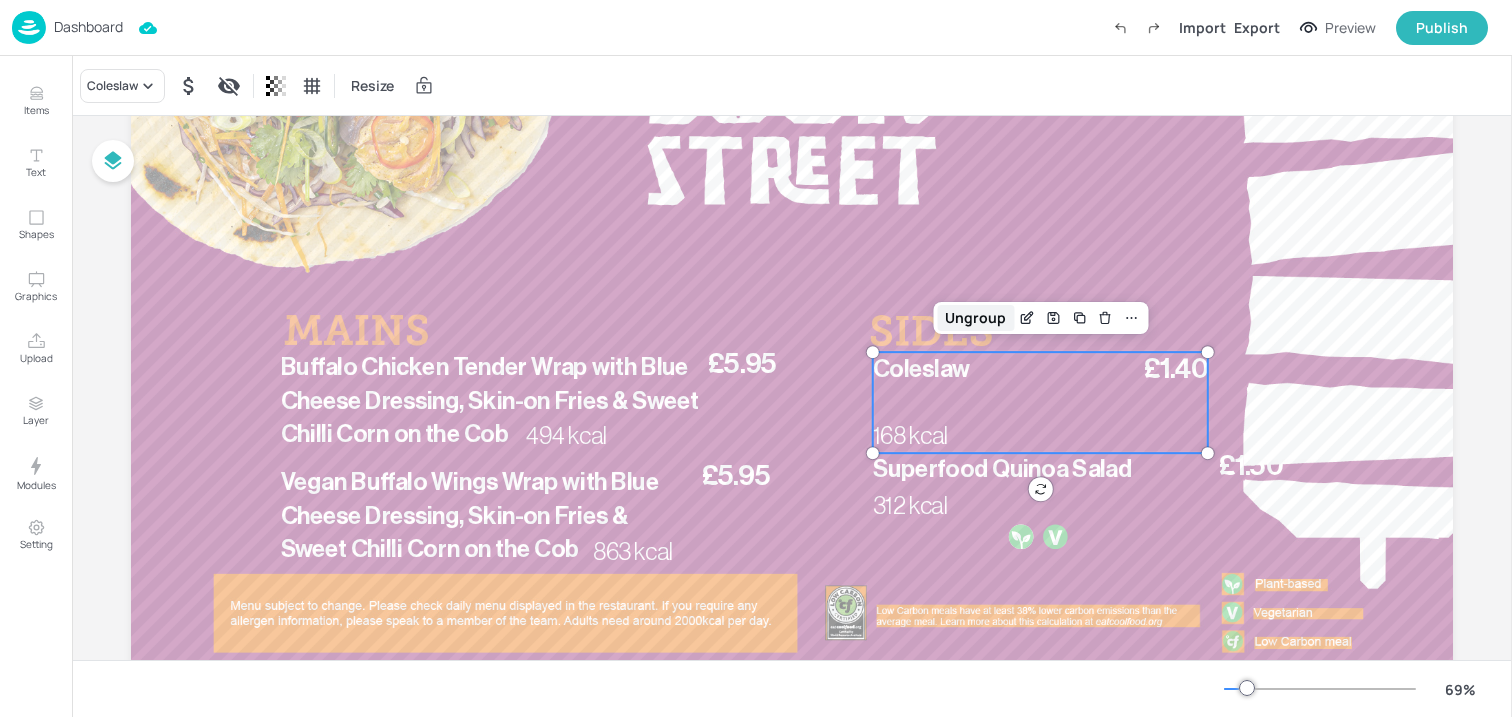 click on "Ungroup" at bounding box center (975, 318) 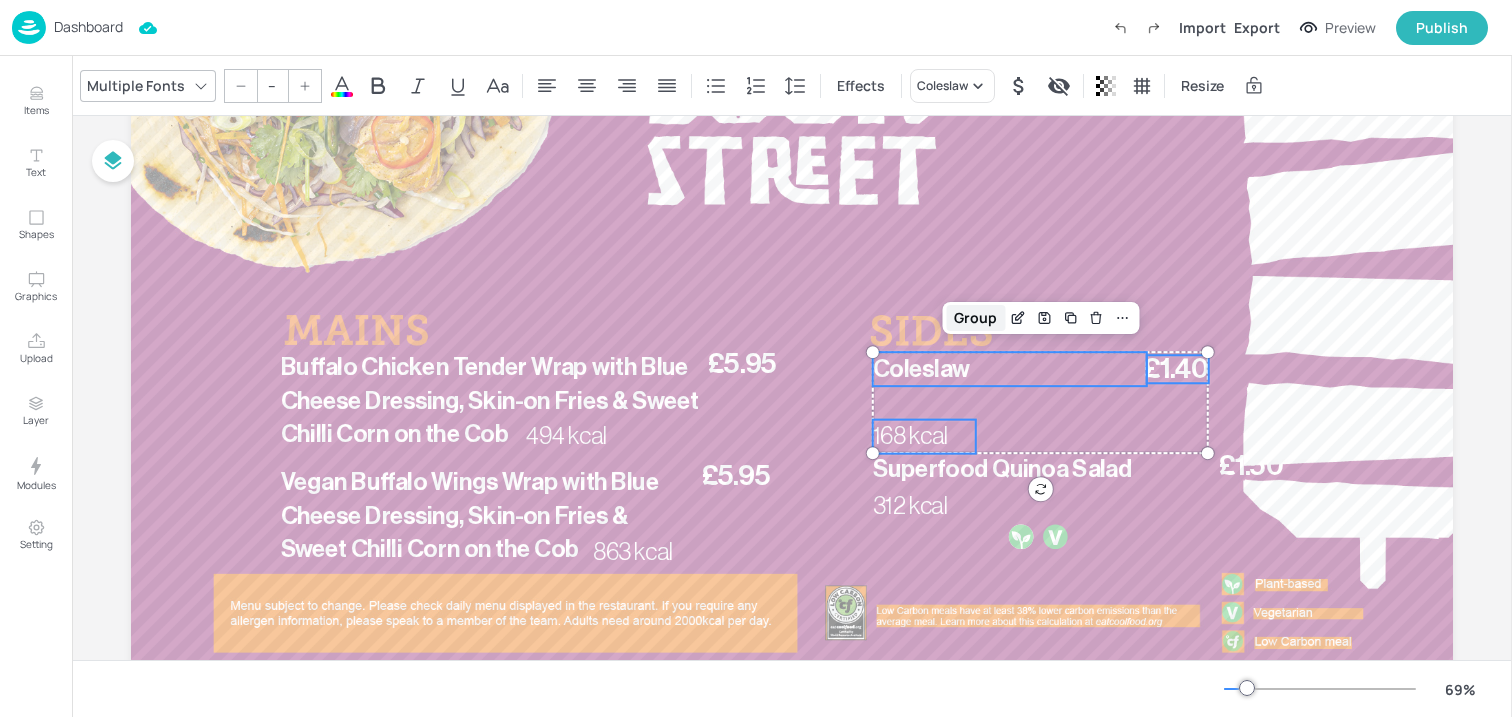 click on "Group" at bounding box center [975, 318] 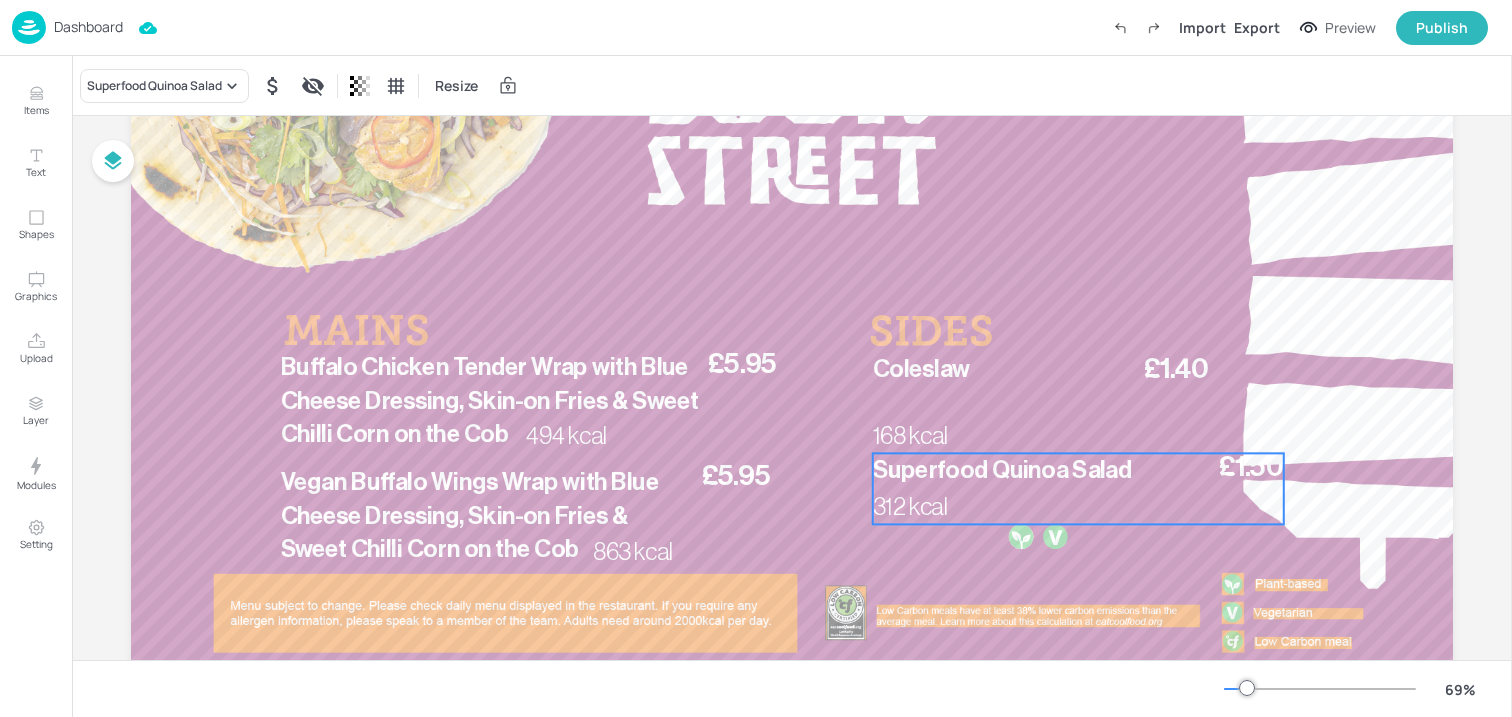 click on "312 kcal" at bounding box center (924, 508) 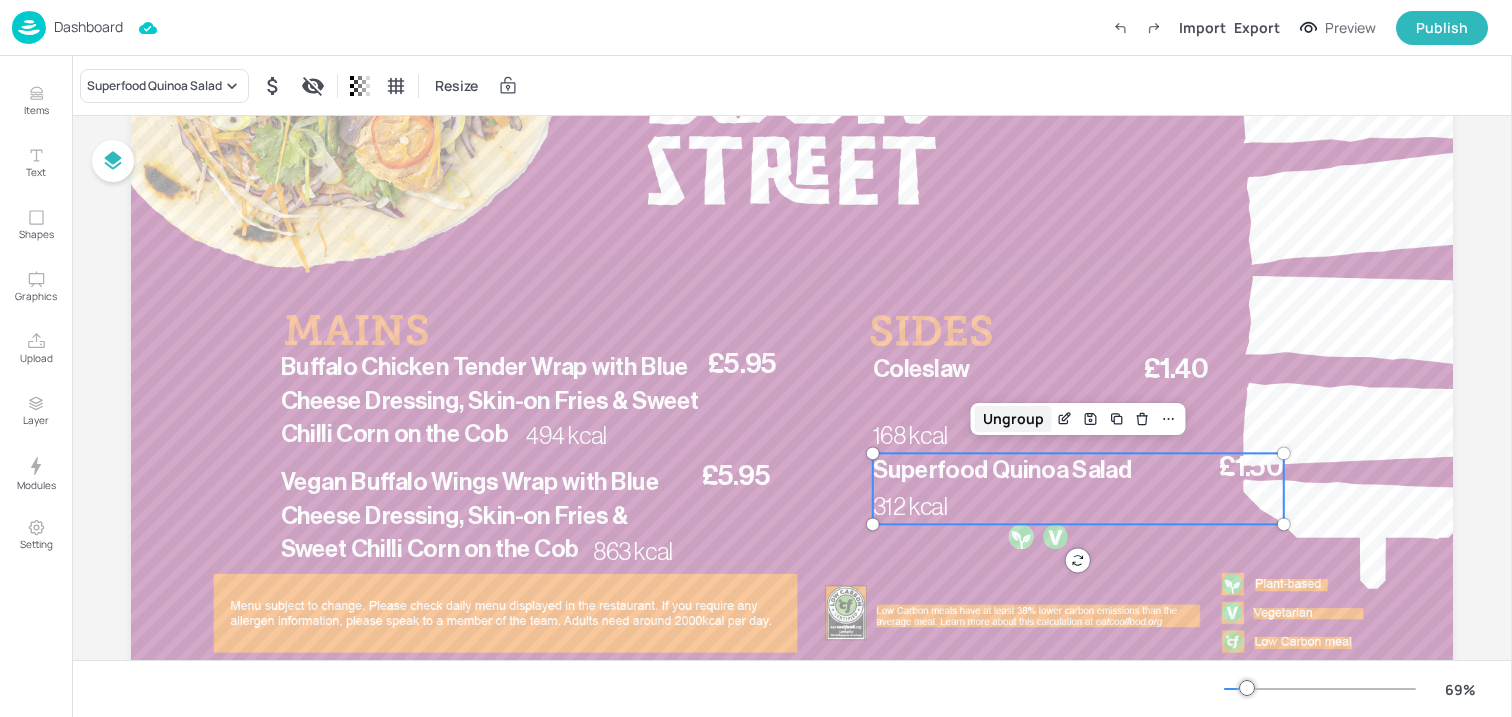 click on "Ungroup" at bounding box center [1013, 419] 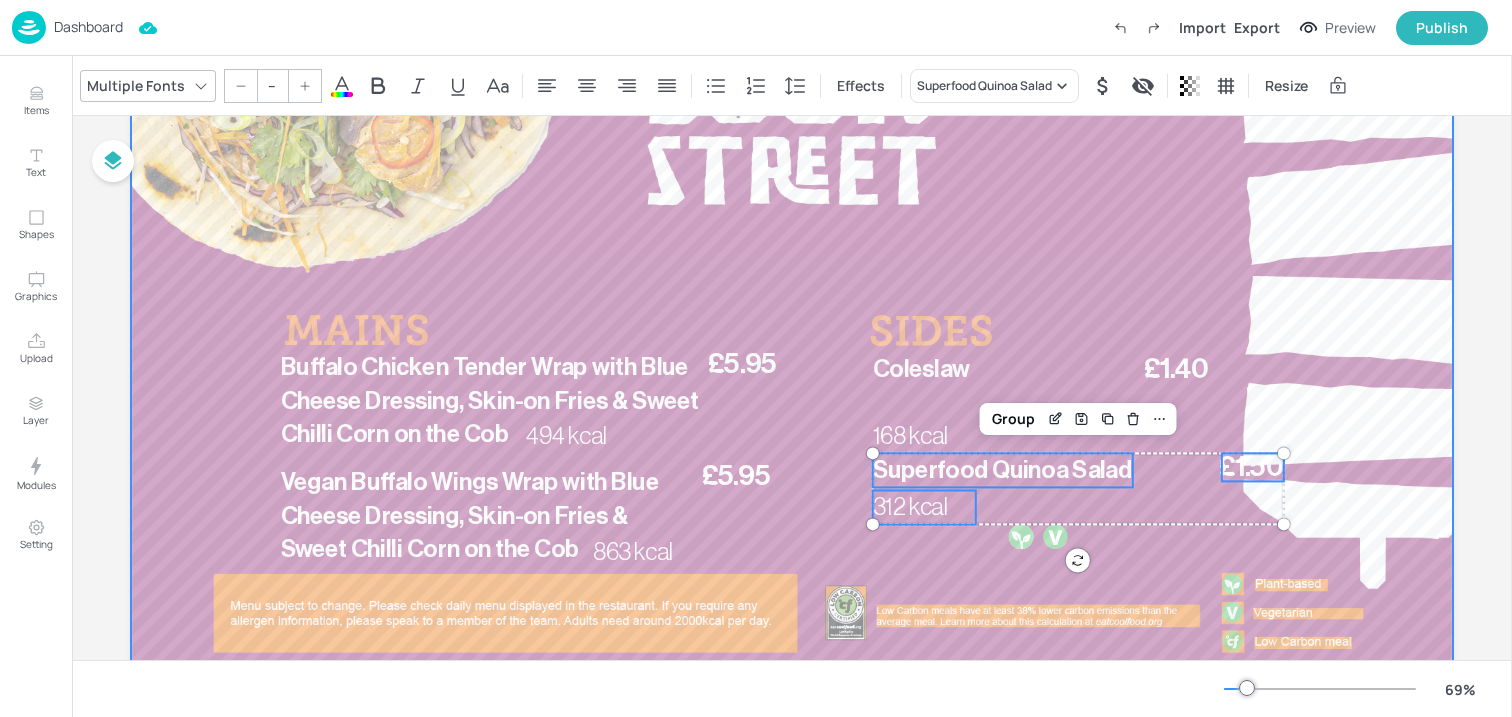 click at bounding box center (792, 314) 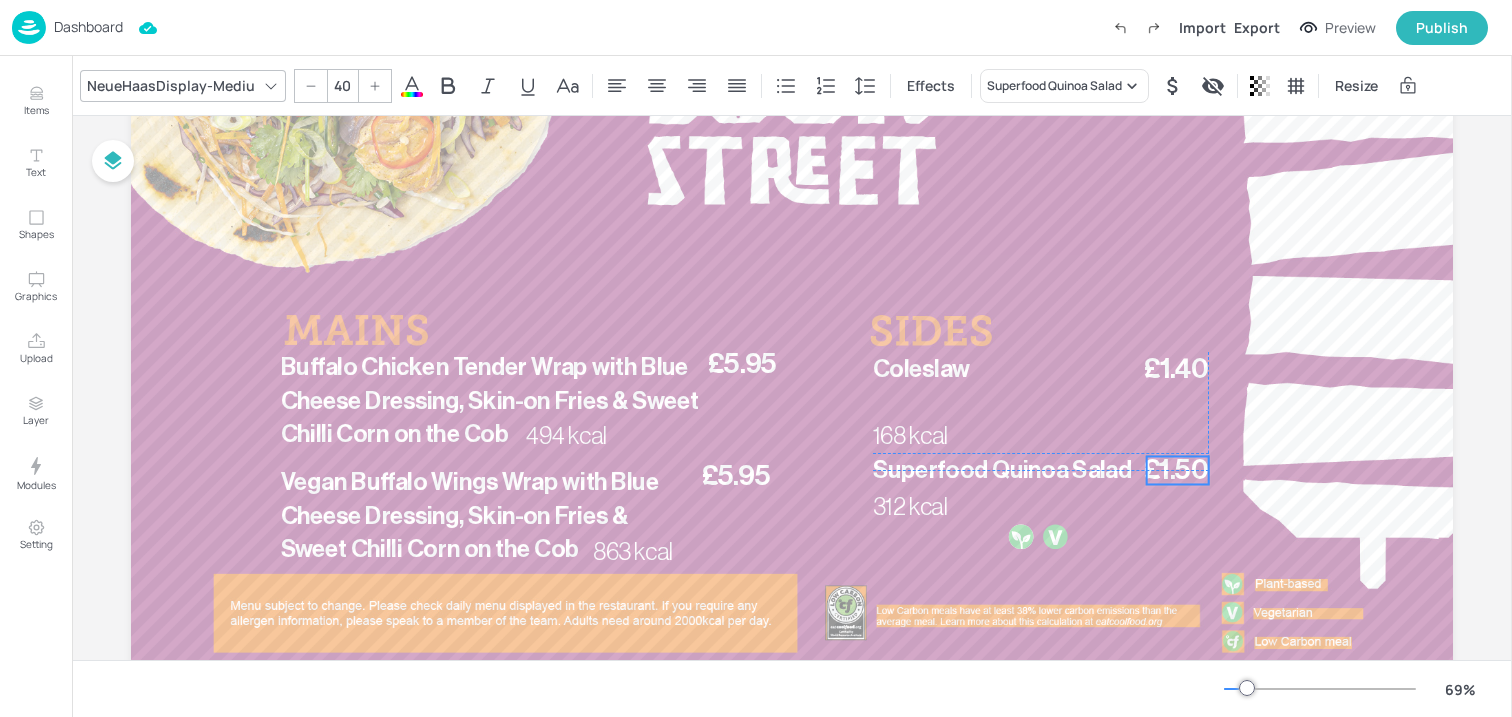 drag, startPoint x: 1243, startPoint y: 469, endPoint x: 1169, endPoint y: 471, distance: 74.02702 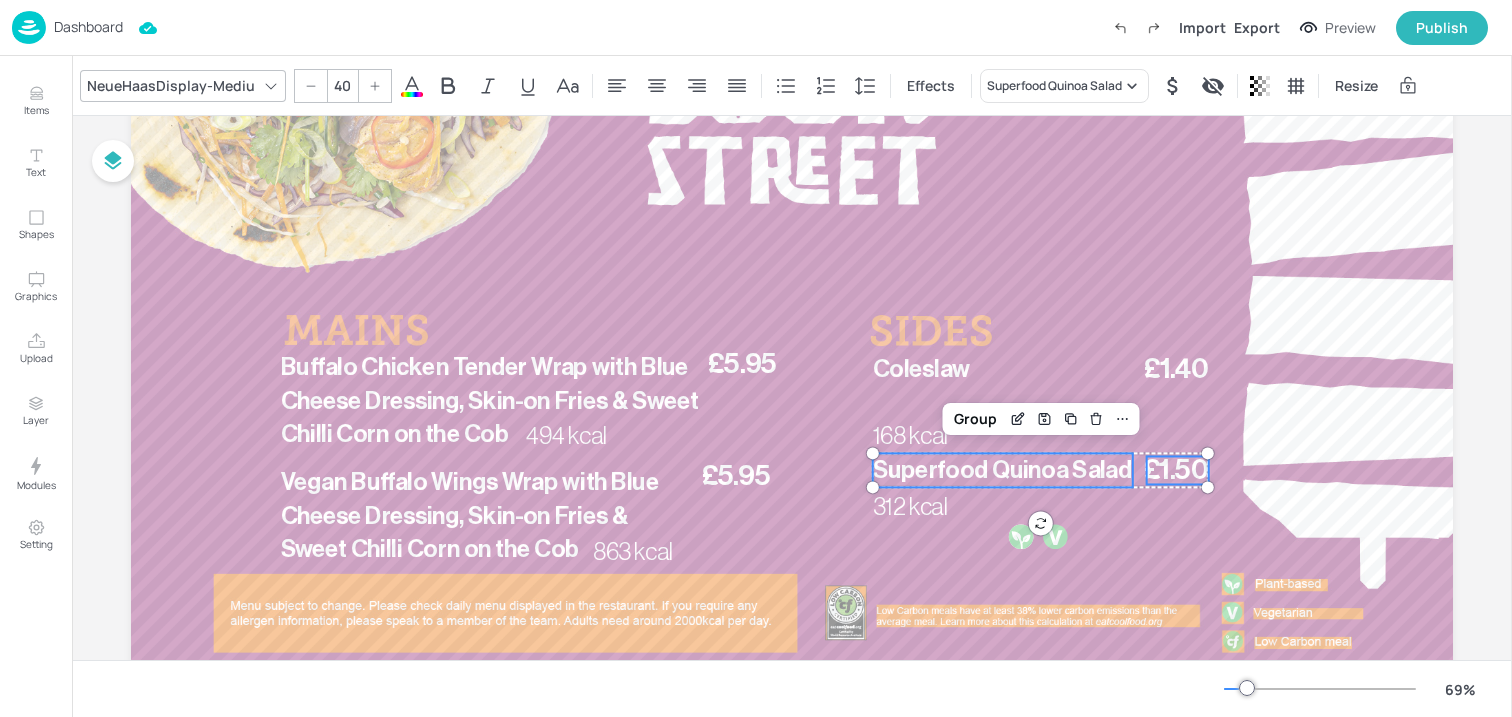 type on "--" 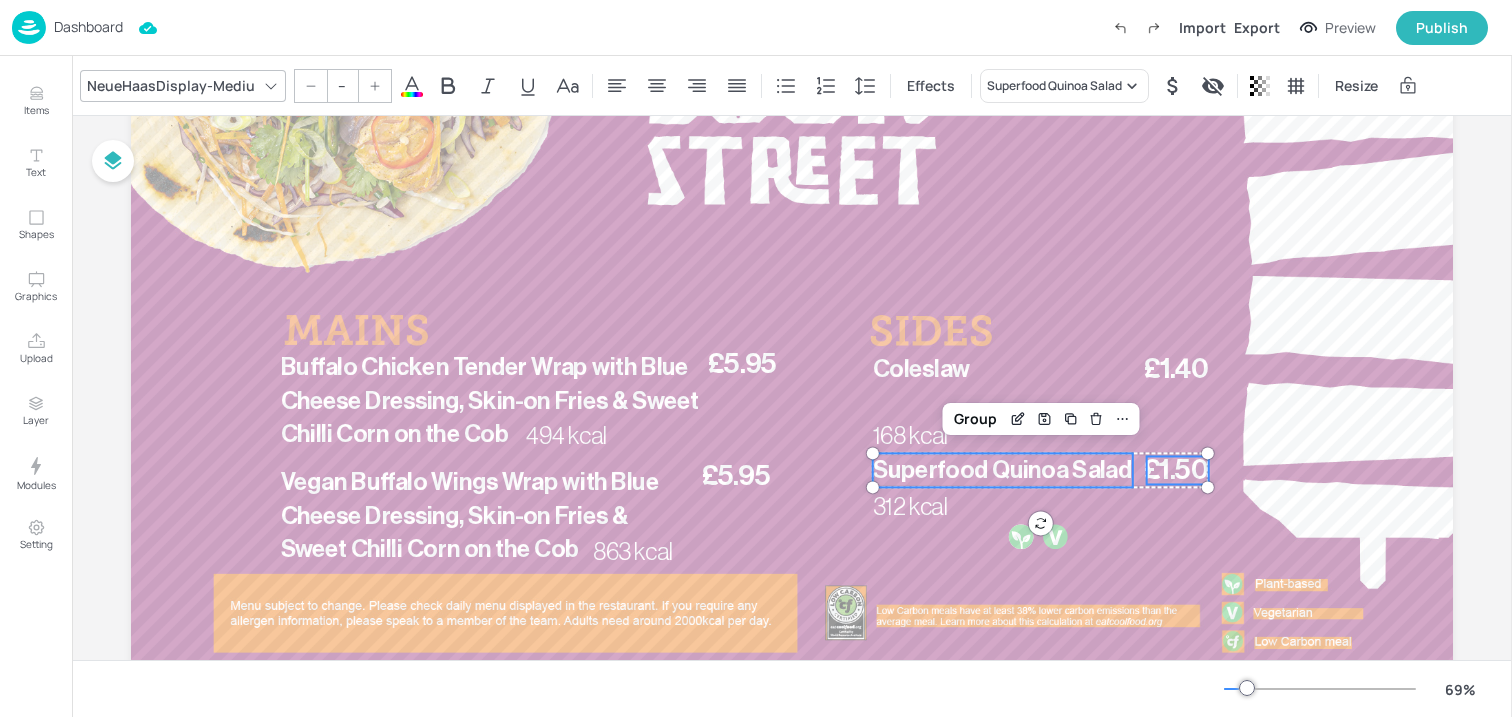 click on "Superfood Quinoa Salad" at bounding box center (1002, 470) 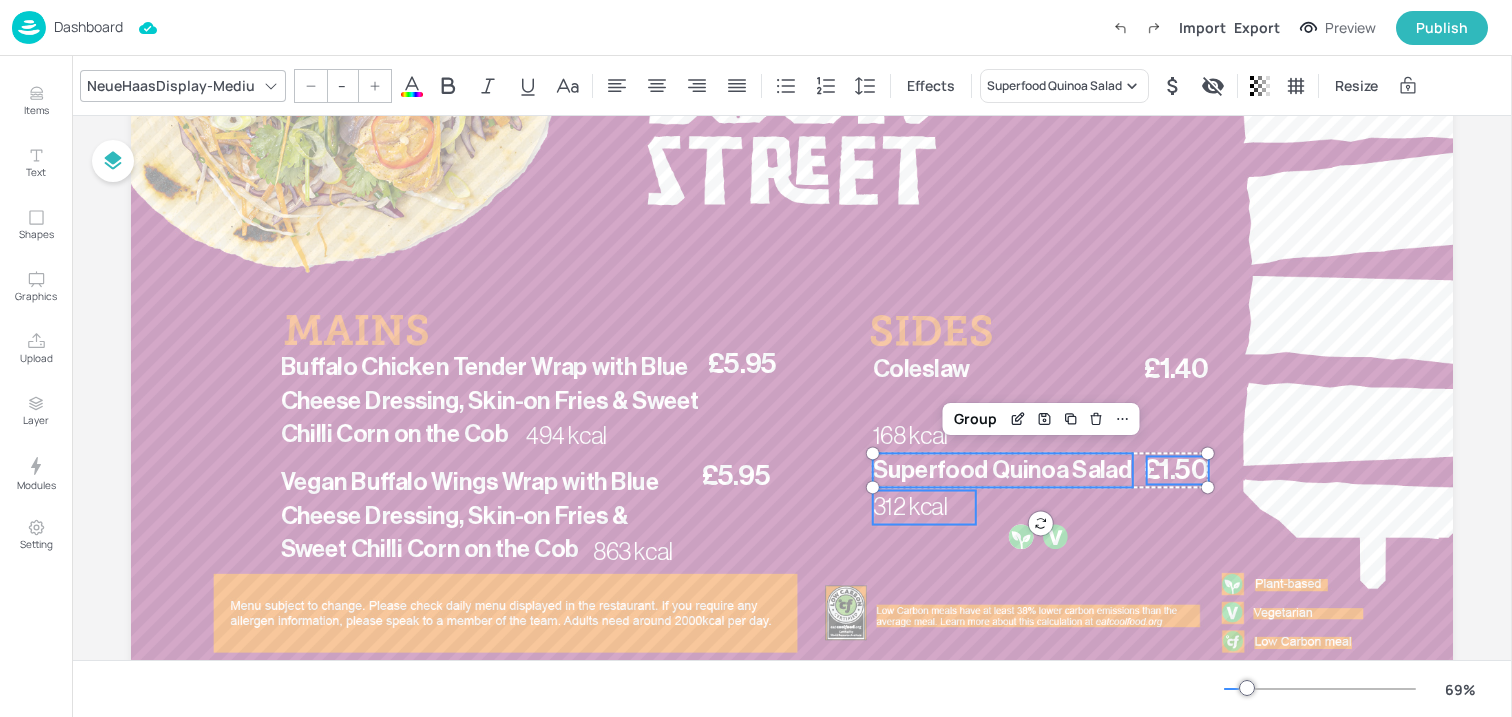 click on "312 kcal" at bounding box center [910, 507] 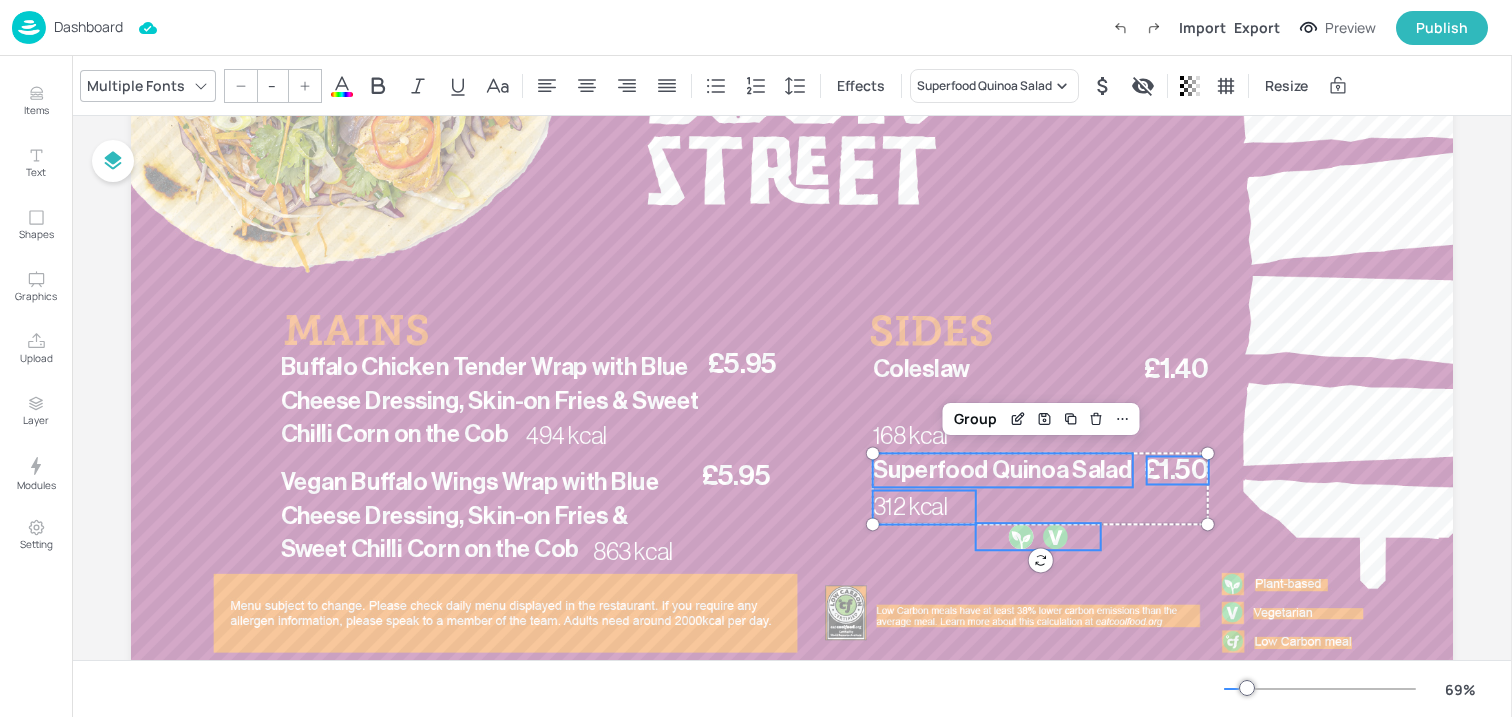 click at bounding box center [1021, 536] 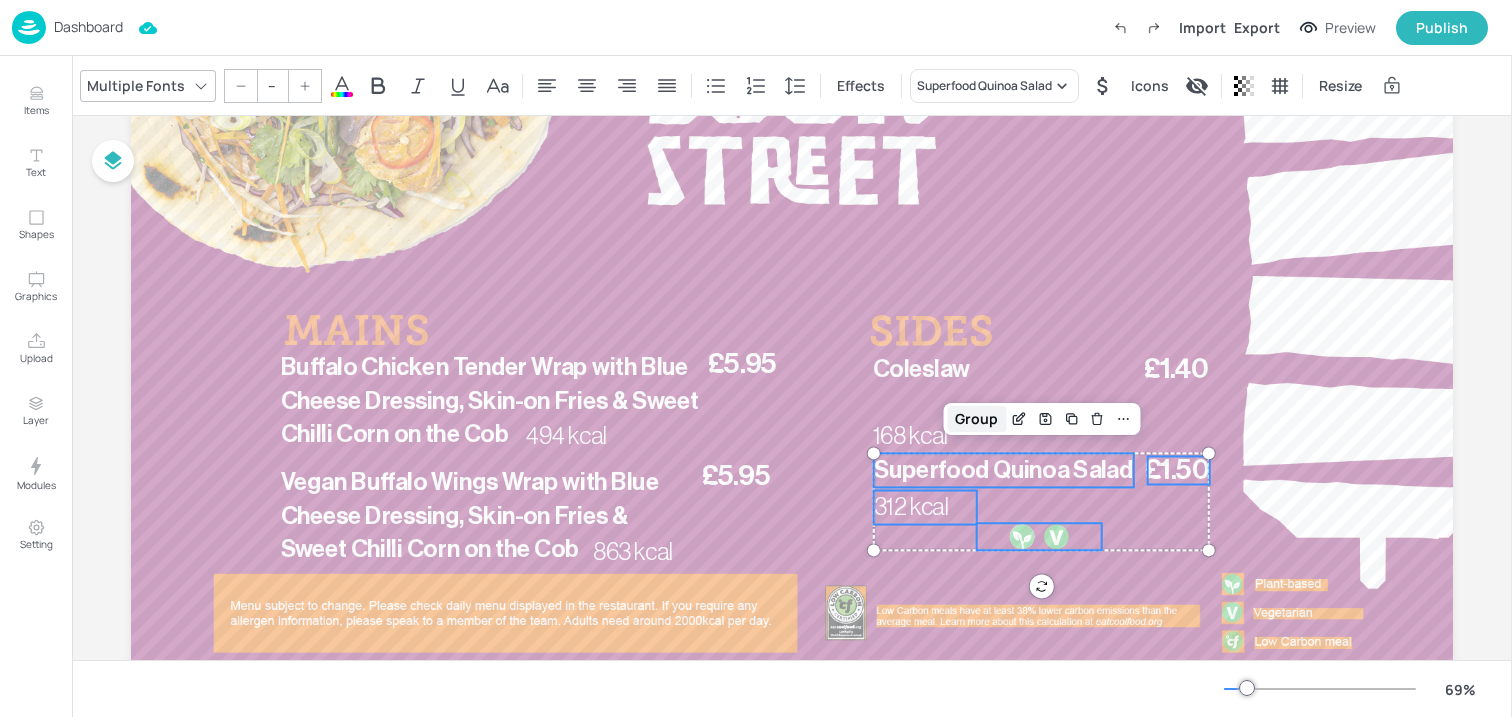 click on "Group" at bounding box center [976, 419] 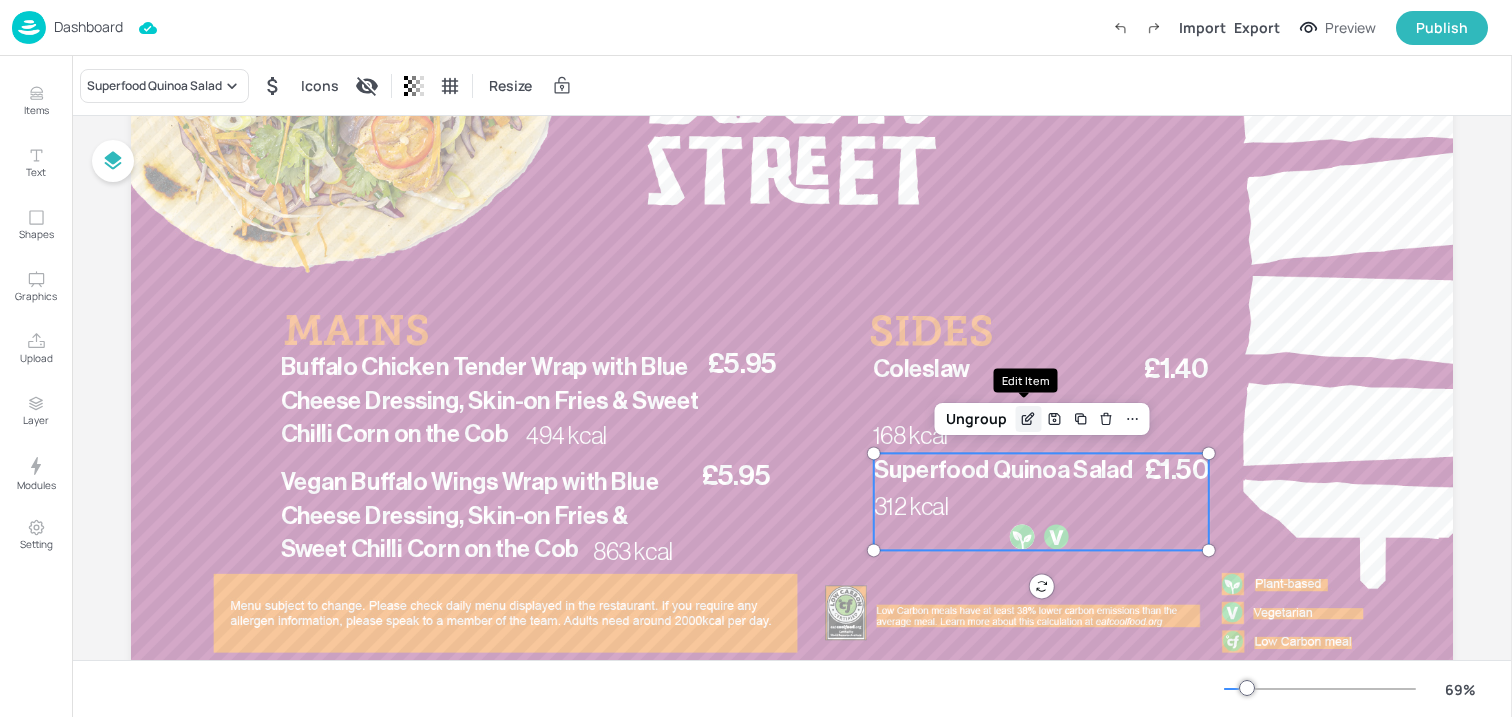 click 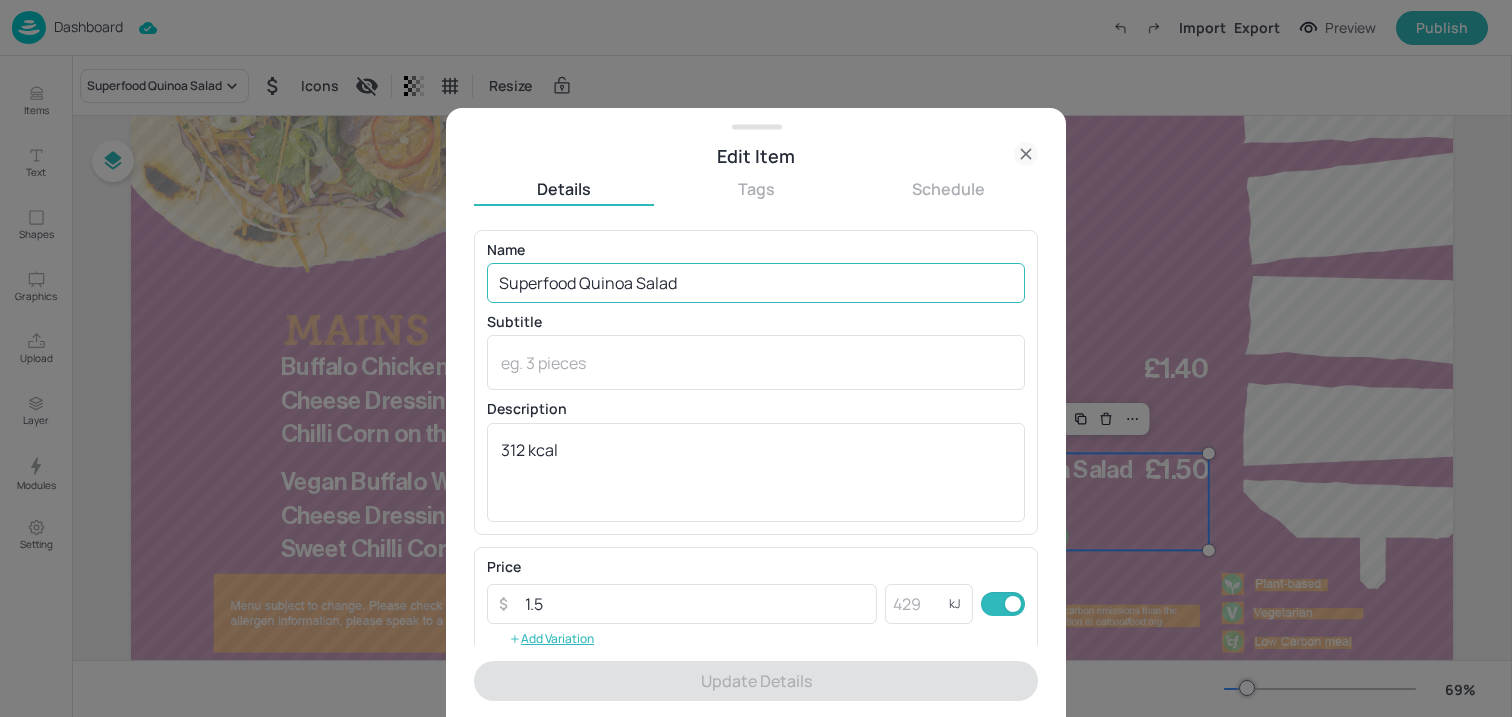click on "Superfood Quinoa Salad" at bounding box center [756, 283] 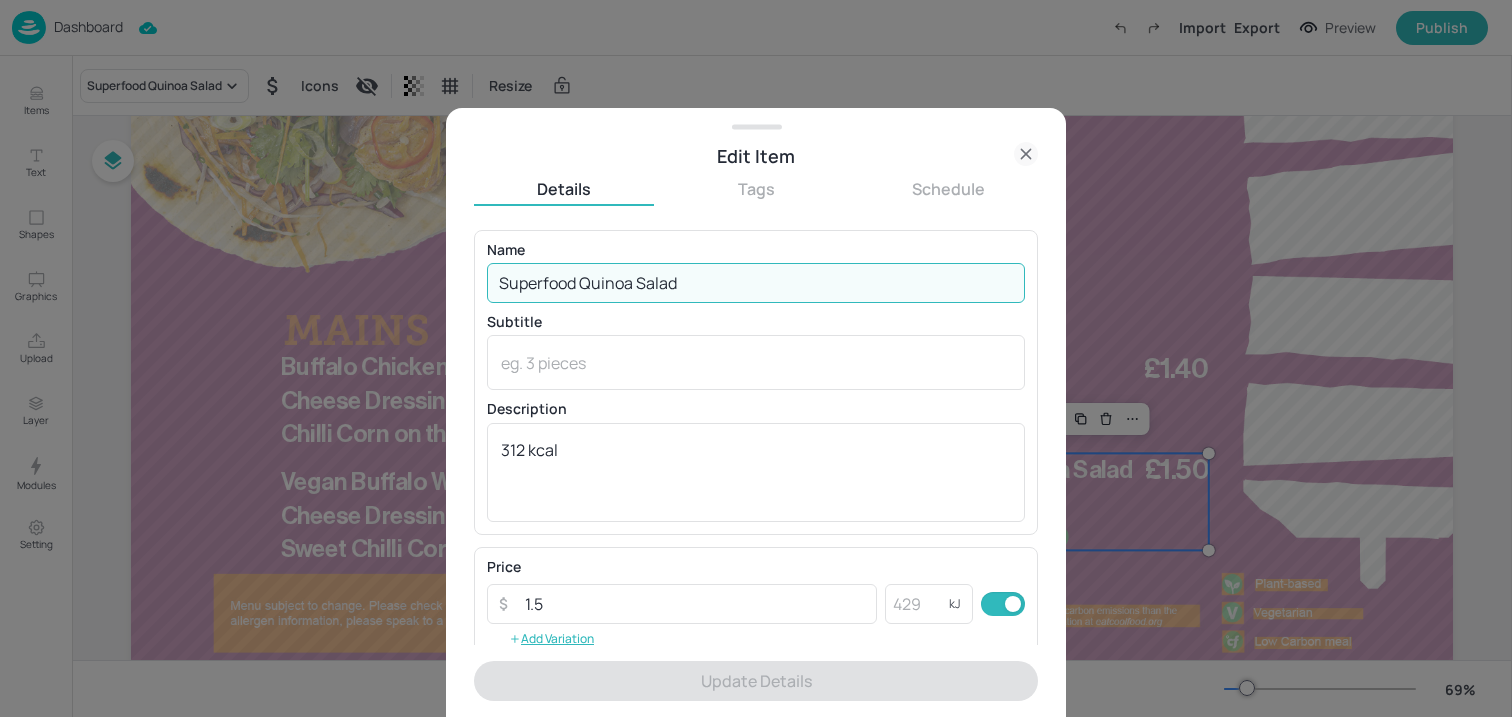 click on "Superfood Quinoa Salad" at bounding box center (756, 283) 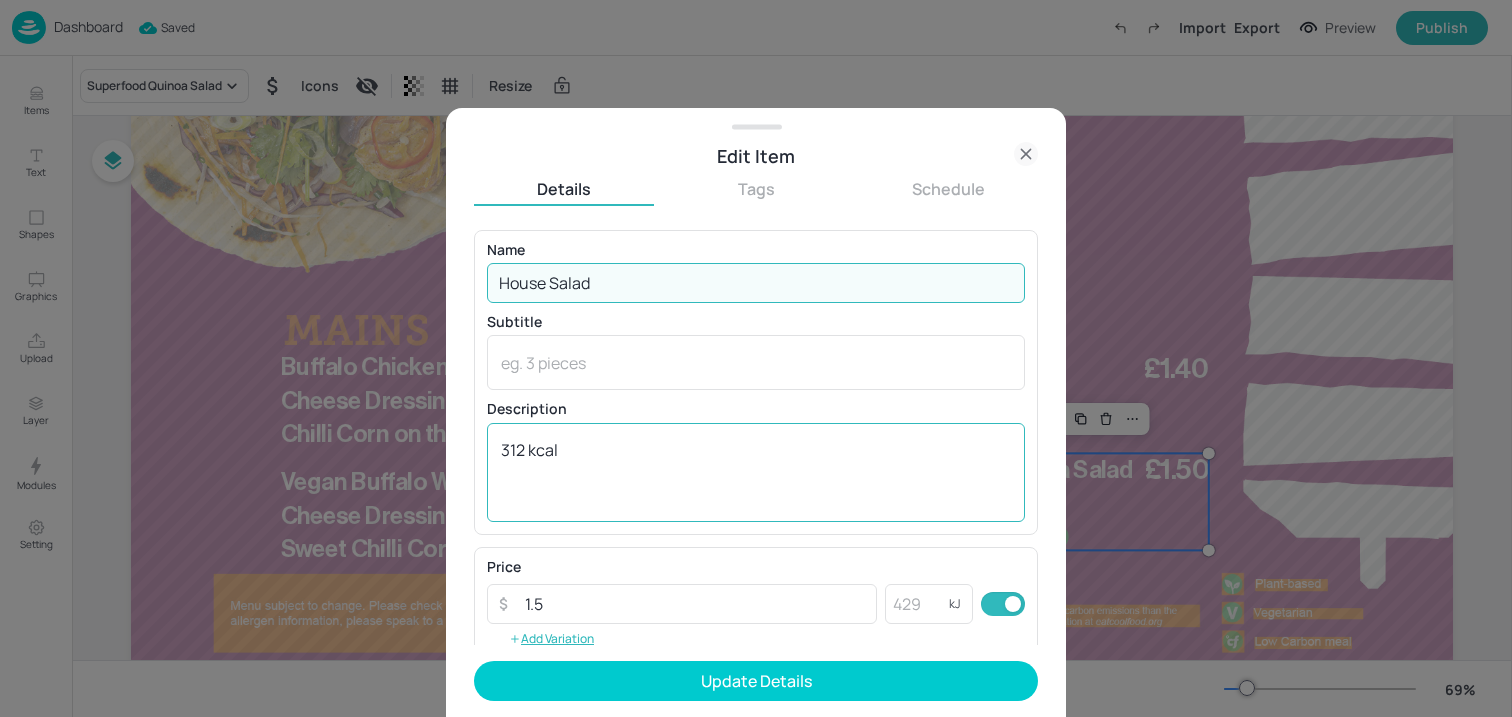 type on "House Salad" 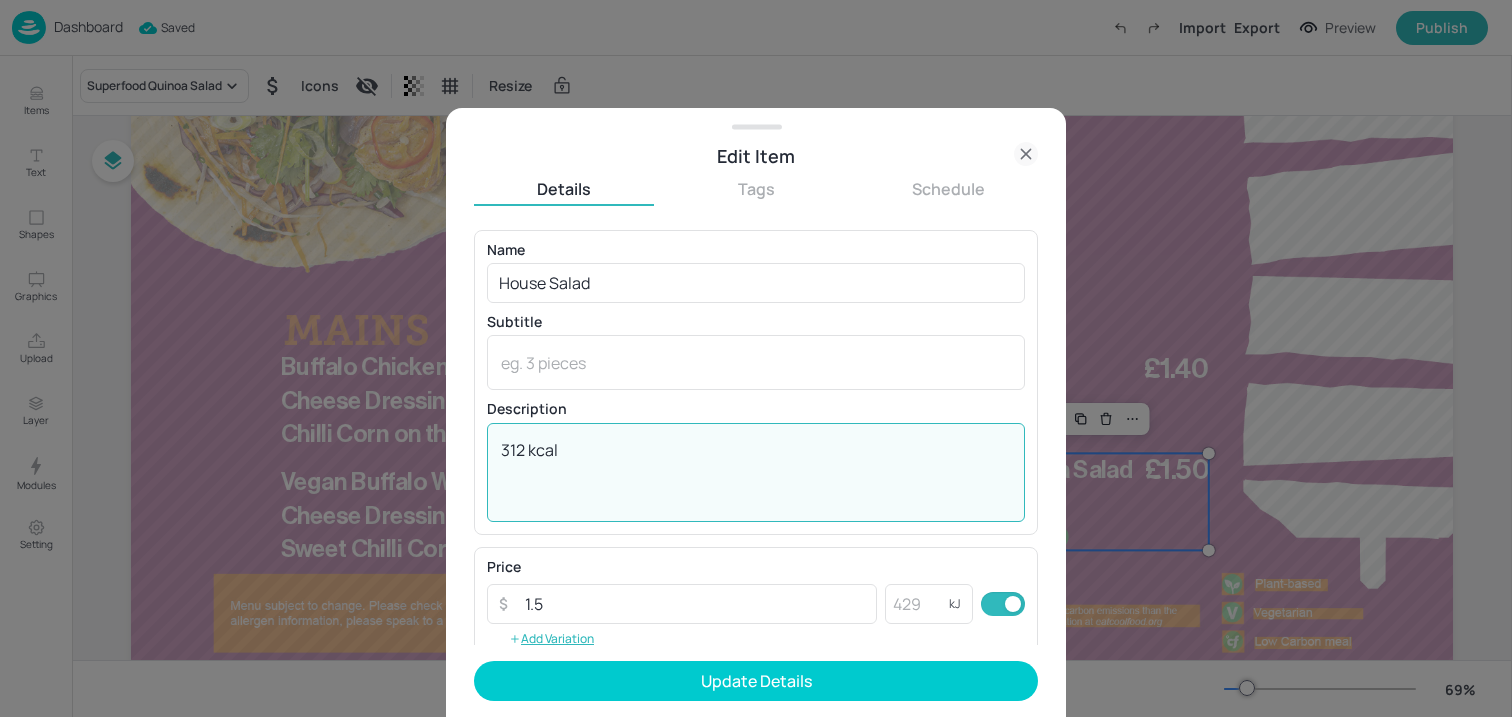 click on "312 kcal" at bounding box center (756, 472) 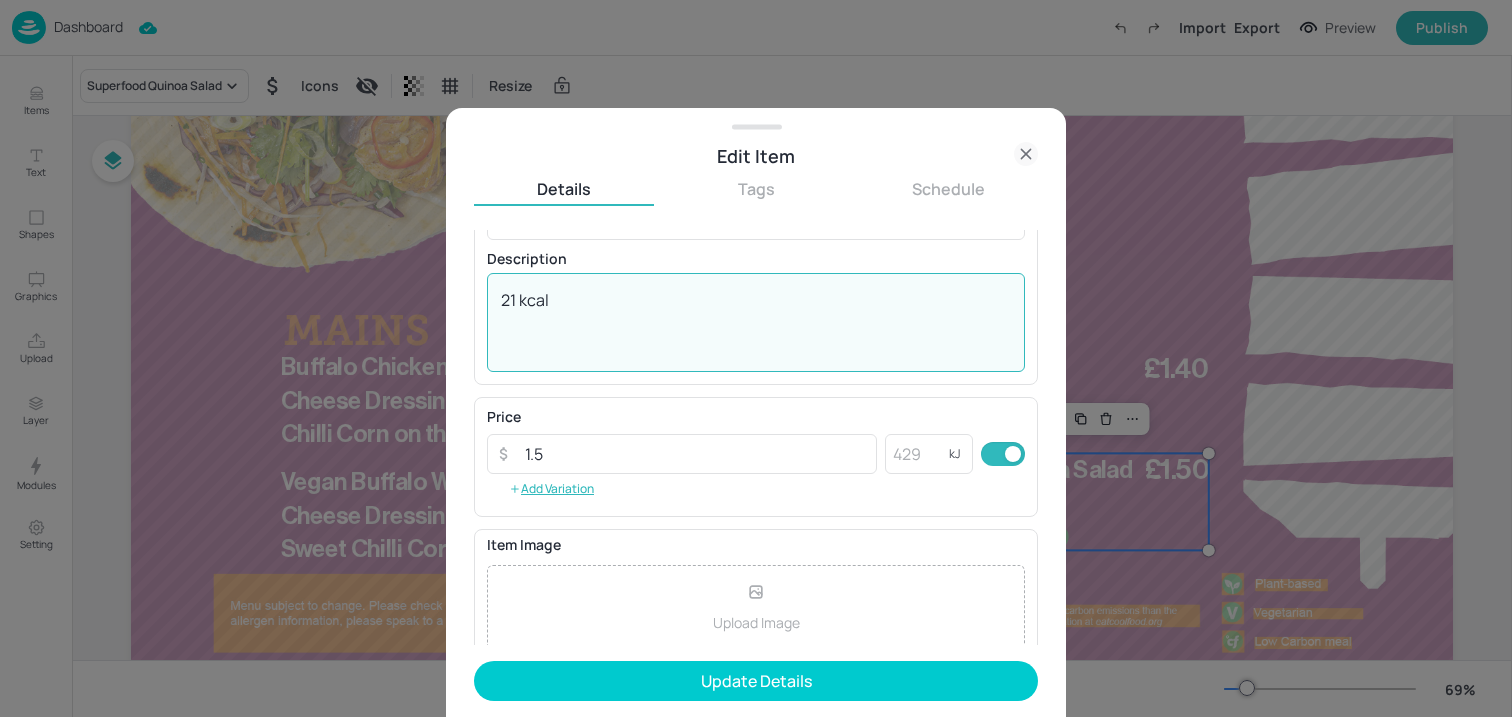scroll, scrollTop: 244, scrollLeft: 0, axis: vertical 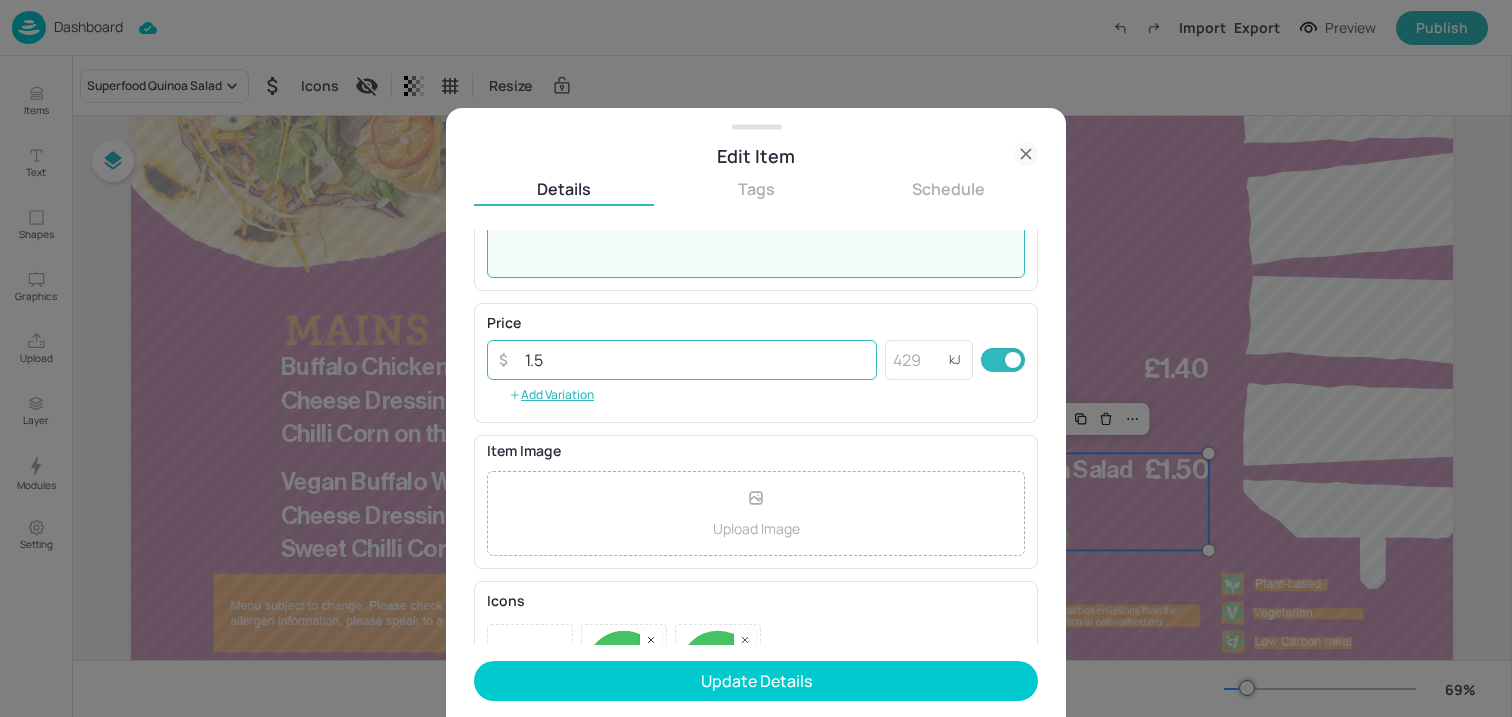 type on "21 kcal" 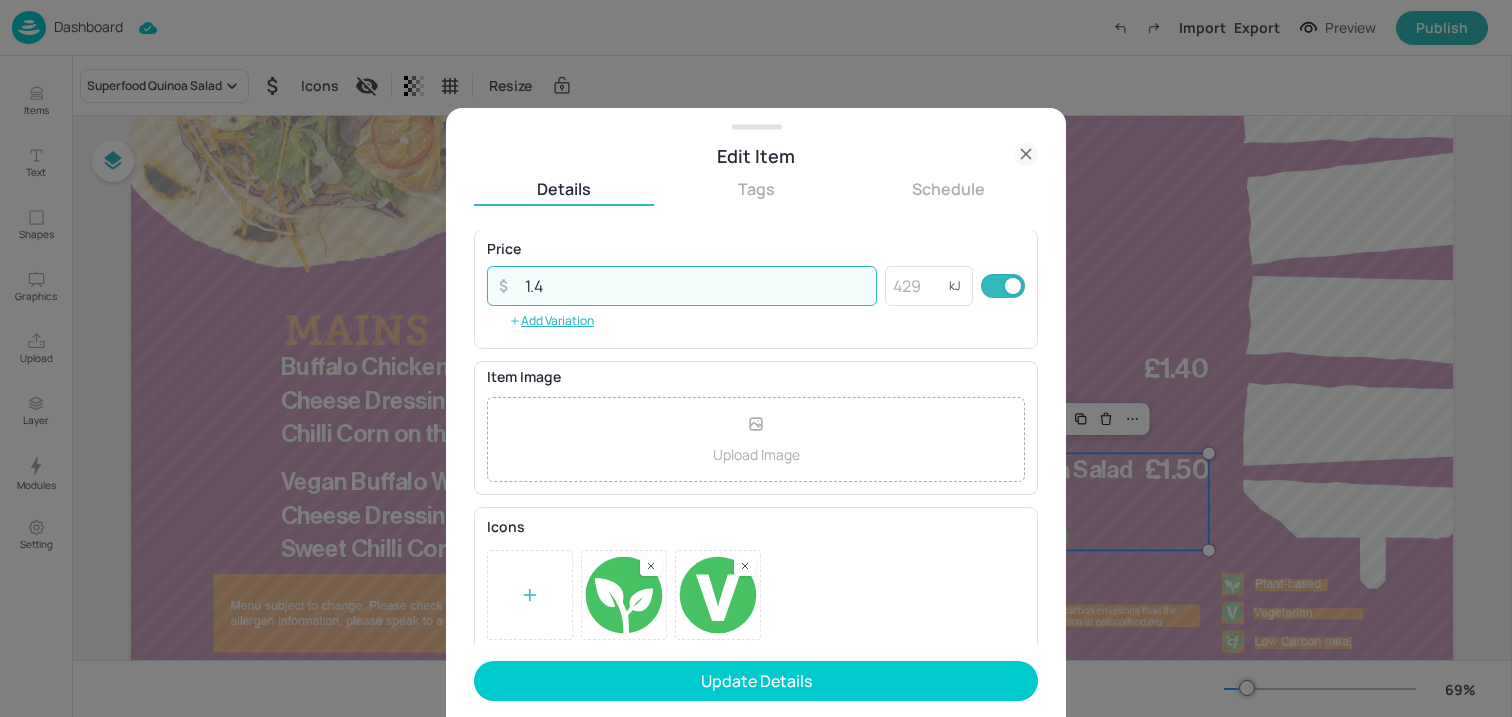 scroll, scrollTop: 326, scrollLeft: 0, axis: vertical 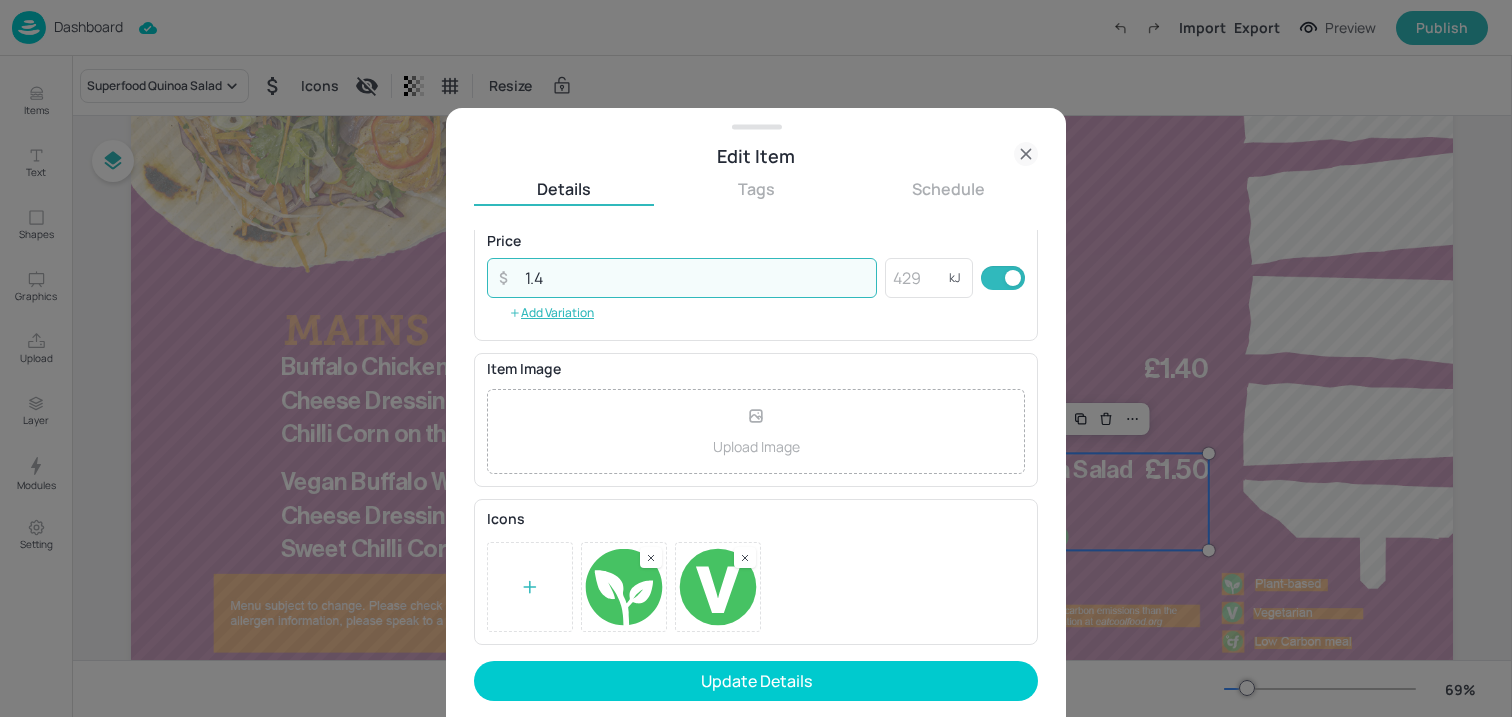 type on "1.4" 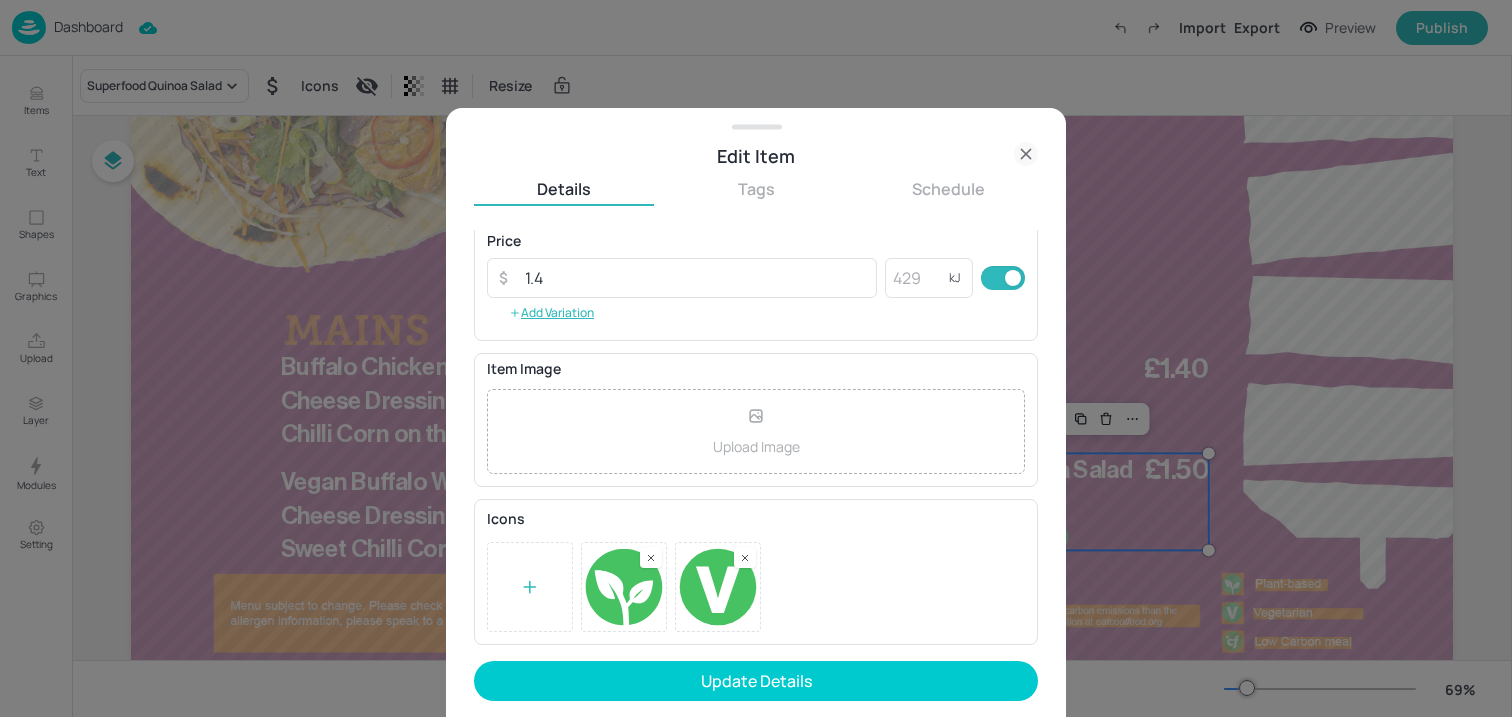 click 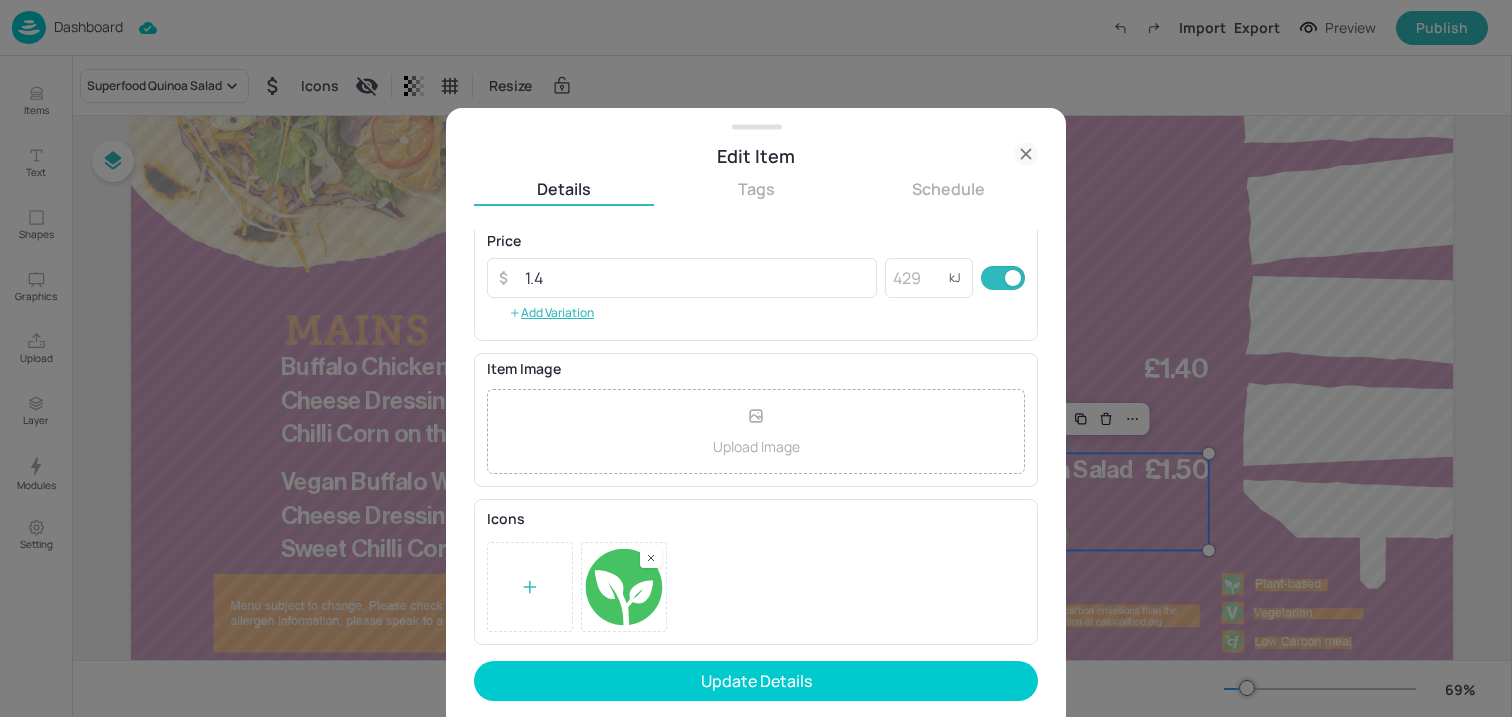 click 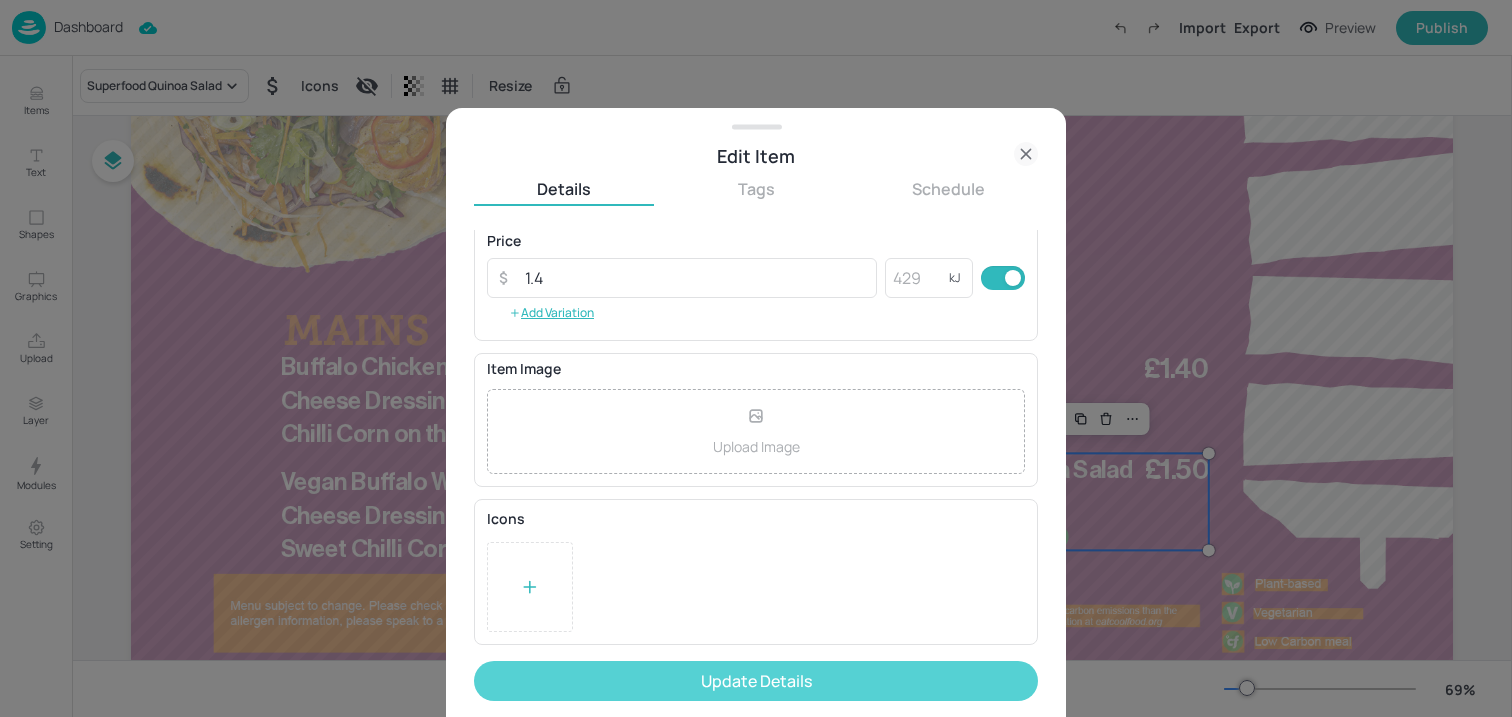 click on "Update Details" at bounding box center [756, 681] 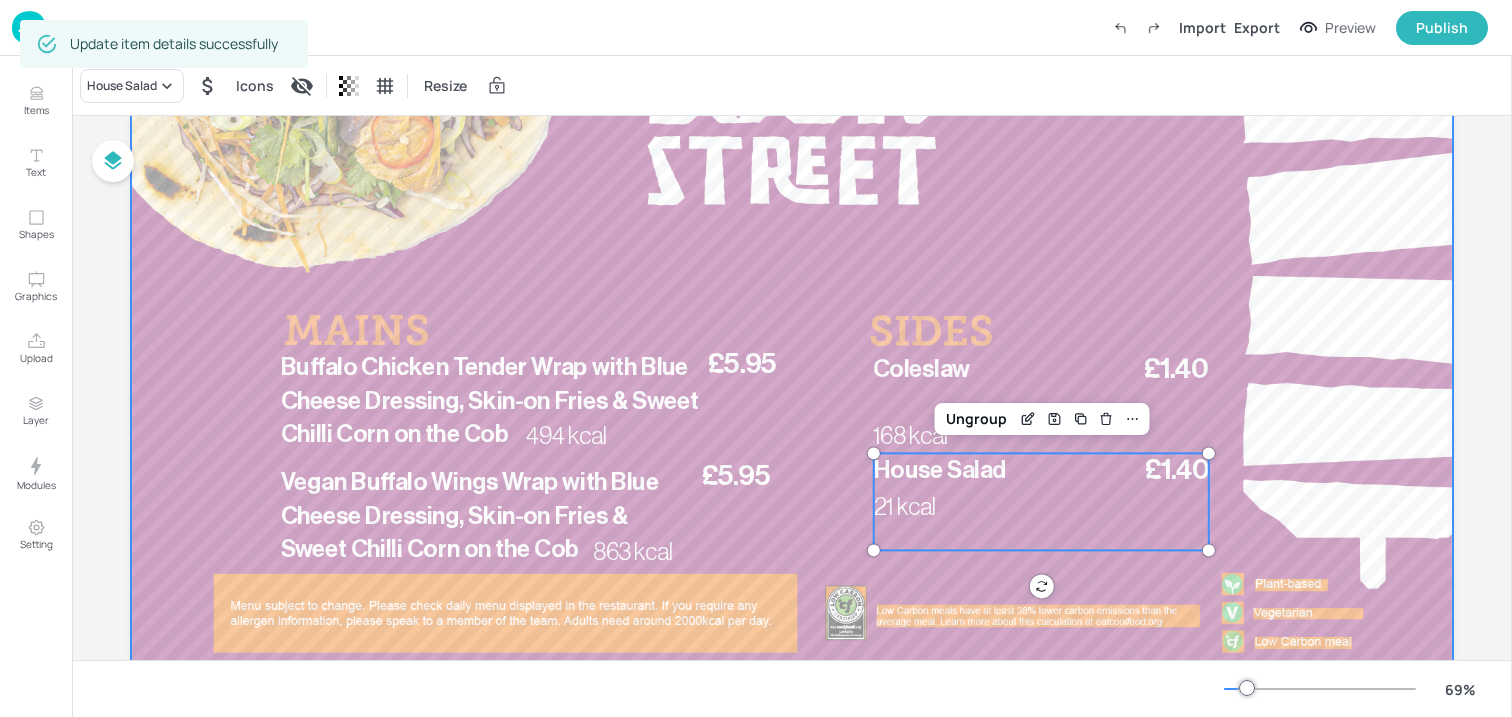click at bounding box center [792, 314] 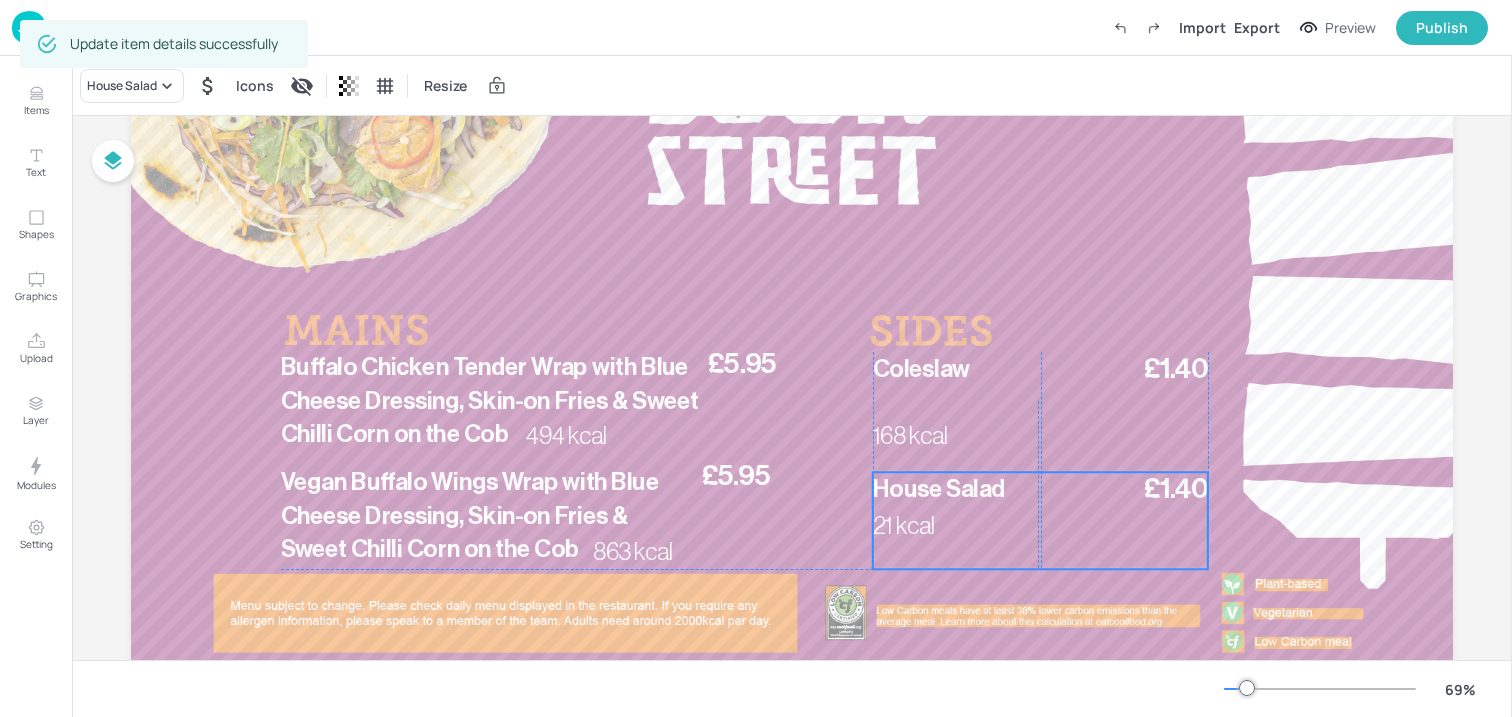 drag, startPoint x: 976, startPoint y: 492, endPoint x: 975, endPoint y: 510, distance: 18.027756 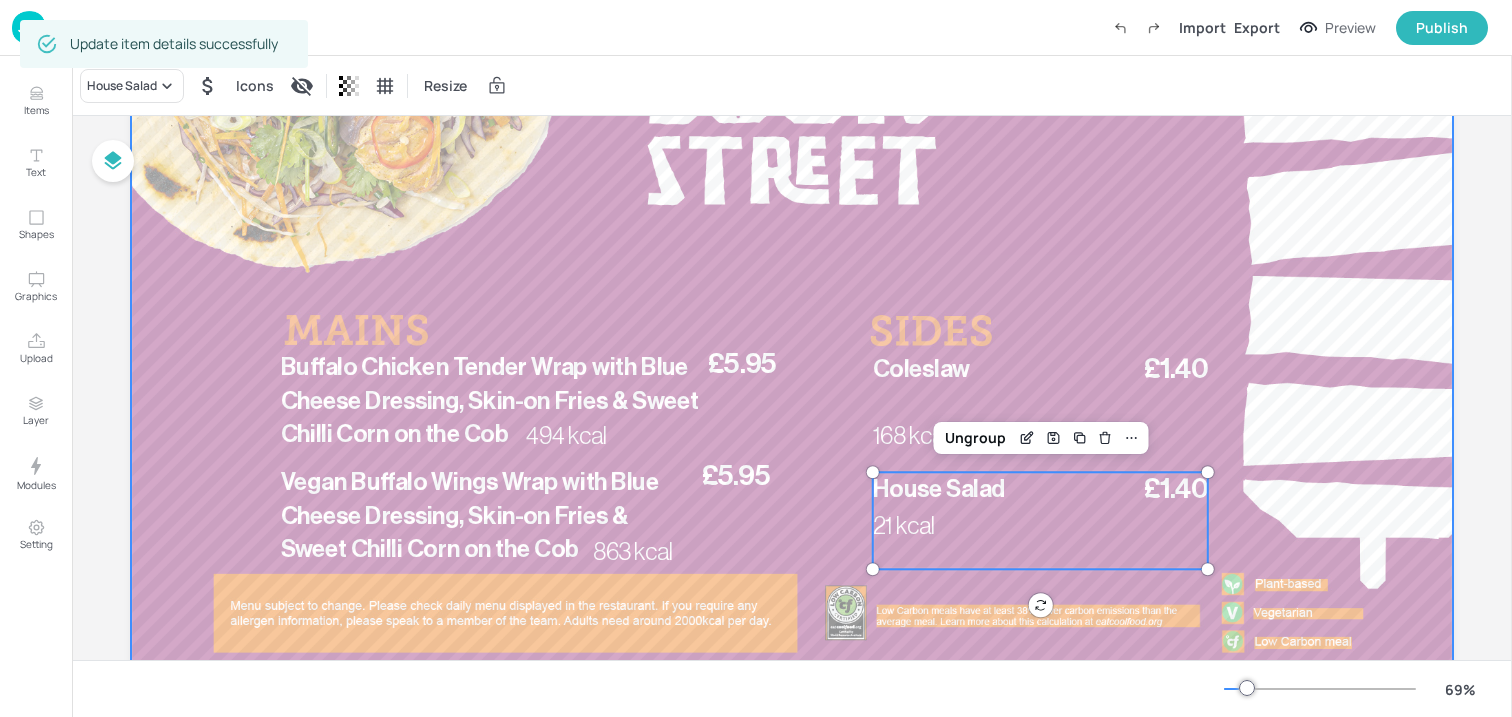 click at bounding box center (792, 314) 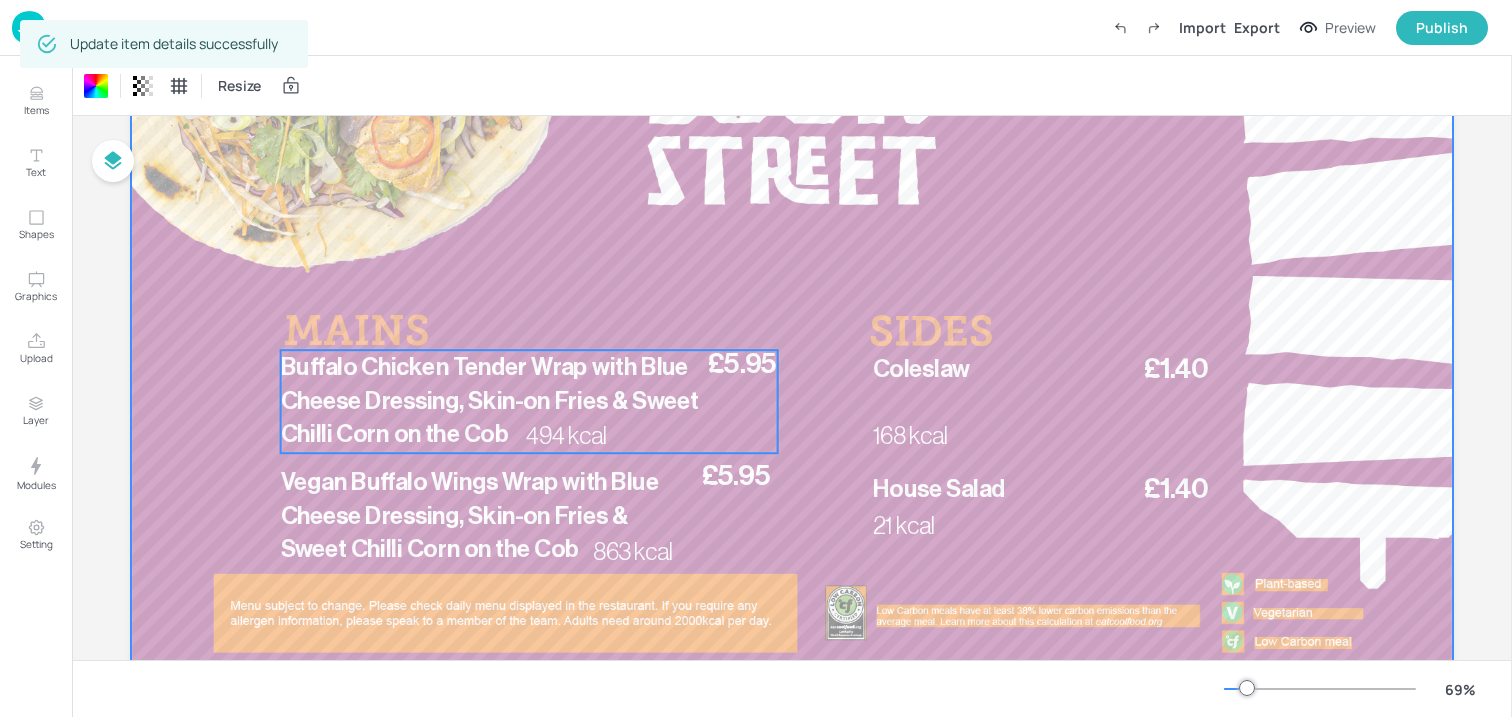 scroll, scrollTop: 0, scrollLeft: 0, axis: both 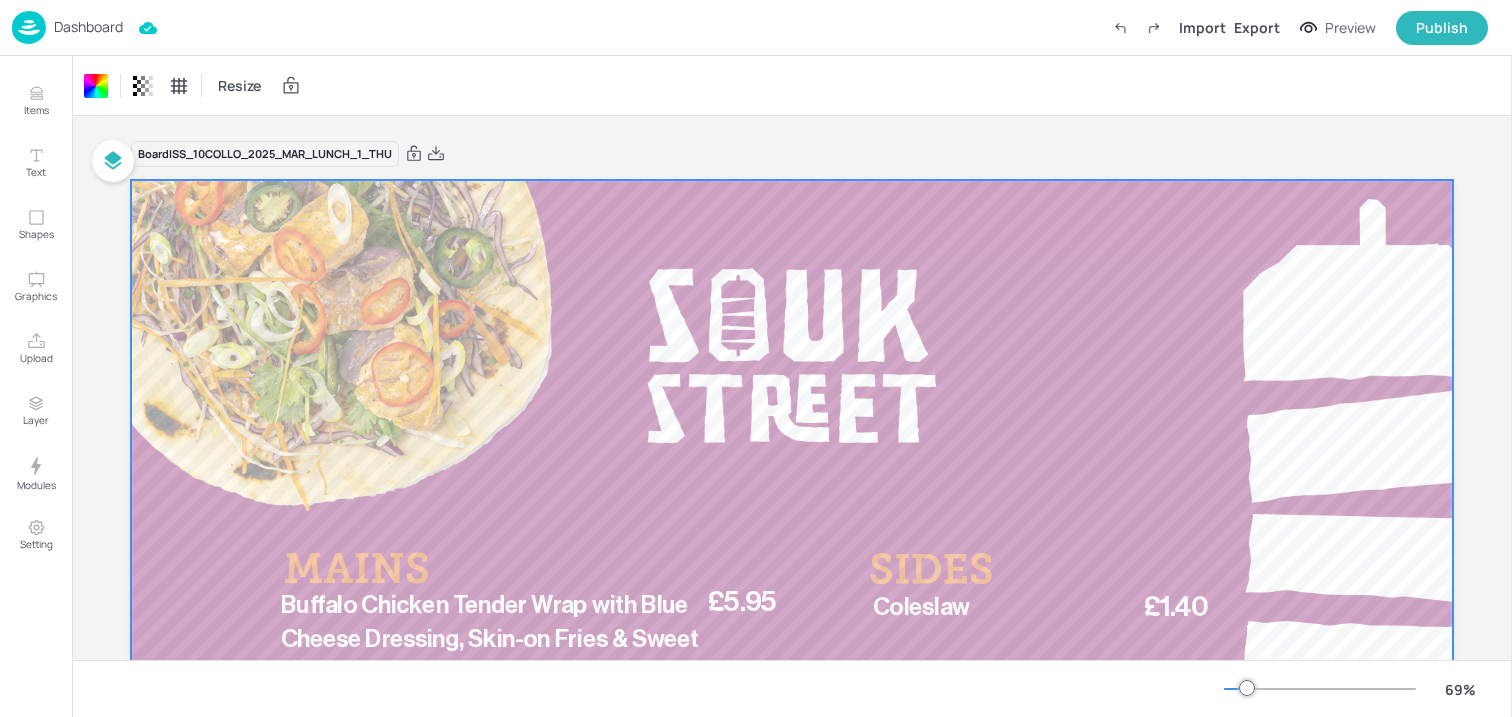 drag, startPoint x: 436, startPoint y: 154, endPoint x: 436, endPoint y: 92, distance: 62 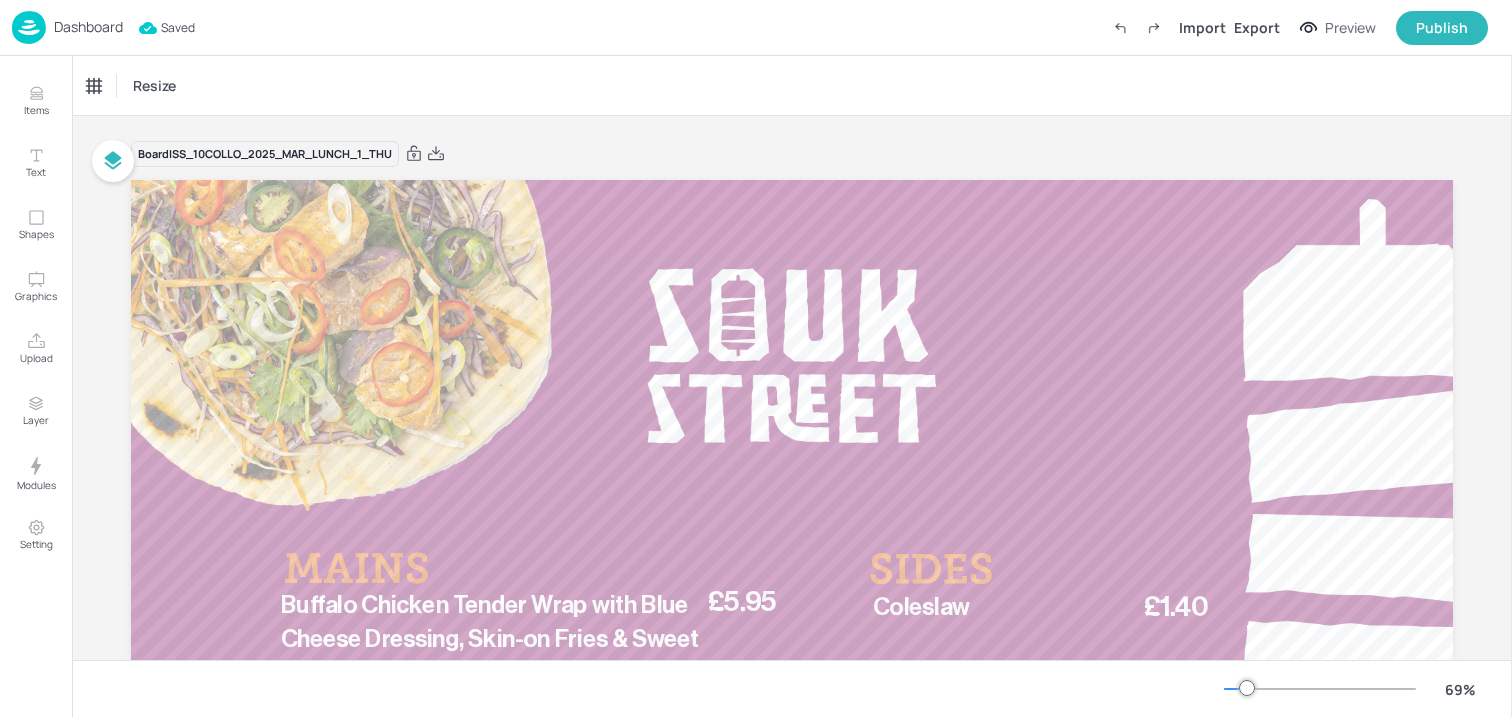 click on "Dashboard" at bounding box center (67, 27) 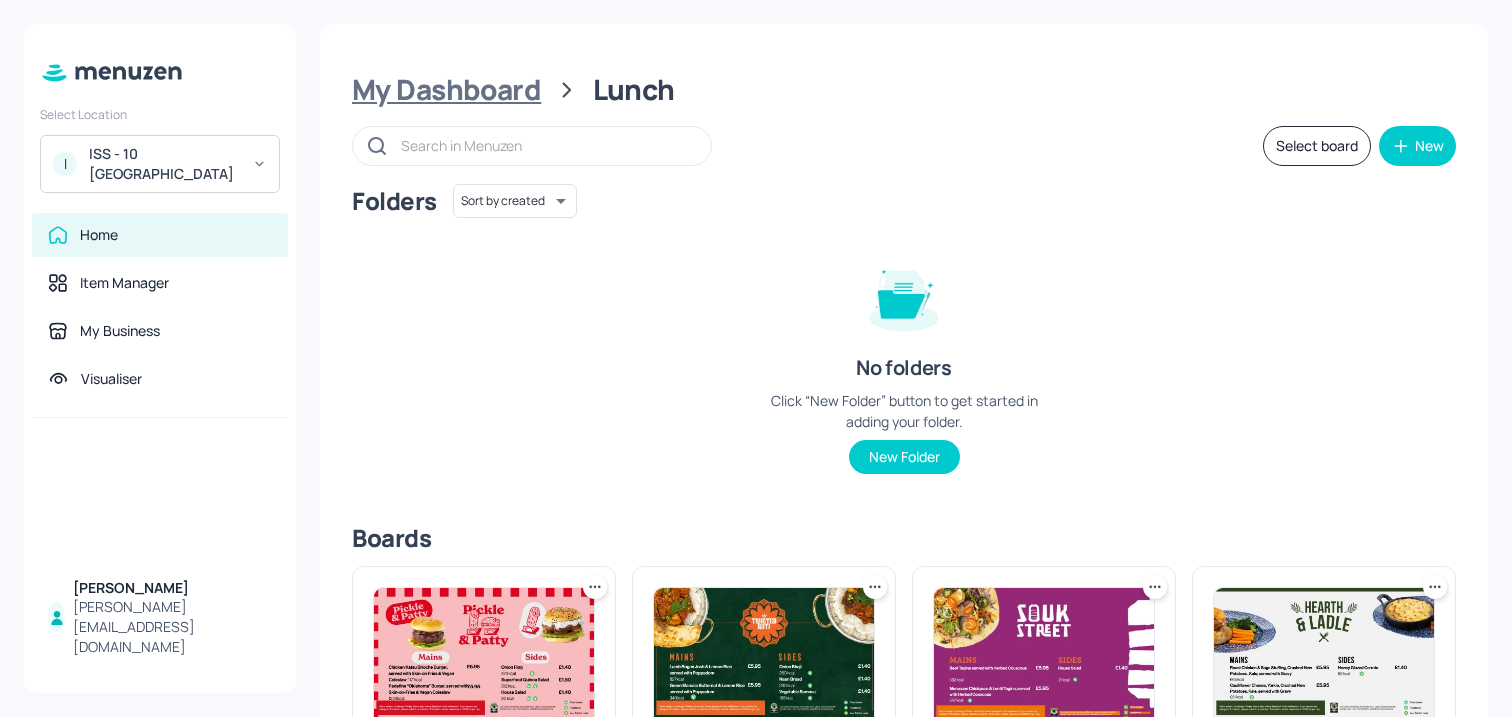 click on "My Dashboard" at bounding box center (446, 90) 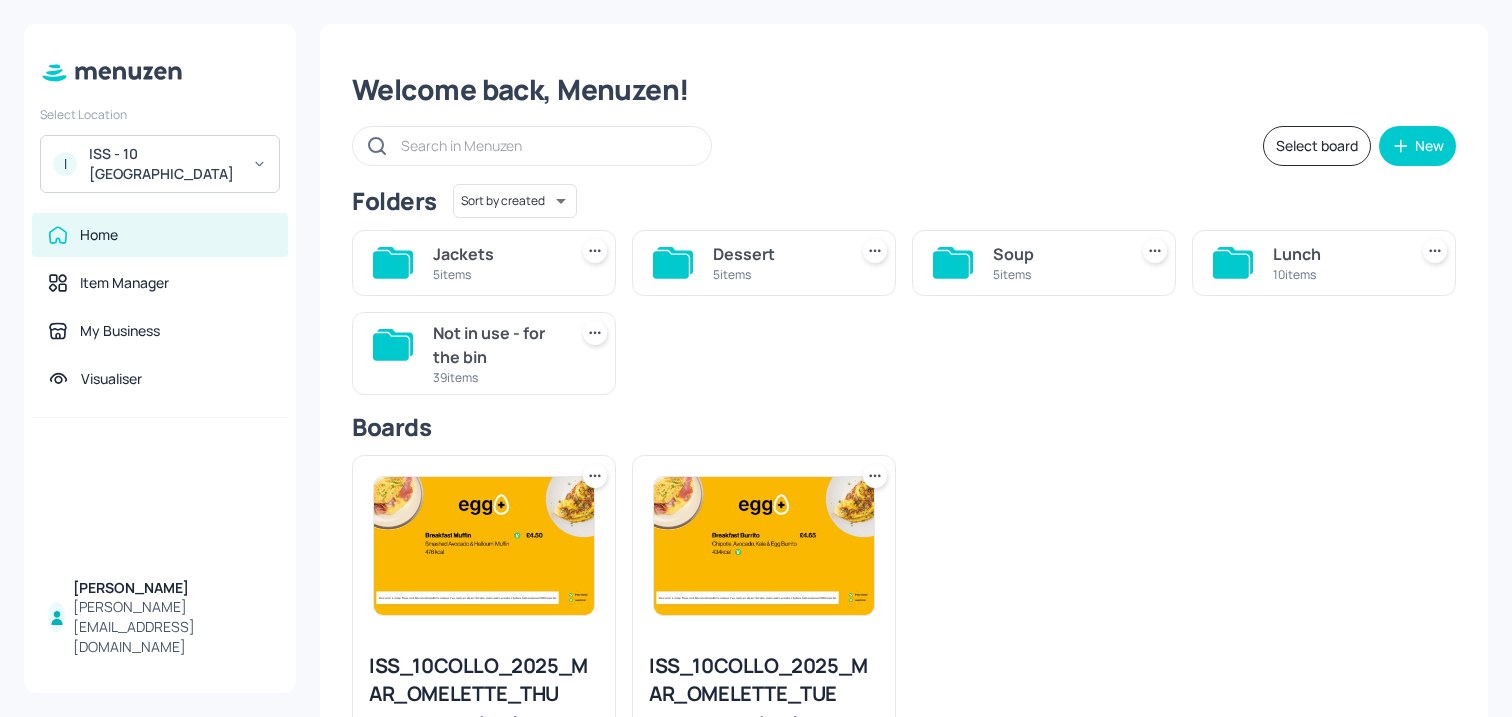 click on "Jackets 5  items" at bounding box center (496, 263) 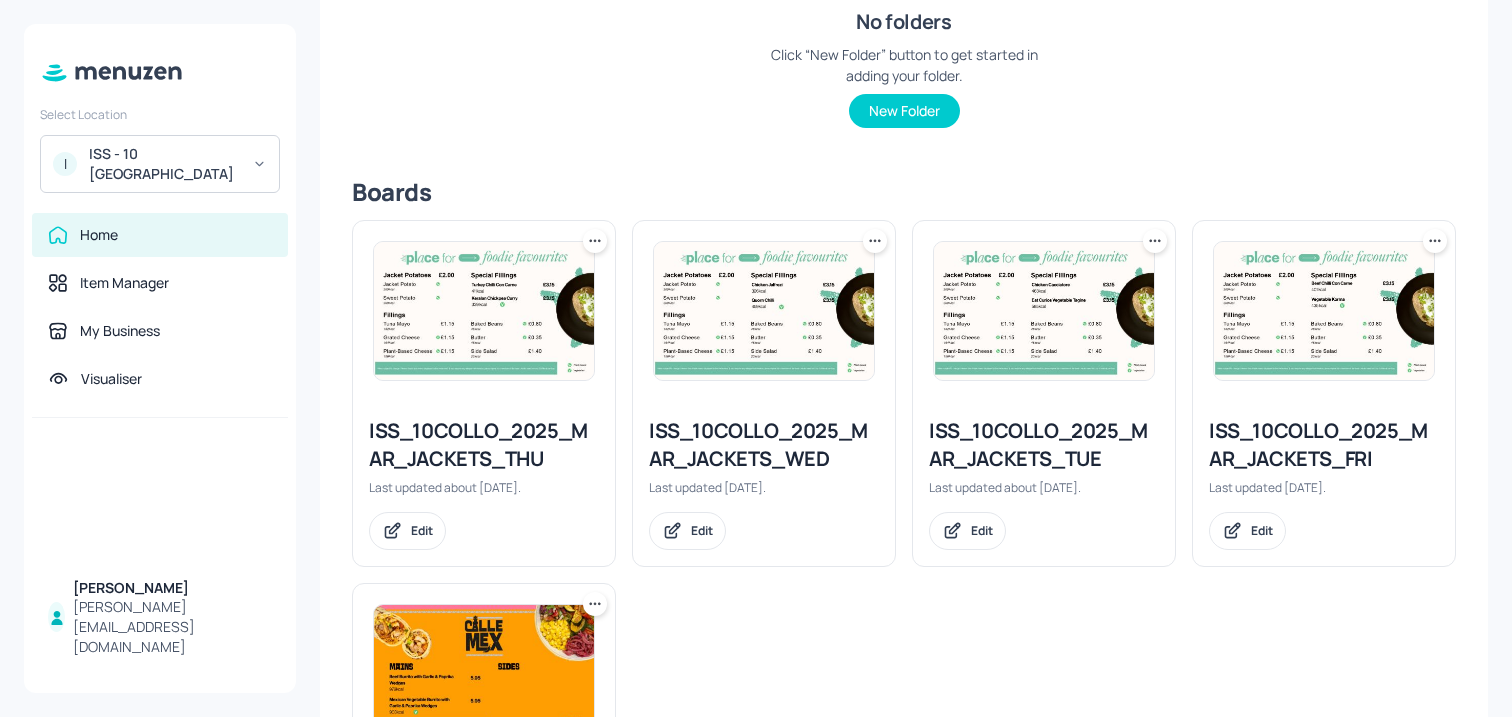 scroll, scrollTop: 356, scrollLeft: 0, axis: vertical 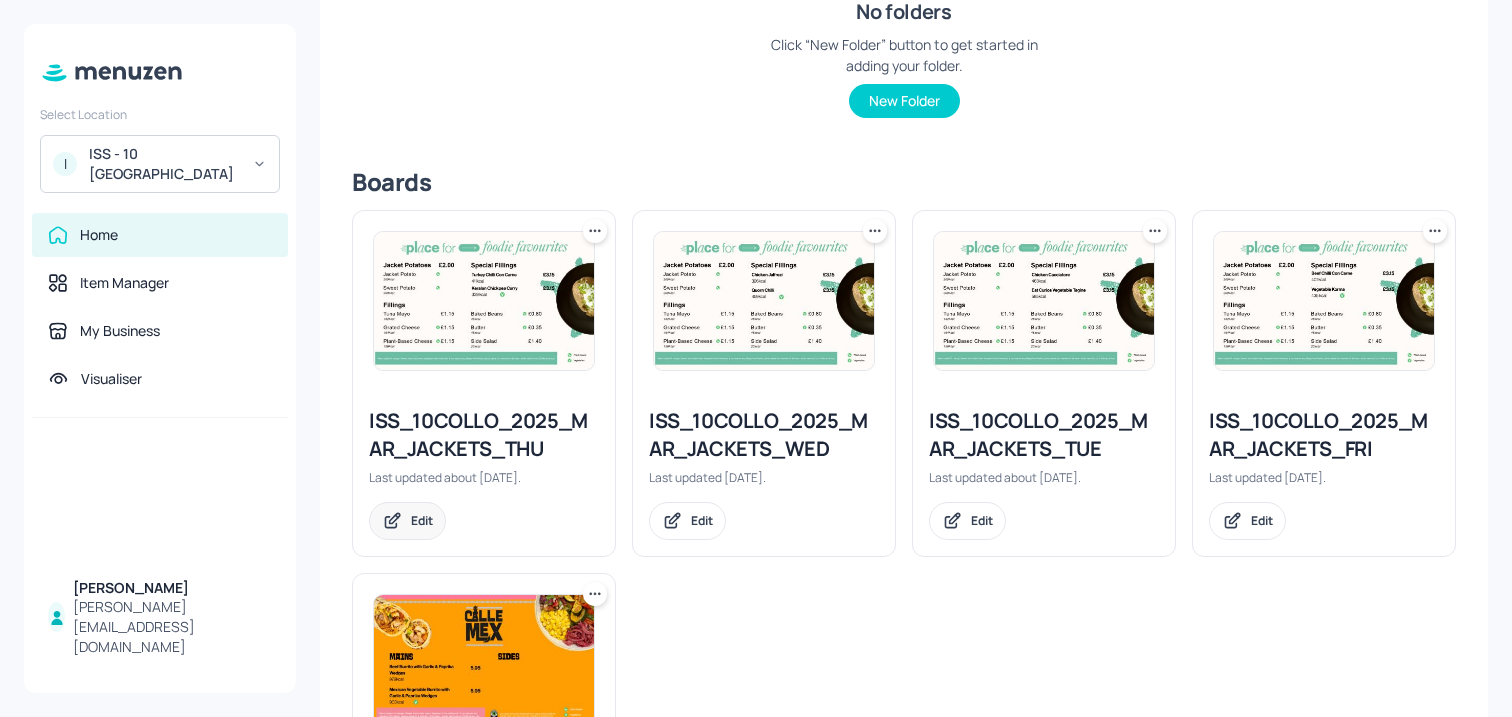 click on "Edit" at bounding box center (407, 521) 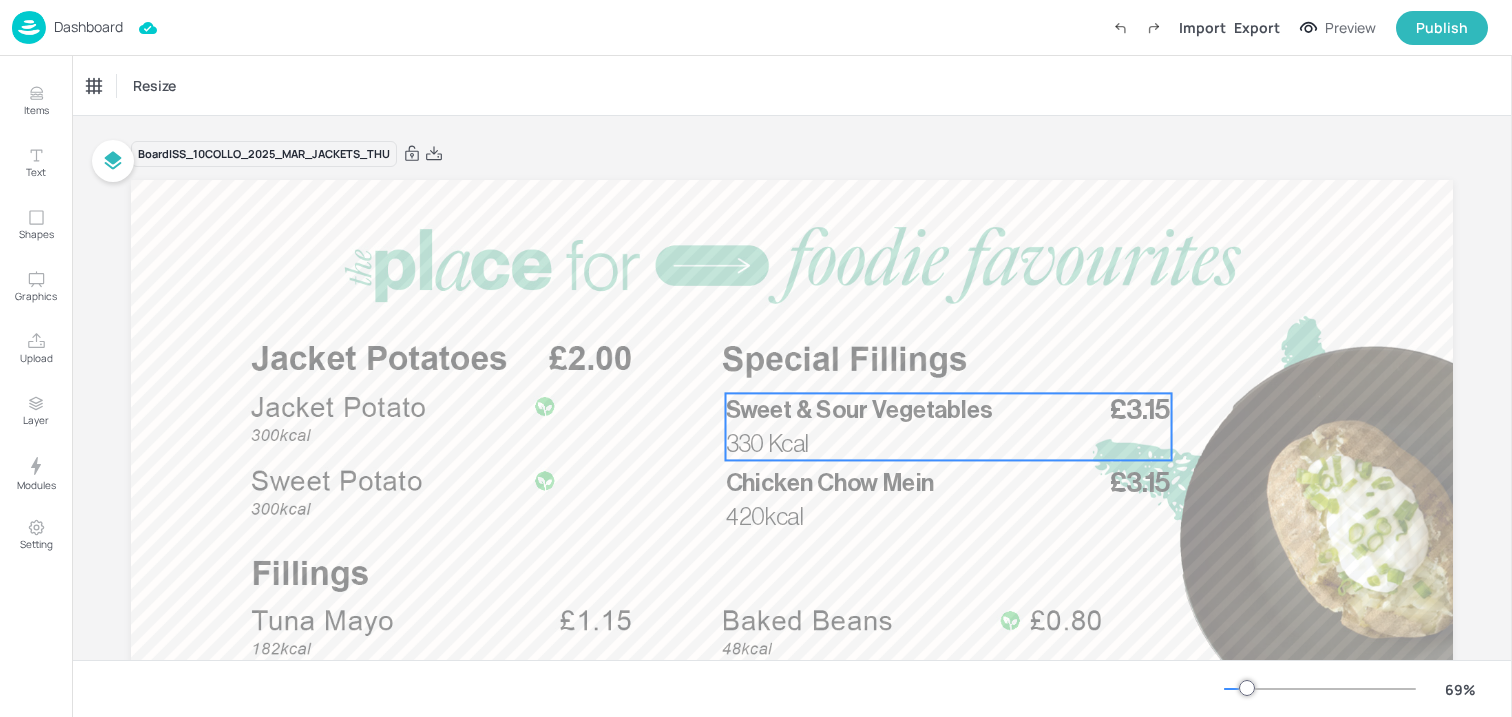 click on "330 Kcal" at bounding box center (768, 444) 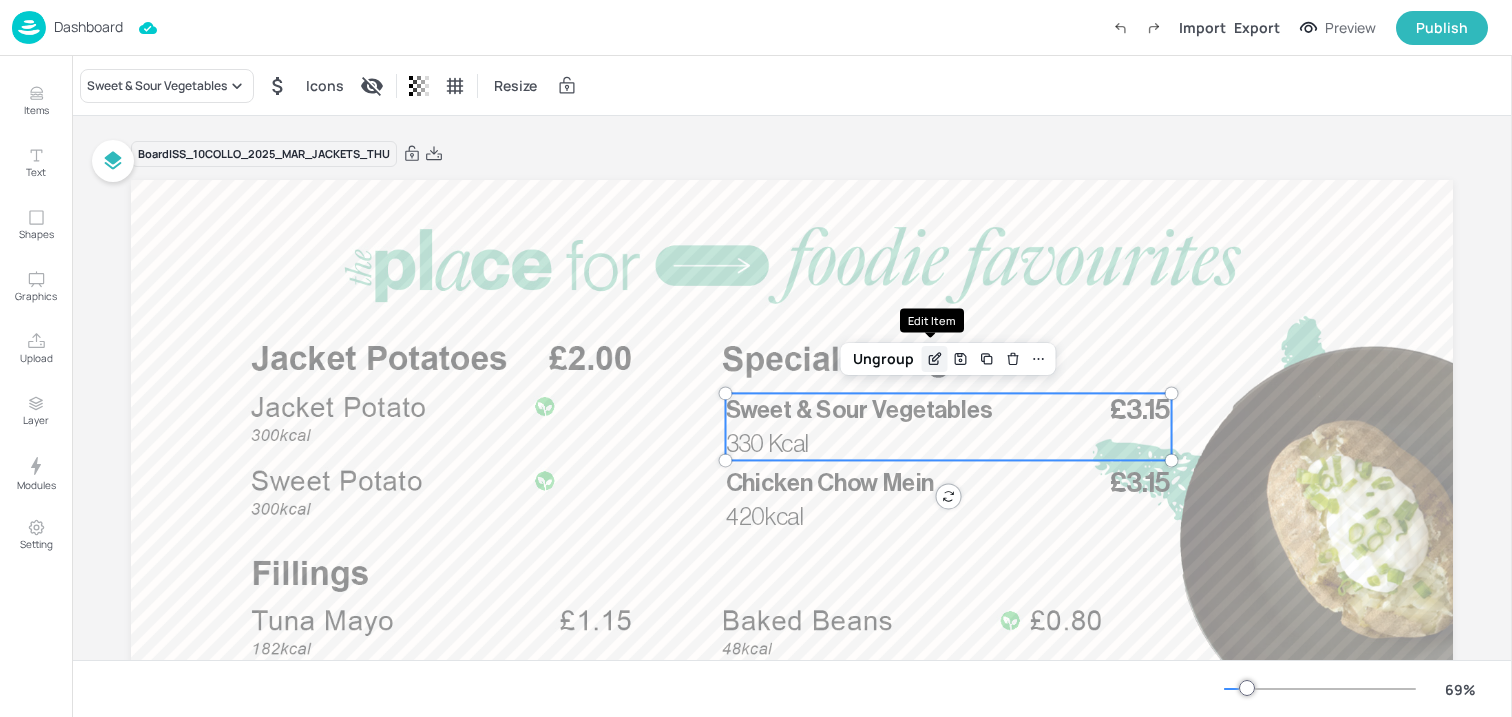 click at bounding box center (935, 359) 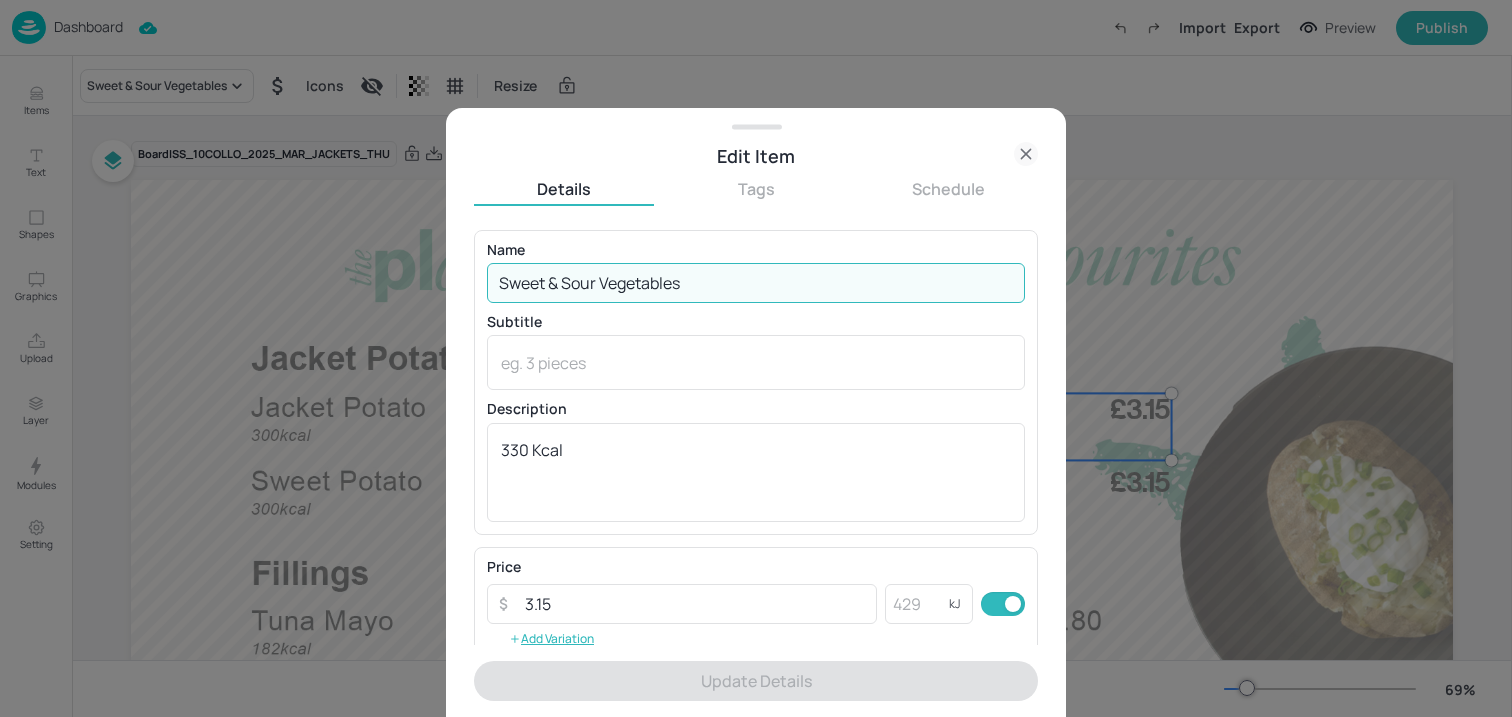 click on "Sweet & Sour Vegetables" at bounding box center (756, 283) 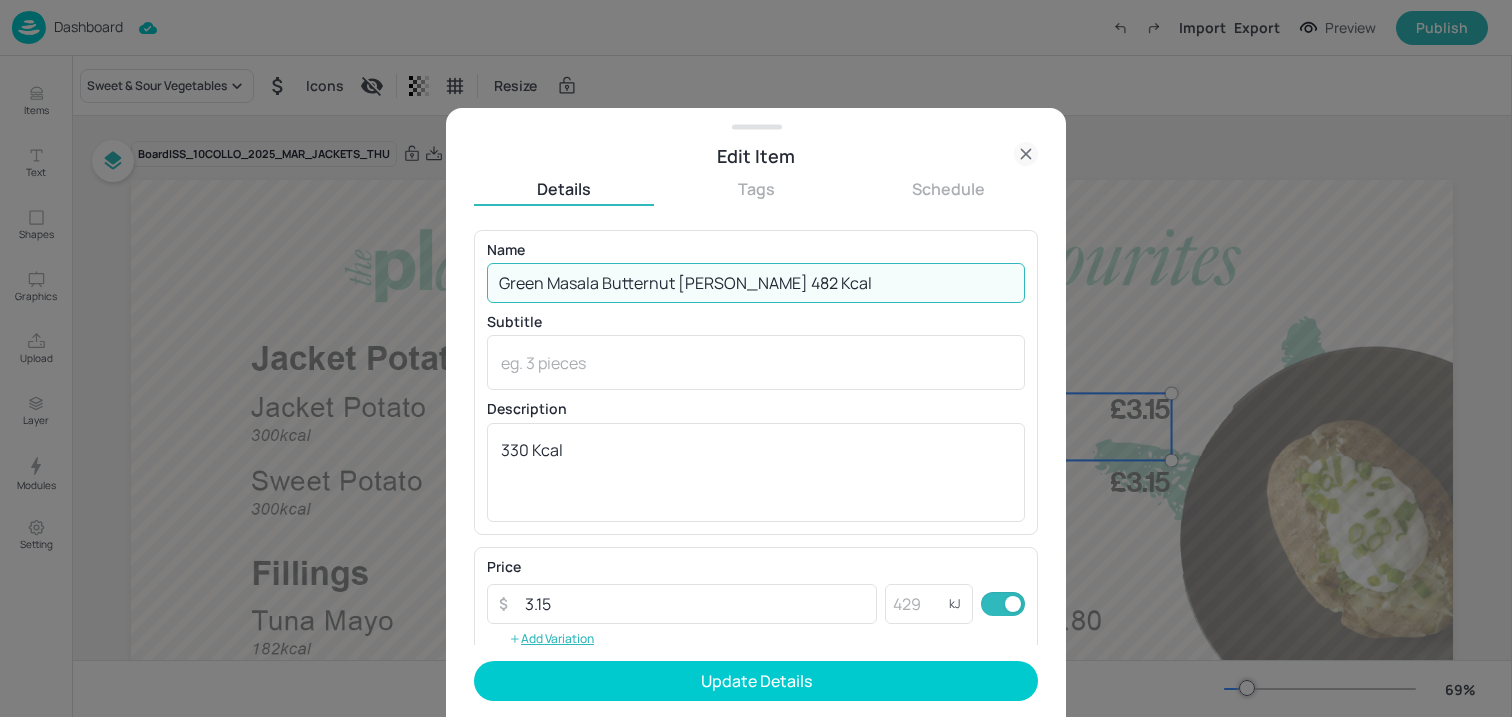click on "Green Masala Butternut [PERSON_NAME] 482 Kcal" at bounding box center [756, 283] 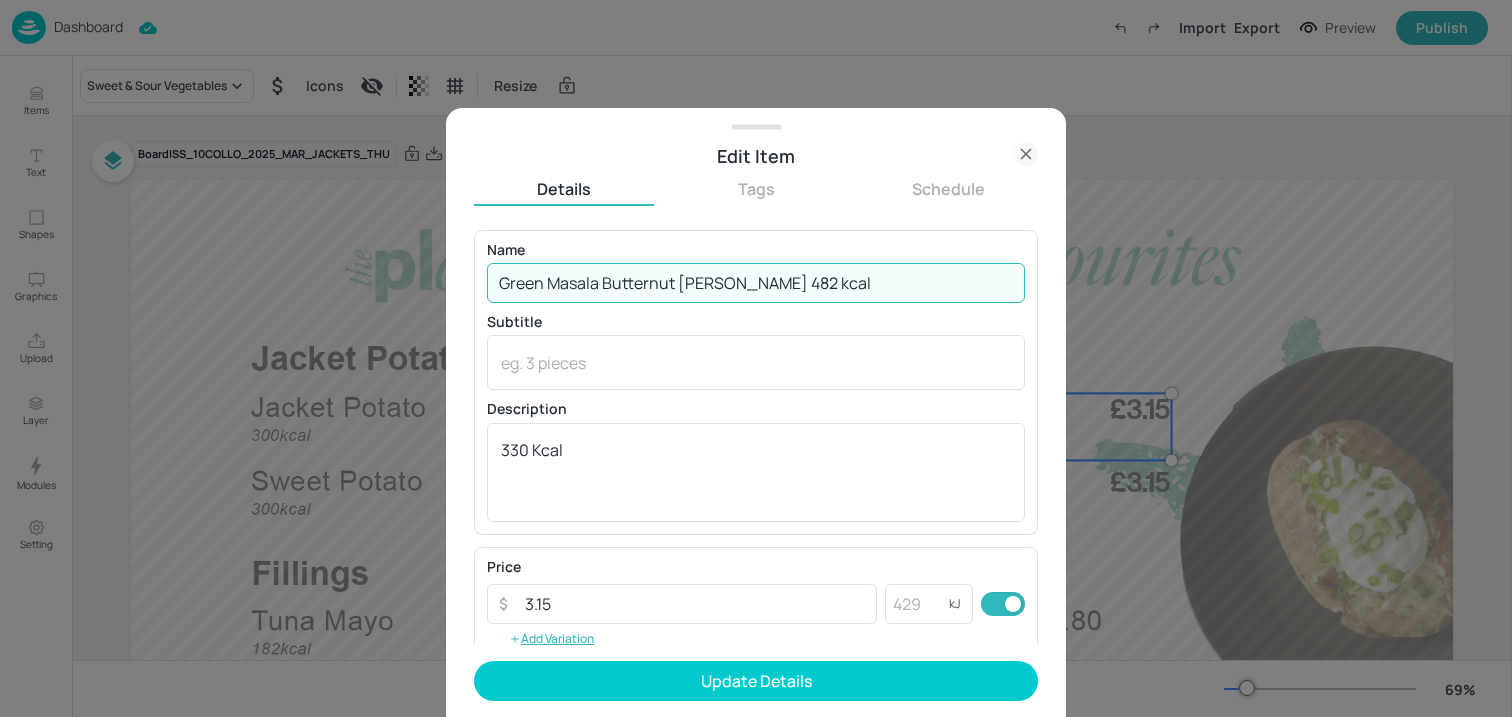 drag, startPoint x: 724, startPoint y: 284, endPoint x: 928, endPoint y: 284, distance: 204 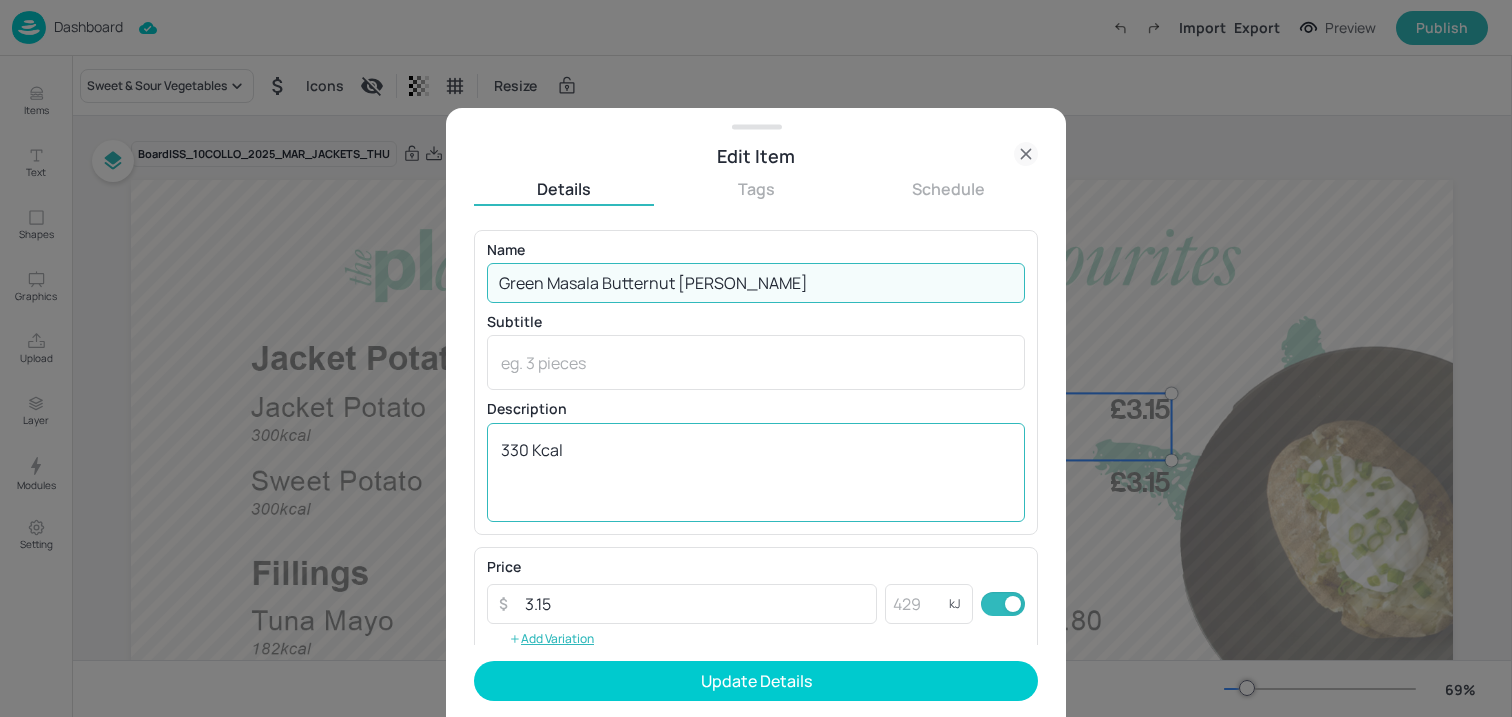 type on "Green Masala Butternut [PERSON_NAME]" 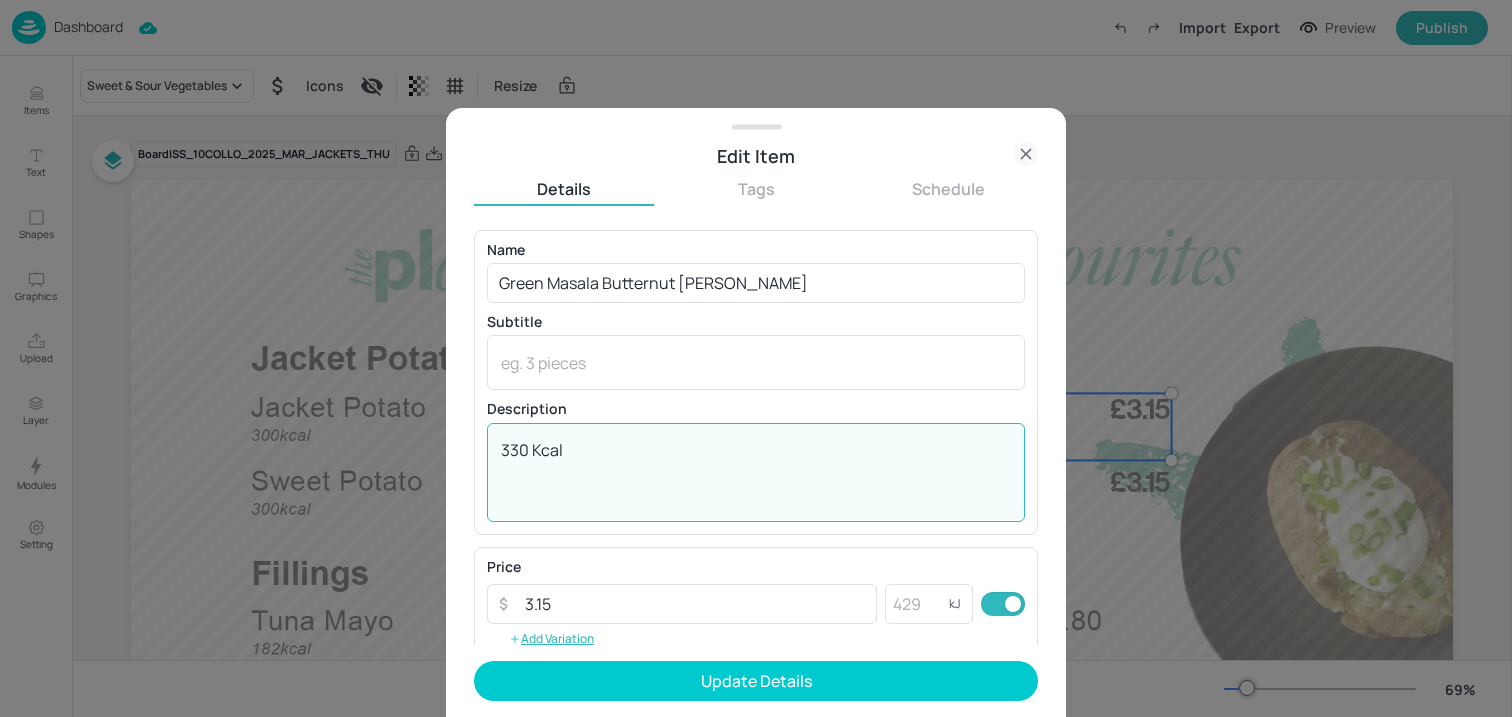 click on "330 Kcal" at bounding box center (756, 472) 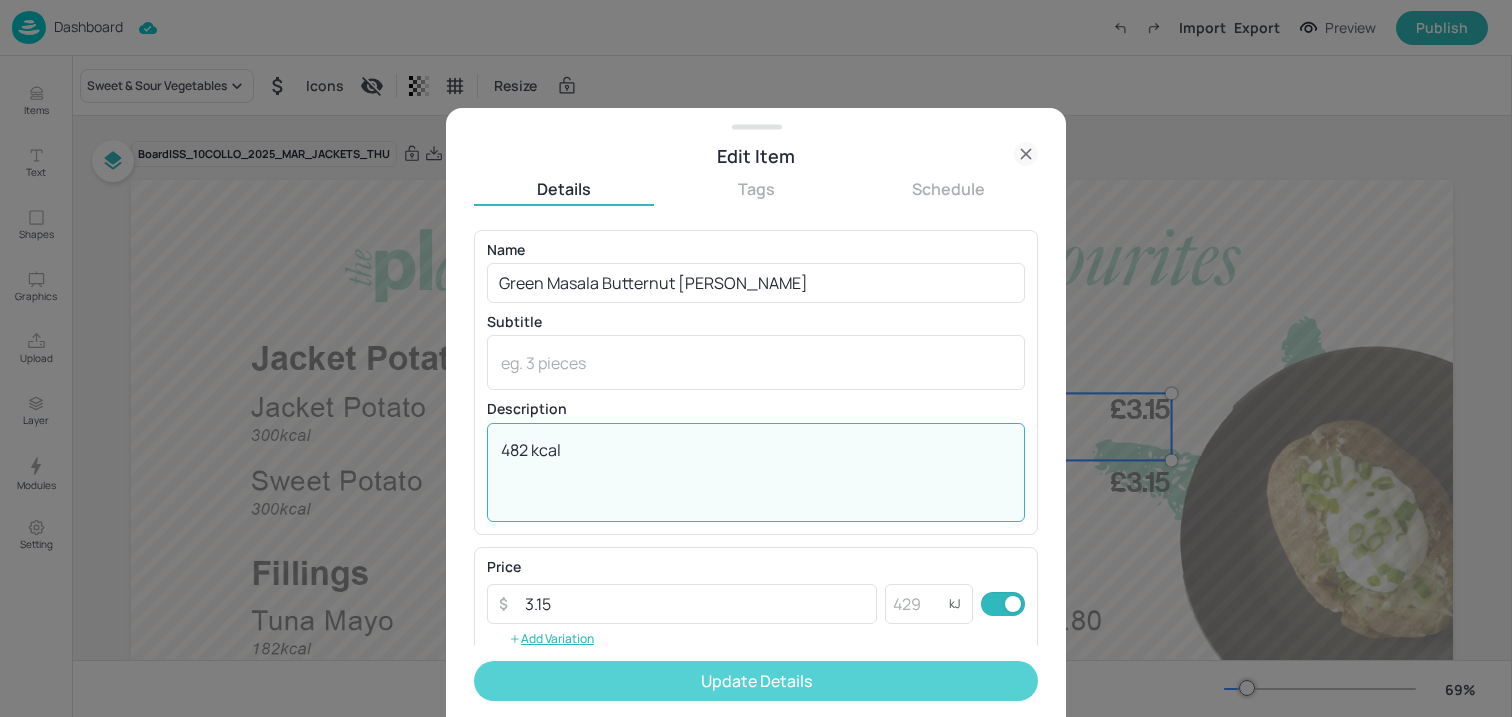 type on "482 kcal" 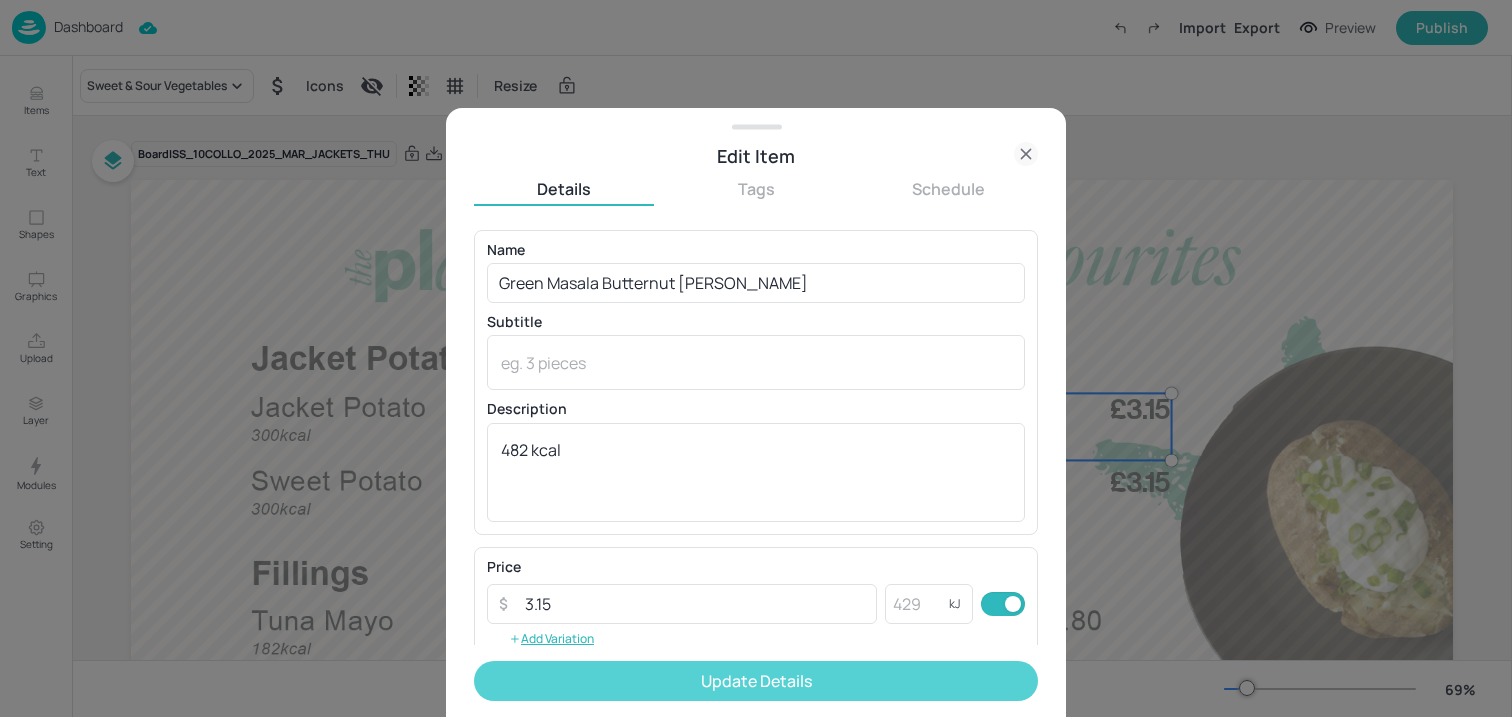 click on "Update Details" at bounding box center [756, 681] 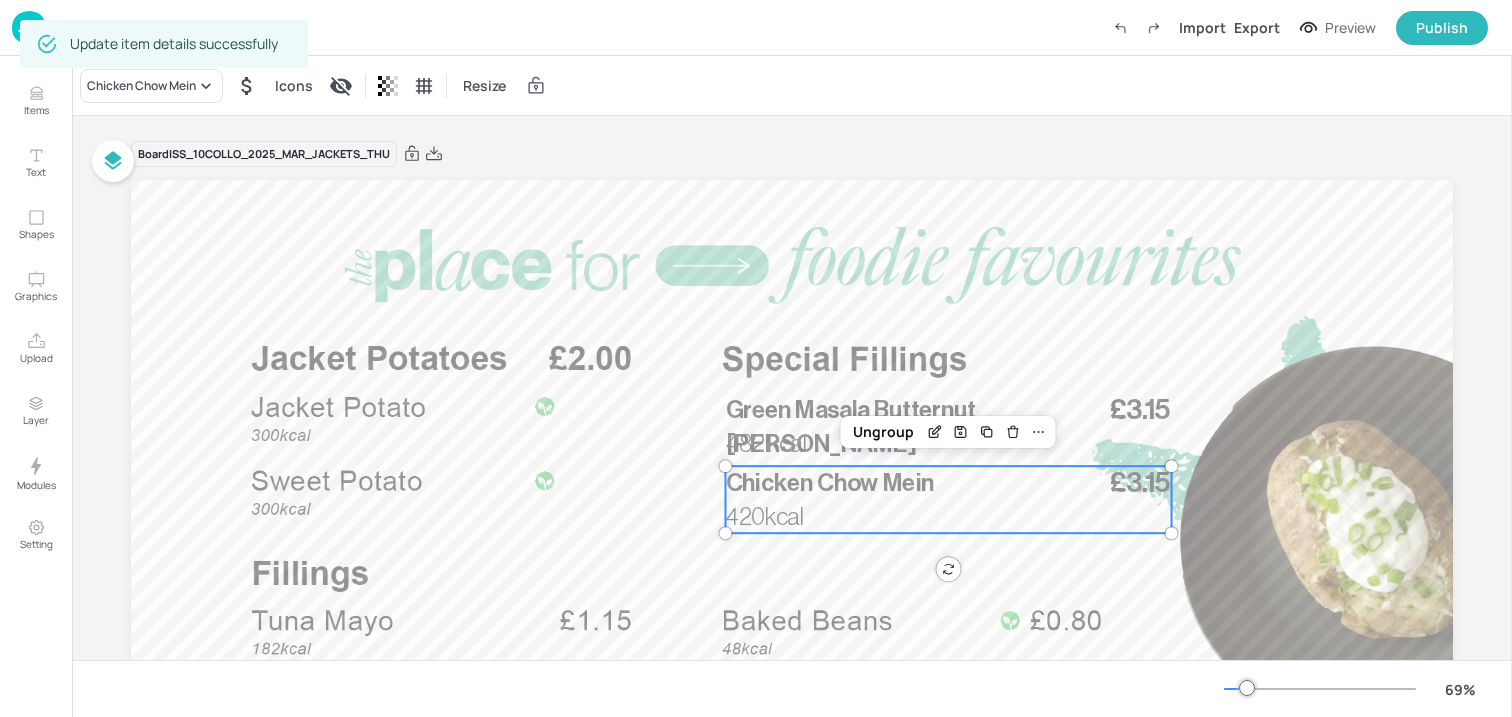 click on "Chicken Chow Mein" at bounding box center [830, 483] 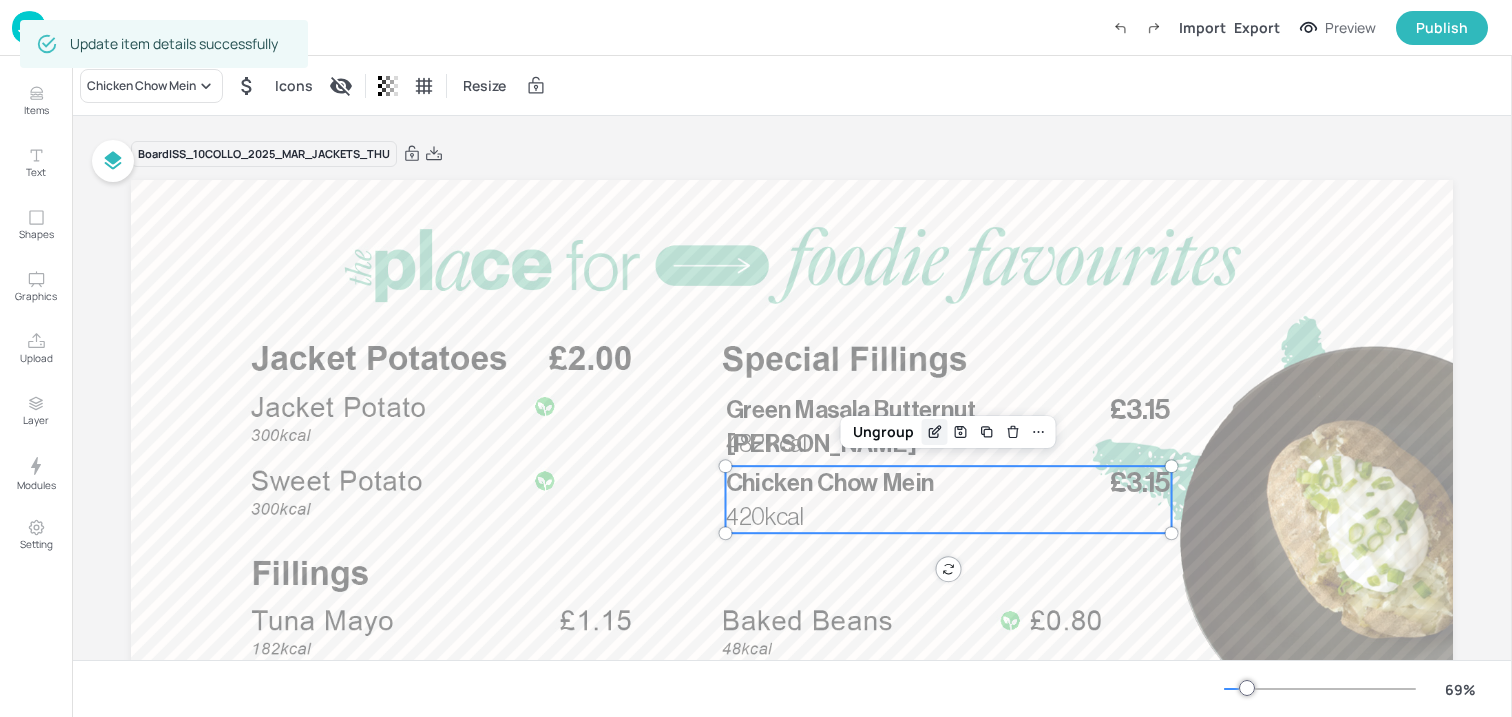 click 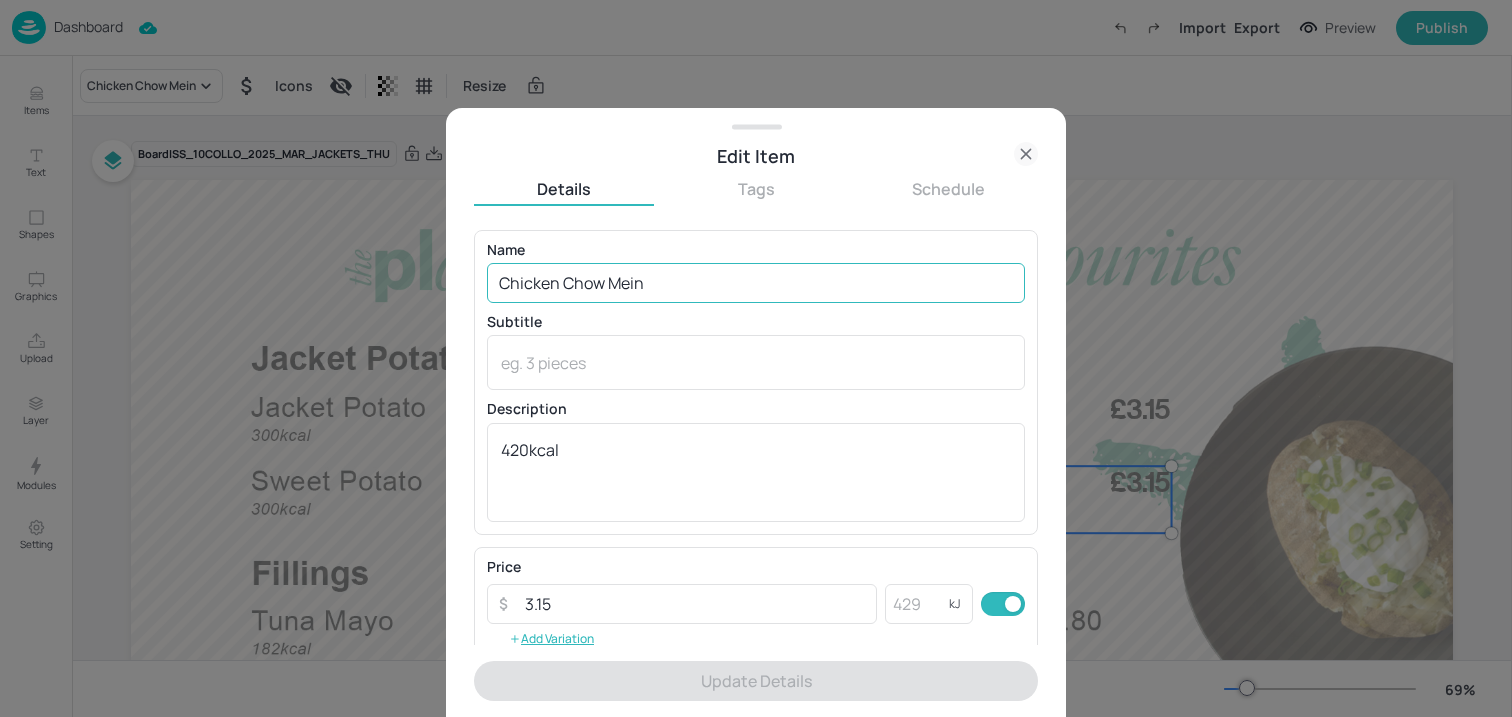 click on "Chicken Chow Mein" at bounding box center (756, 283) 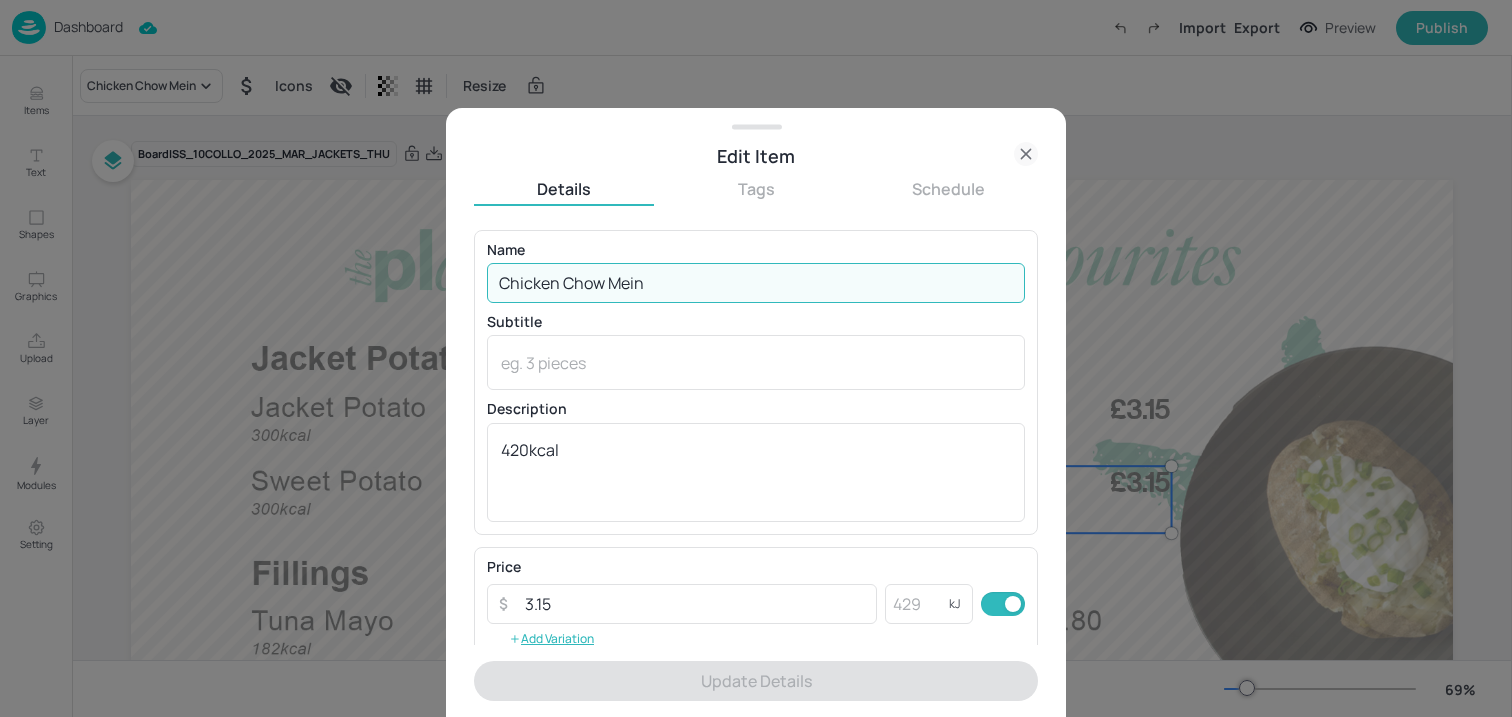 click on "Chicken Chow Mein" at bounding box center (756, 283) 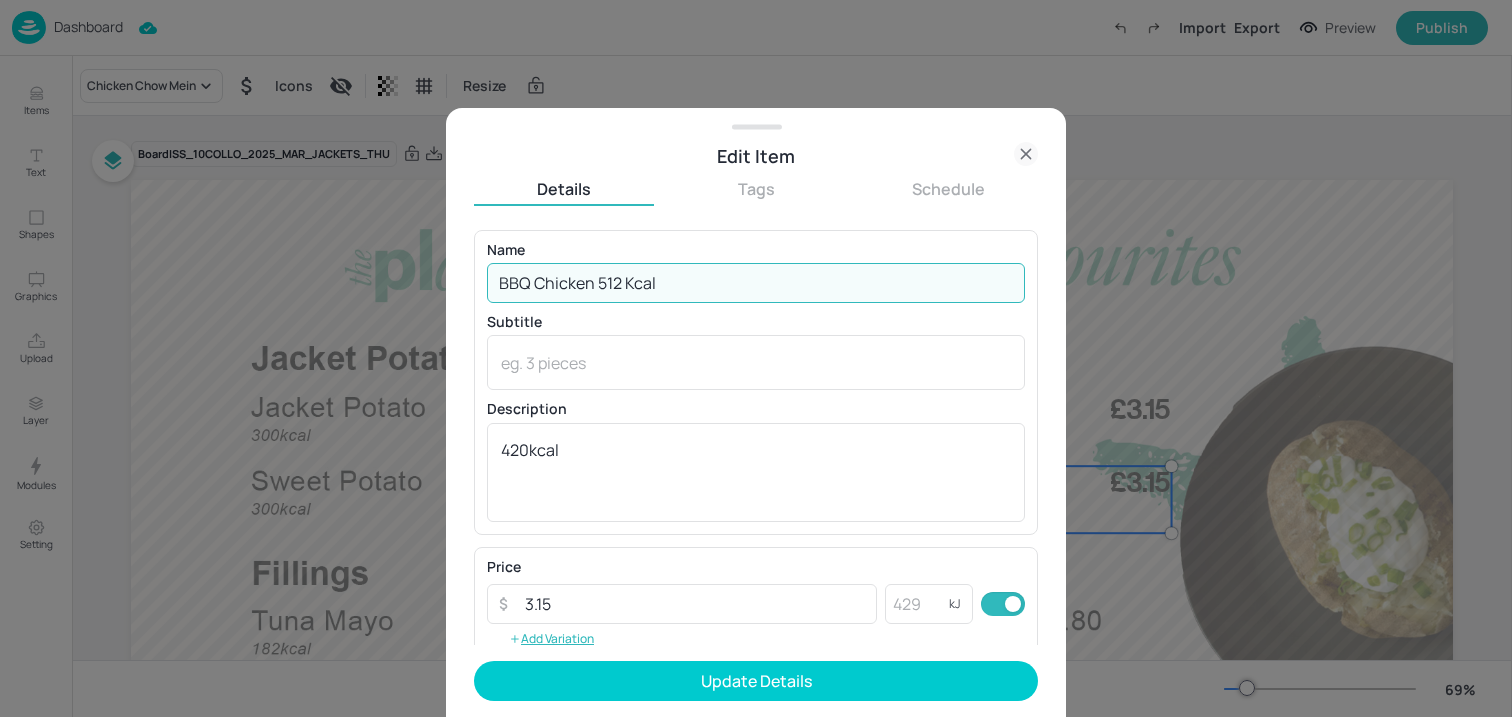 click on "BBQ Chicken 512 Kcal" at bounding box center (756, 283) 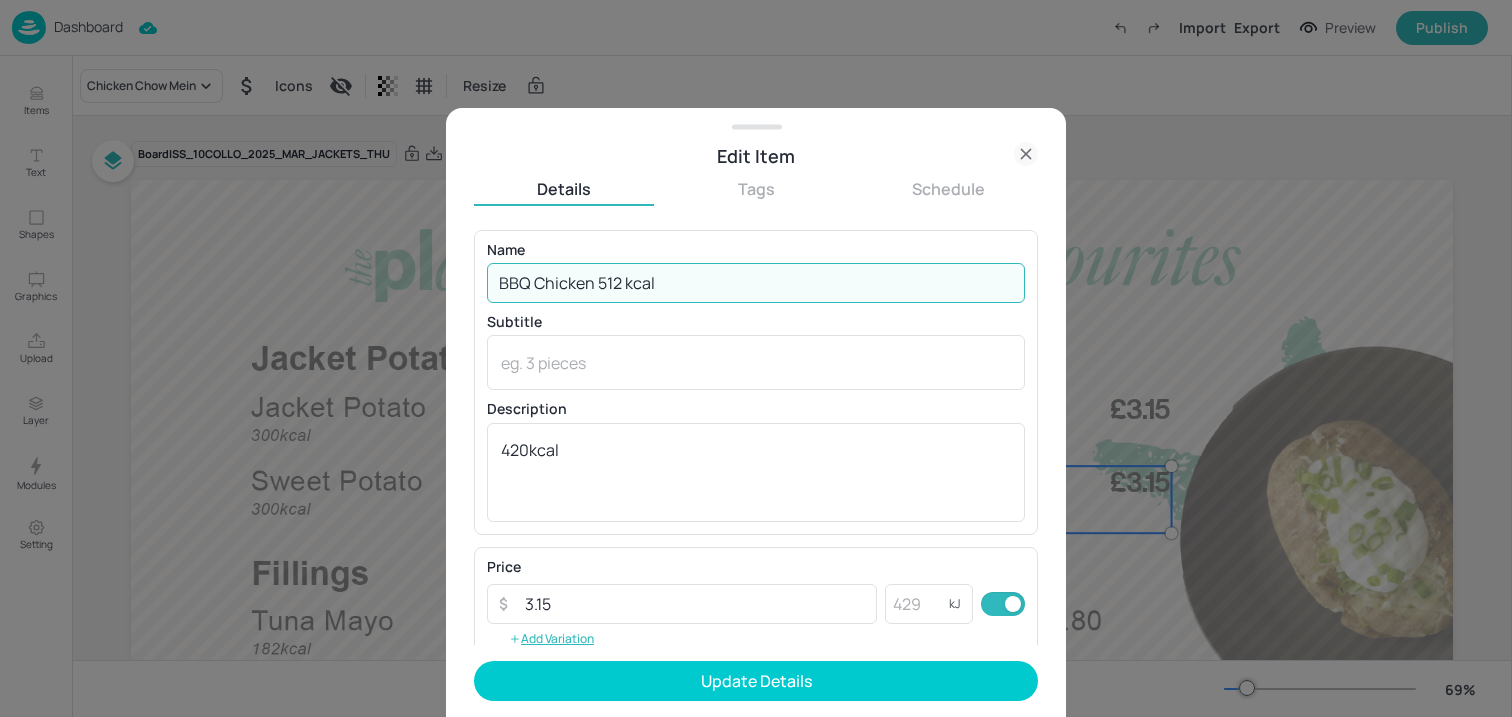 drag, startPoint x: 599, startPoint y: 285, endPoint x: 719, endPoint y: 285, distance: 120 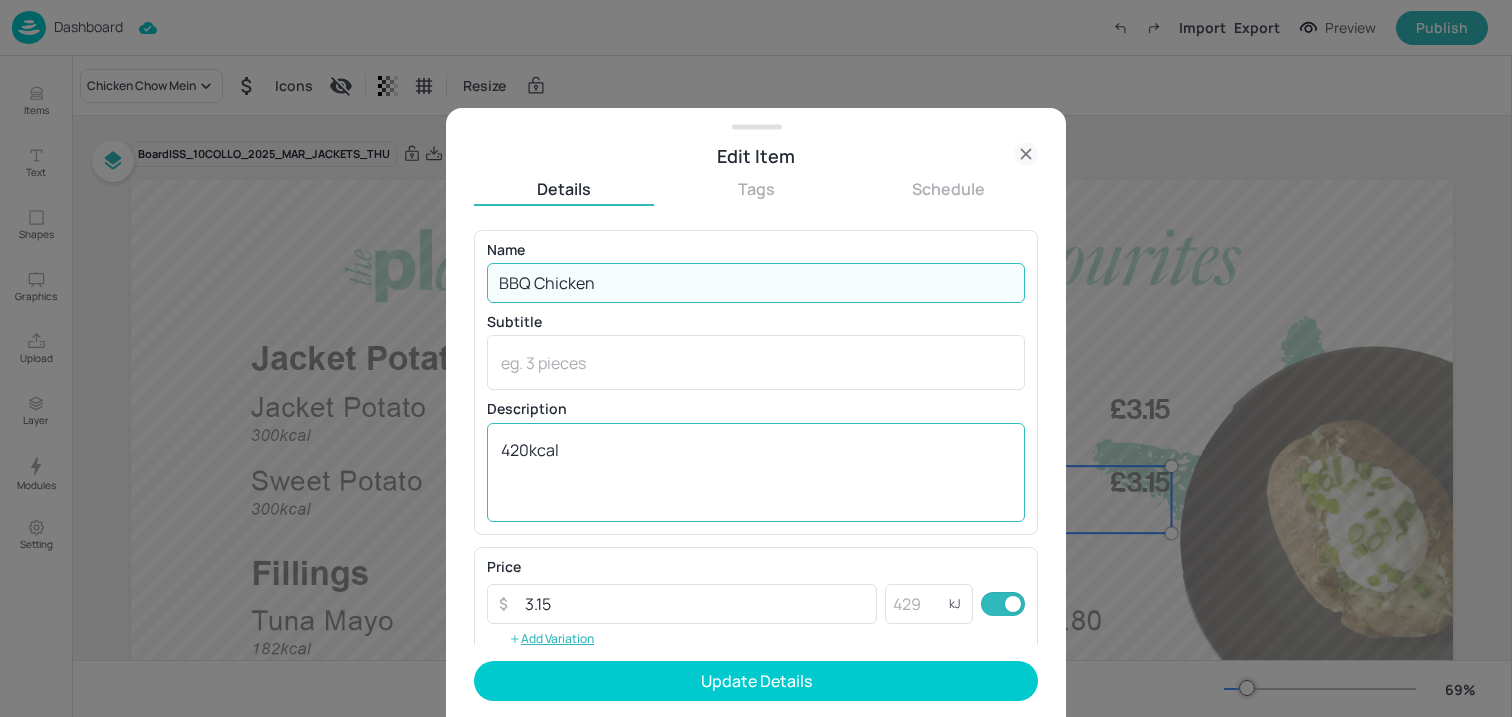 type on "BBQ Chicken" 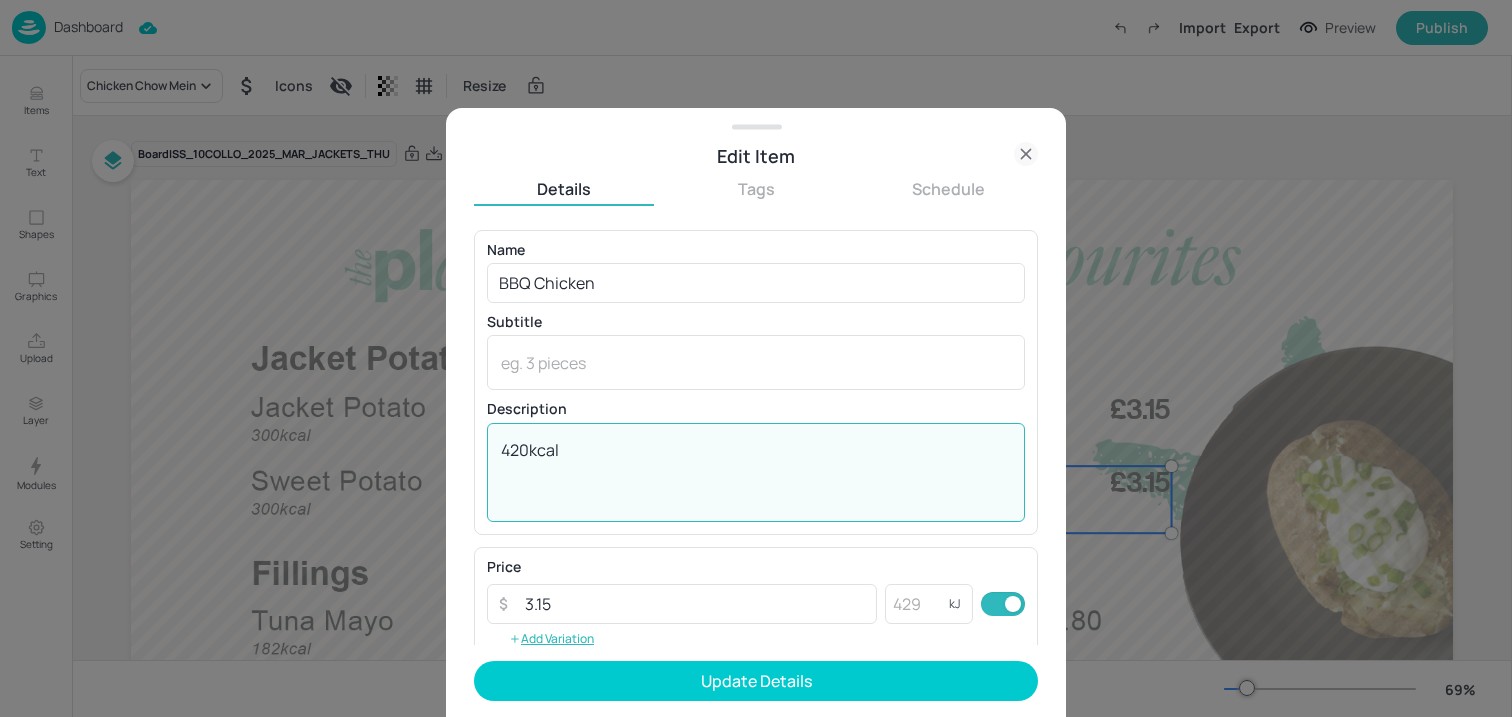 click on "420kcal" at bounding box center [756, 472] 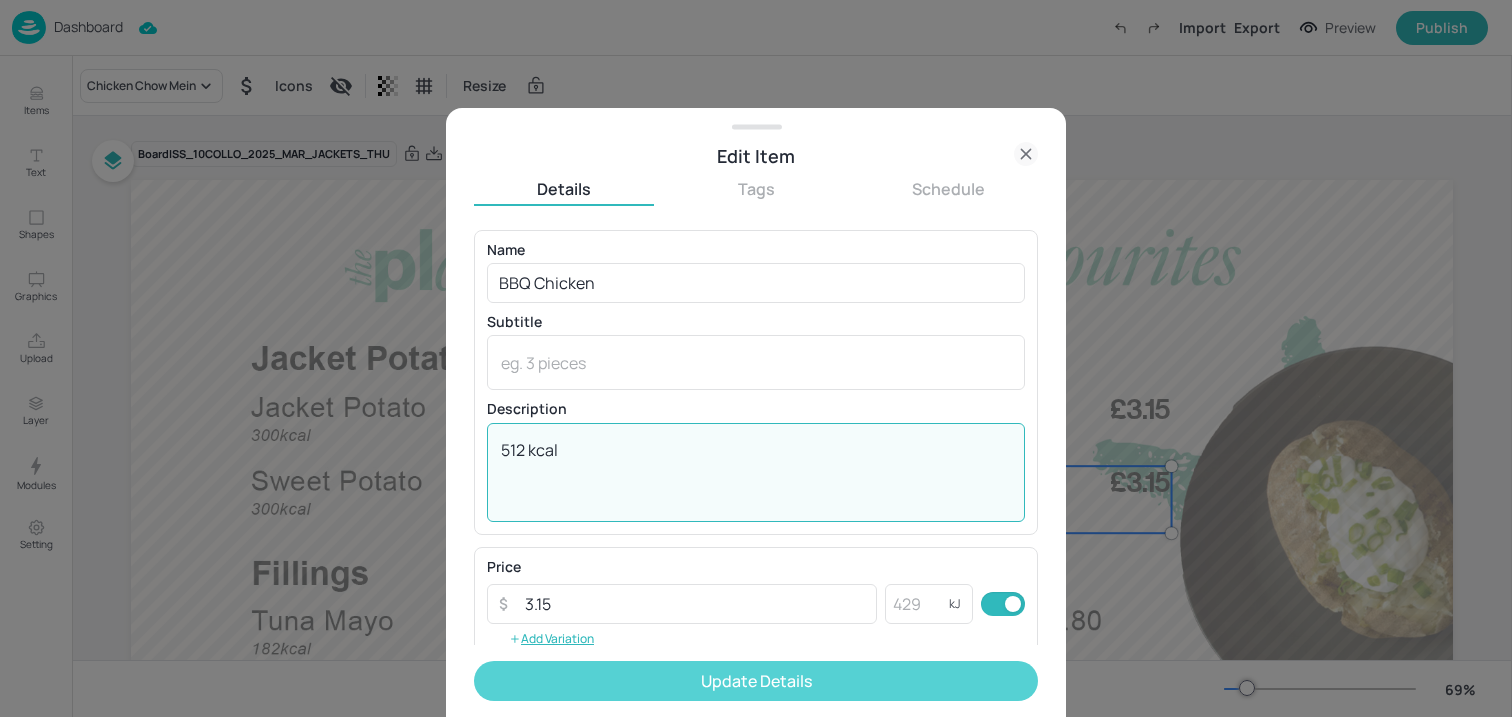 type on "512 kcal" 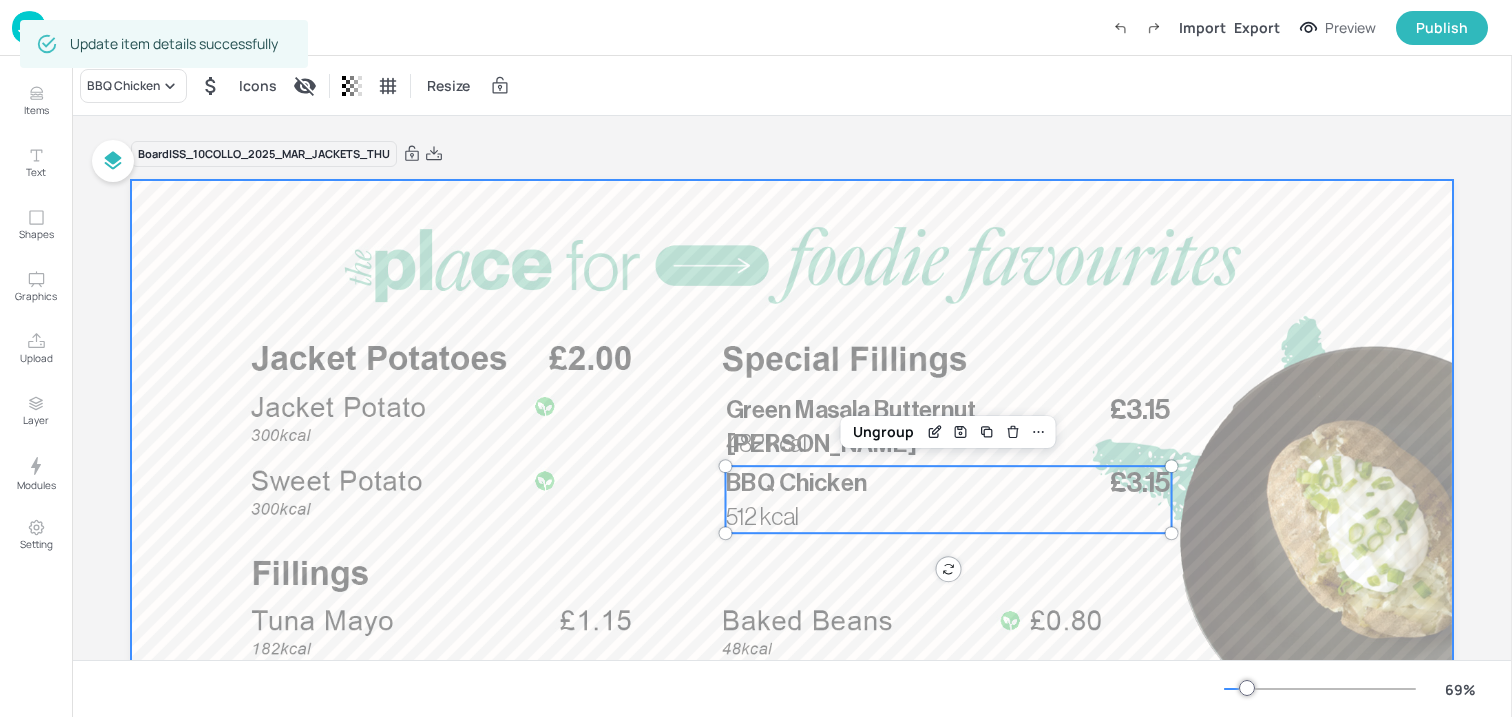 click at bounding box center (792, 552) 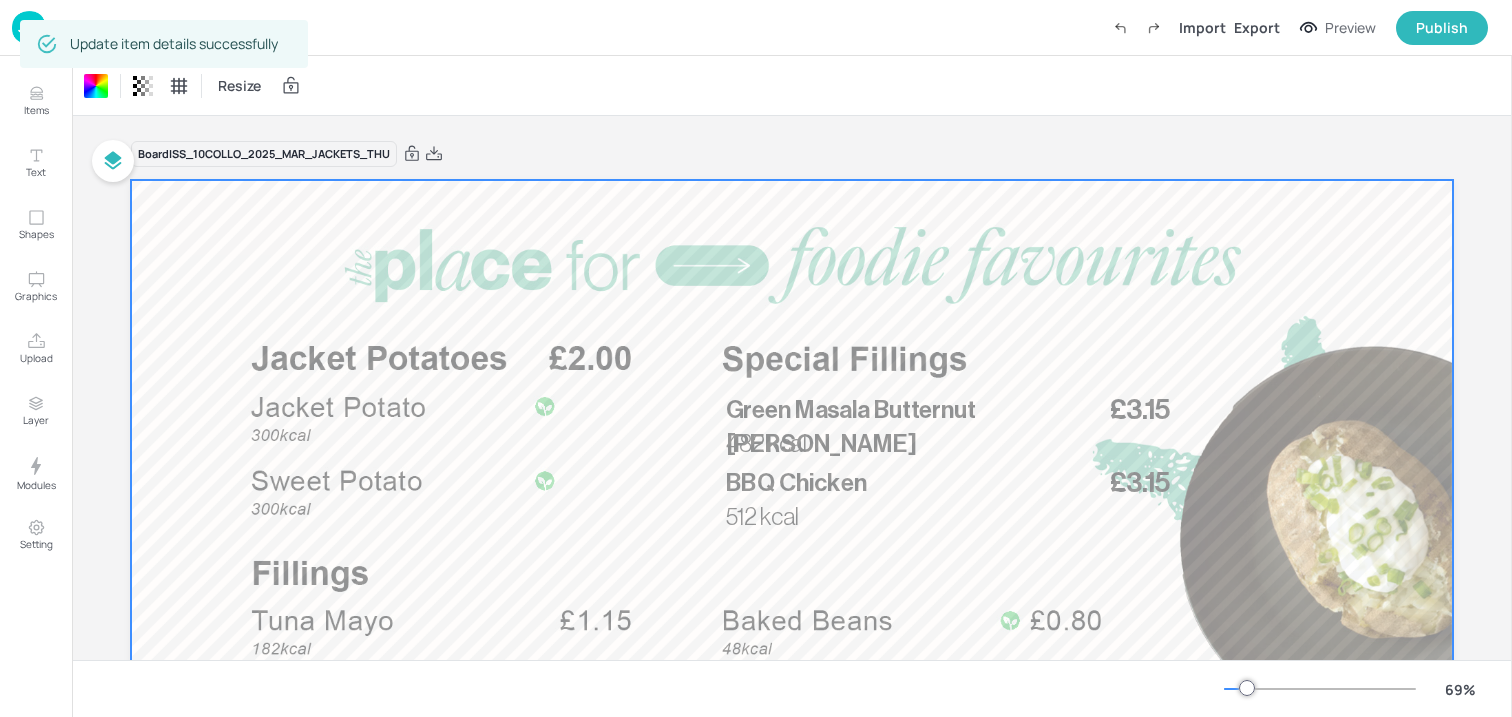 drag, startPoint x: 438, startPoint y: 152, endPoint x: 439, endPoint y: 141, distance: 11.045361 